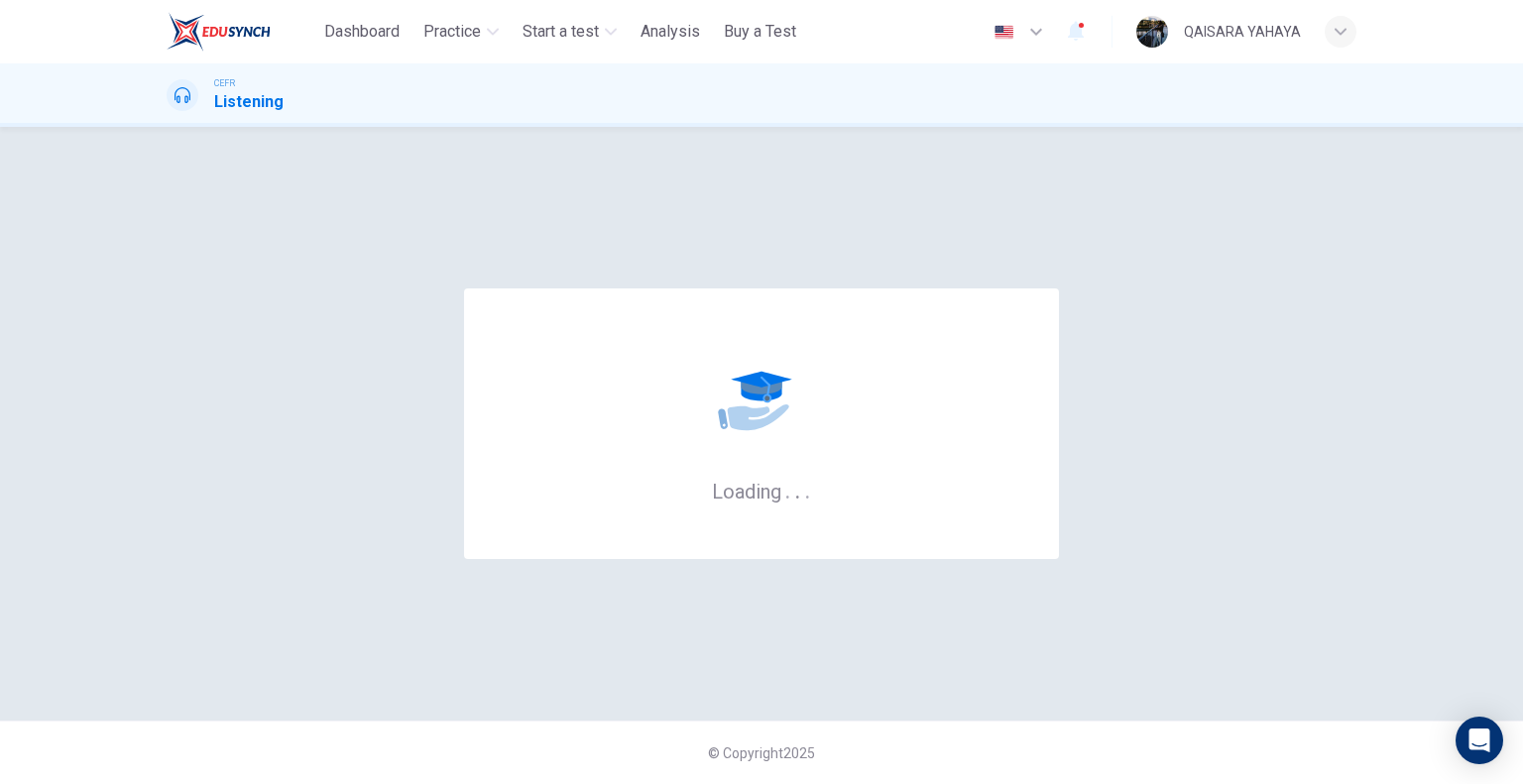 scroll, scrollTop: 0, scrollLeft: 0, axis: both 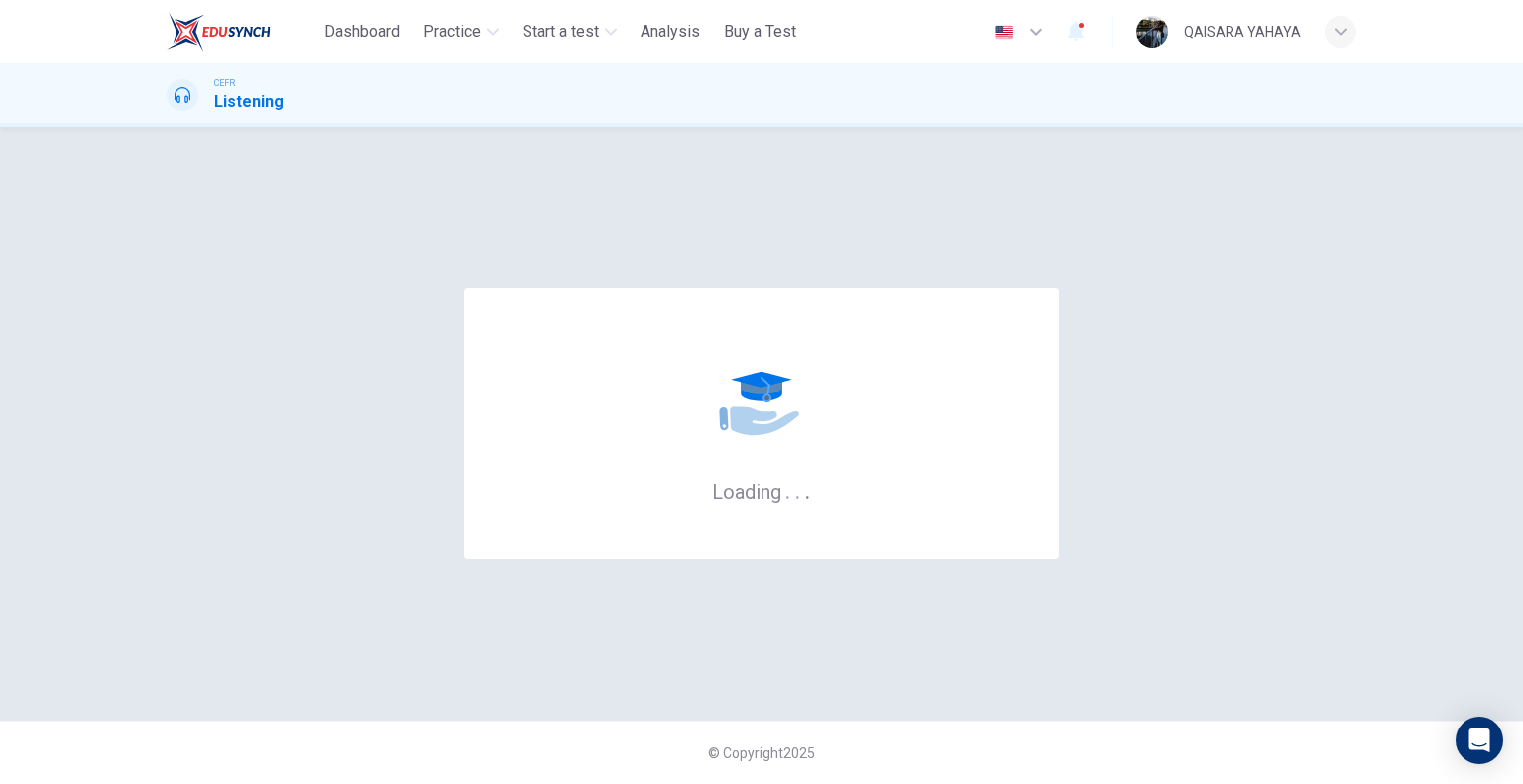 click on "Loading . . ." at bounding box center (762, 423) 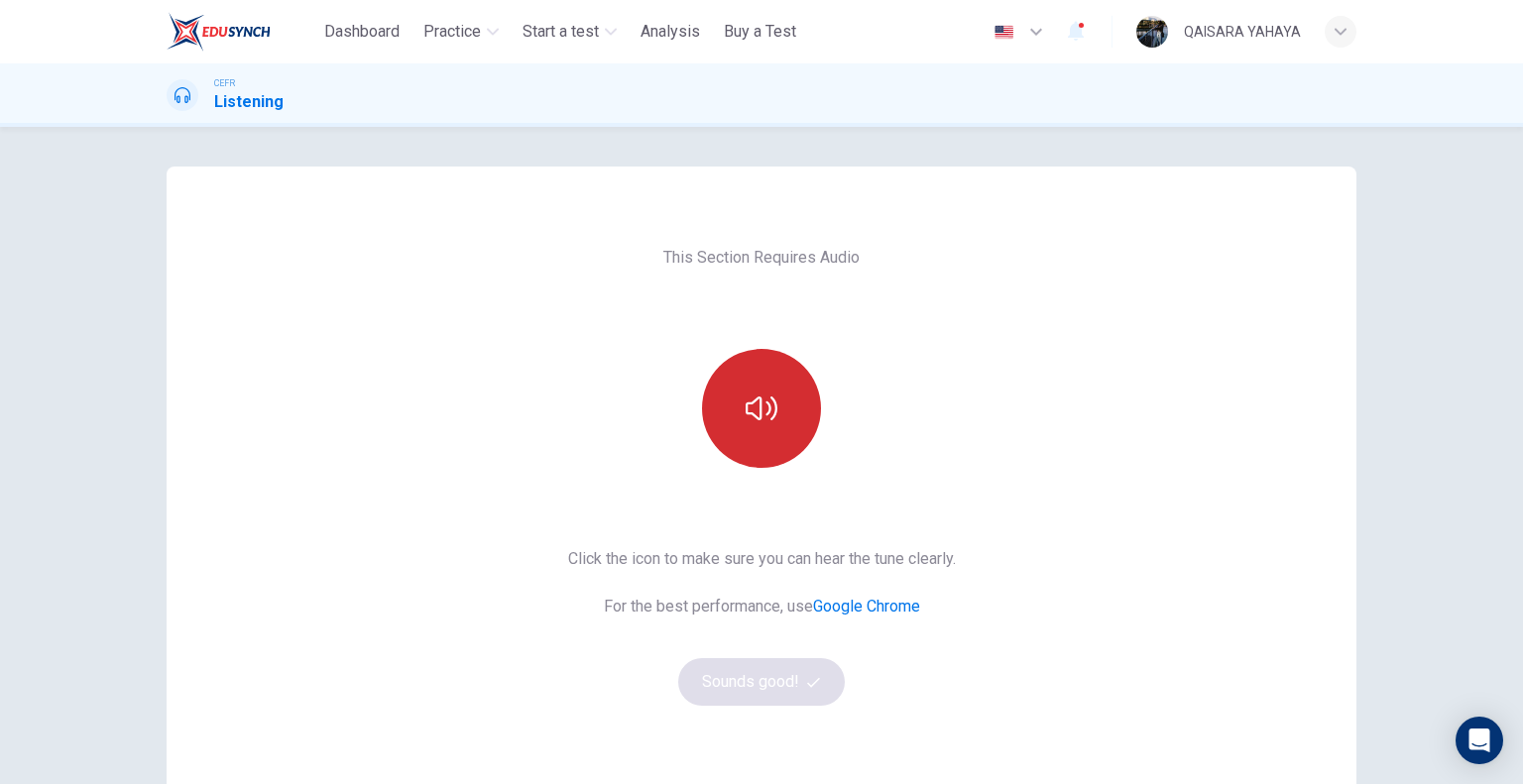 click at bounding box center [762, 408] 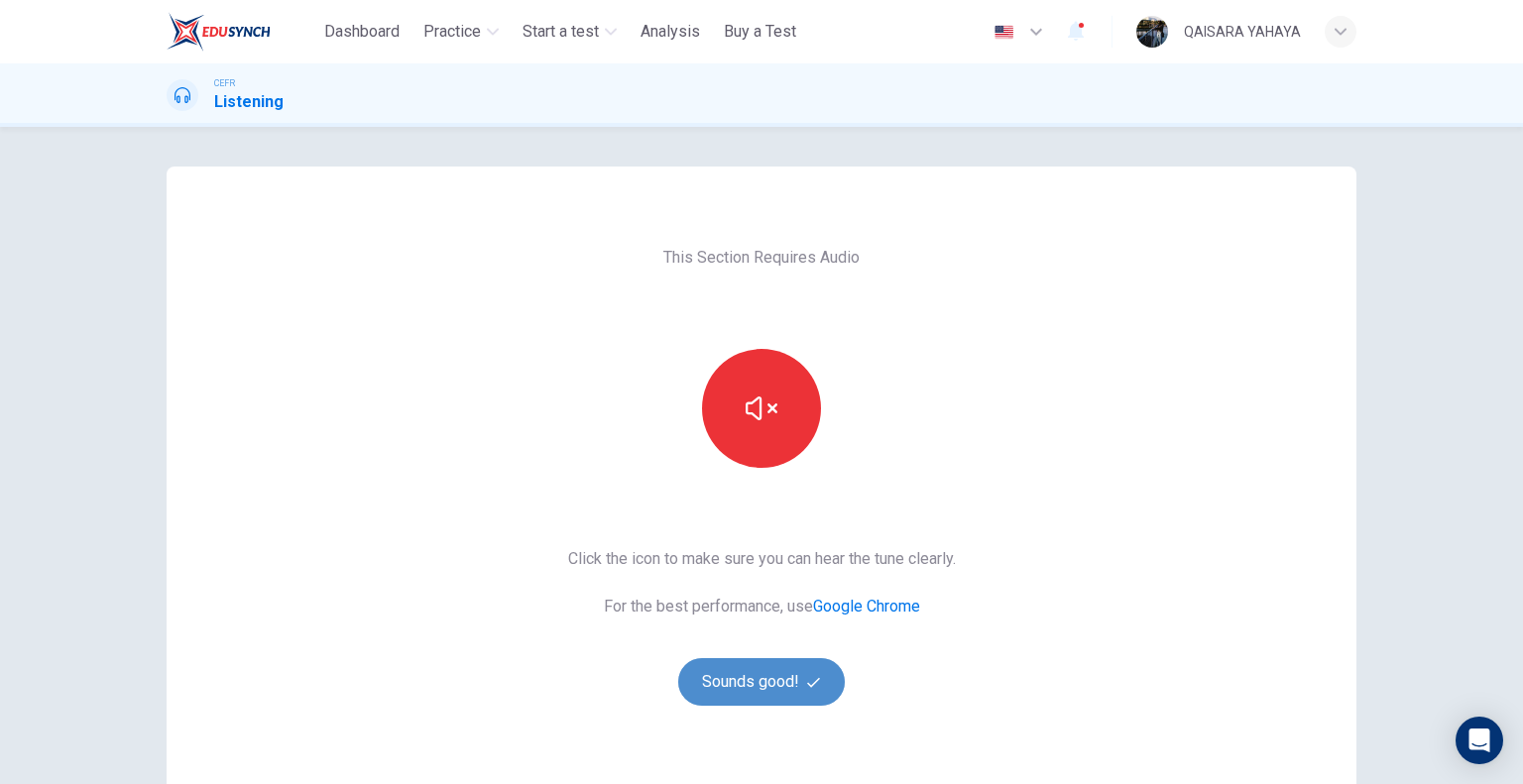 click on "Sounds good!" at bounding box center (762, 682) 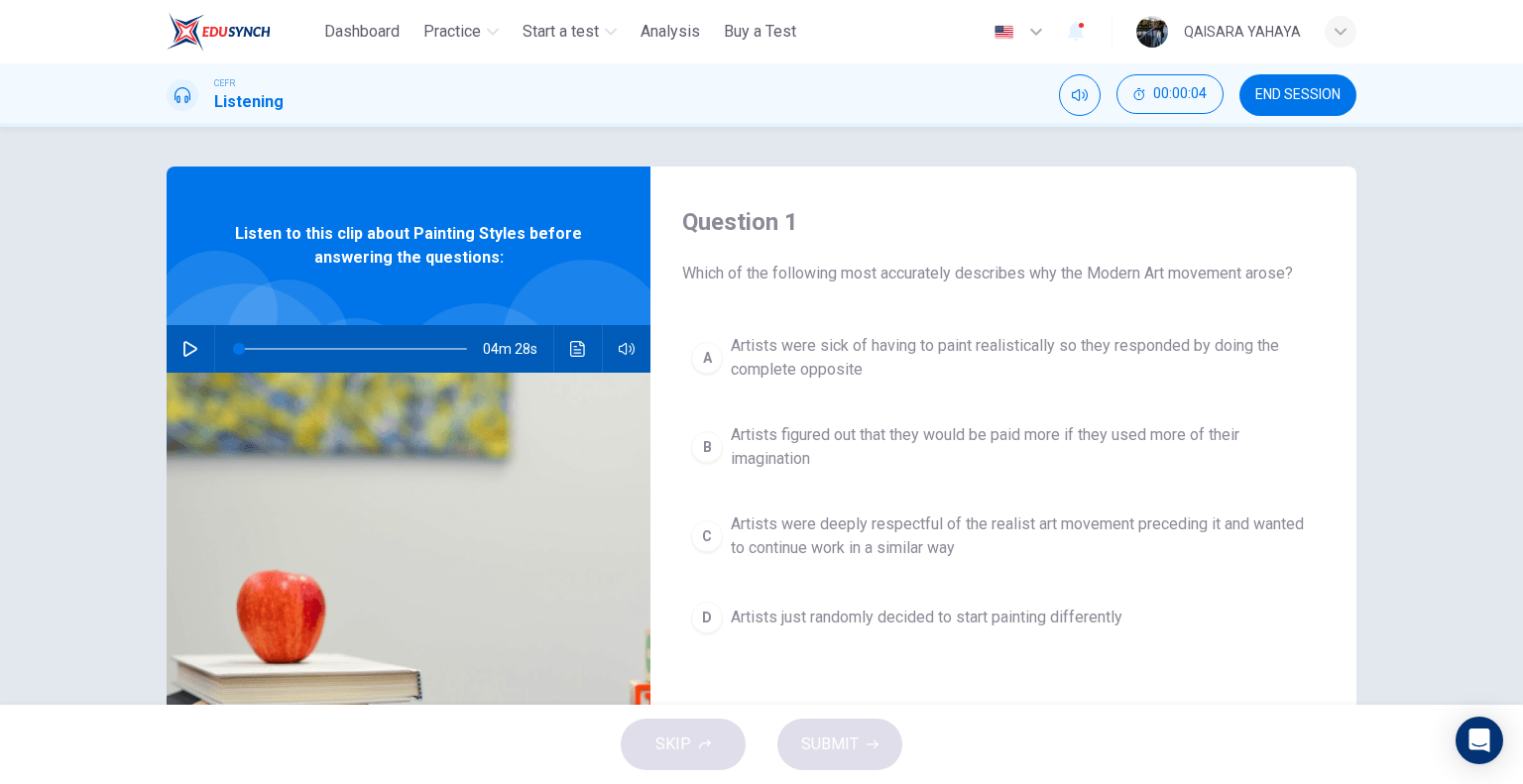 click on "Question 1 Which of the following most accurately describes why the Modern Art movement arose? A Artists were sick of having to paint realistically so they responded by doing the complete opposite B Artists figured out that they would be paid more if they used more of their imagination C Artists were deeply respectful of the realist art movement preceding it and wanted to continue work in a similar way D Artists just randomly decided to start painting differently Listen to this clip about Painting Styles before answering the questions:  04m 28s" at bounding box center [762, 415] 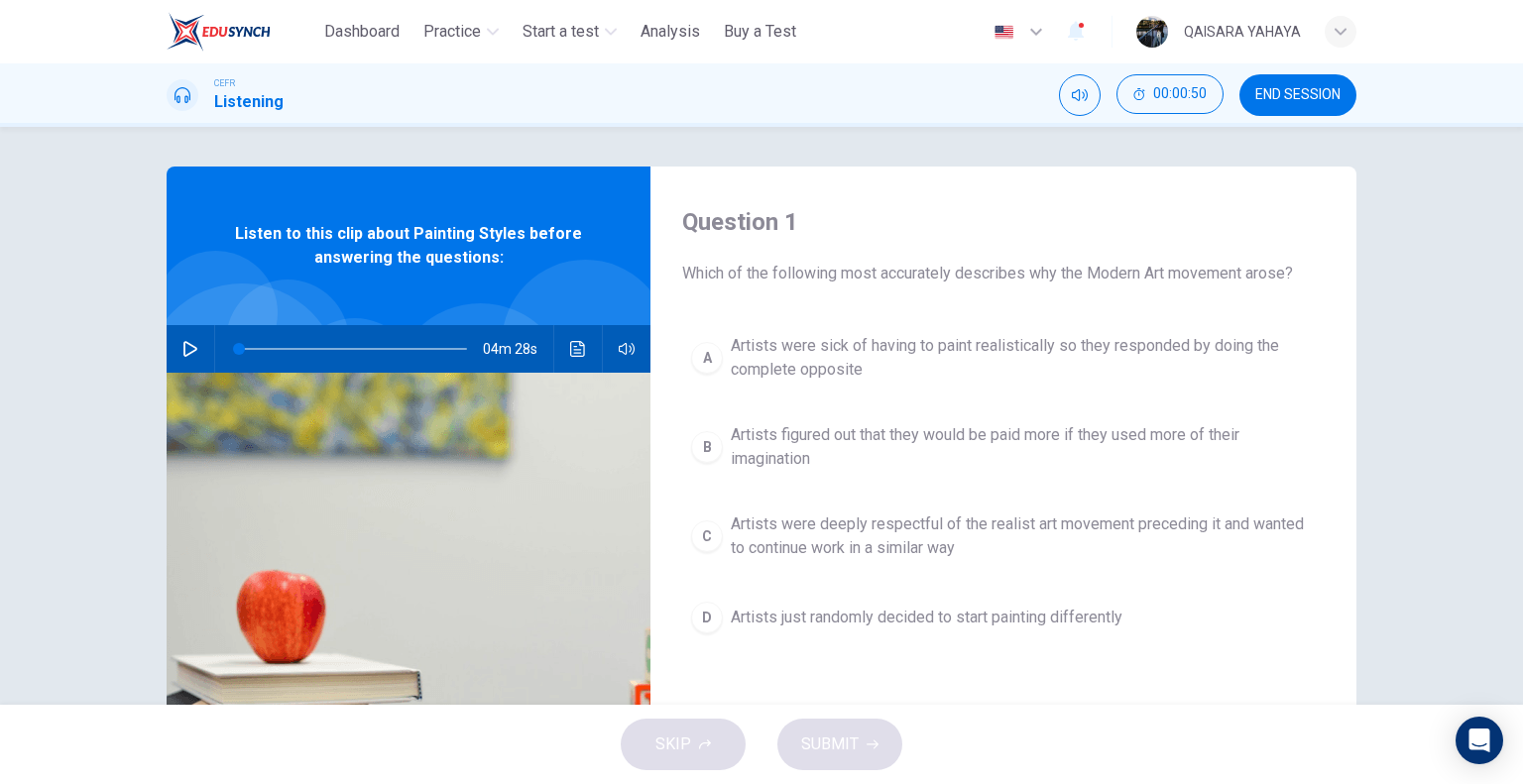 click at bounding box center (190, 349) 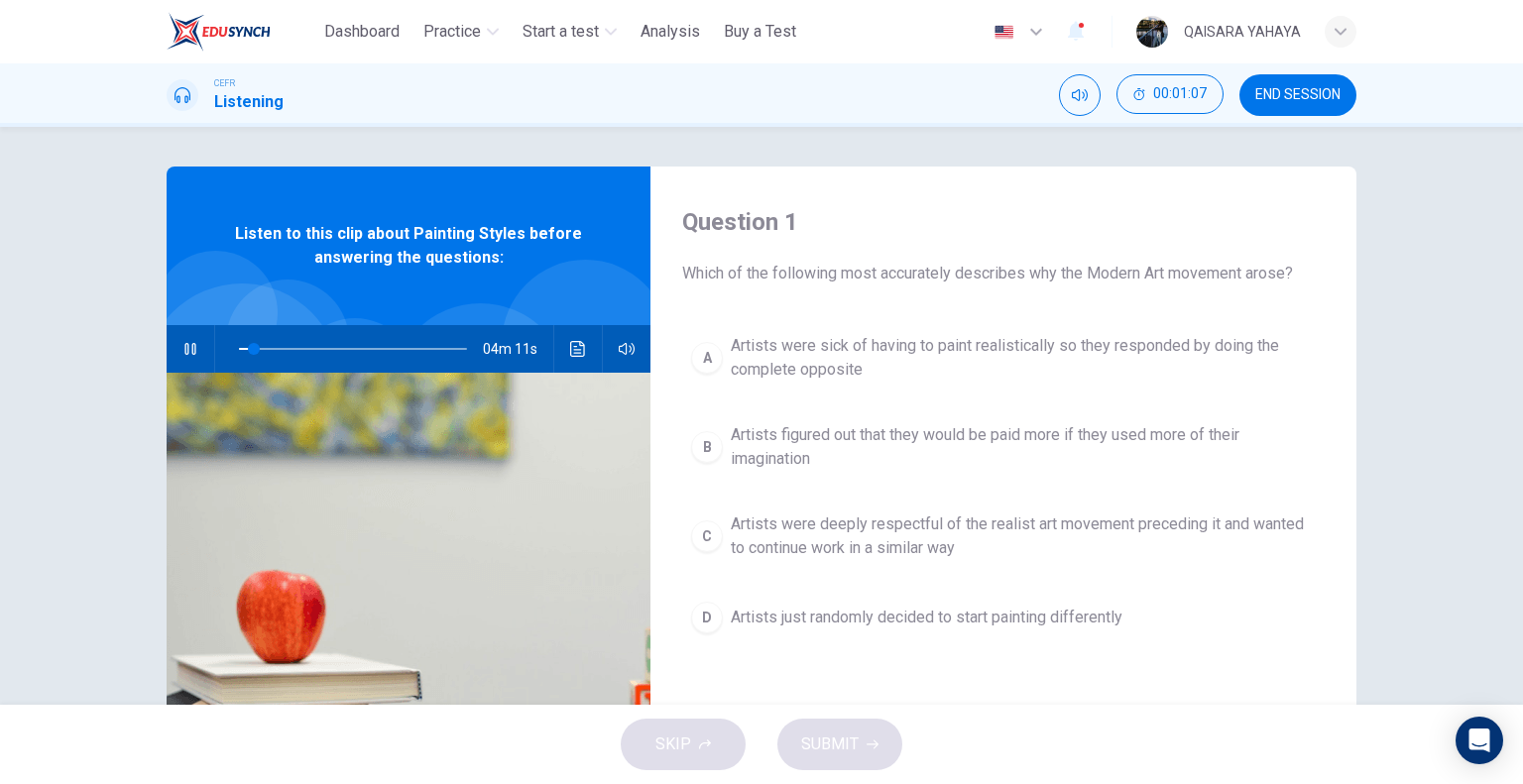 click on "Artists were sick of having to paint realistically so they responded by doing the complete opposite" at bounding box center (1023, 358) 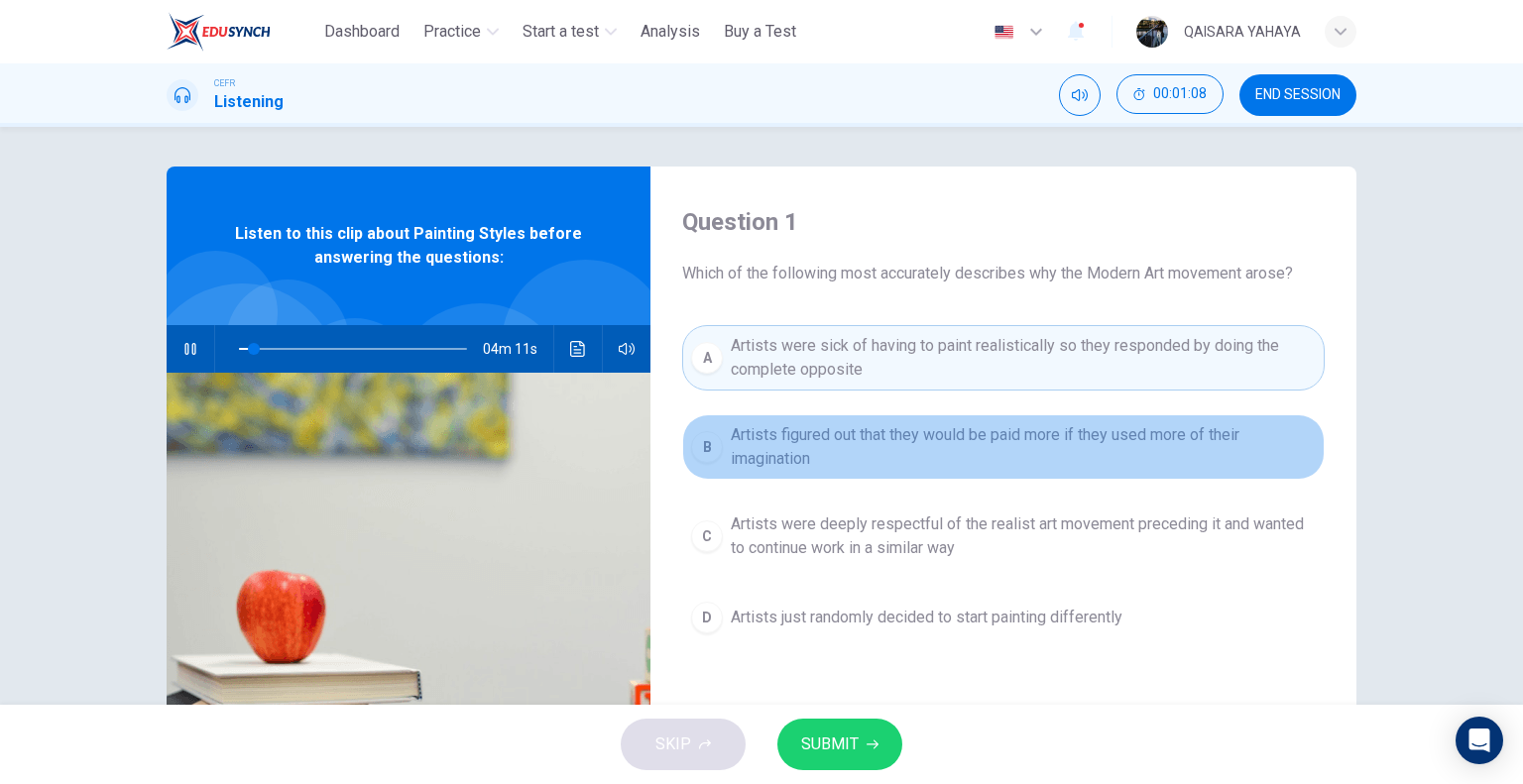 click on "Artists figured out that they would be paid more if they used more of their imagination" at bounding box center [1023, 447] 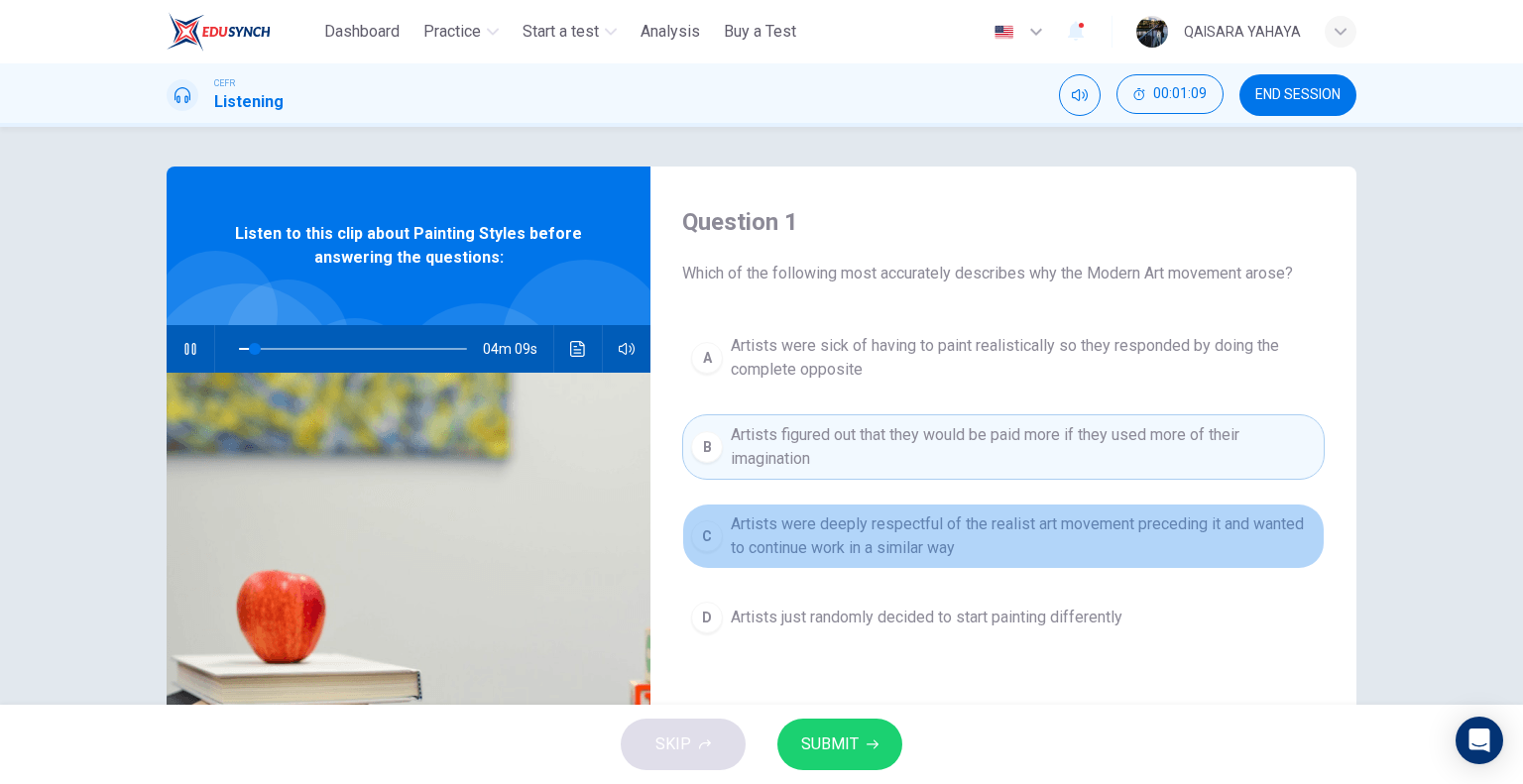 click on "Artists were deeply respectful of the realist art movement preceding it and wanted to continue work in a similar way" at bounding box center [1023, 536] 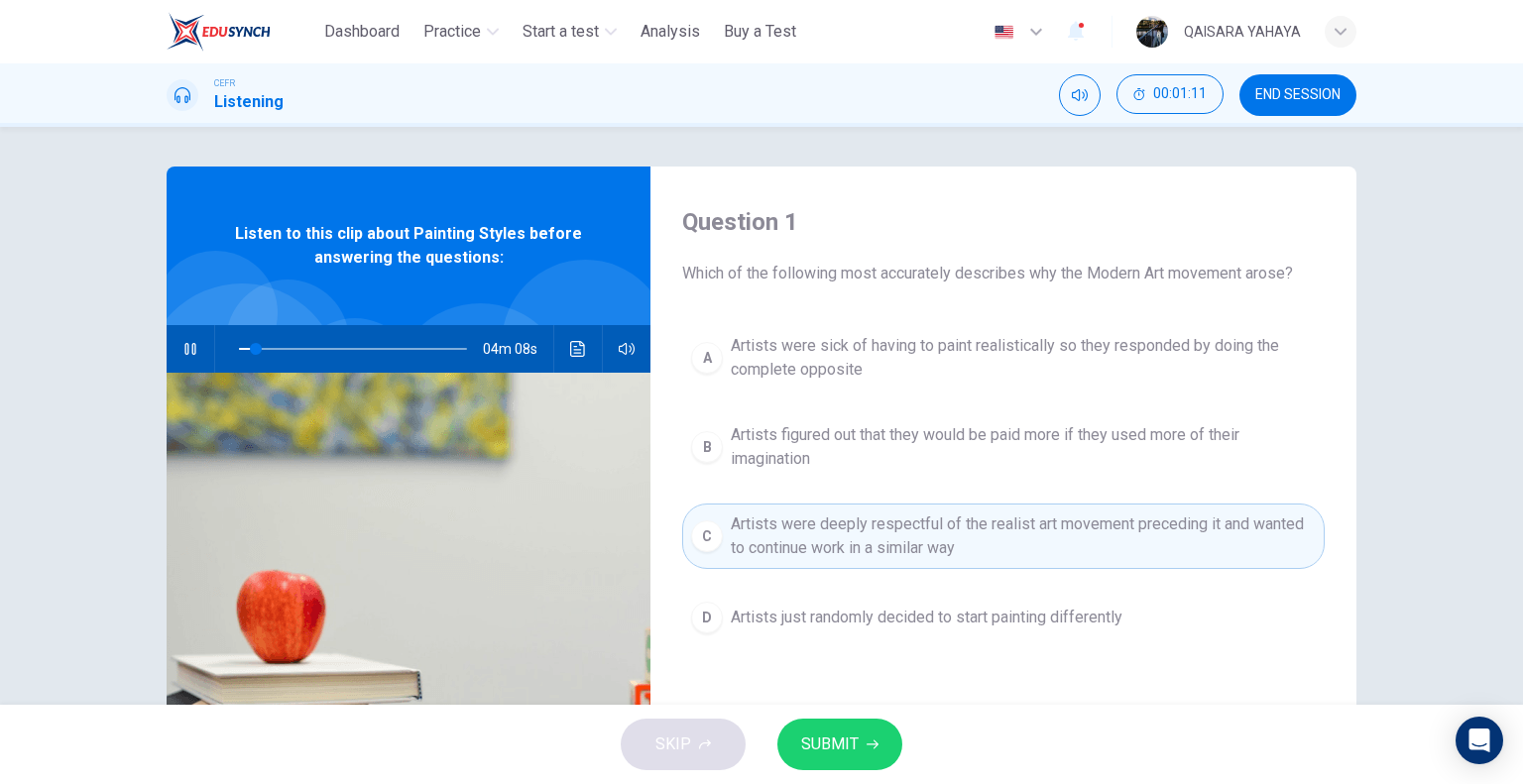 click on "Artists just randomly decided to start painting differently" at bounding box center [926, 617] 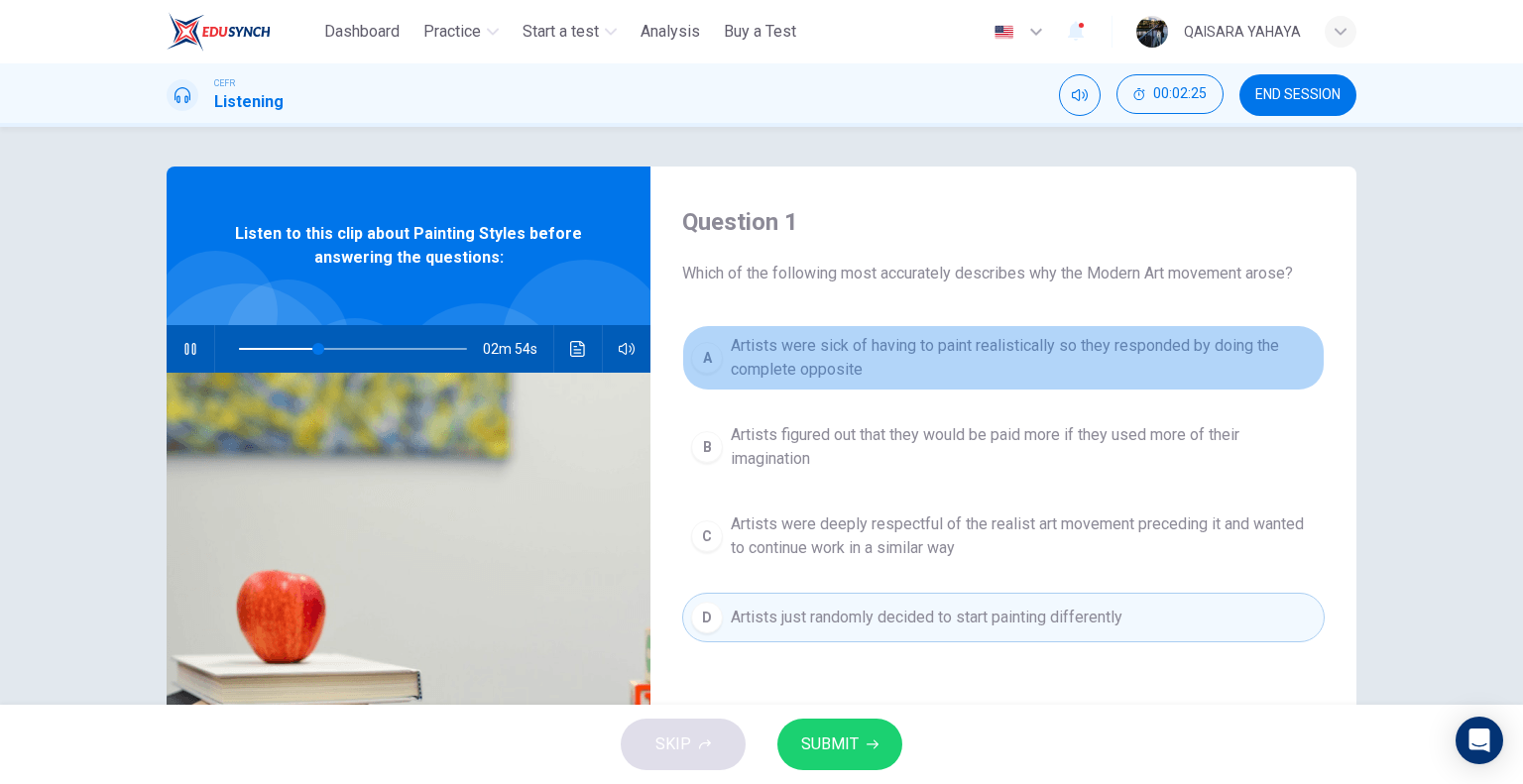 click on "Artists were sick of having to paint realistically so they responded by doing the complete opposite" at bounding box center (1023, 358) 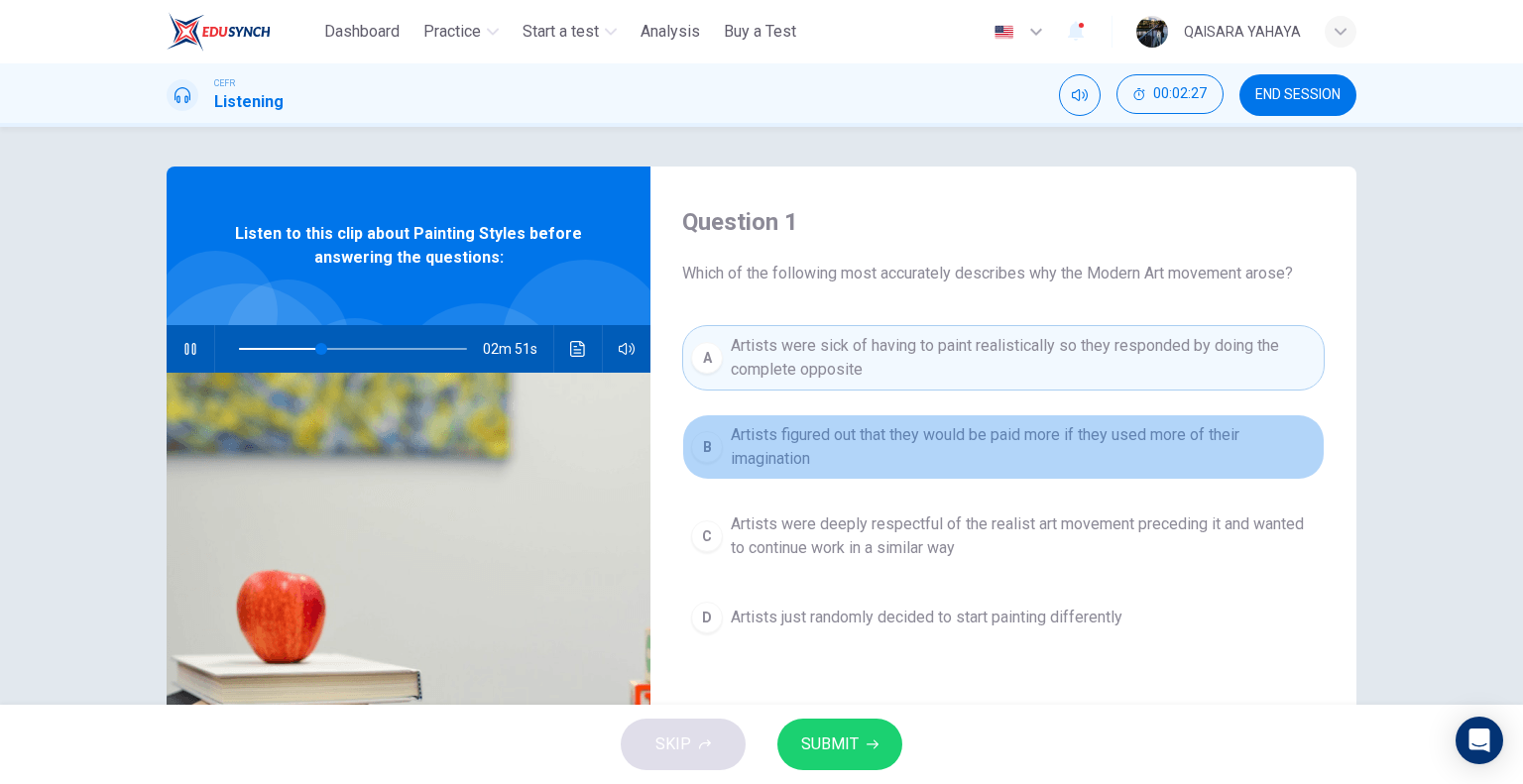 click on "Artists figured out that they would be paid more if they used more of their imagination" at bounding box center (1023, 447) 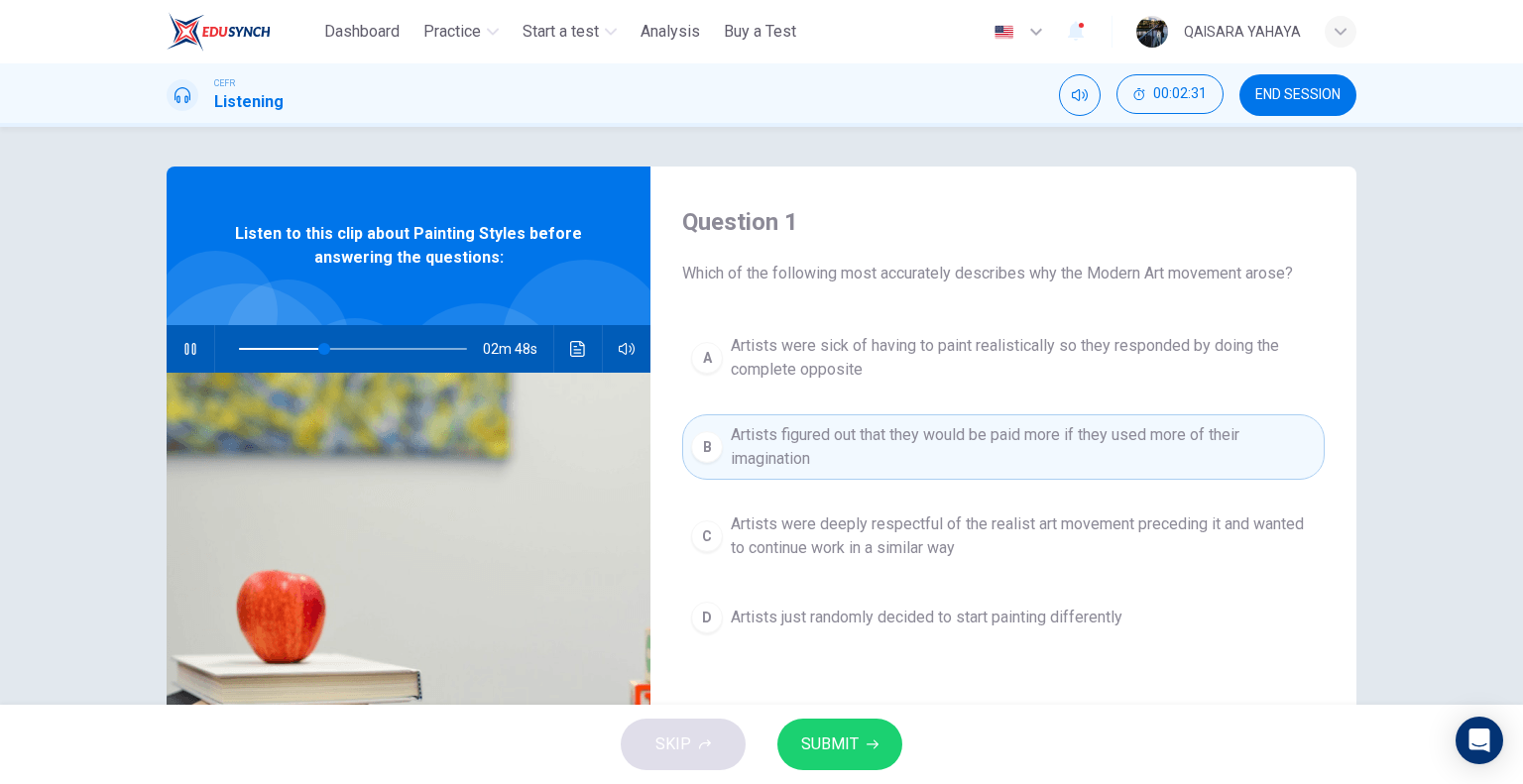 click on "SUBMIT" at bounding box center [830, 744] 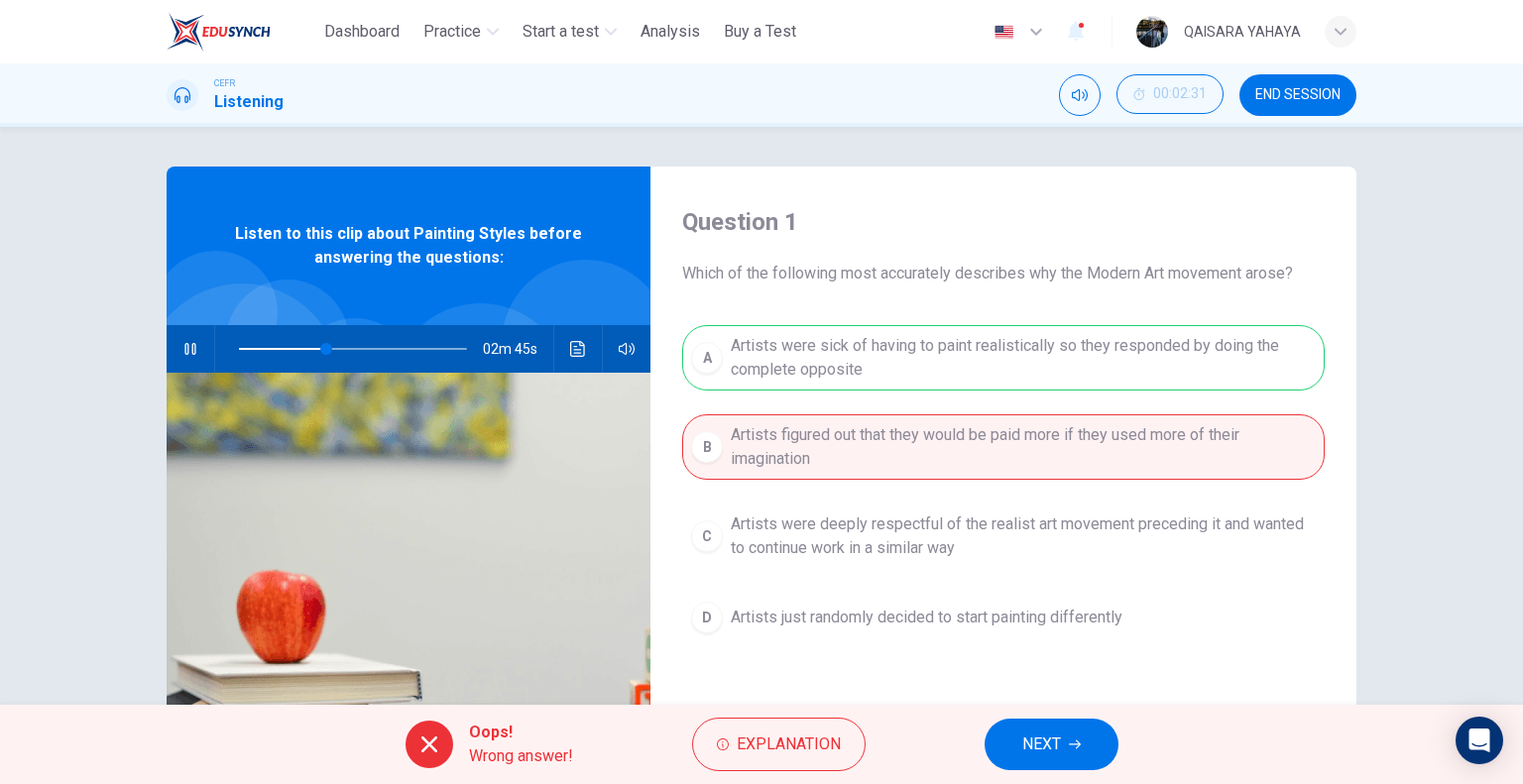 click 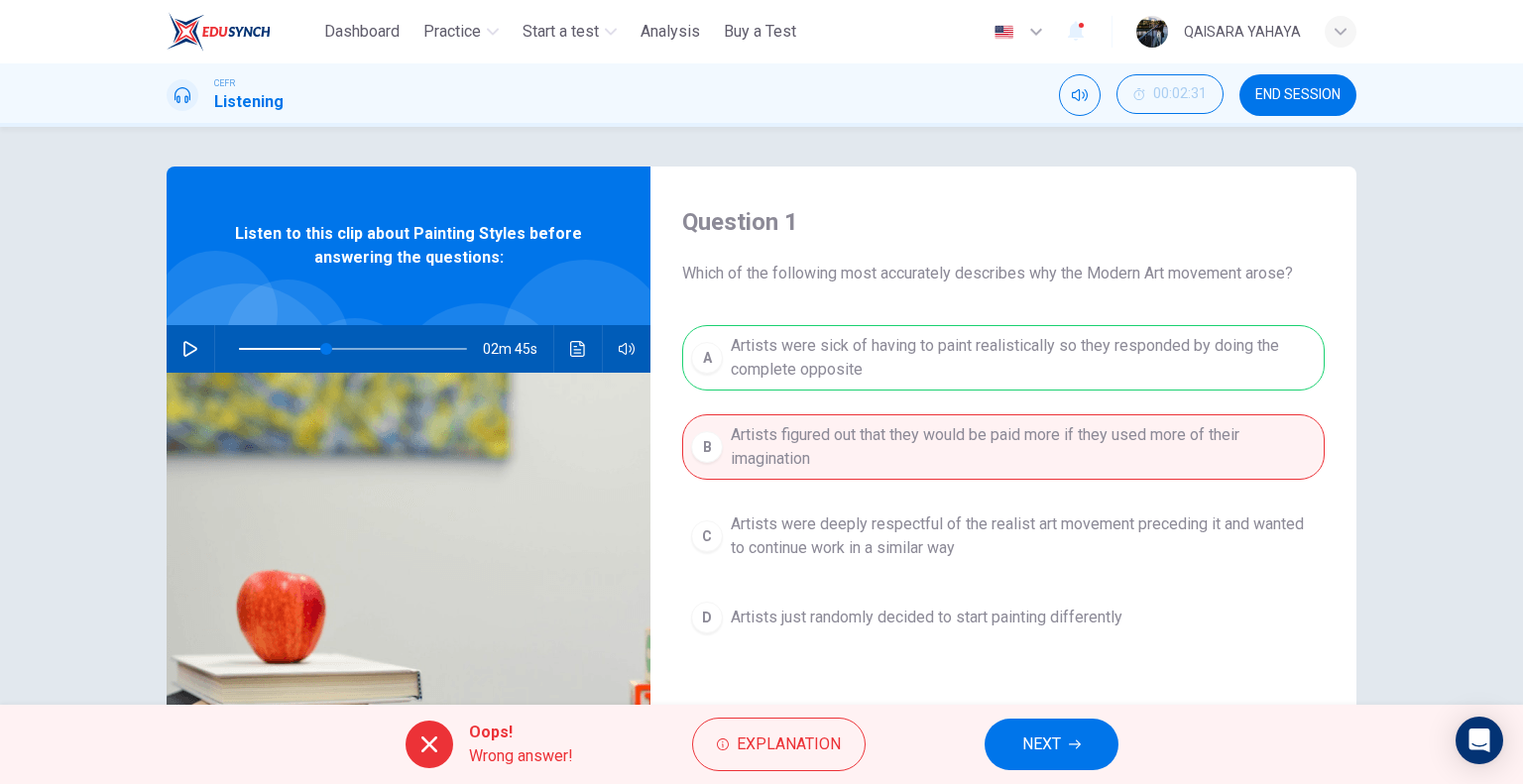 click at bounding box center [190, 349] 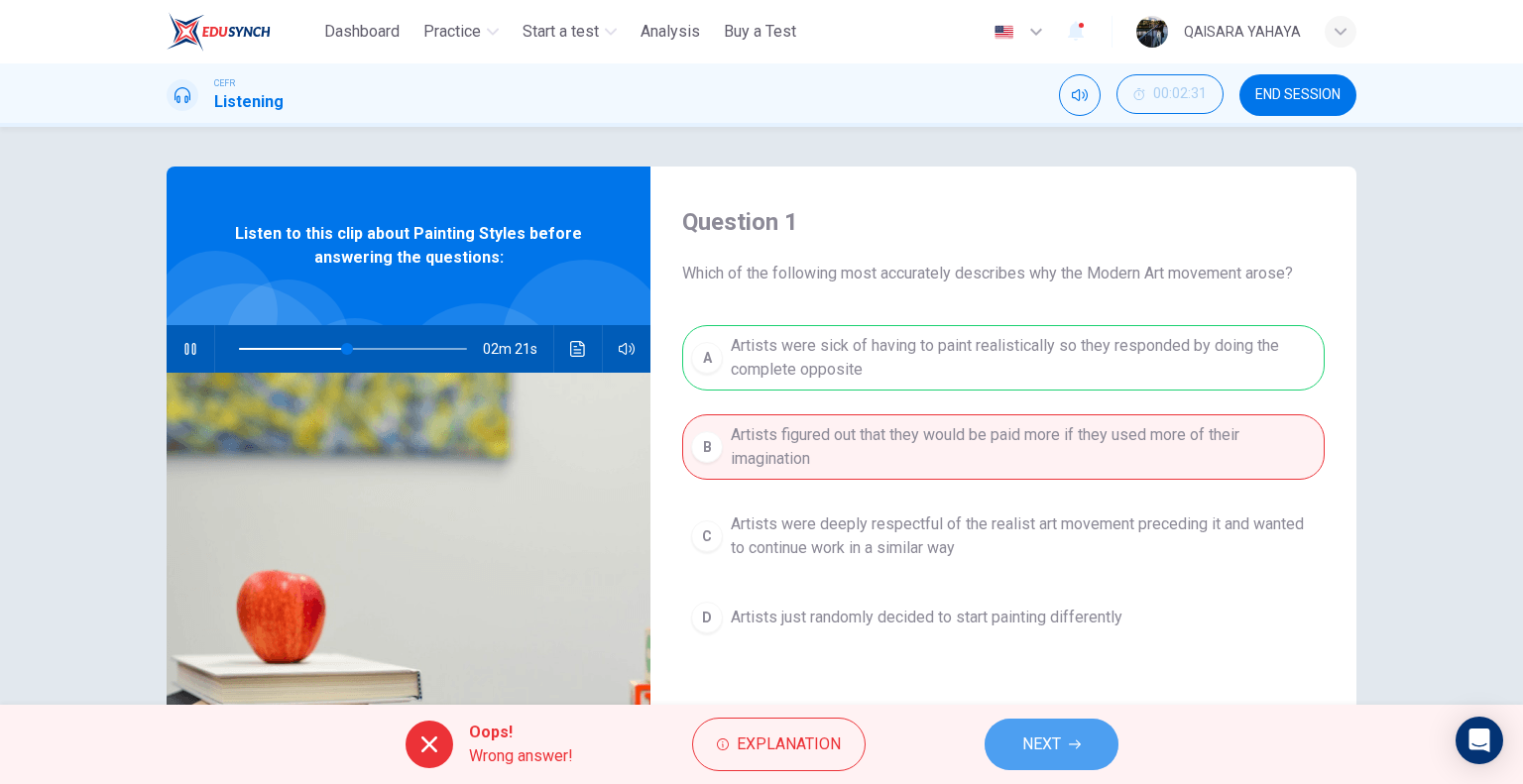 click on "NEXT" at bounding box center (1041, 744) 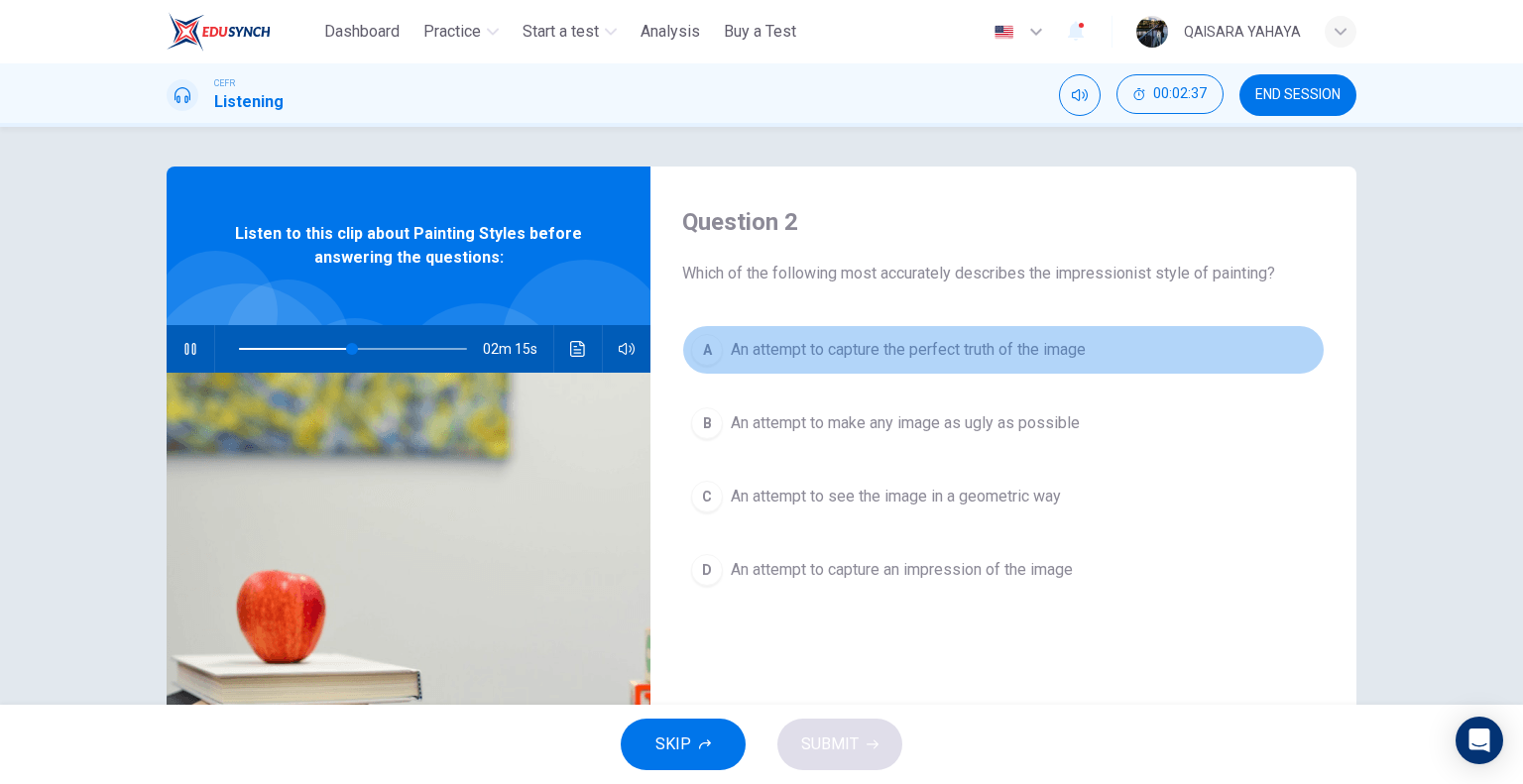 click on "An attempt to capture the perfect truth of the image" at bounding box center [908, 350] 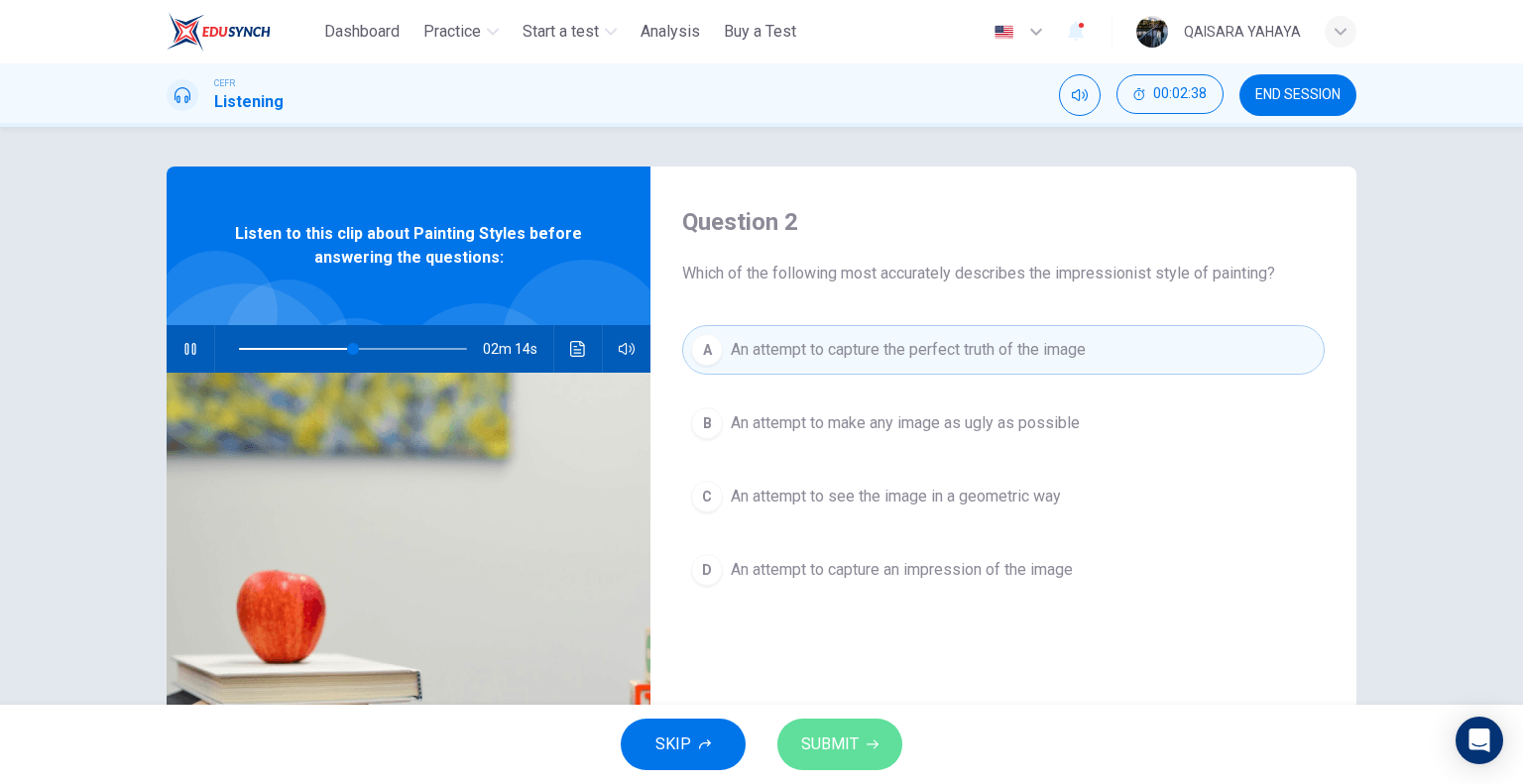 click on "SUBMIT" at bounding box center (840, 744) 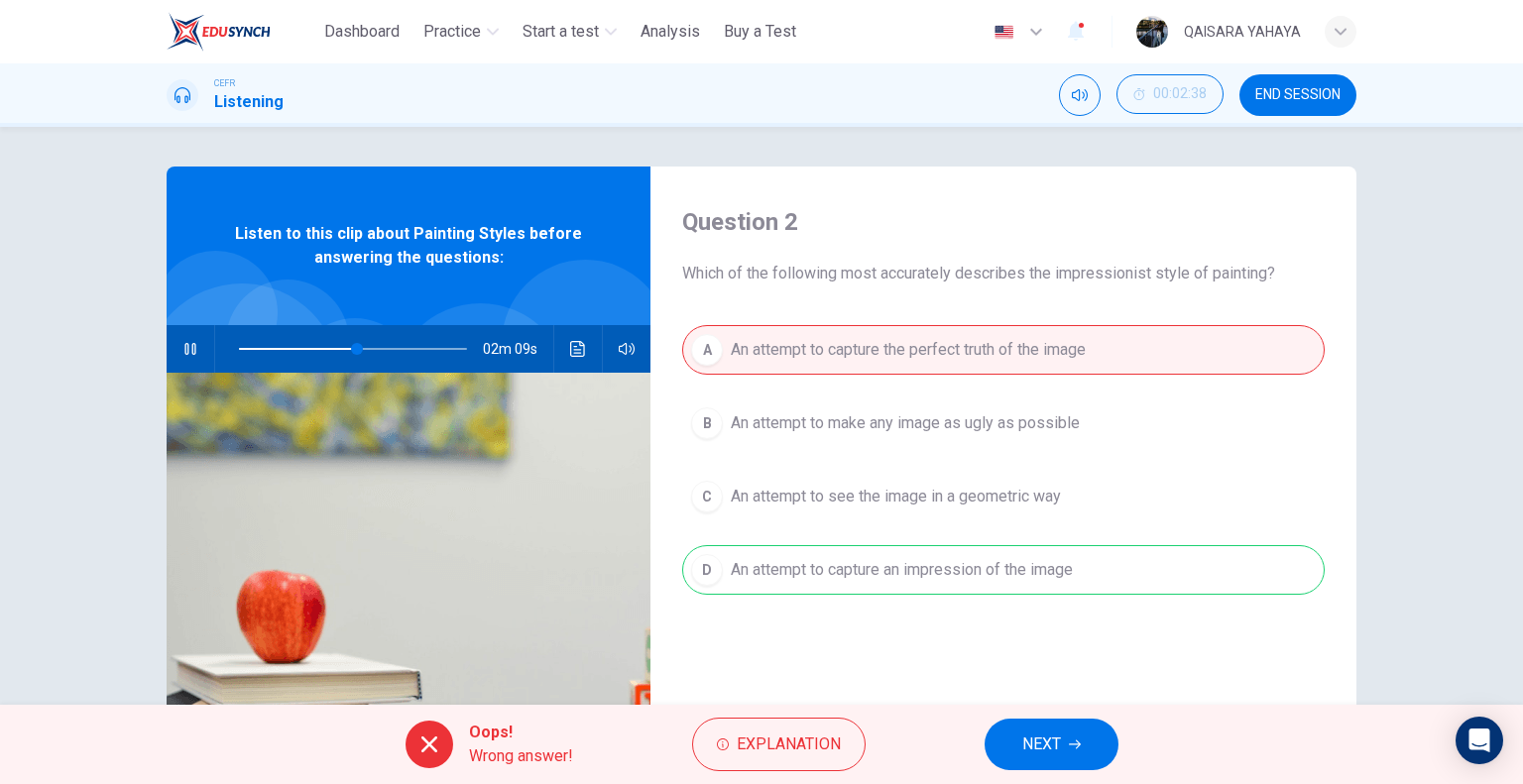 click at bounding box center [190, 349] 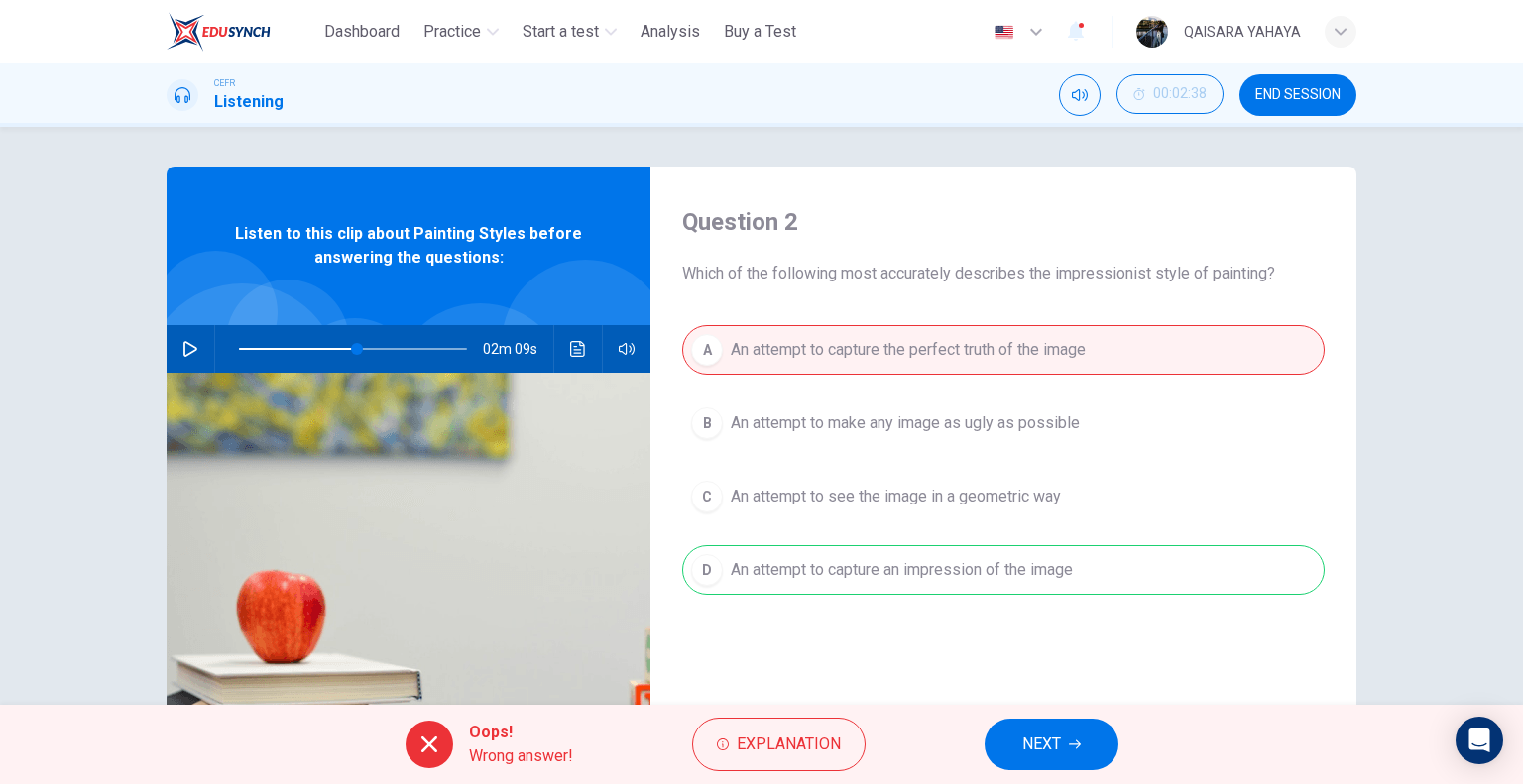 click on "Question 2 Which of the following most accurately describes the impressionist style of painting? A An attempt to capture the perfect truth of the image B An attempt to make any image as ugly as possible C An attempt to see the image in a geometric way D An attempt to capture an impression of the image Listen to this clip about Painting Styles before answering the questions:  02m 09s" at bounding box center (762, 510) 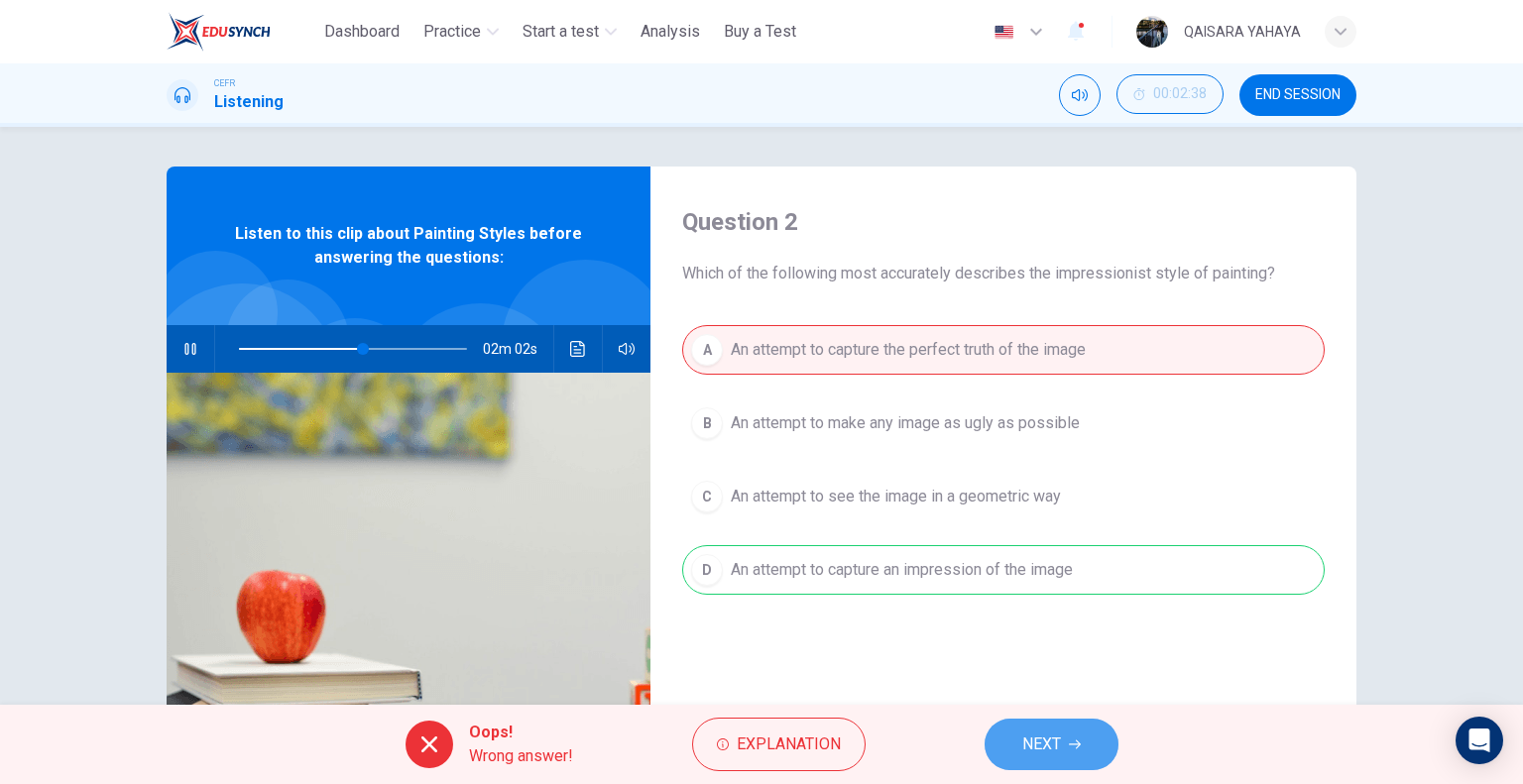 click on "NEXT" at bounding box center (1041, 744) 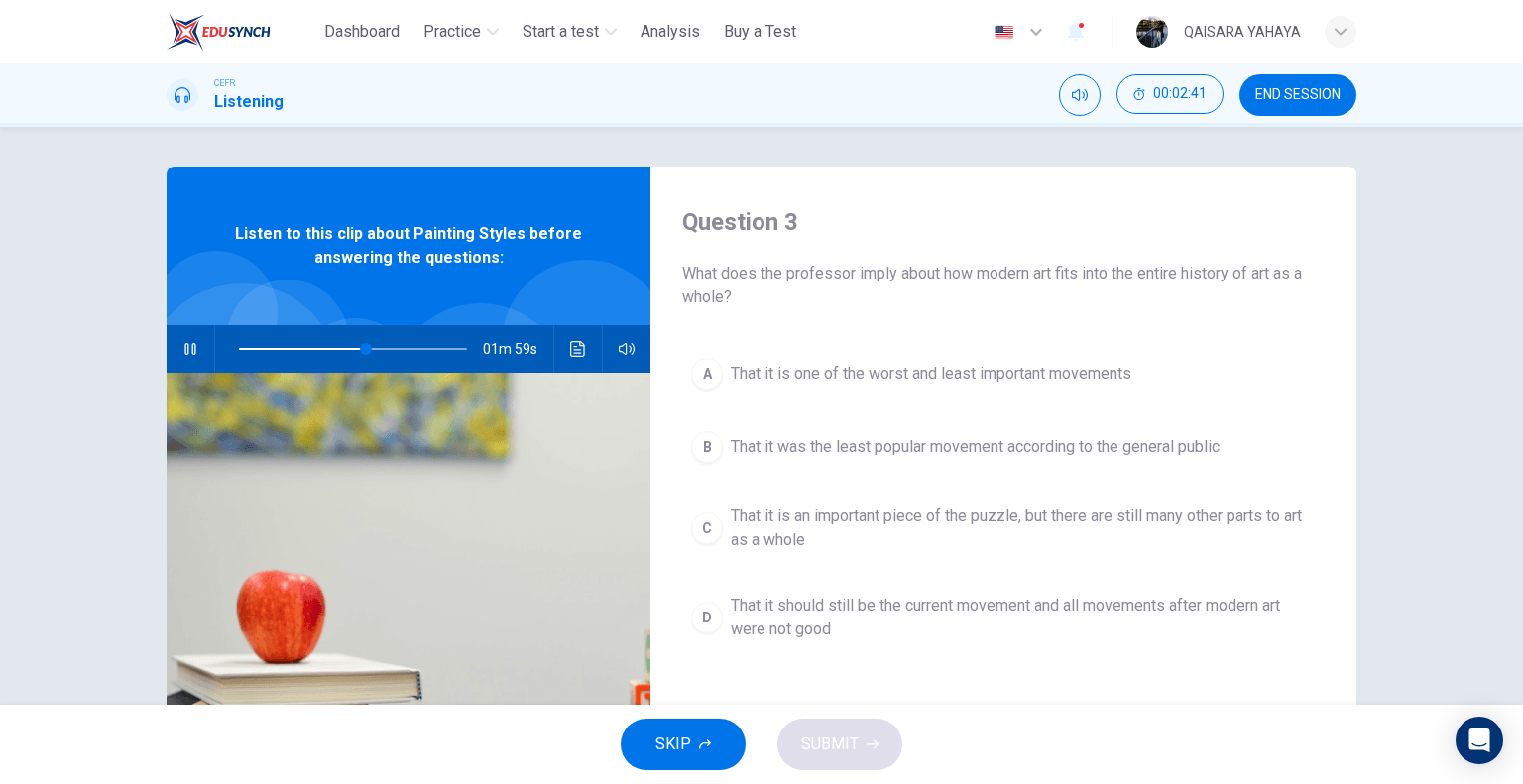 click on "A That it is one of the worst and least important movements B That it was the least popular movement according to the general public C That it is an important piece of the puzzle, but there are still many other parts to art as a whole D That it should still be the current movement and all movements after modern art were not good" at bounding box center [1003, 519] 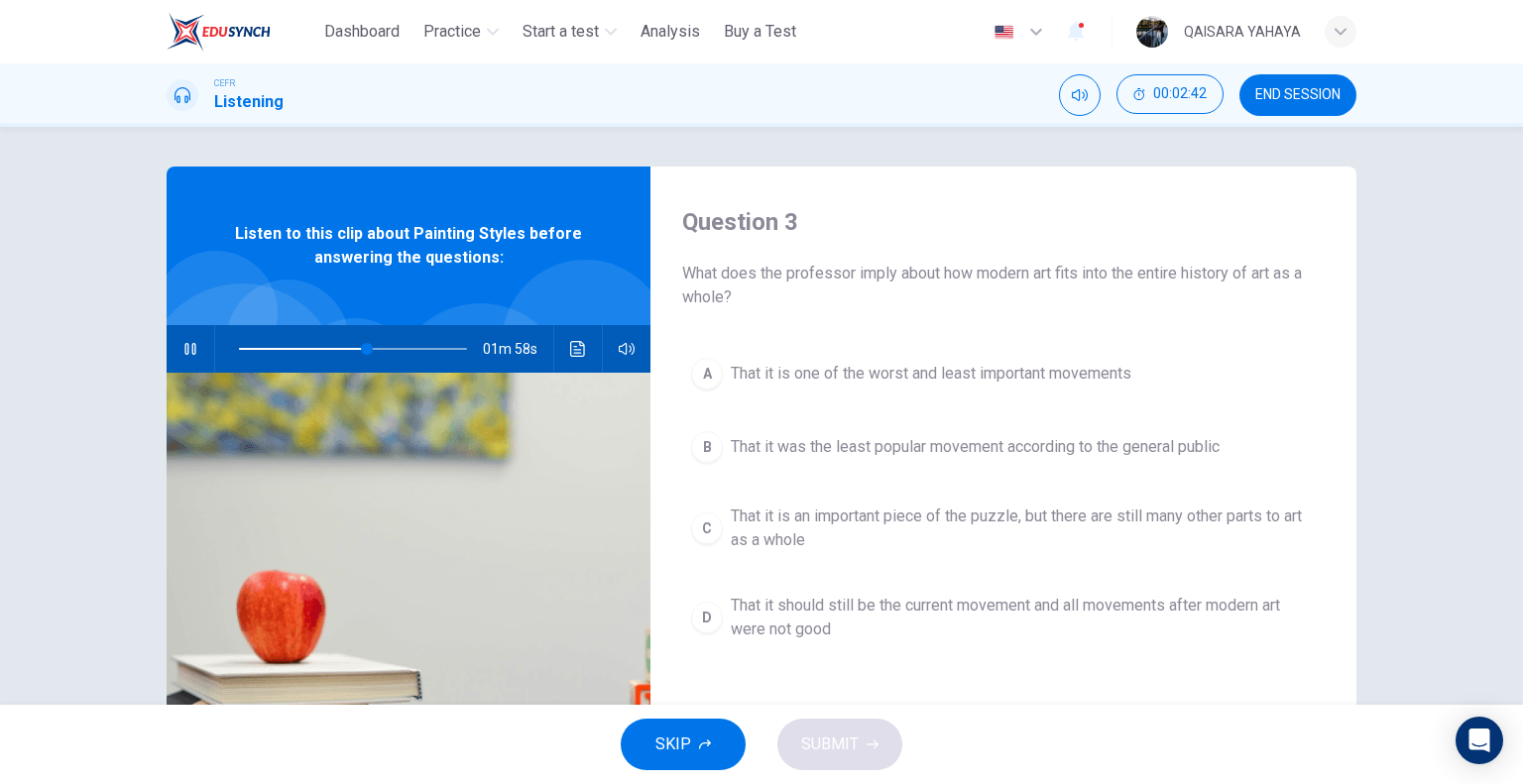 click on "A That it is one of the worst and least important movements" at bounding box center [1003, 374] 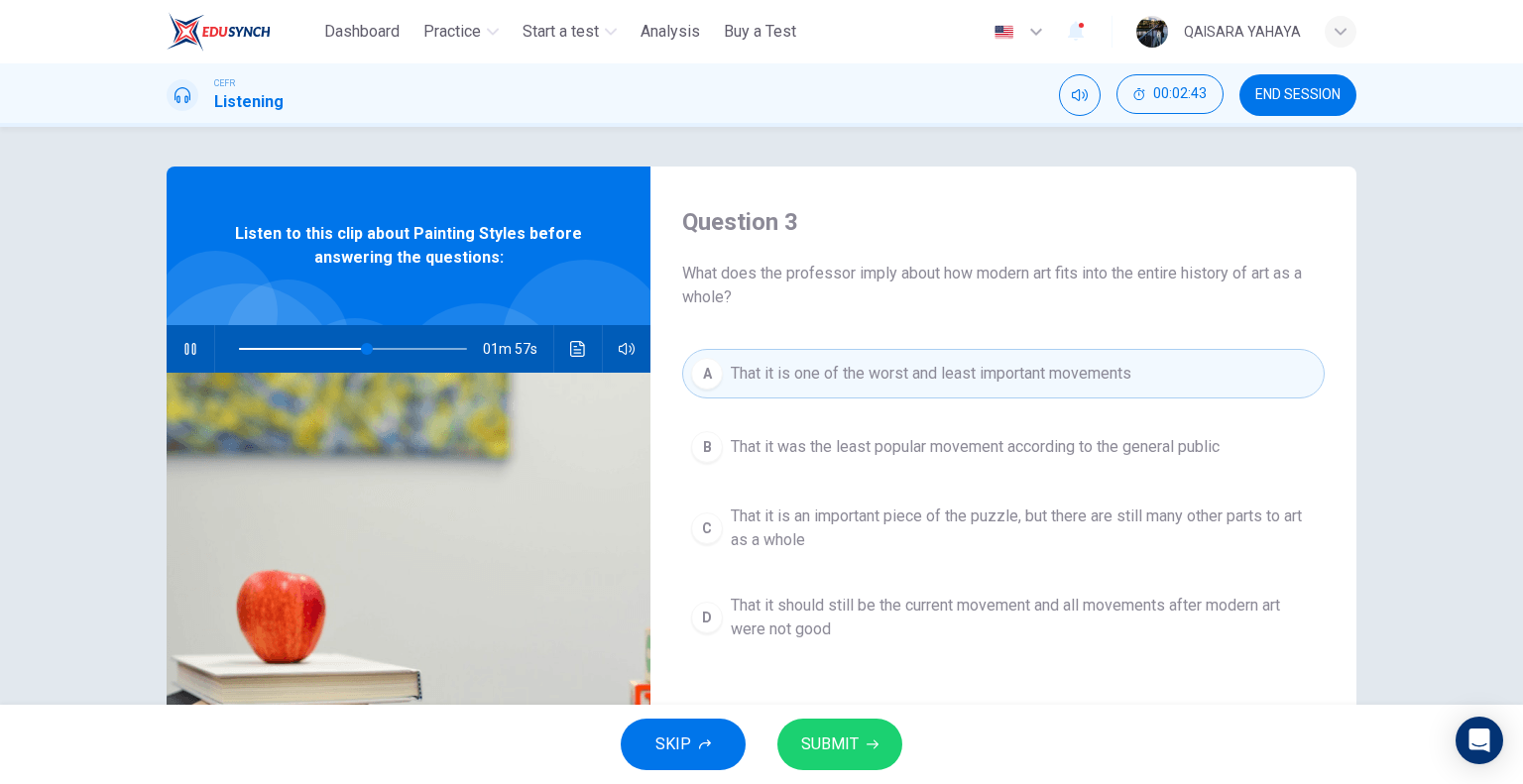 click on "B That it was the least popular movement according to the general public" at bounding box center [1003, 447] 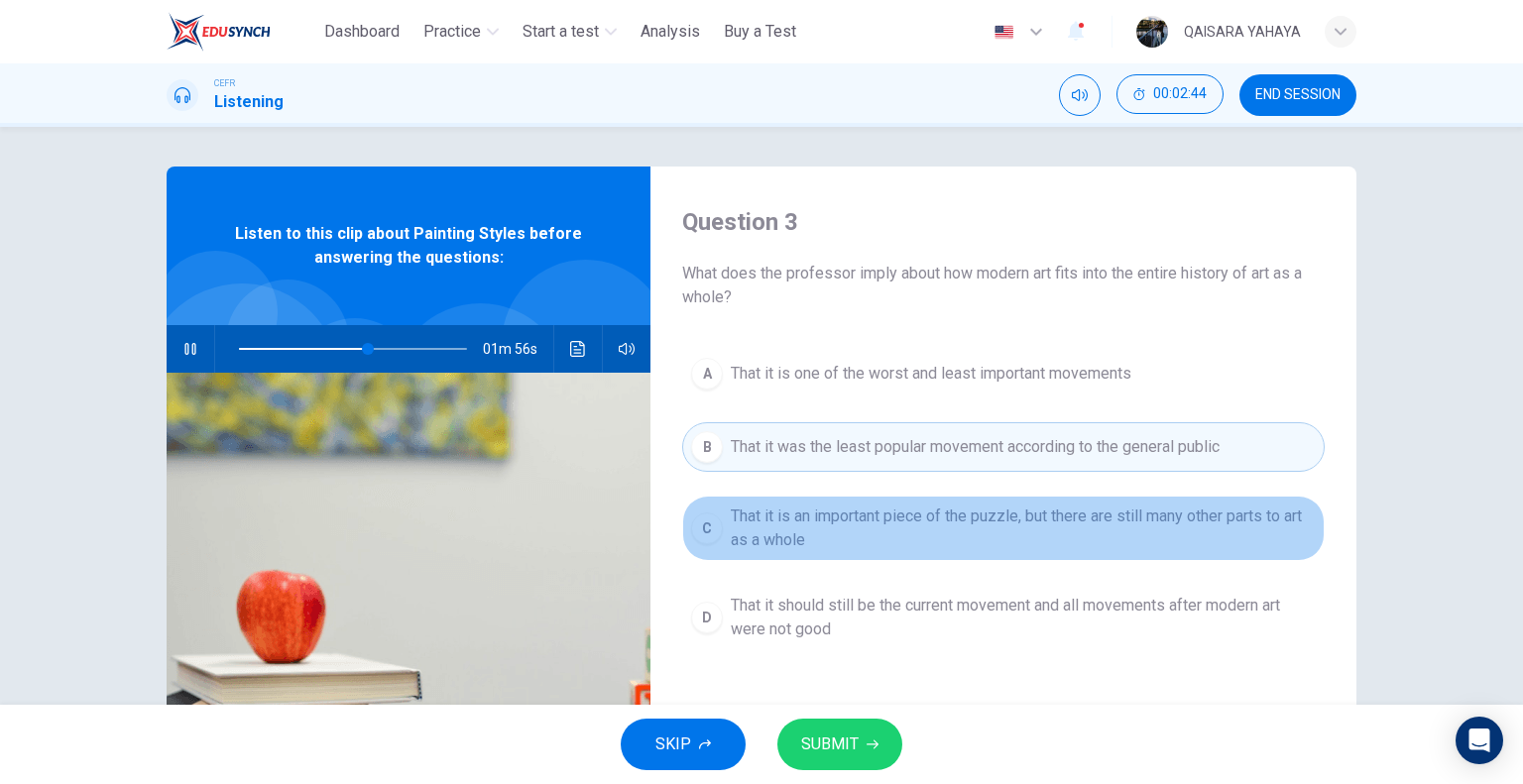 click on "That it is an important piece of the puzzle, but there are still many other parts to art as a whole" at bounding box center (1023, 528) 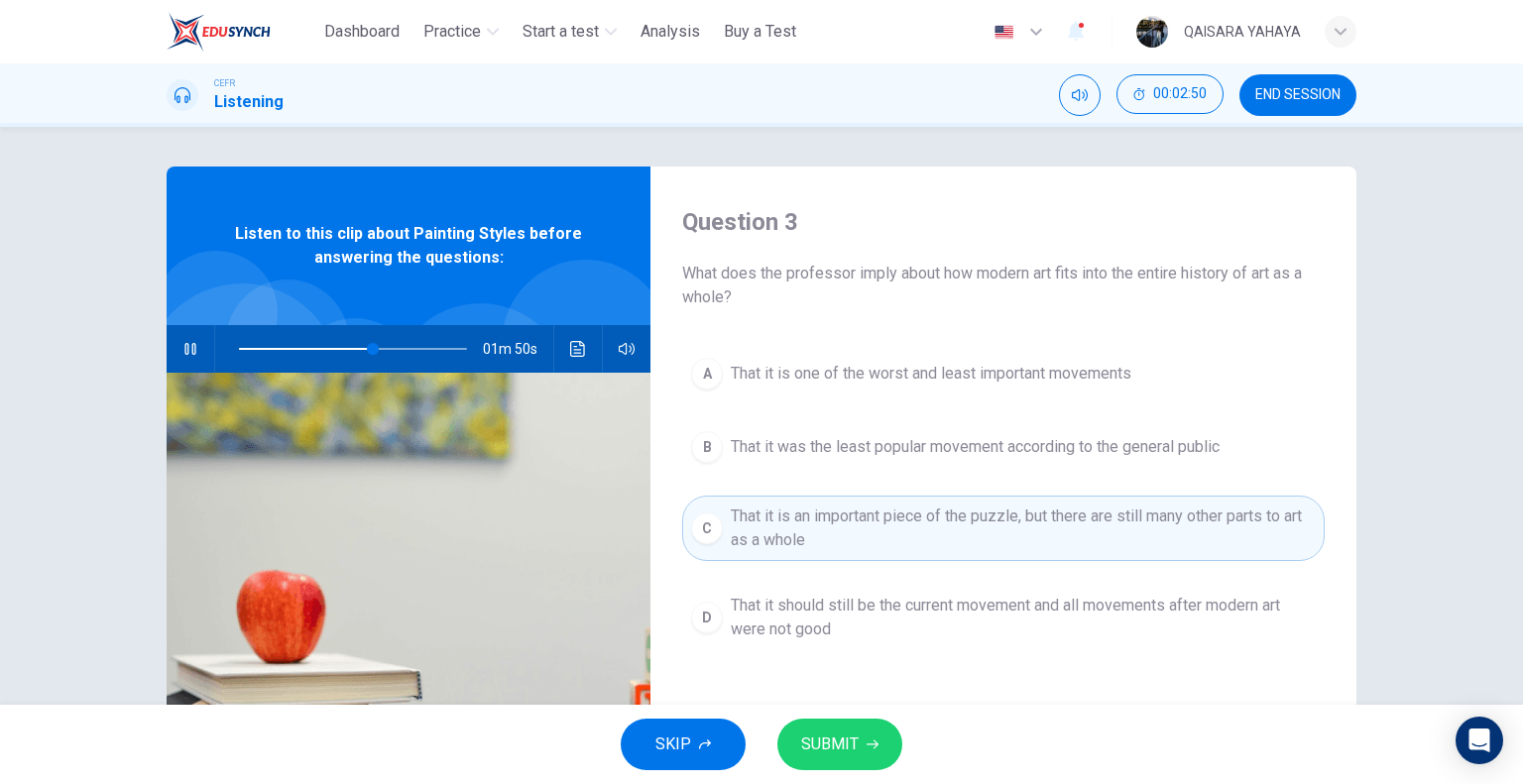 click on "That it should still be the current movement and all movements after modern art were not good" at bounding box center [1023, 617] 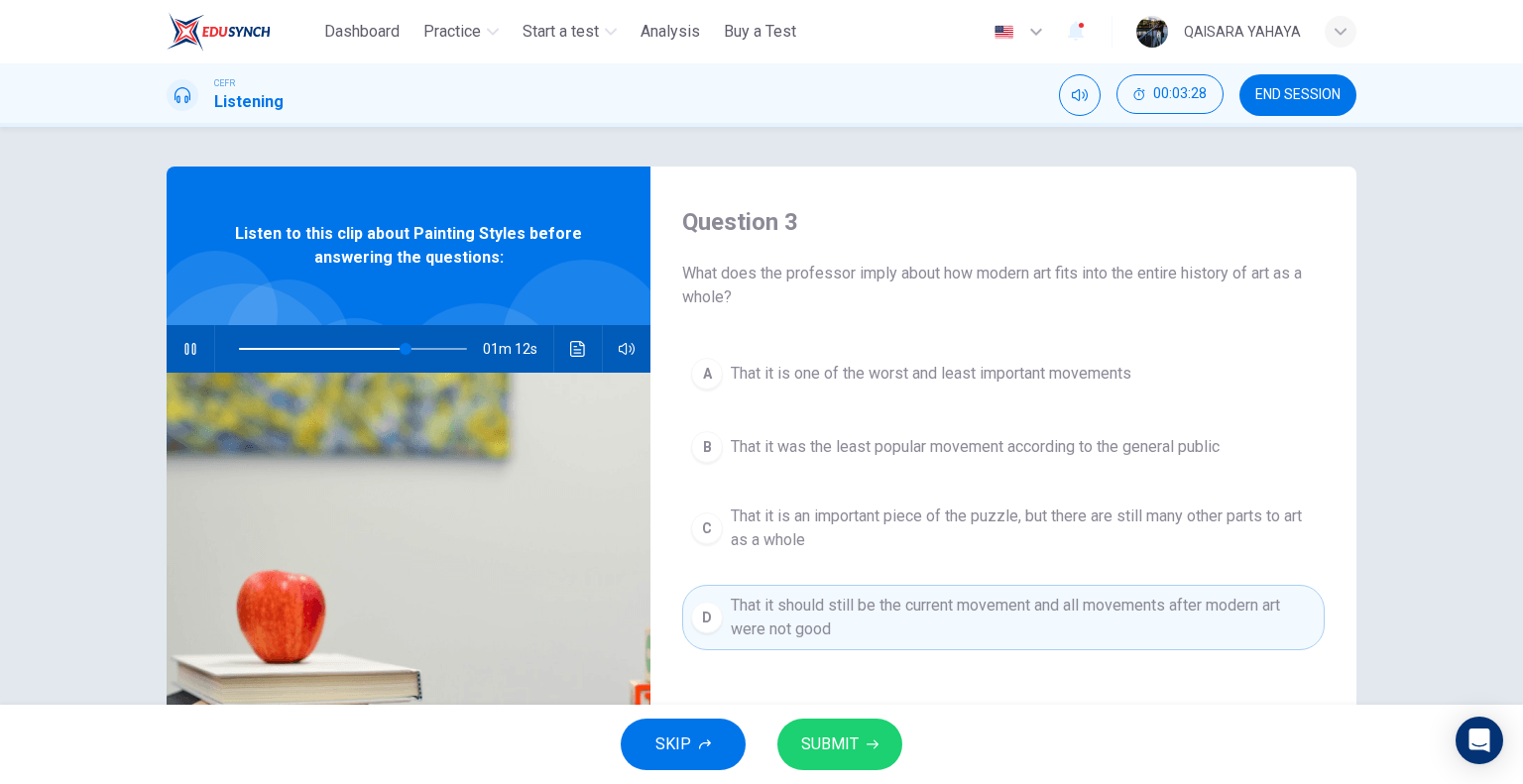 click on "Question 3 What does the professor imply about how modern art fits into the entire history of art as a whole? A That it is one of the worst and least important movements B That it was the least popular movement according to the general public C That it is an important piece of the puzzle, but there are still many other parts to art as a whole D That it should still be the current movement and all movements after modern art were not good Listen to this clip about Painting Styles before answering the questions:  01m 12s" at bounding box center [762, 415] 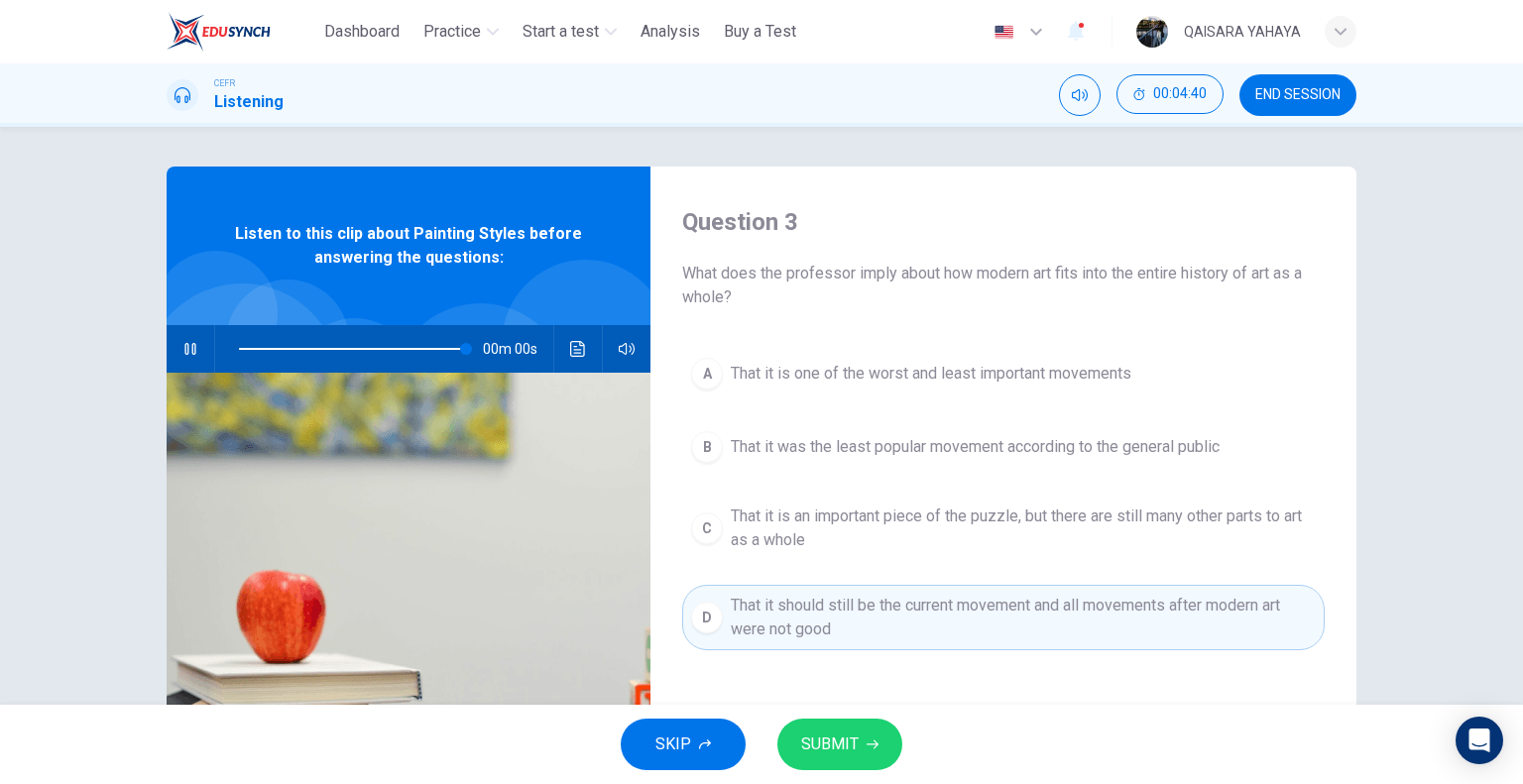 type on "*" 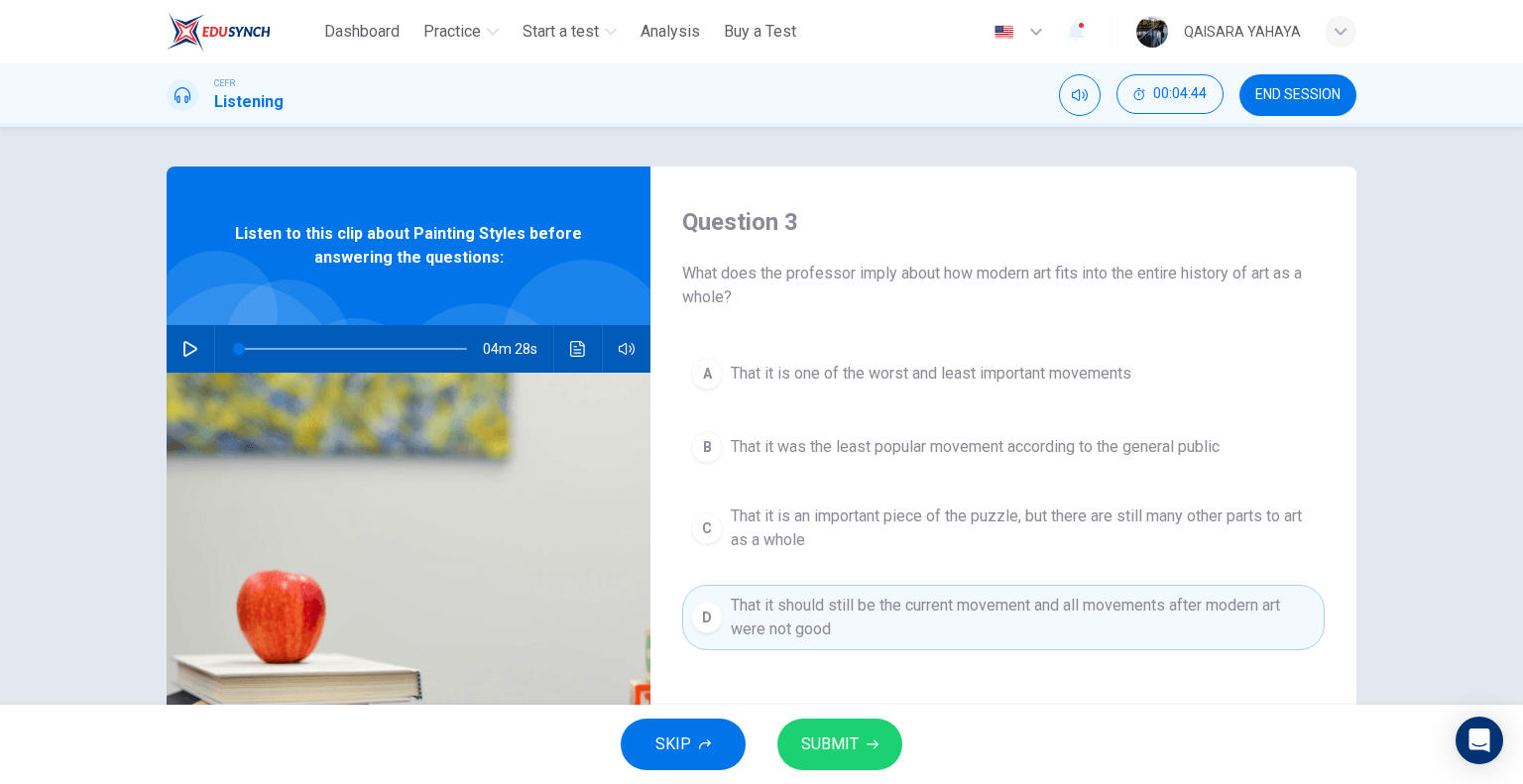 click on "SUBMIT" at bounding box center [830, 744] 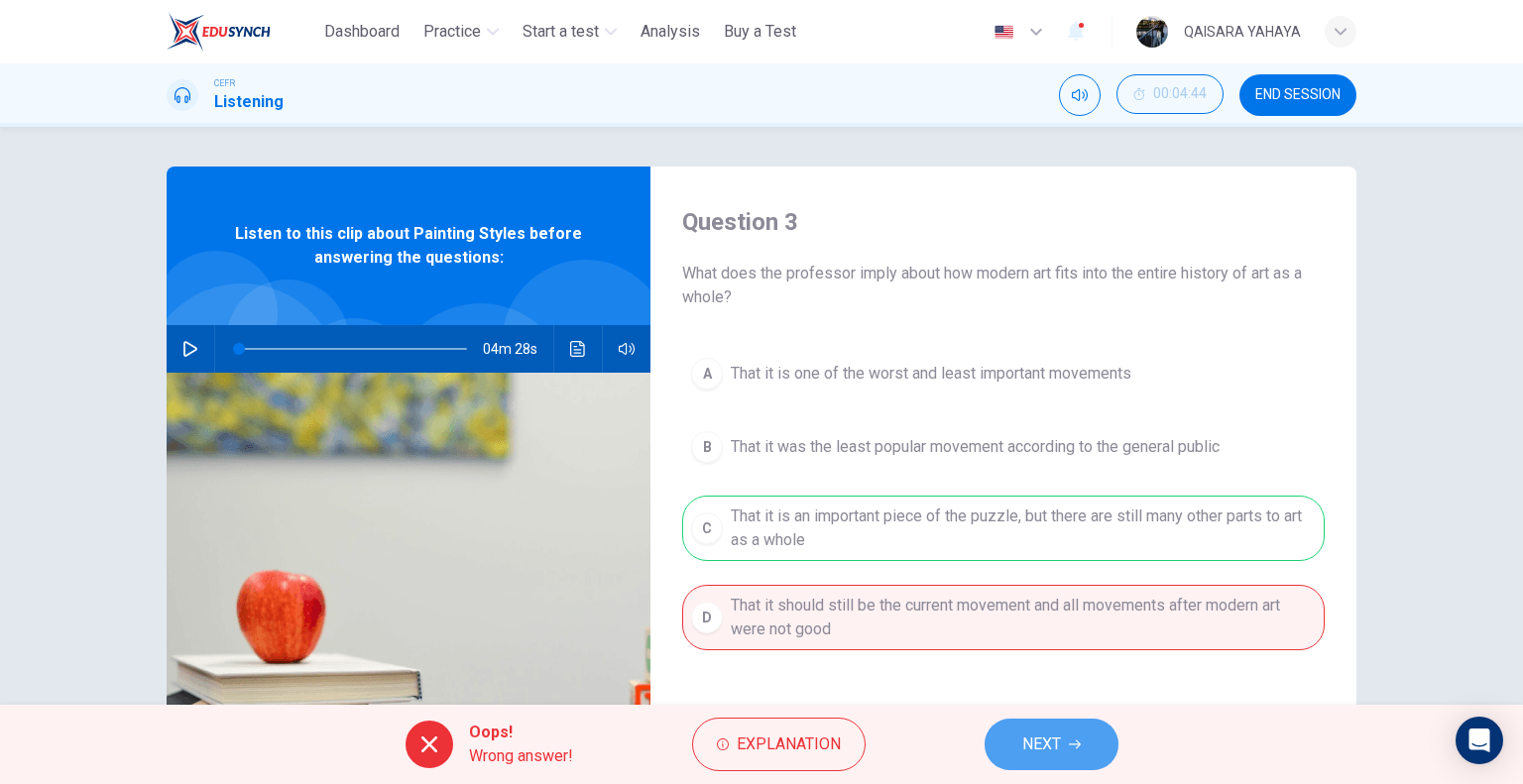 click on "NEXT" at bounding box center (1051, 744) 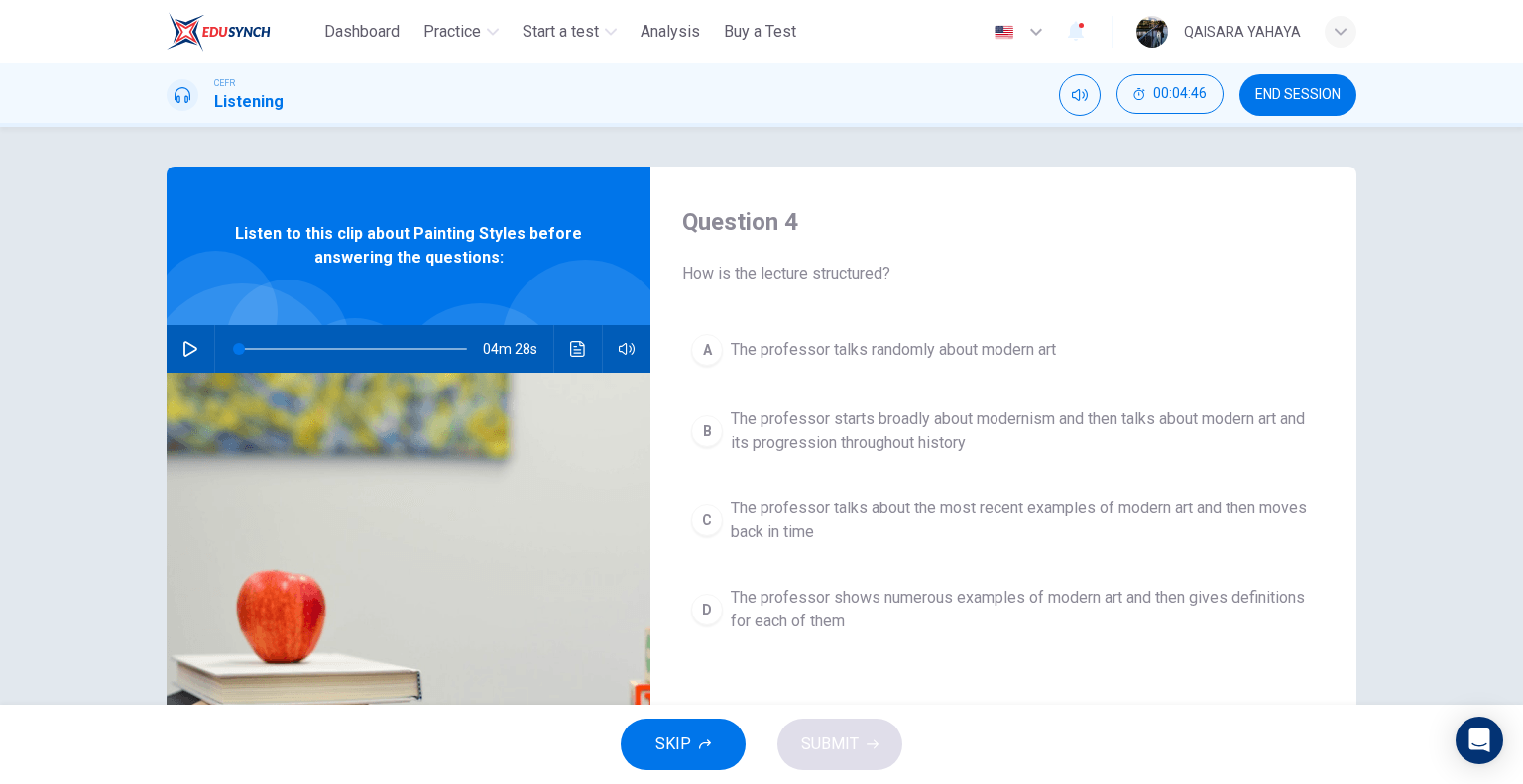 click on "The professor starts broadly about modernism and then talks about modern art and its progression throughout history" at bounding box center [1023, 431] 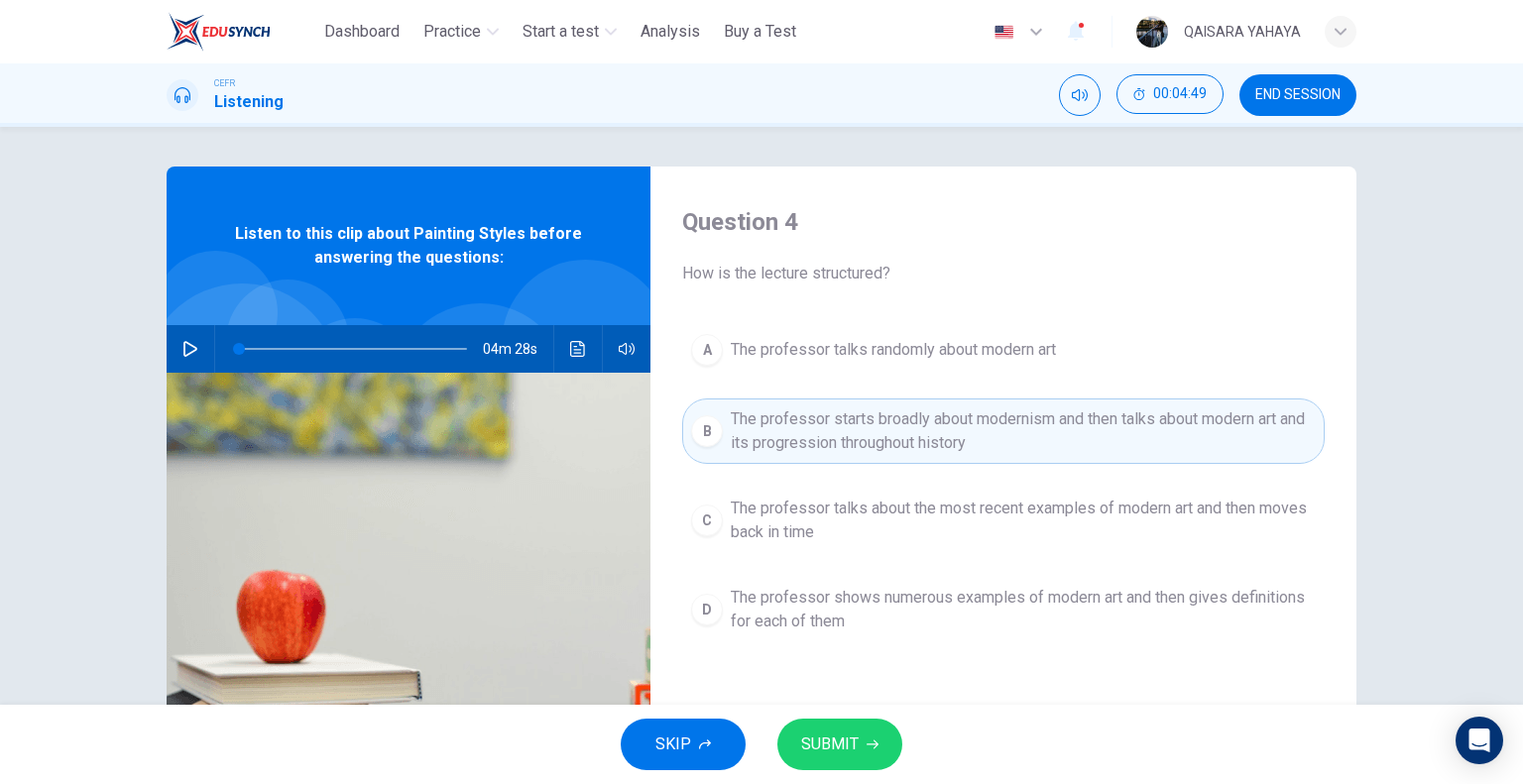 click on "The professor talks about the most recent examples of modern art and then moves back in time" at bounding box center [1023, 520] 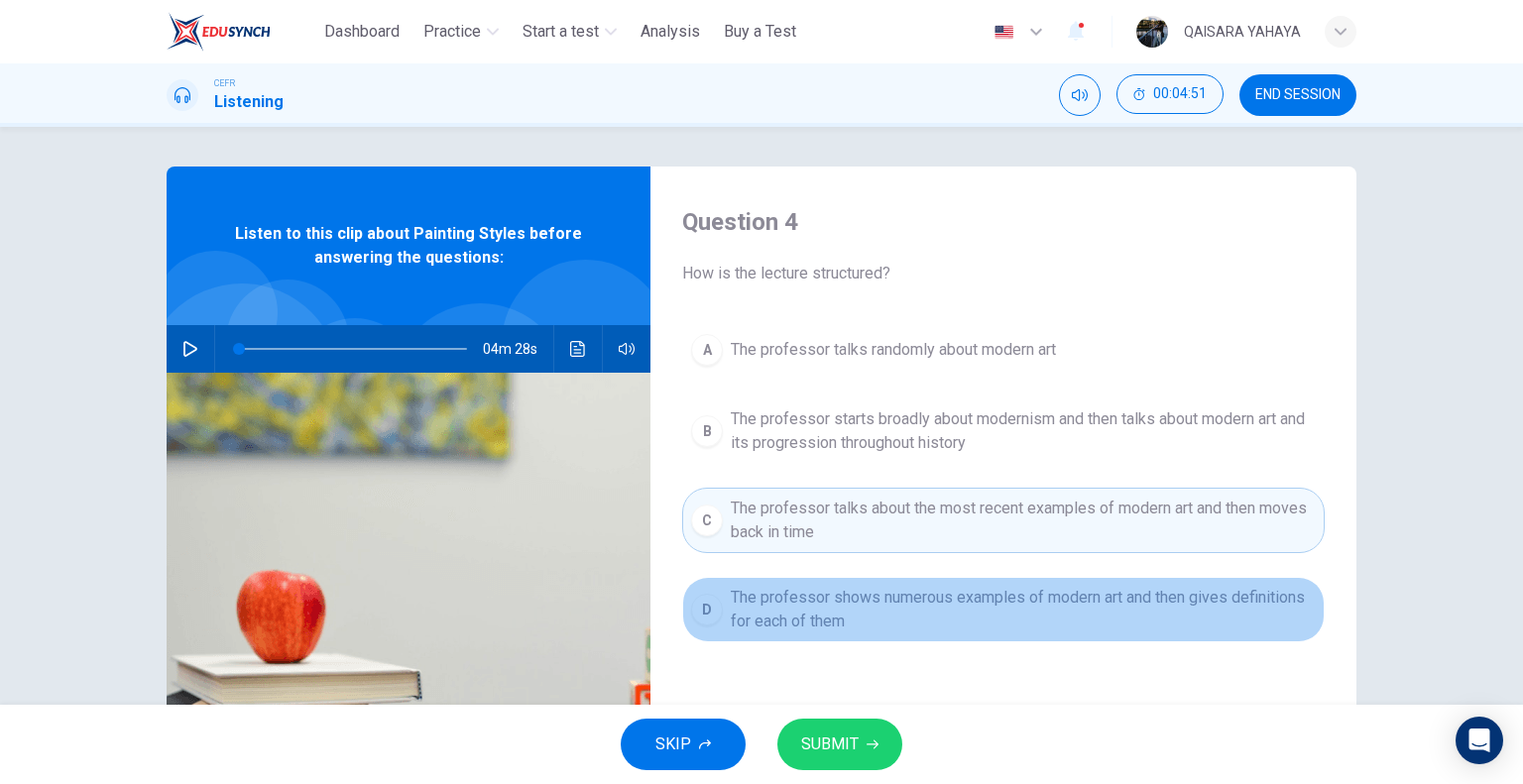 click on "The professor shows numerous examples of modern art and then gives definitions for each of them" at bounding box center [1023, 610] 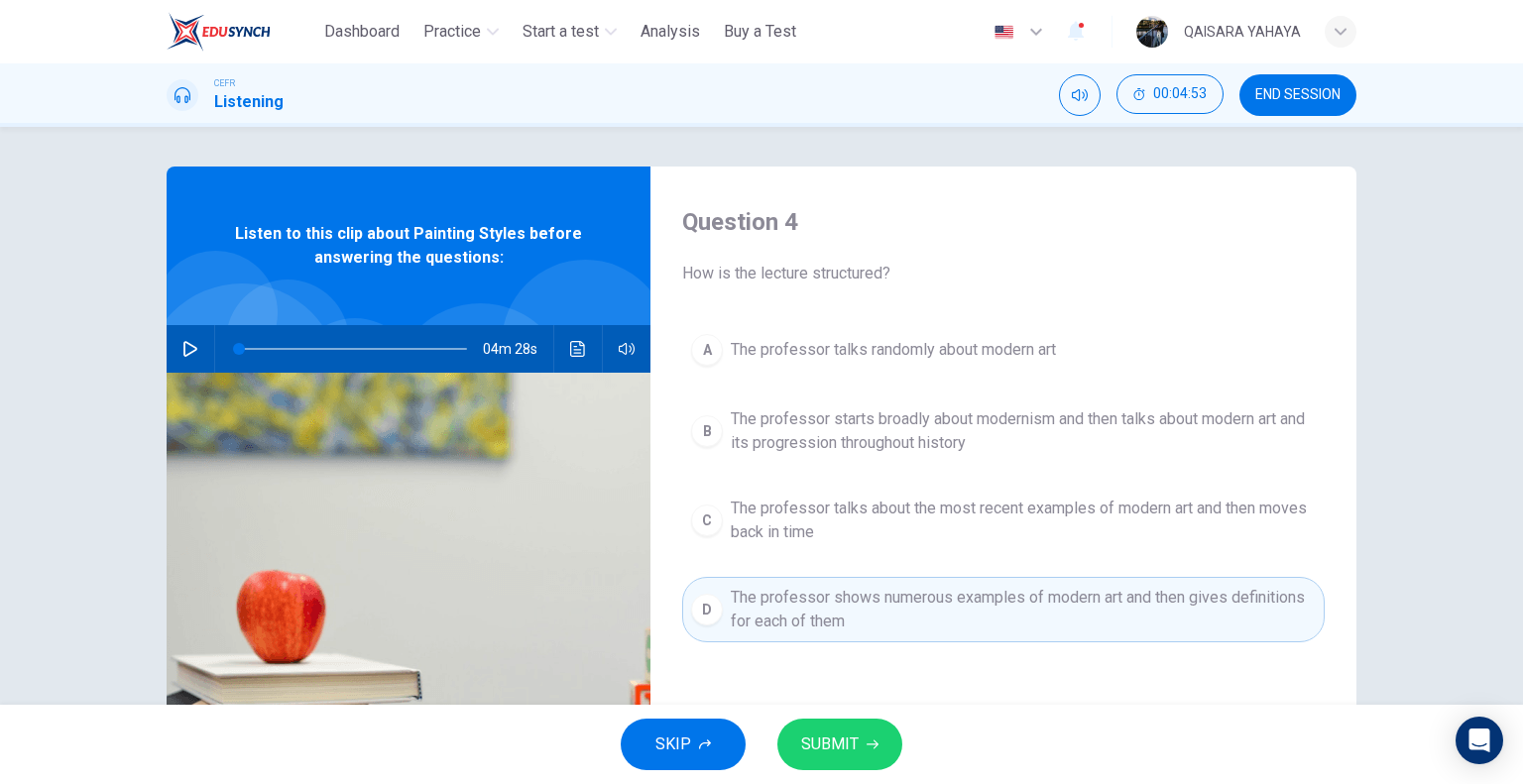 click on "The professor starts broadly about modernism and then talks about modern art and its progression throughout history" at bounding box center [1023, 431] 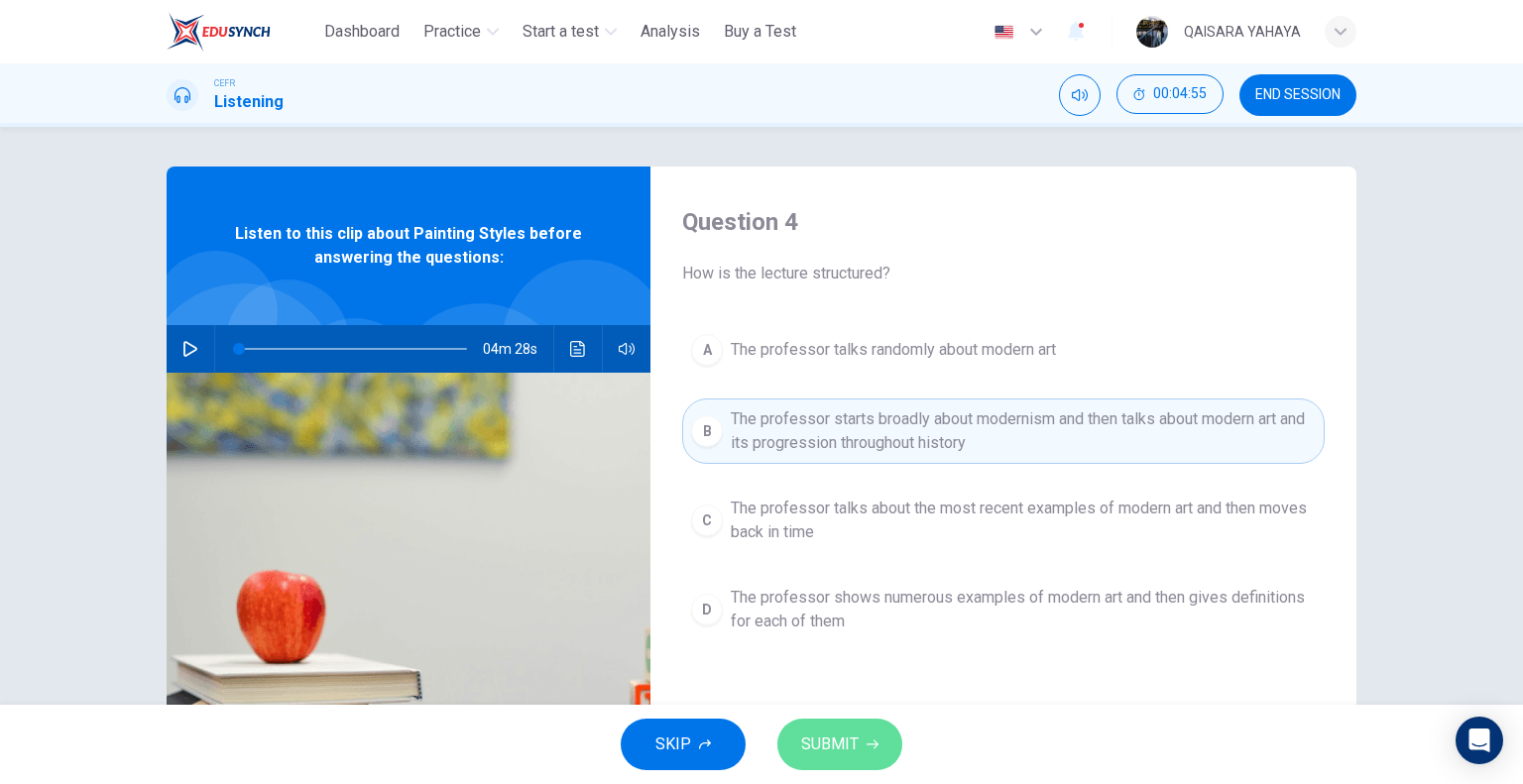 click on "SUBMIT" at bounding box center [830, 744] 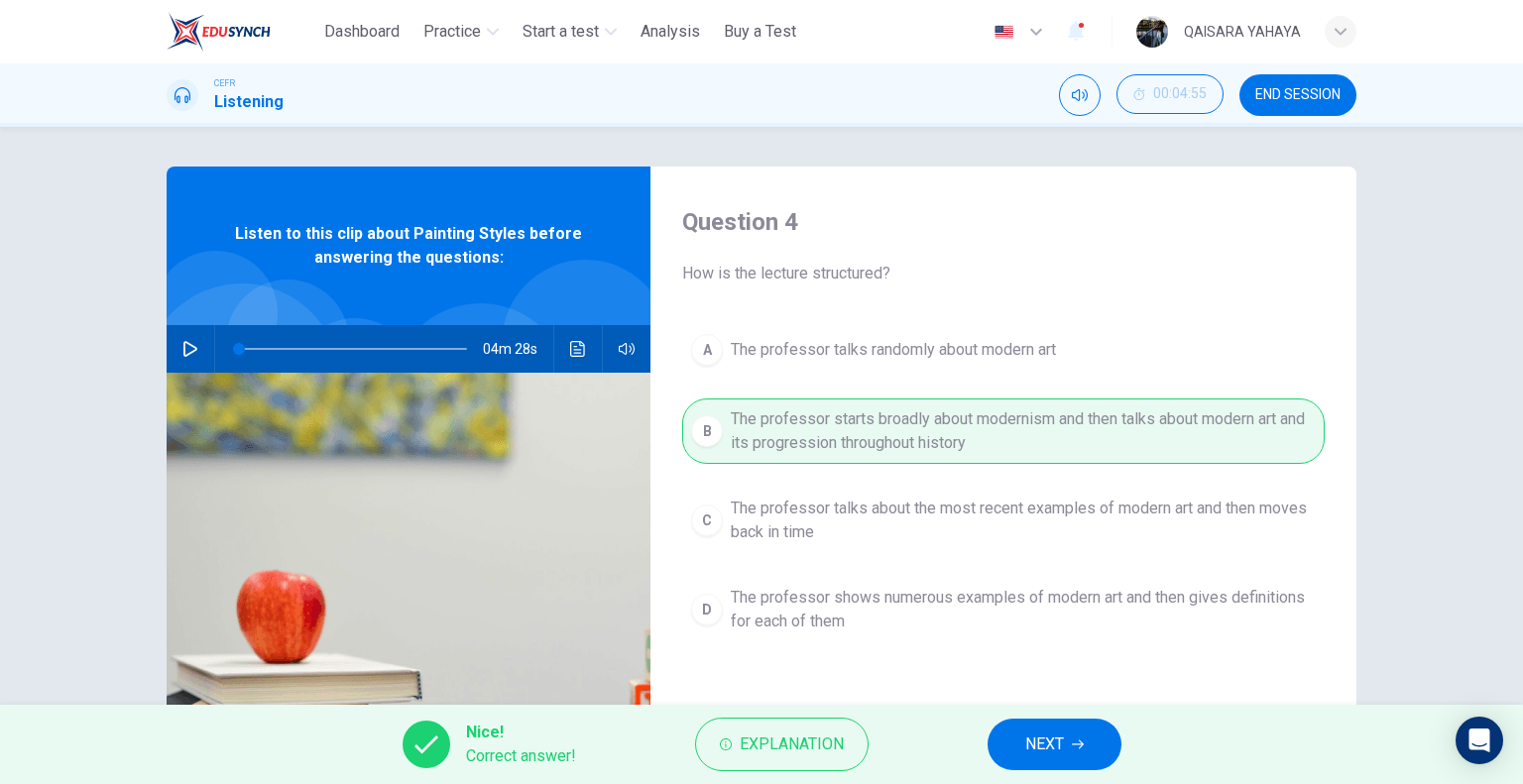 click on "NEXT" at bounding box center (1054, 744) 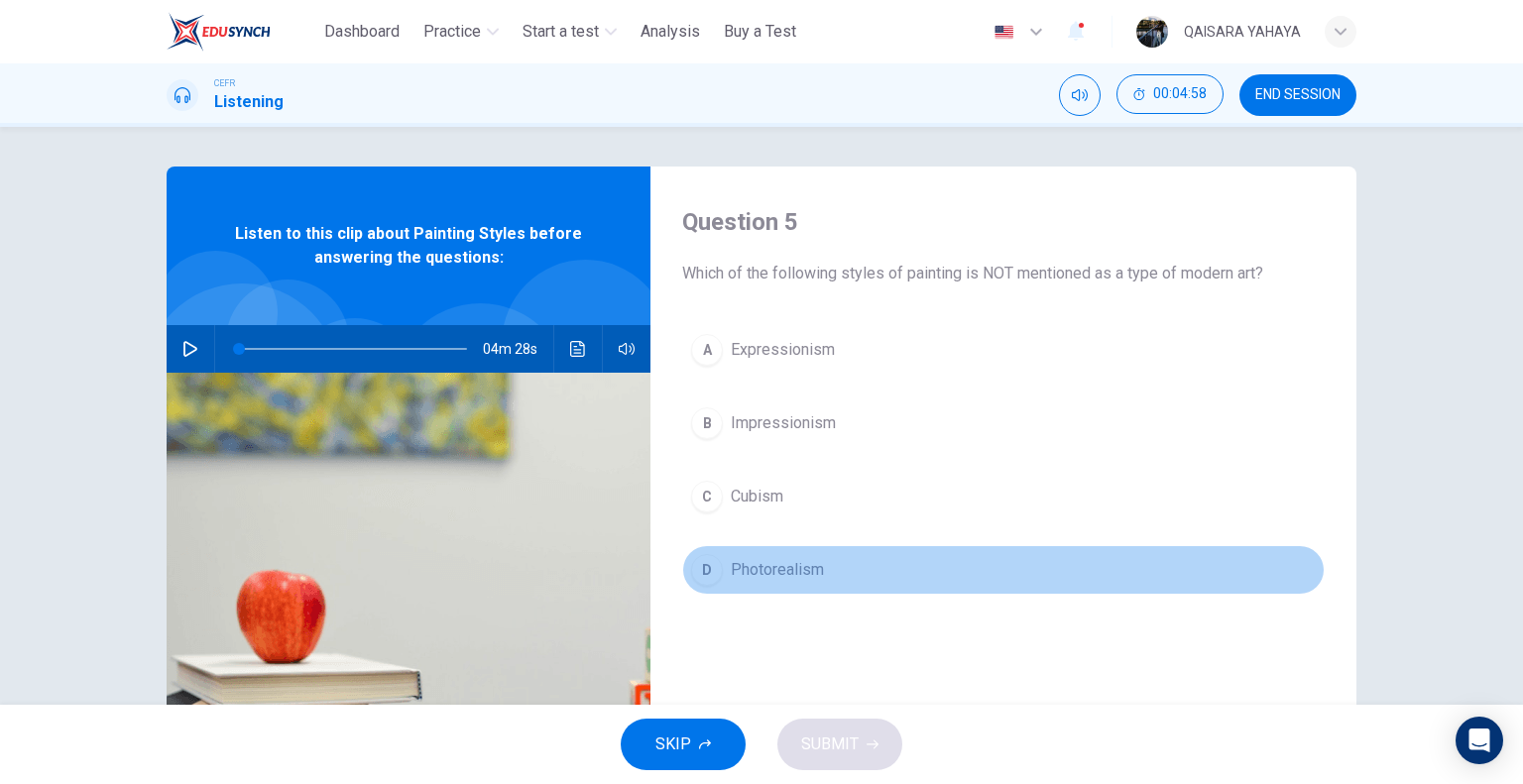 click on "Photorealism" at bounding box center [777, 570] 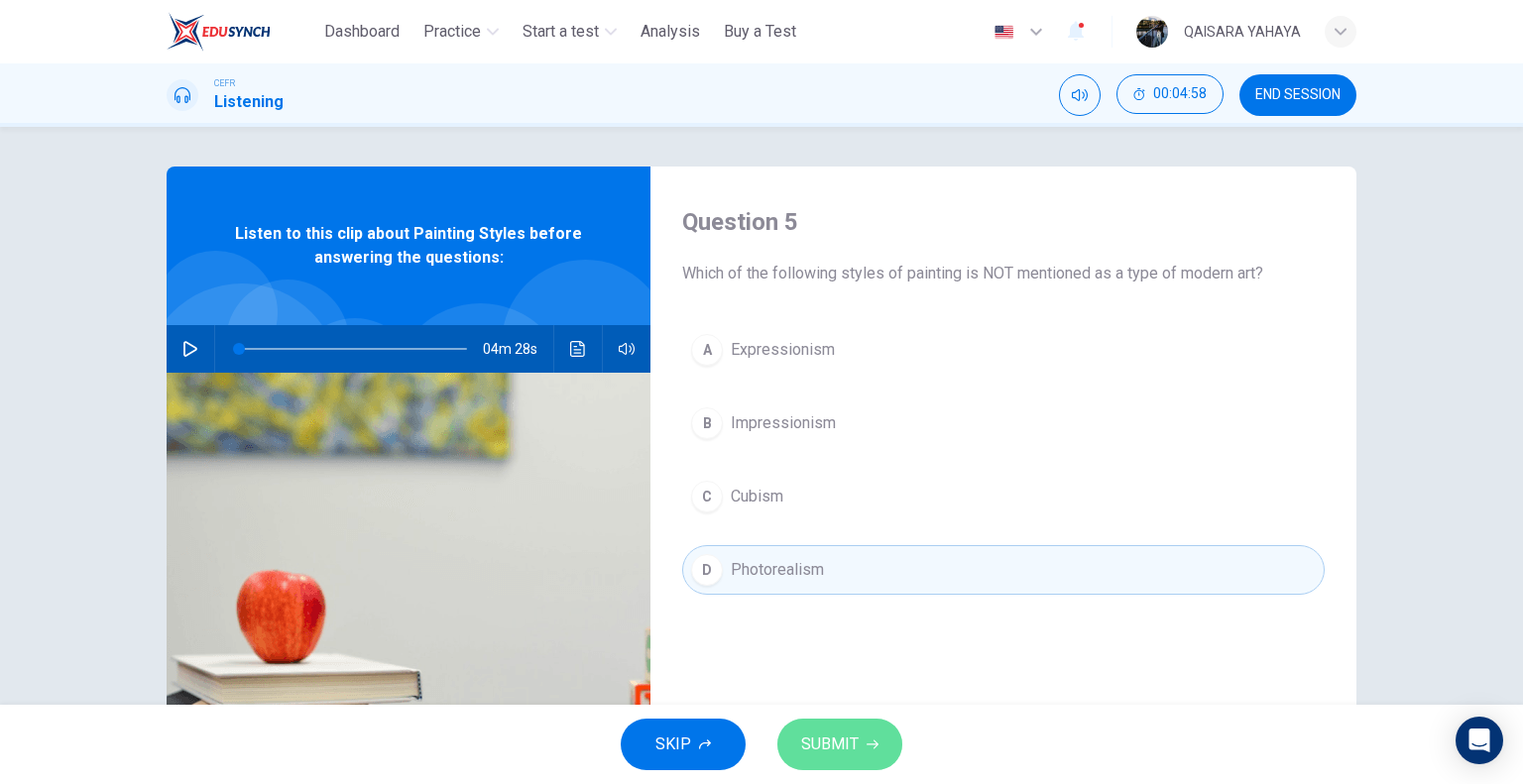 click on "SUBMIT" at bounding box center [840, 744] 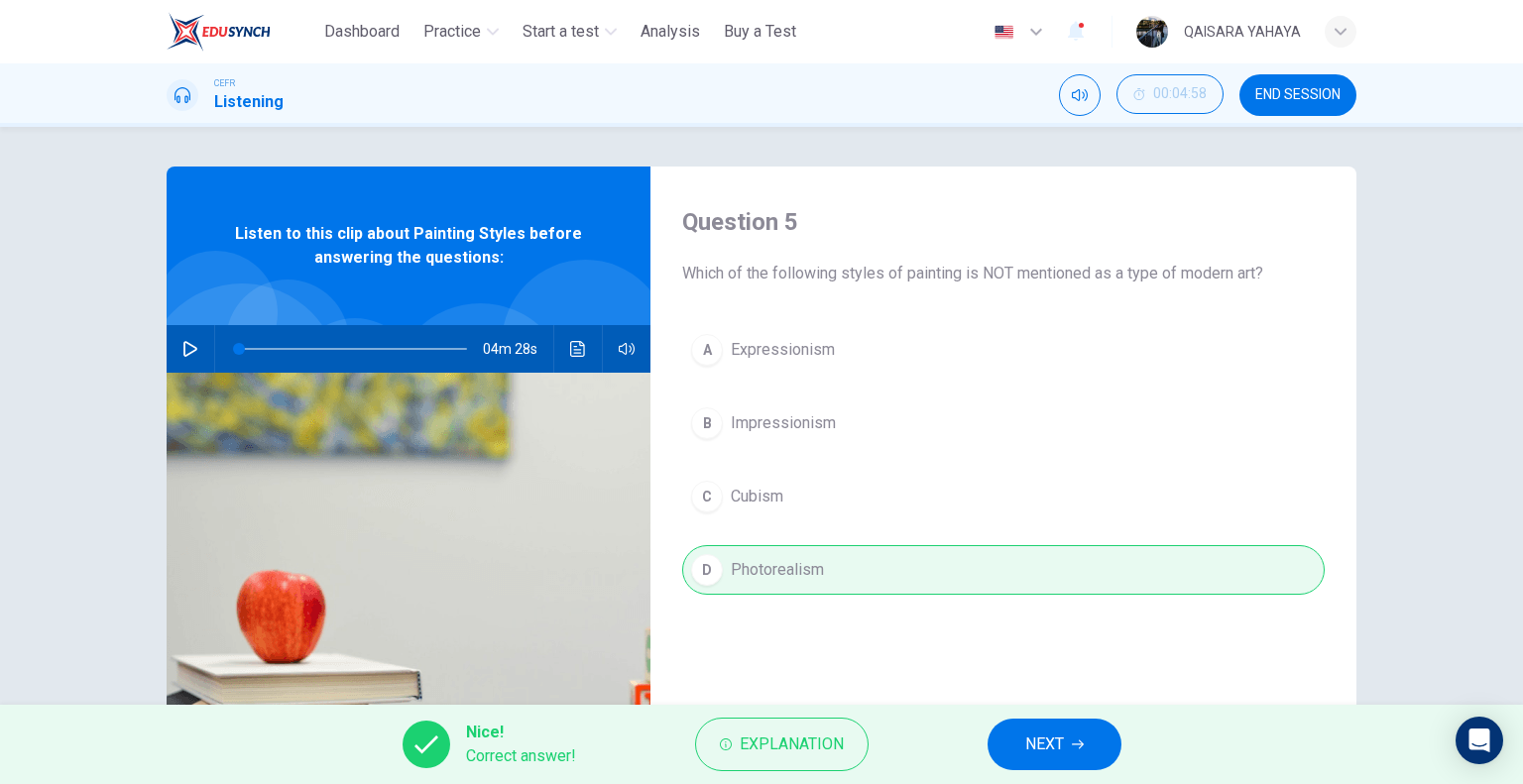 click on "NEXT" at bounding box center (1044, 744) 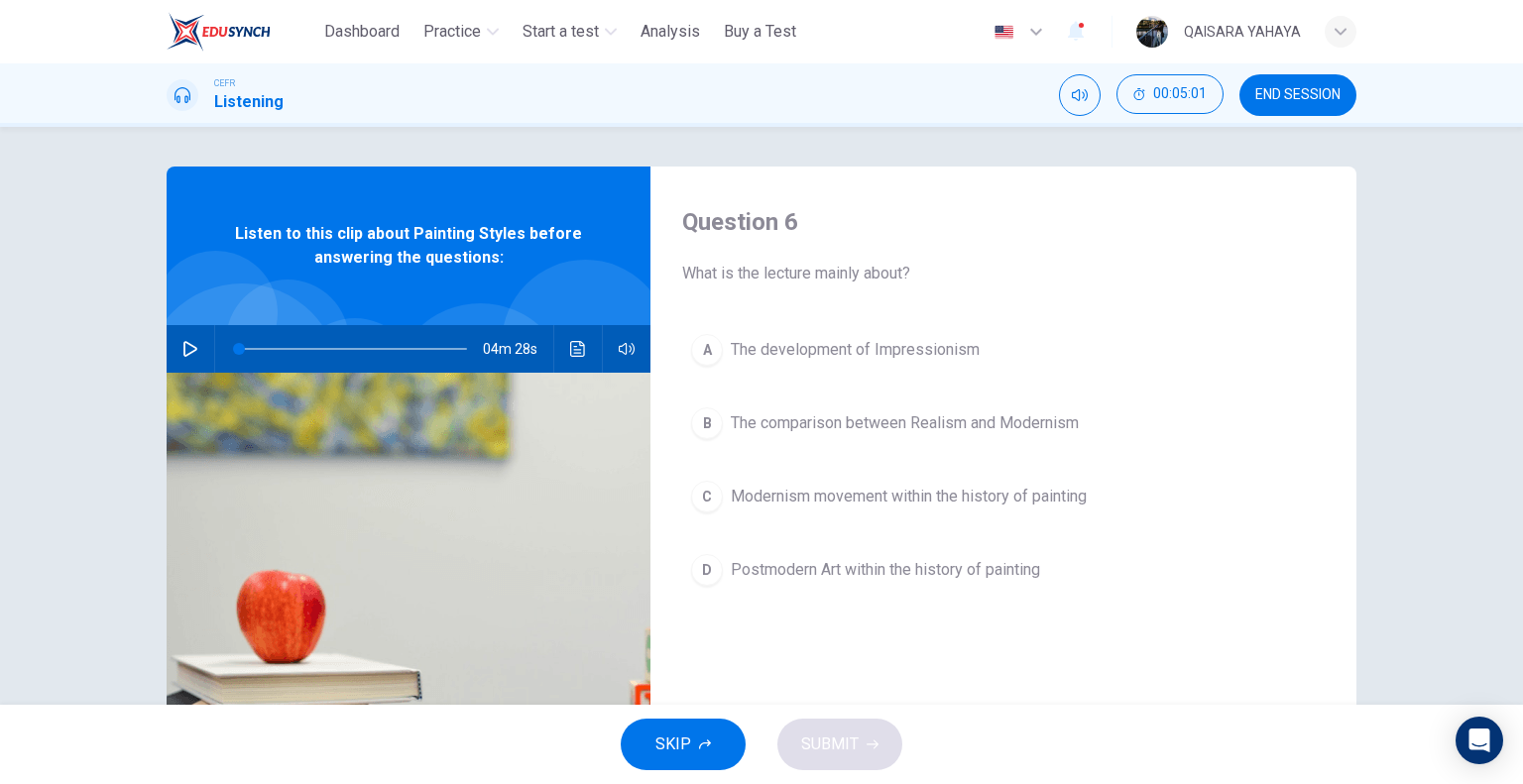 click on "C Modernism movement within the history of painting" at bounding box center (1003, 497) 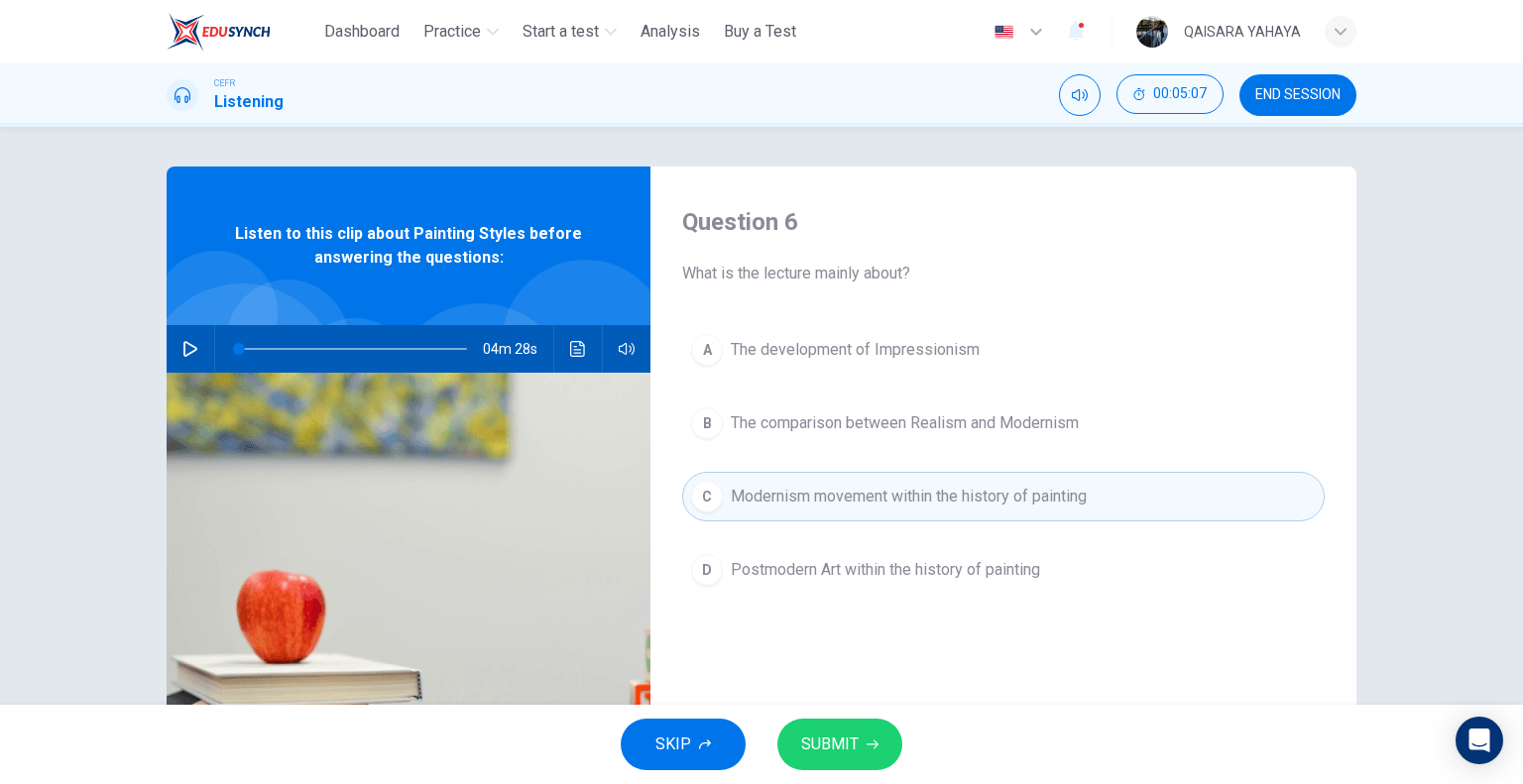 click on "SUBMIT" at bounding box center [830, 744] 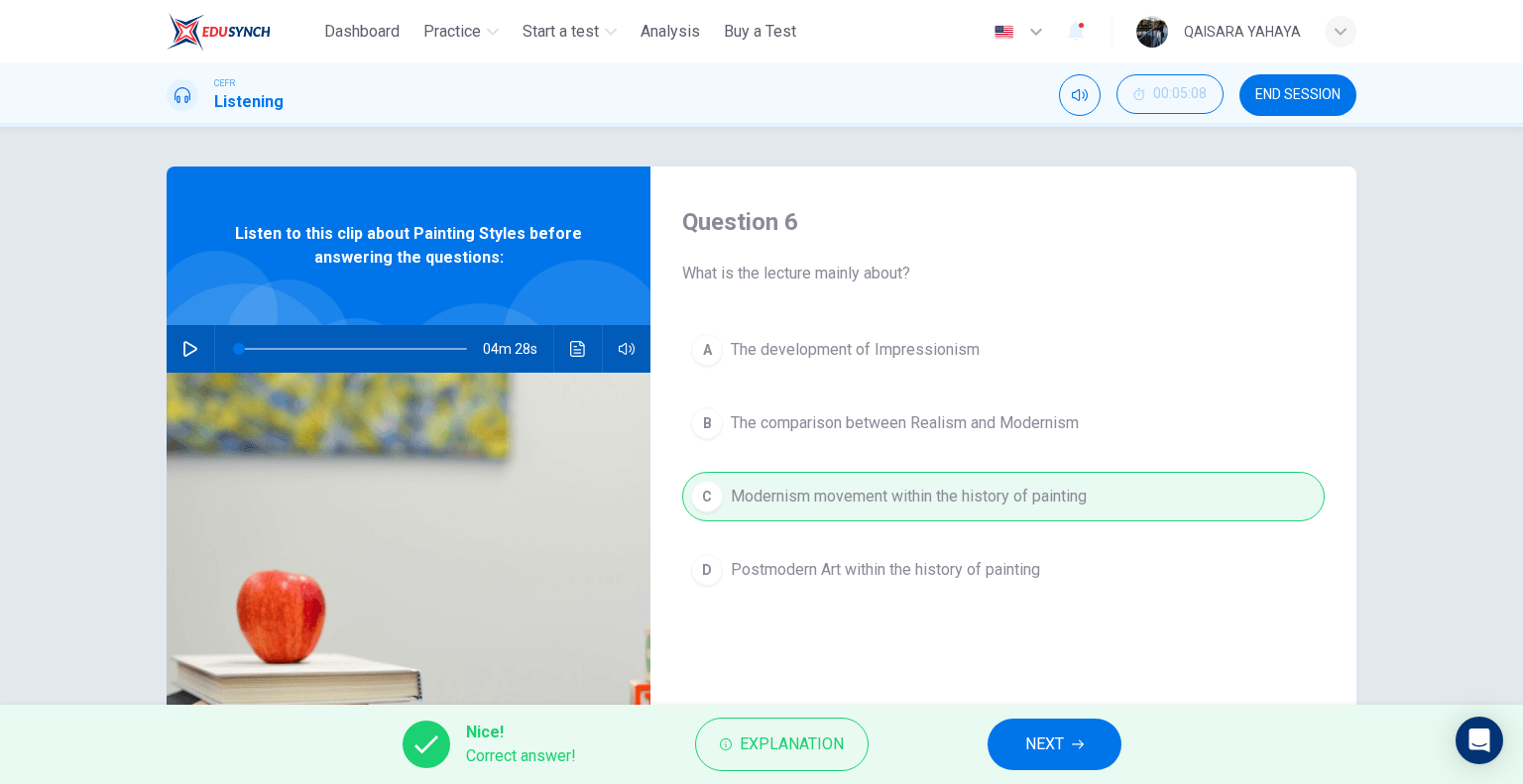 click on "NEXT" at bounding box center [1054, 744] 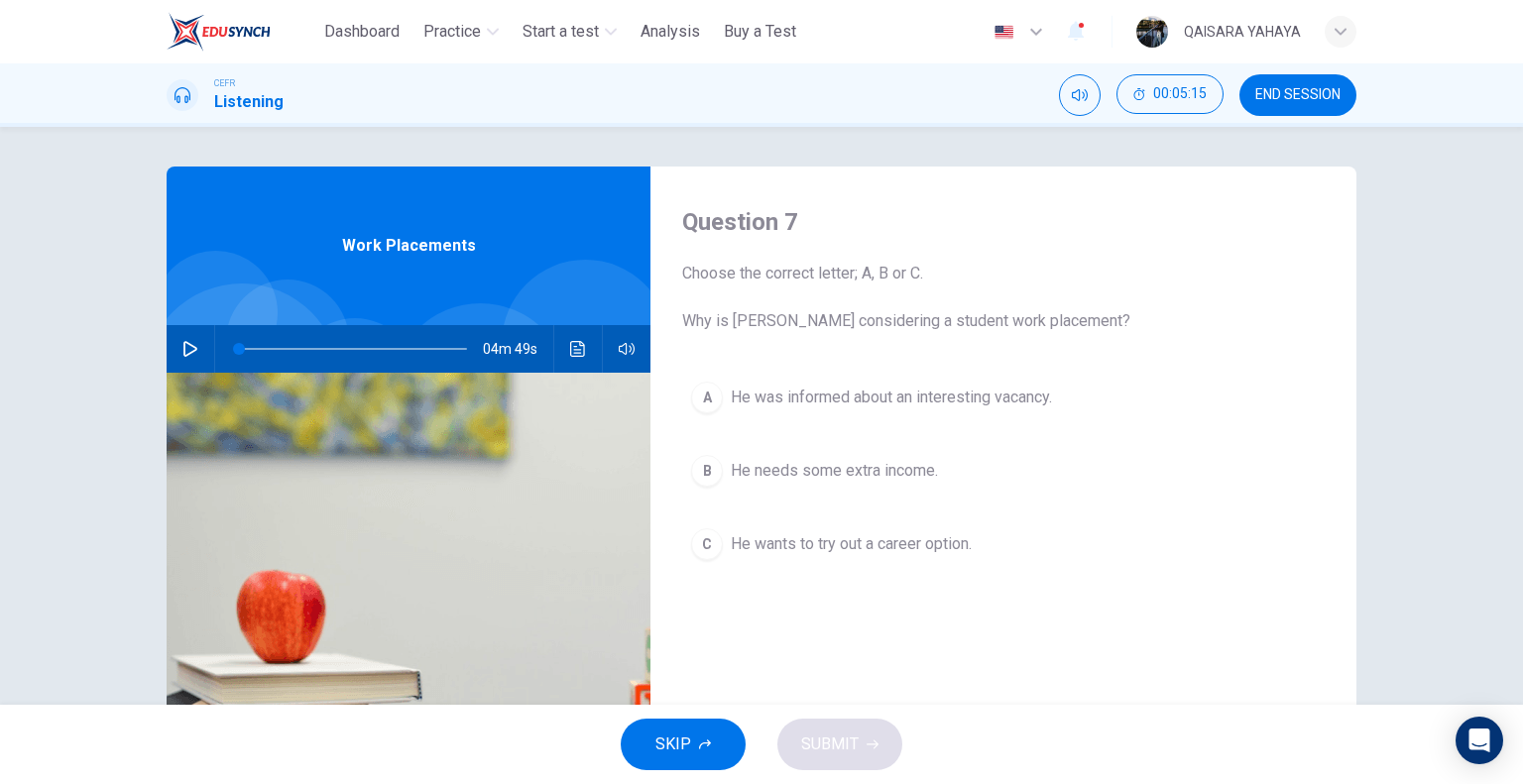click at bounding box center [190, 349] 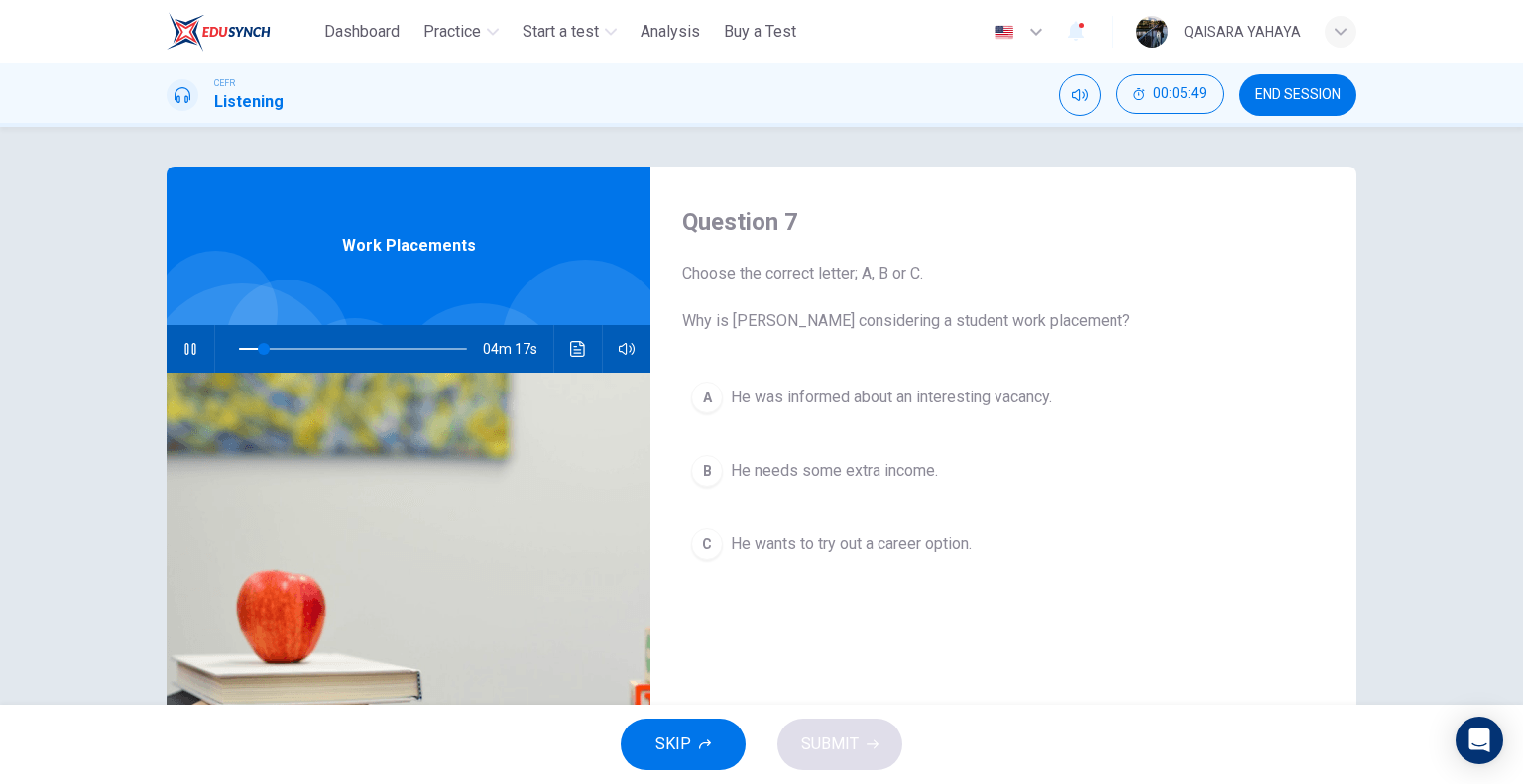 click on "A He was informed about an interesting vacancy." at bounding box center [1003, 397] 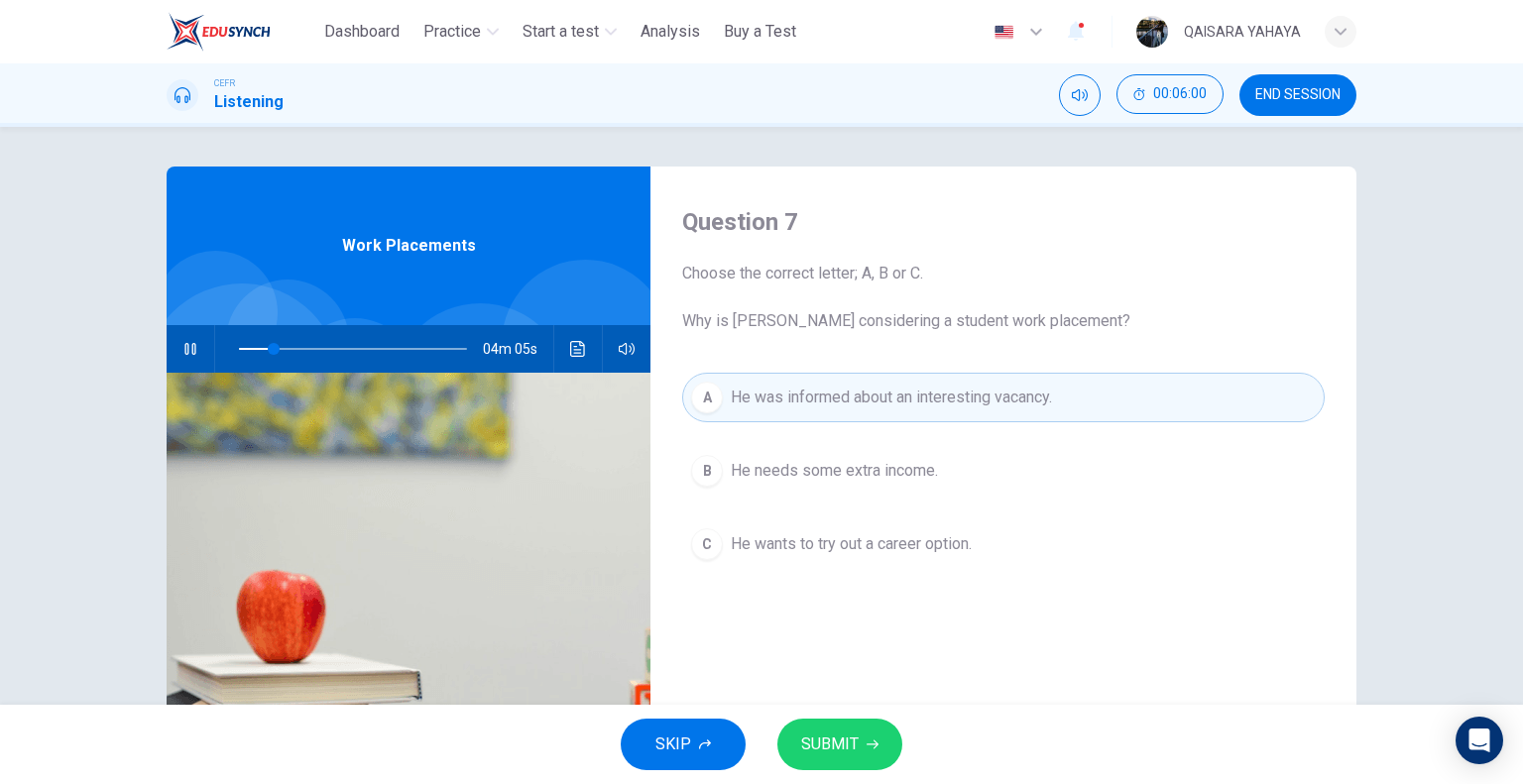 click on "SUBMIT" at bounding box center [830, 744] 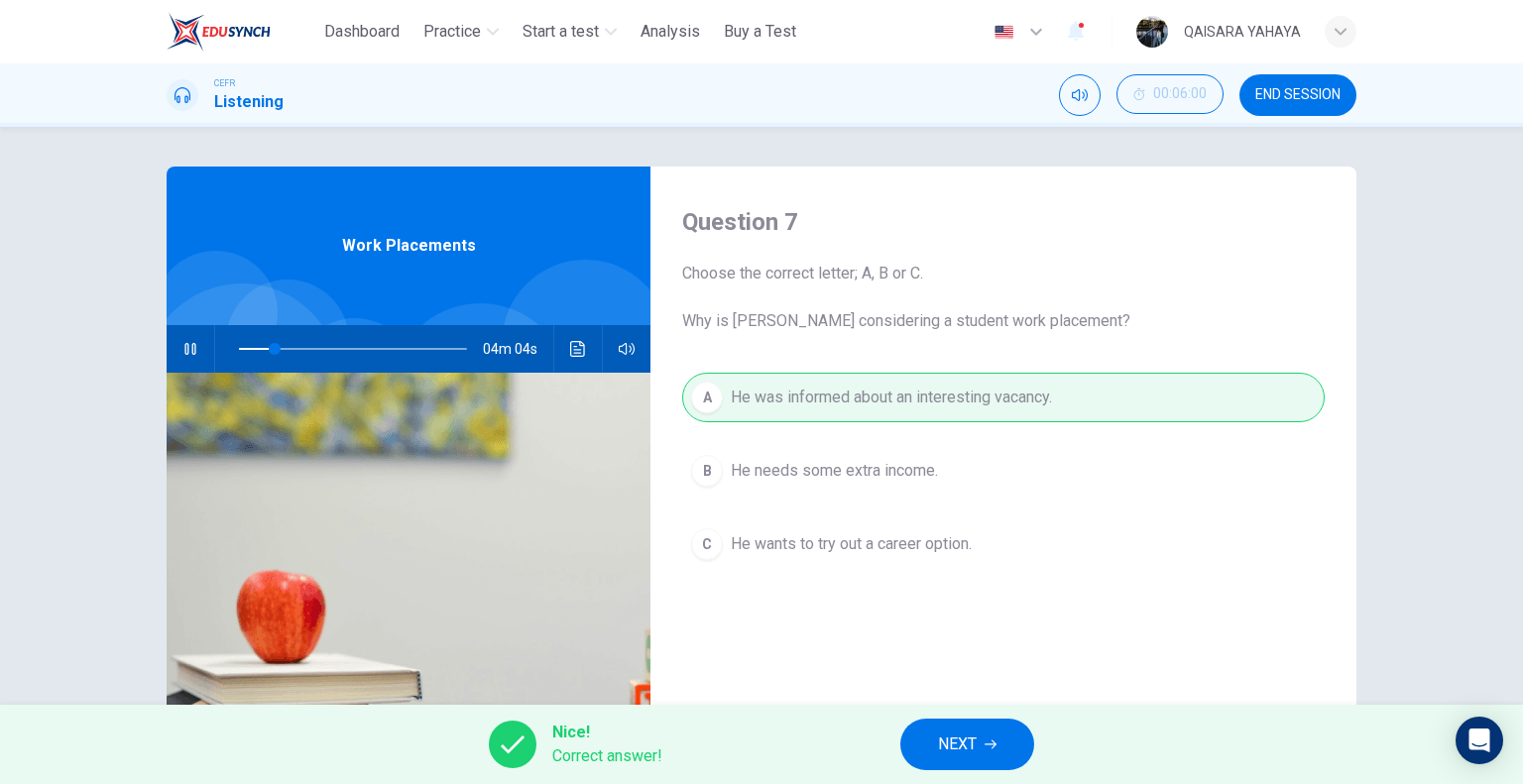 click on "NEXT" at bounding box center [957, 744] 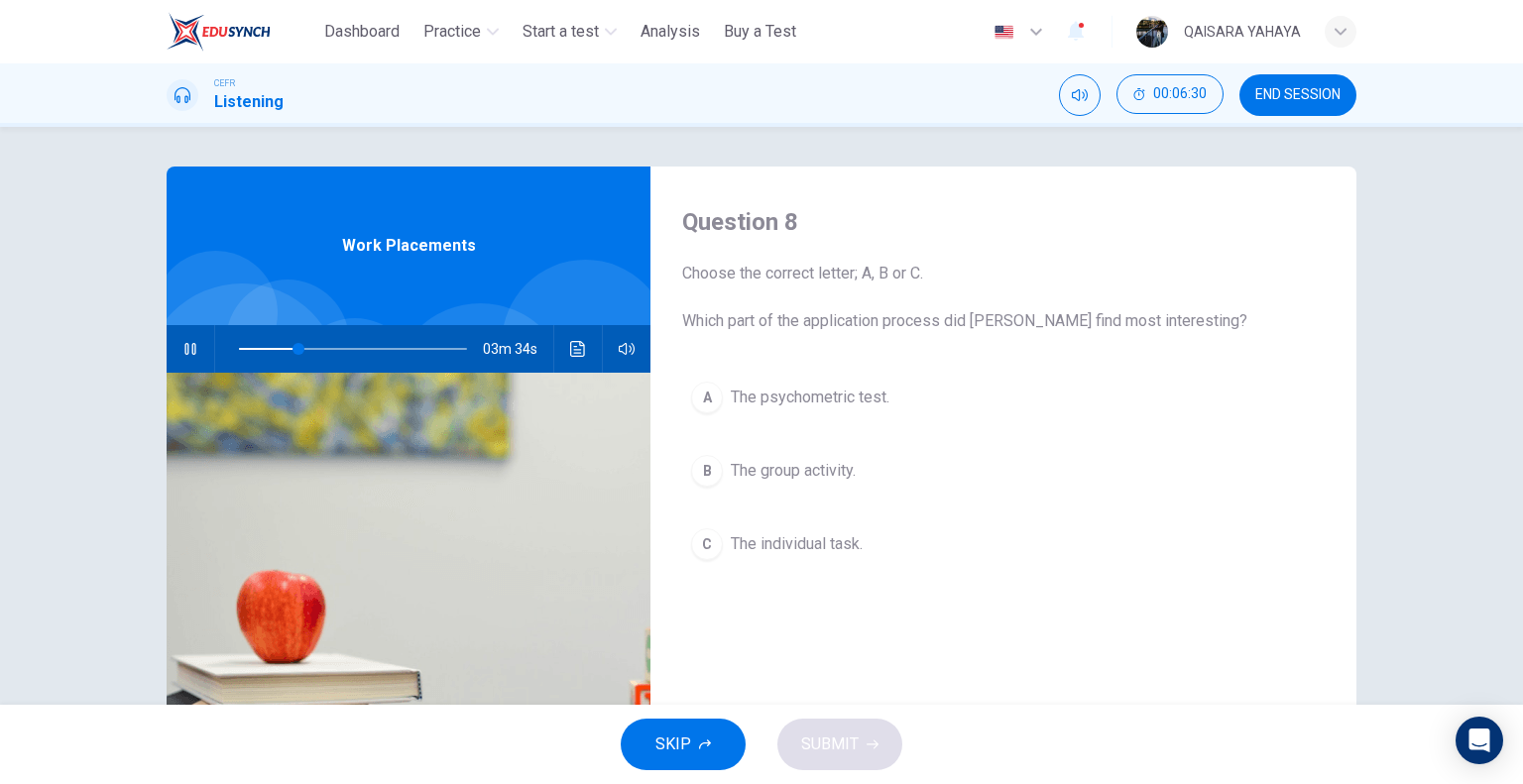 click on "B The group activity." at bounding box center [1003, 471] 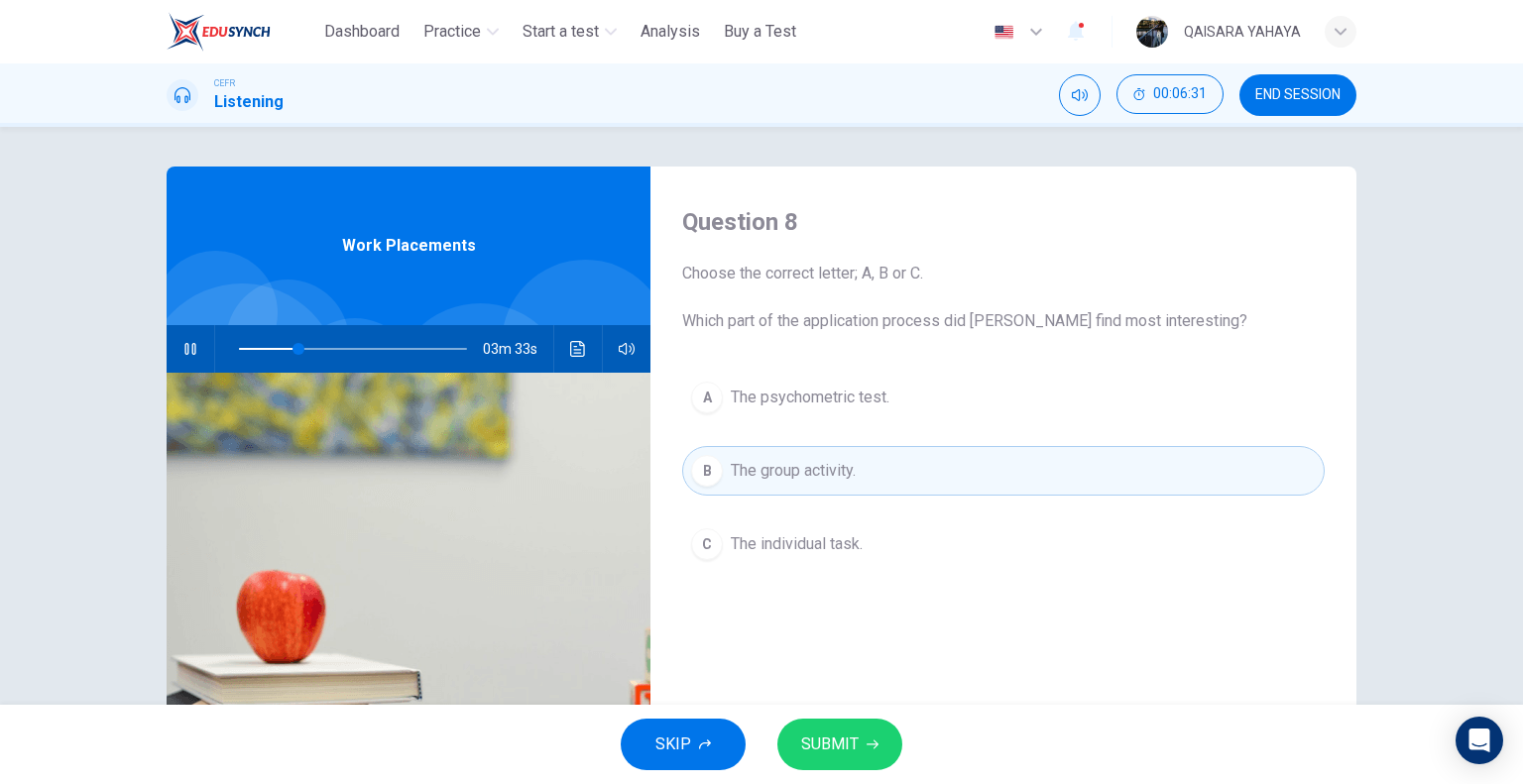 click on "SUBMIT" at bounding box center [830, 744] 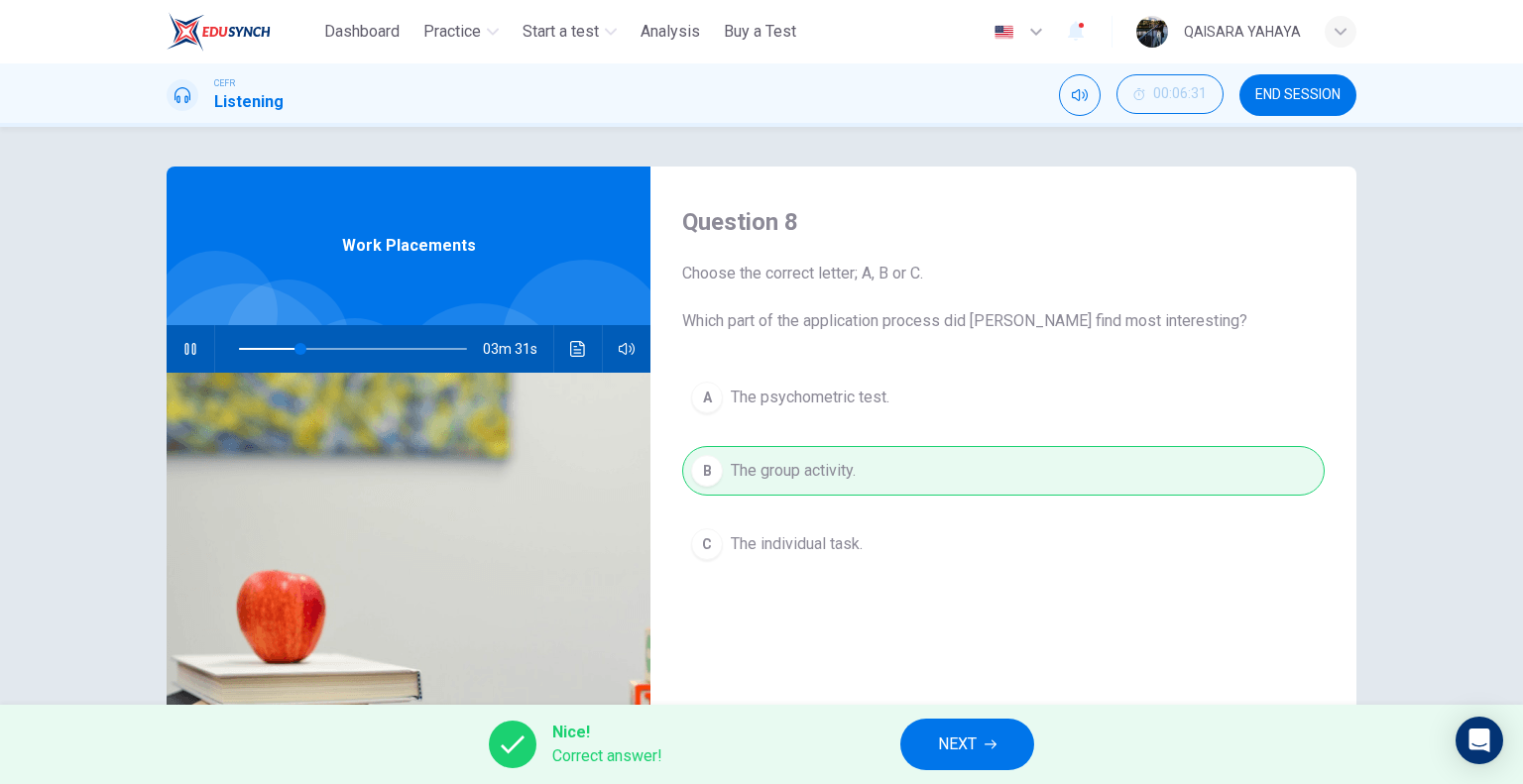 click on "NEXT" at bounding box center (957, 744) 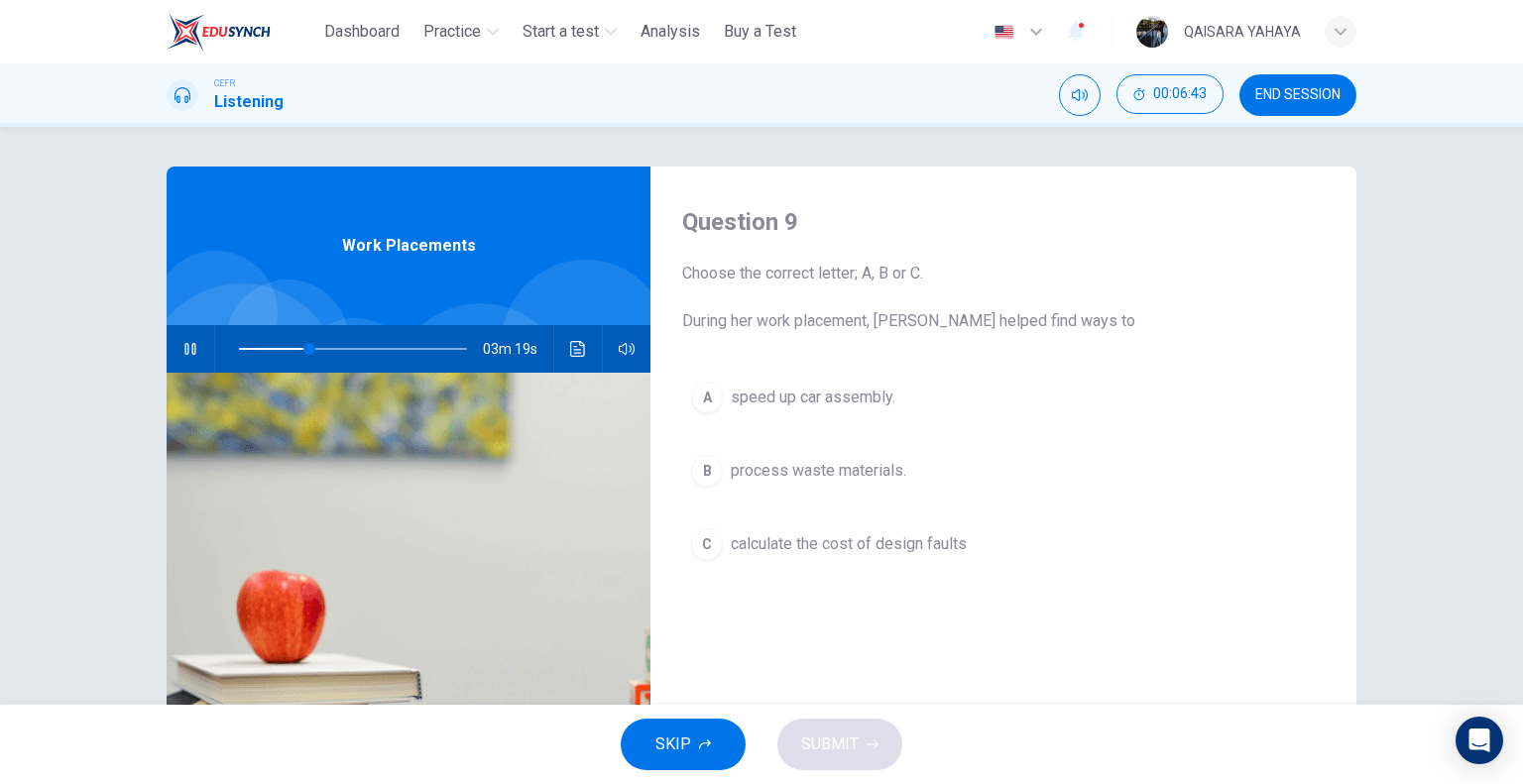 click 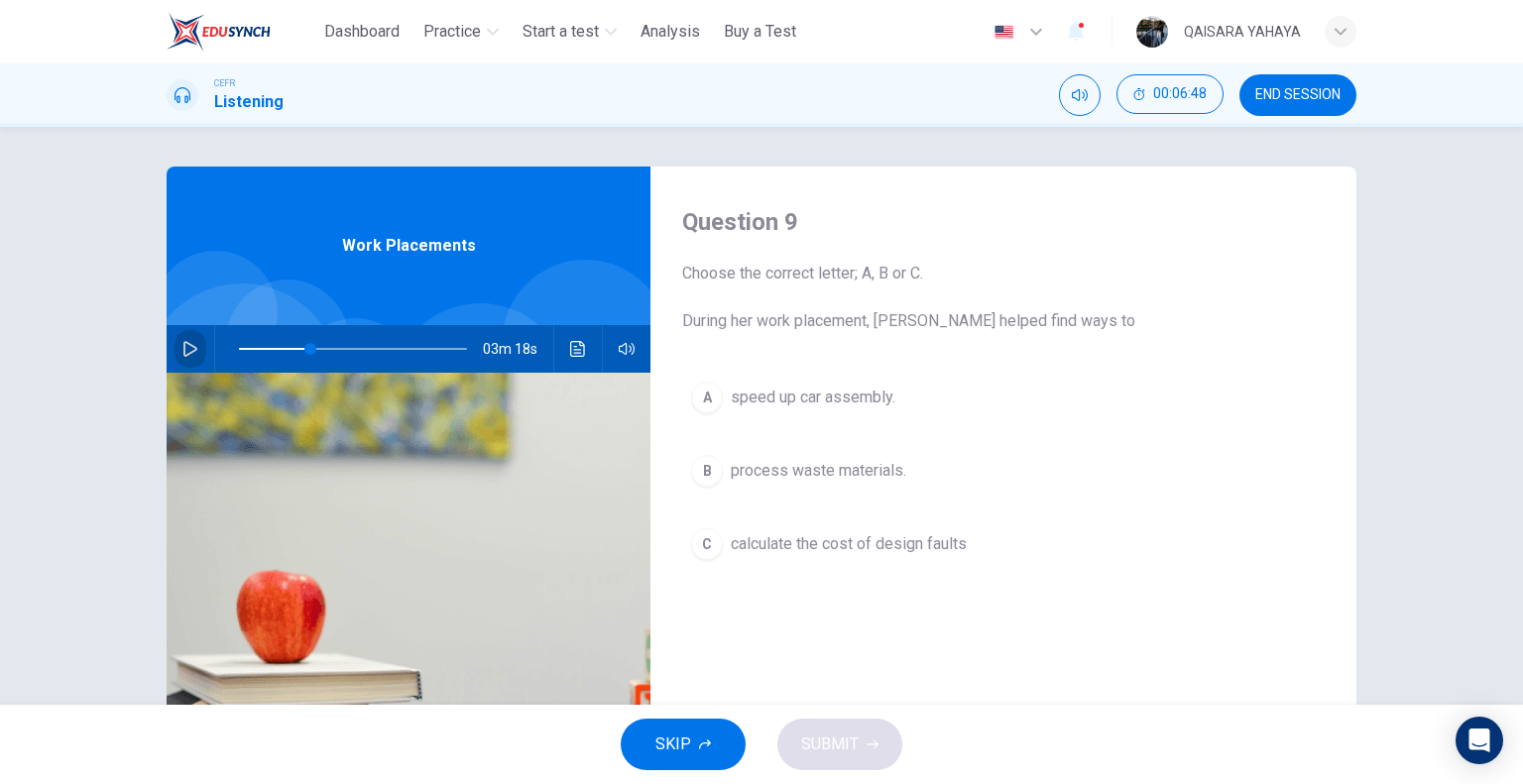 click 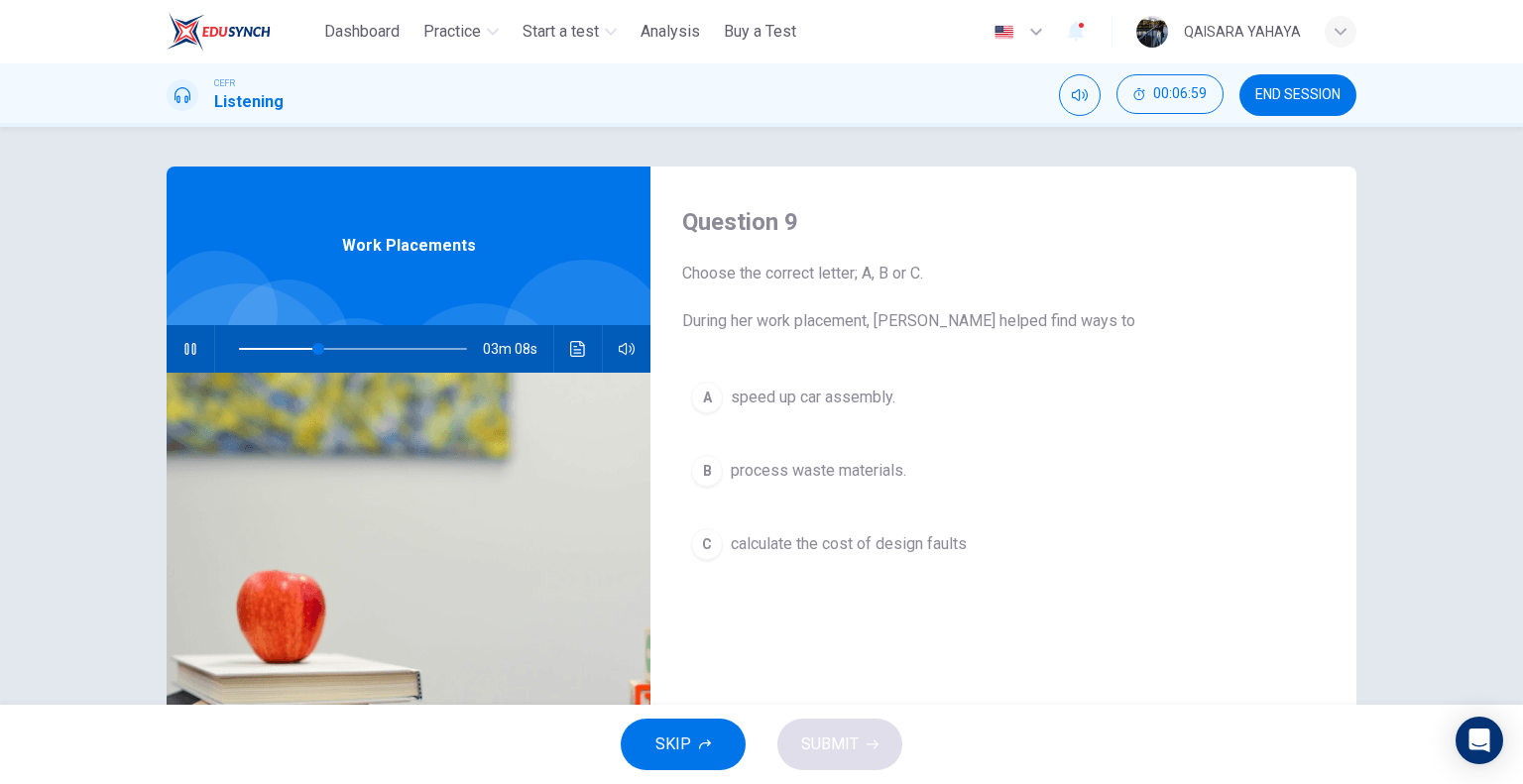 click on "process waste materials." at bounding box center [818, 471] 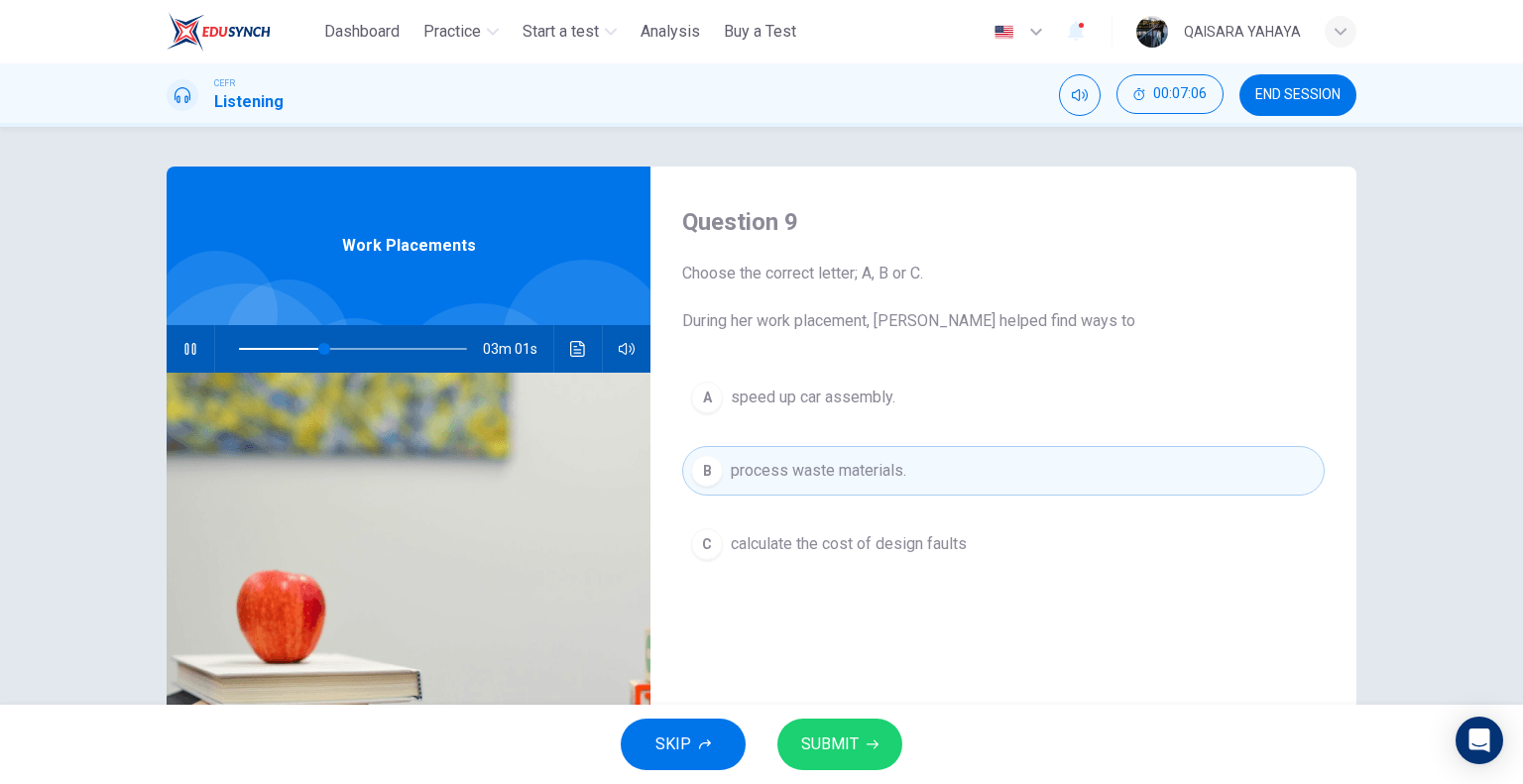 click on "A speed up car assembly." at bounding box center (1003, 397) 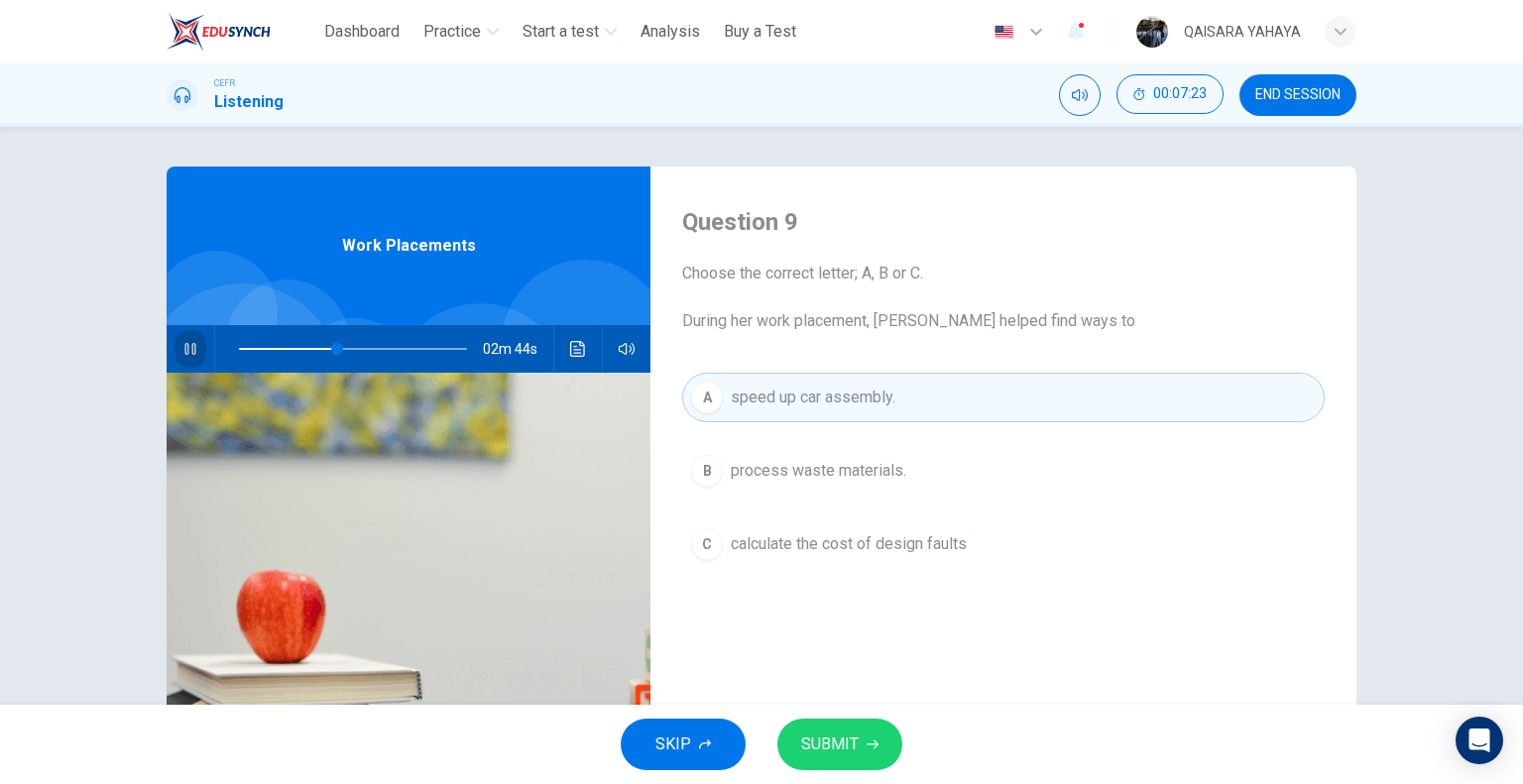 click at bounding box center (190, 349) 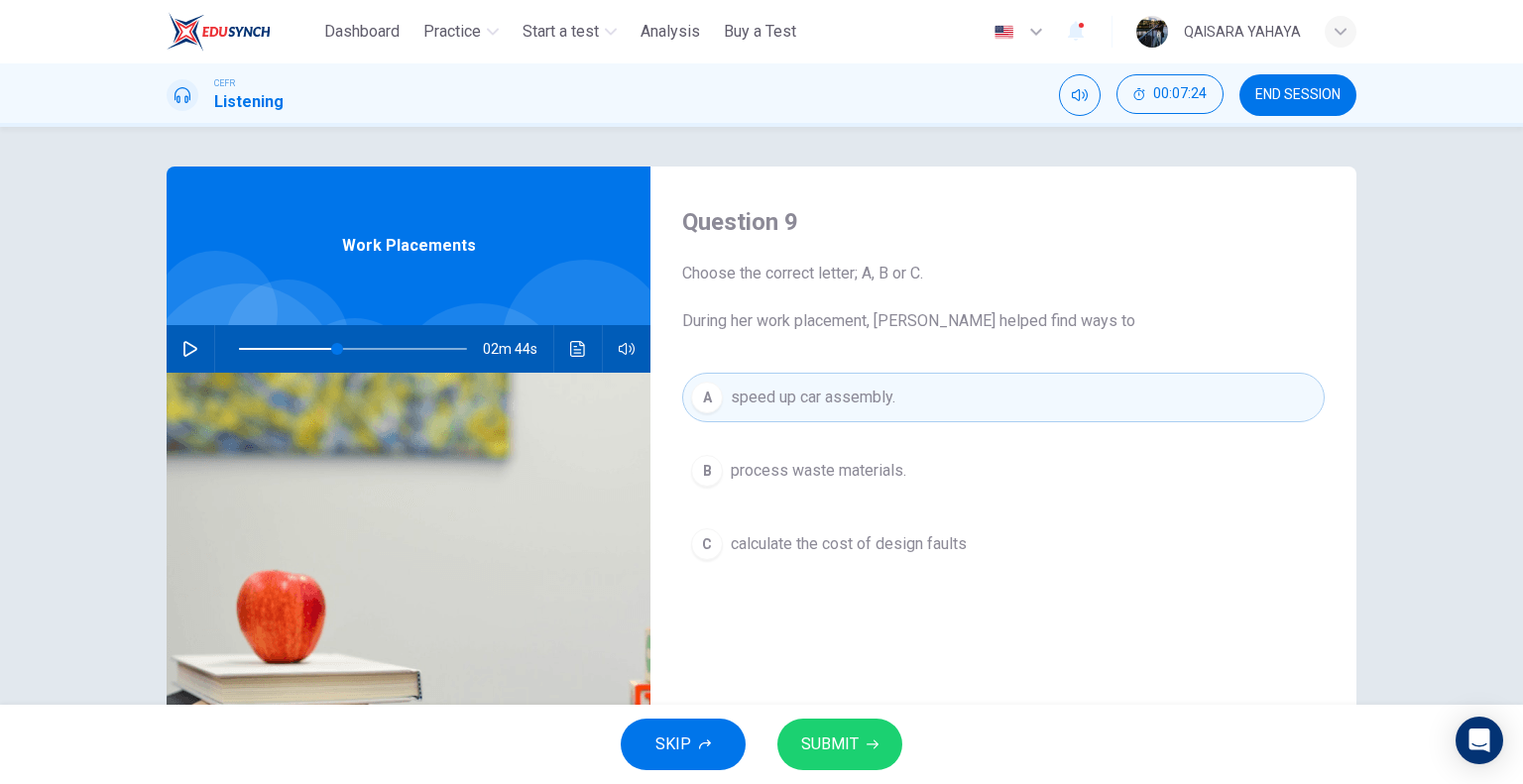 click 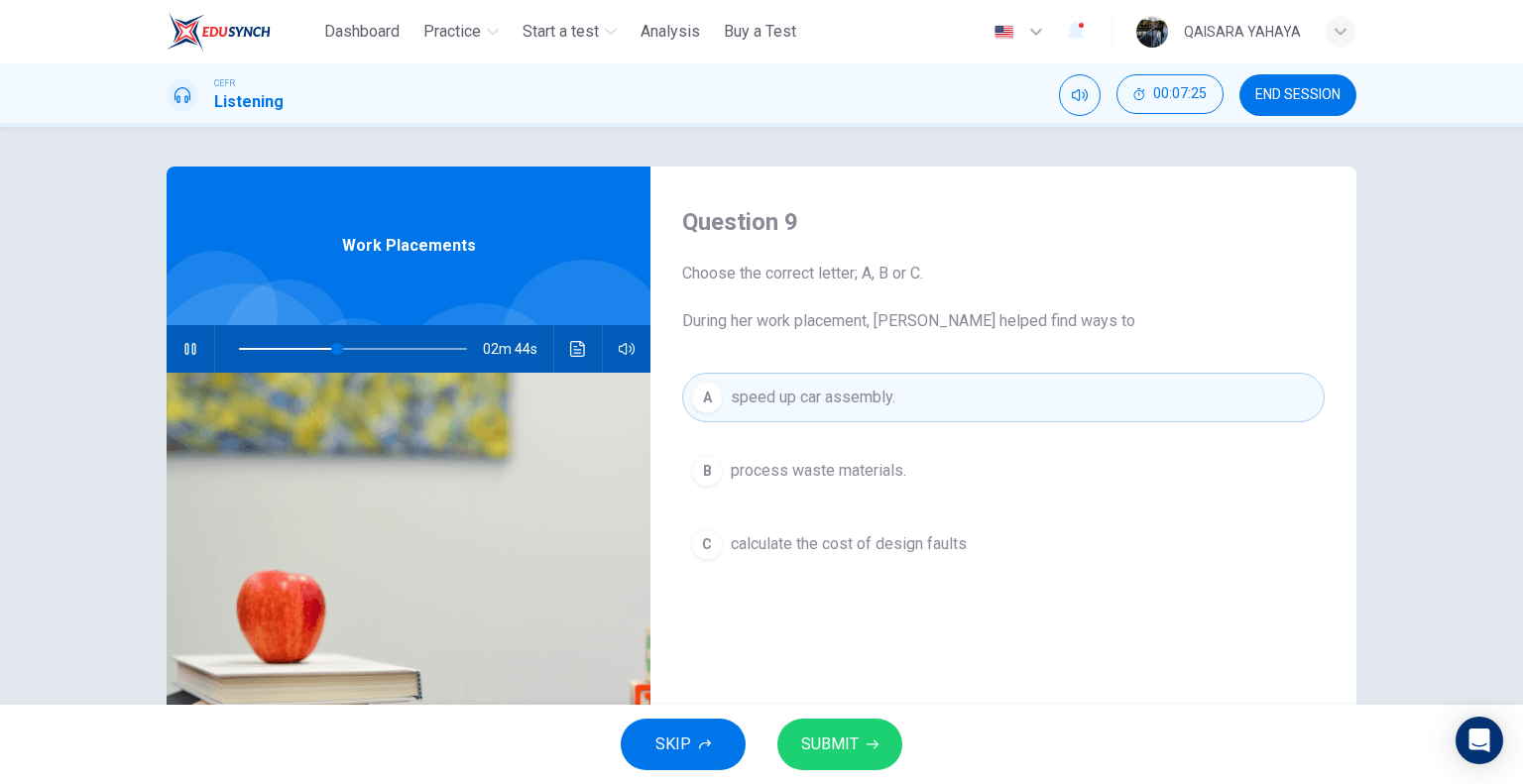 click on "SUBMIT" at bounding box center [840, 744] 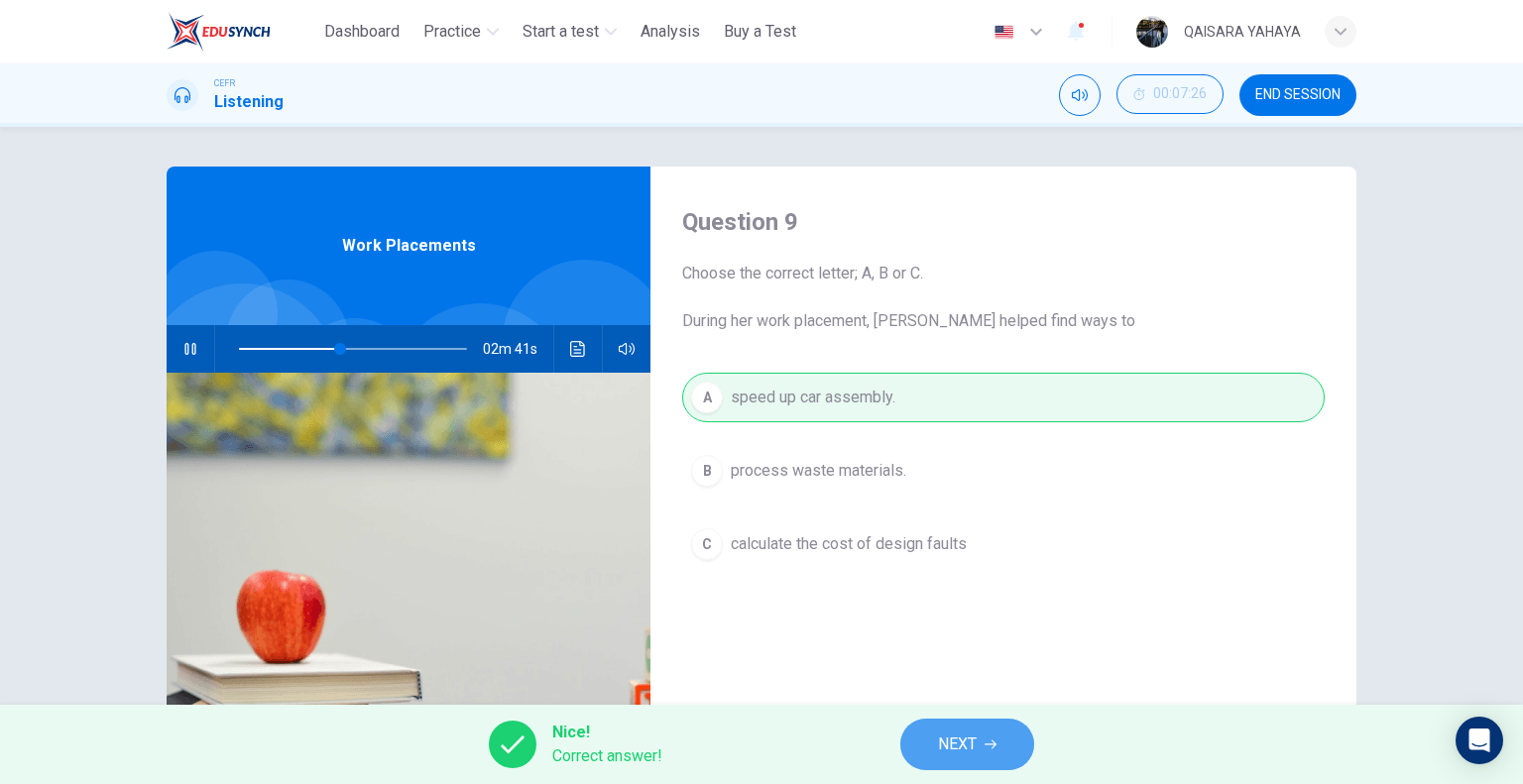 drag, startPoint x: 996, startPoint y: 740, endPoint x: 948, endPoint y: 731, distance: 48.836462 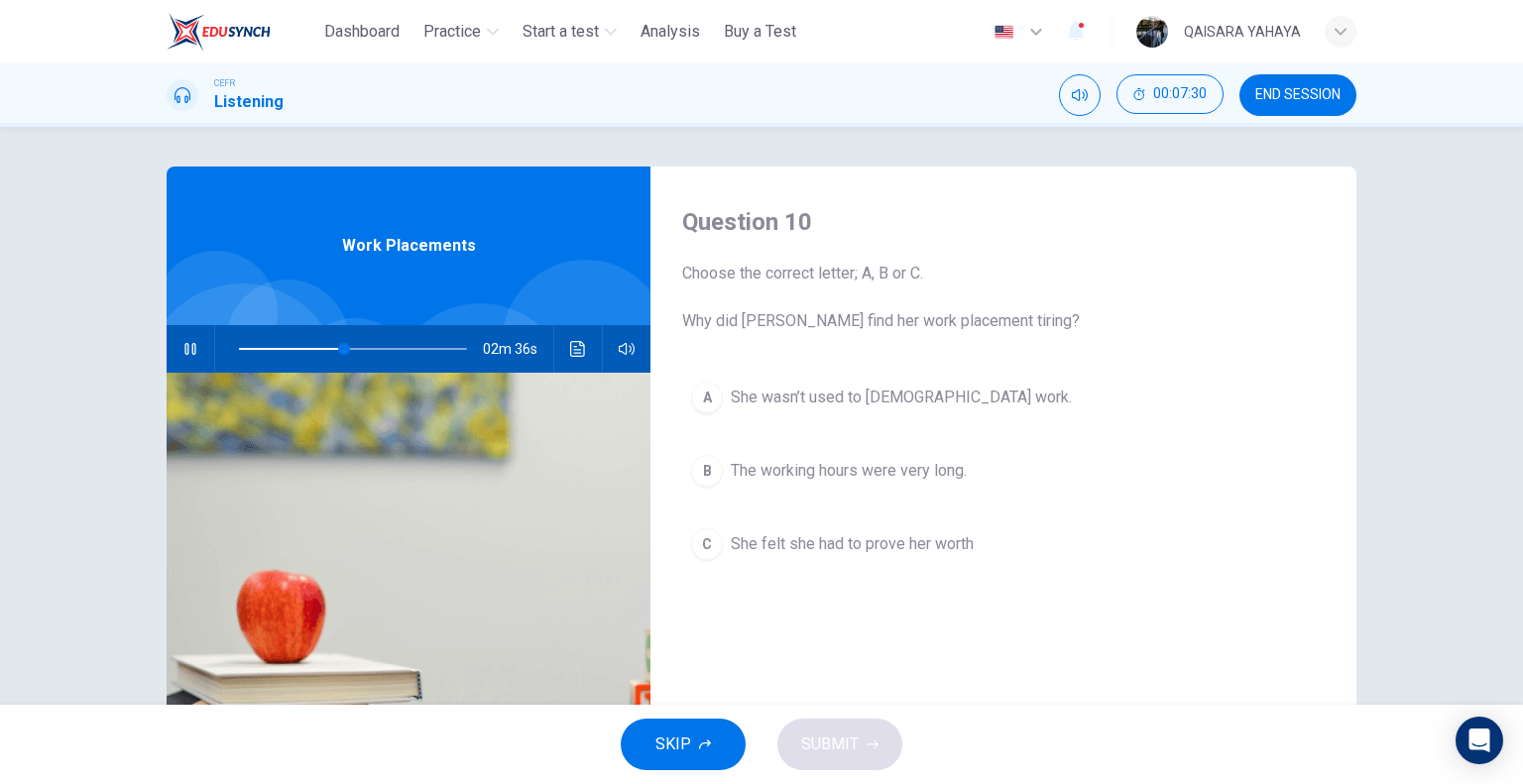 click on "She felt she had to prove her worth" at bounding box center (852, 544) 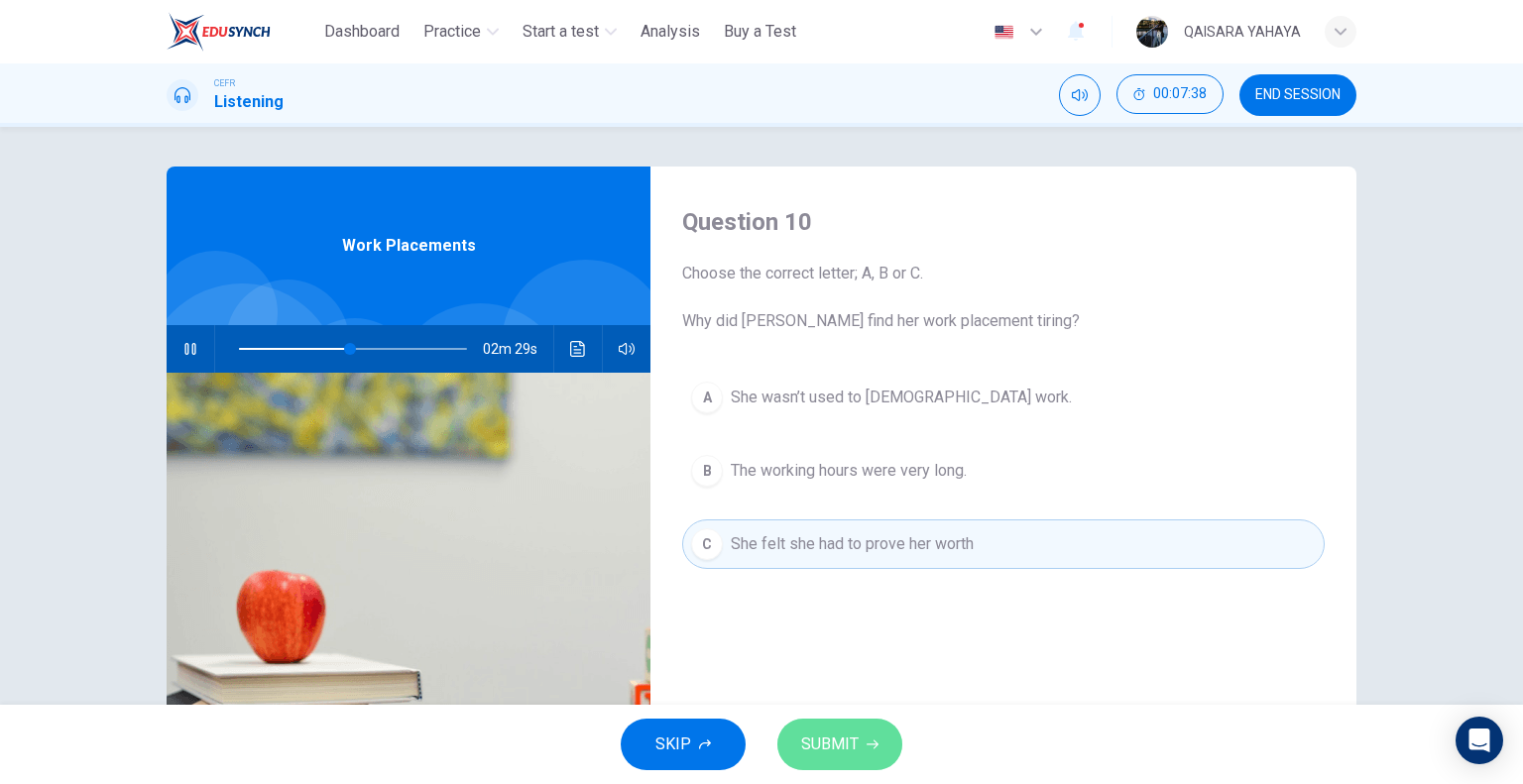 click on "SUBMIT" at bounding box center [840, 744] 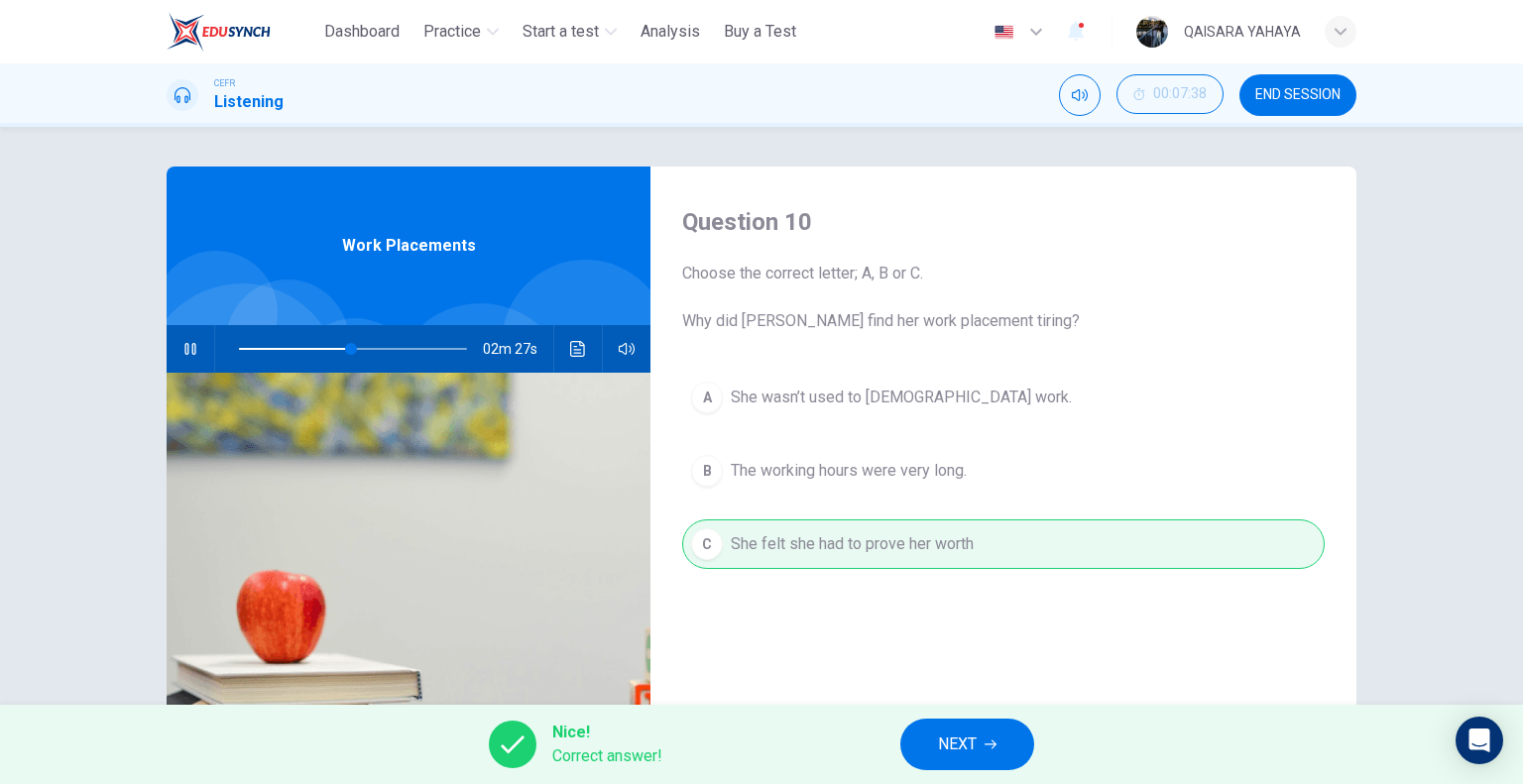click 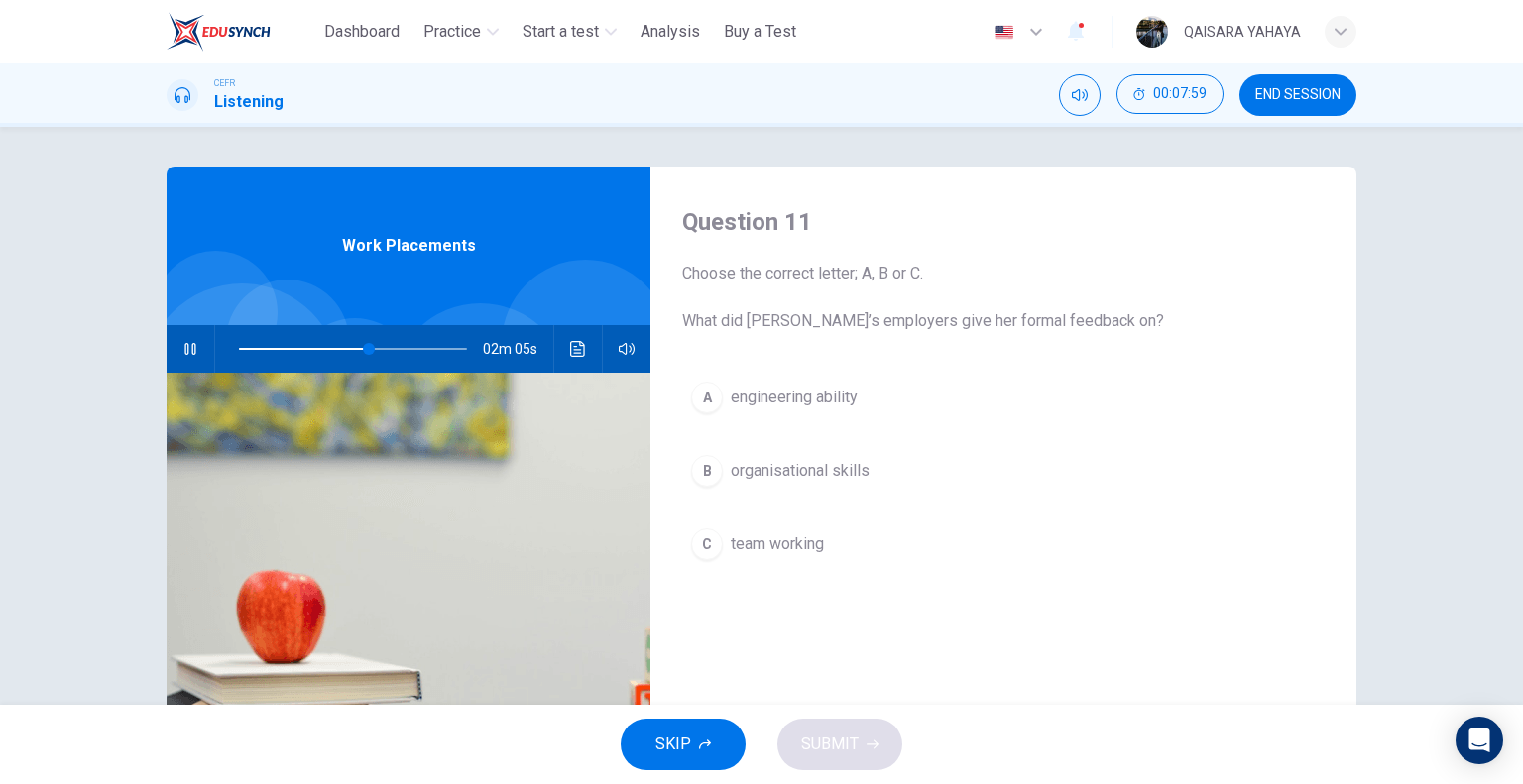 click on "B organisational skills" at bounding box center [1003, 471] 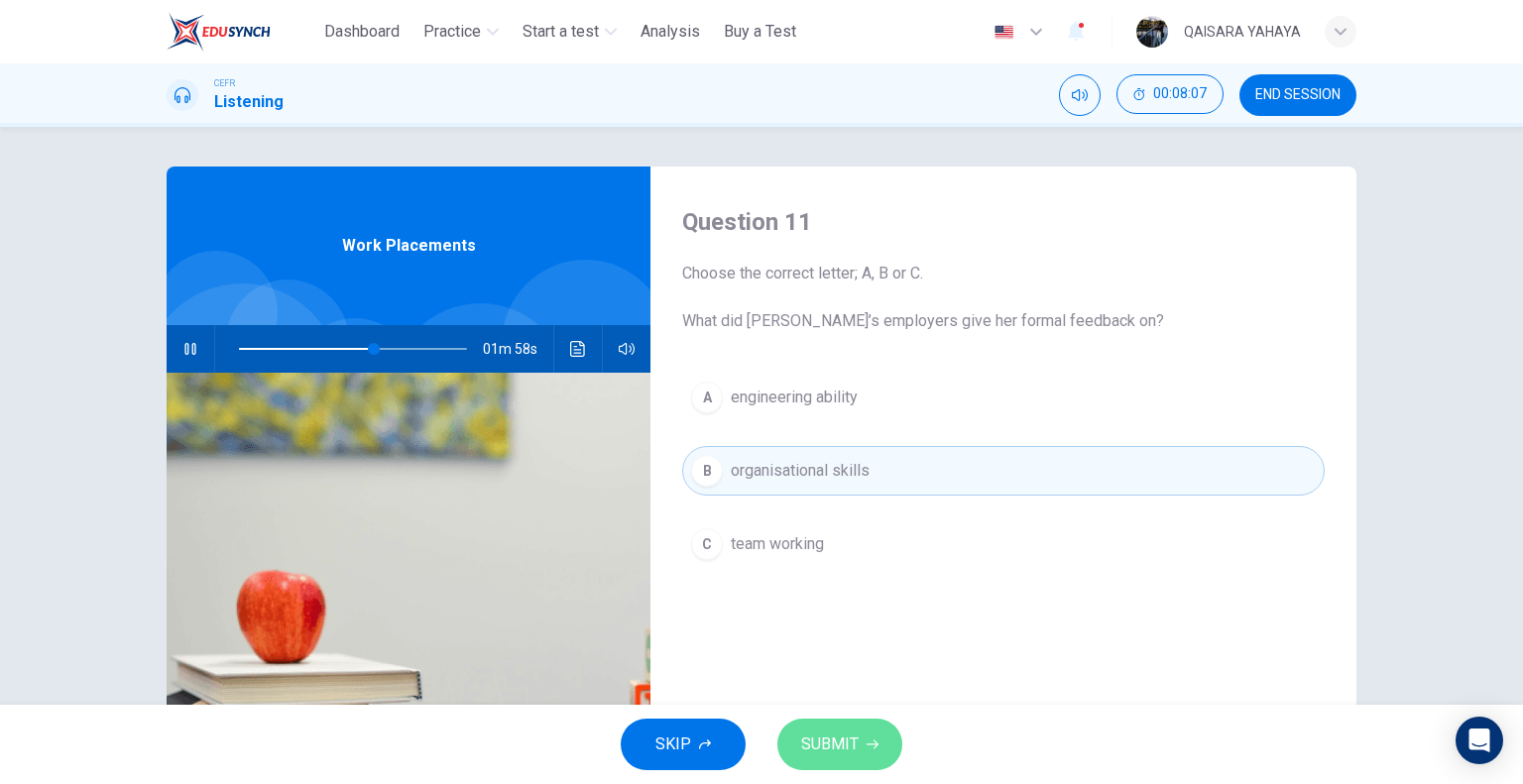 click on "SUBMIT" at bounding box center [830, 744] 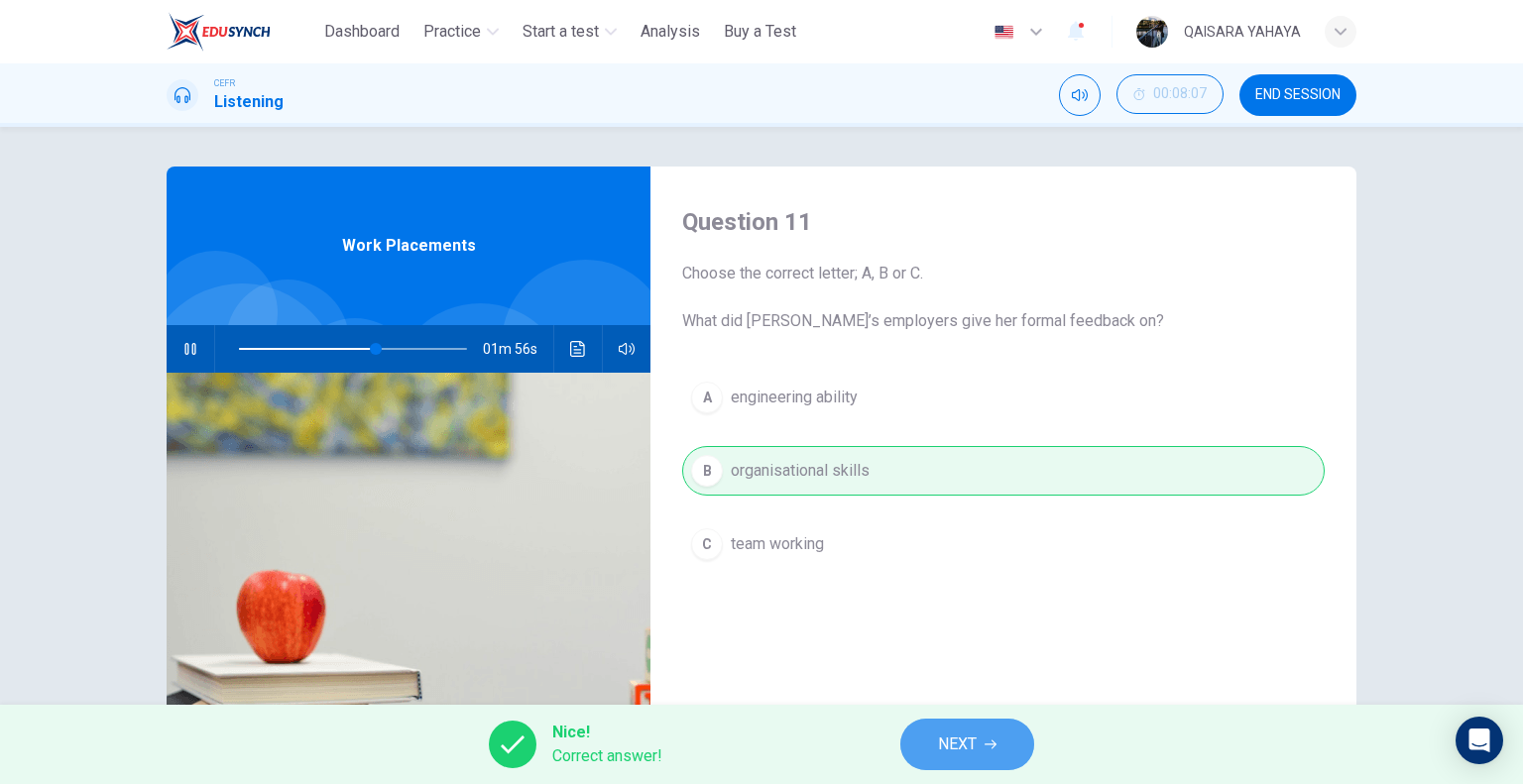 click on "NEXT" at bounding box center (957, 744) 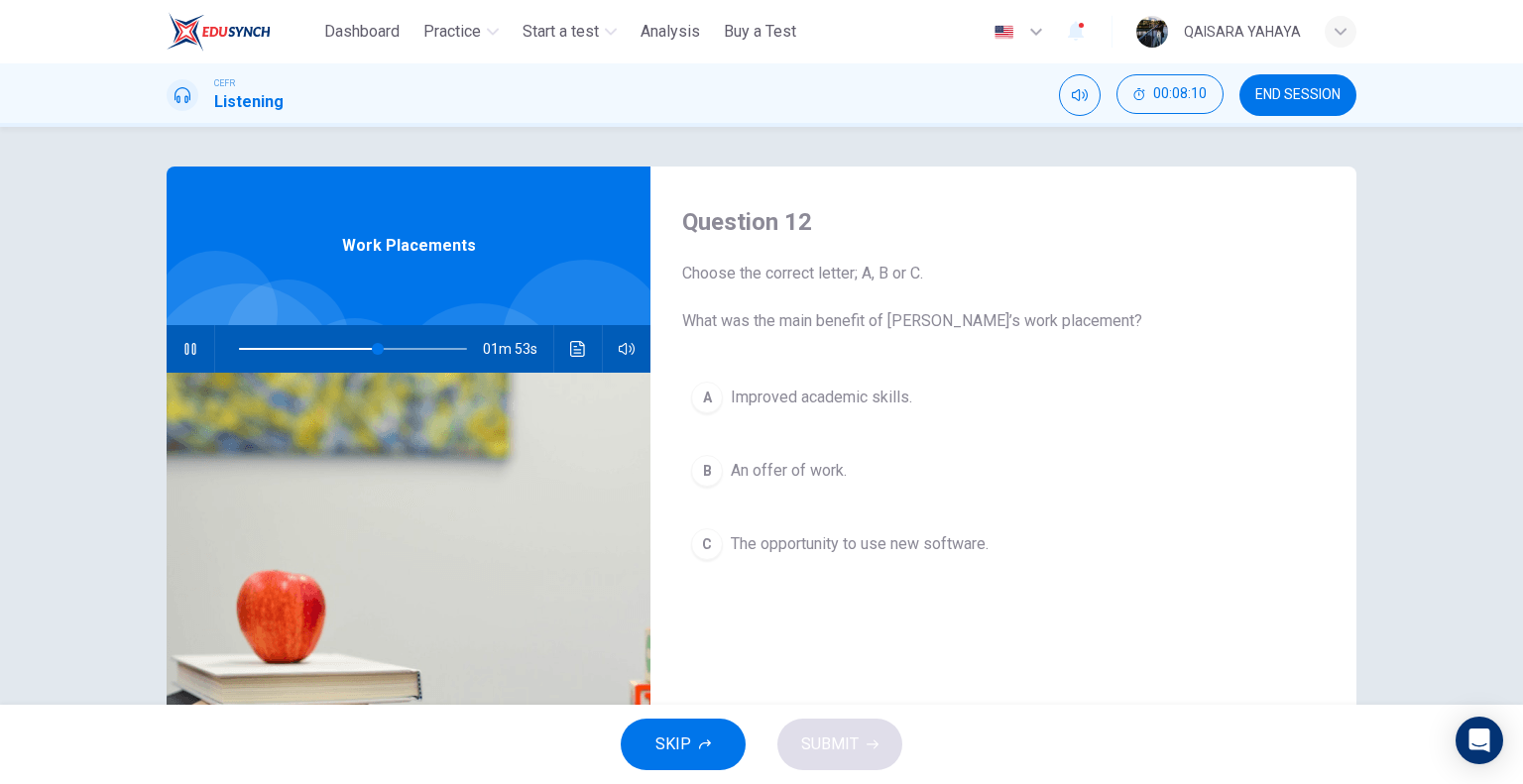 click on "The opportunity to use new software." at bounding box center [860, 544] 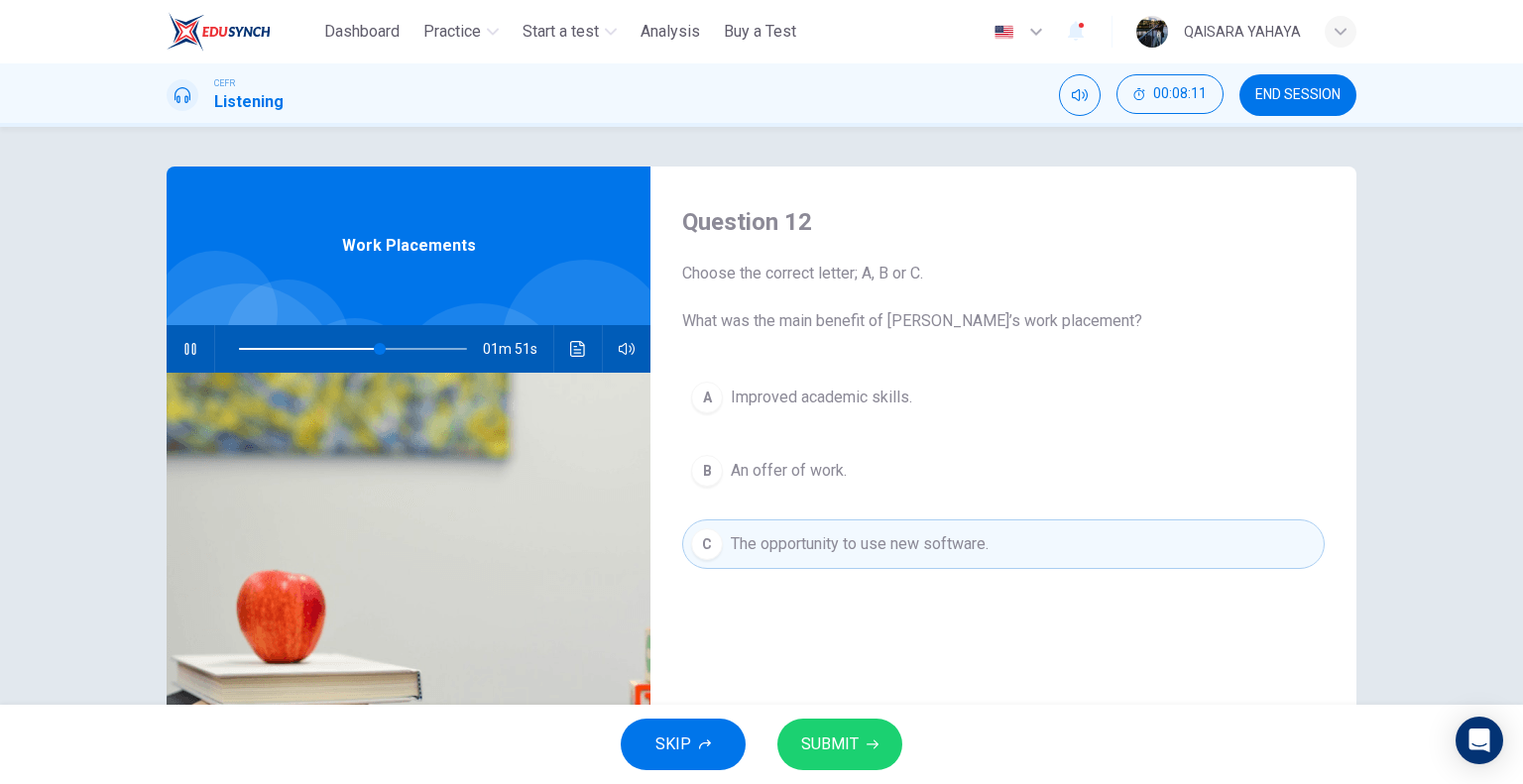 click on "A Improved academic skills." at bounding box center [1003, 397] 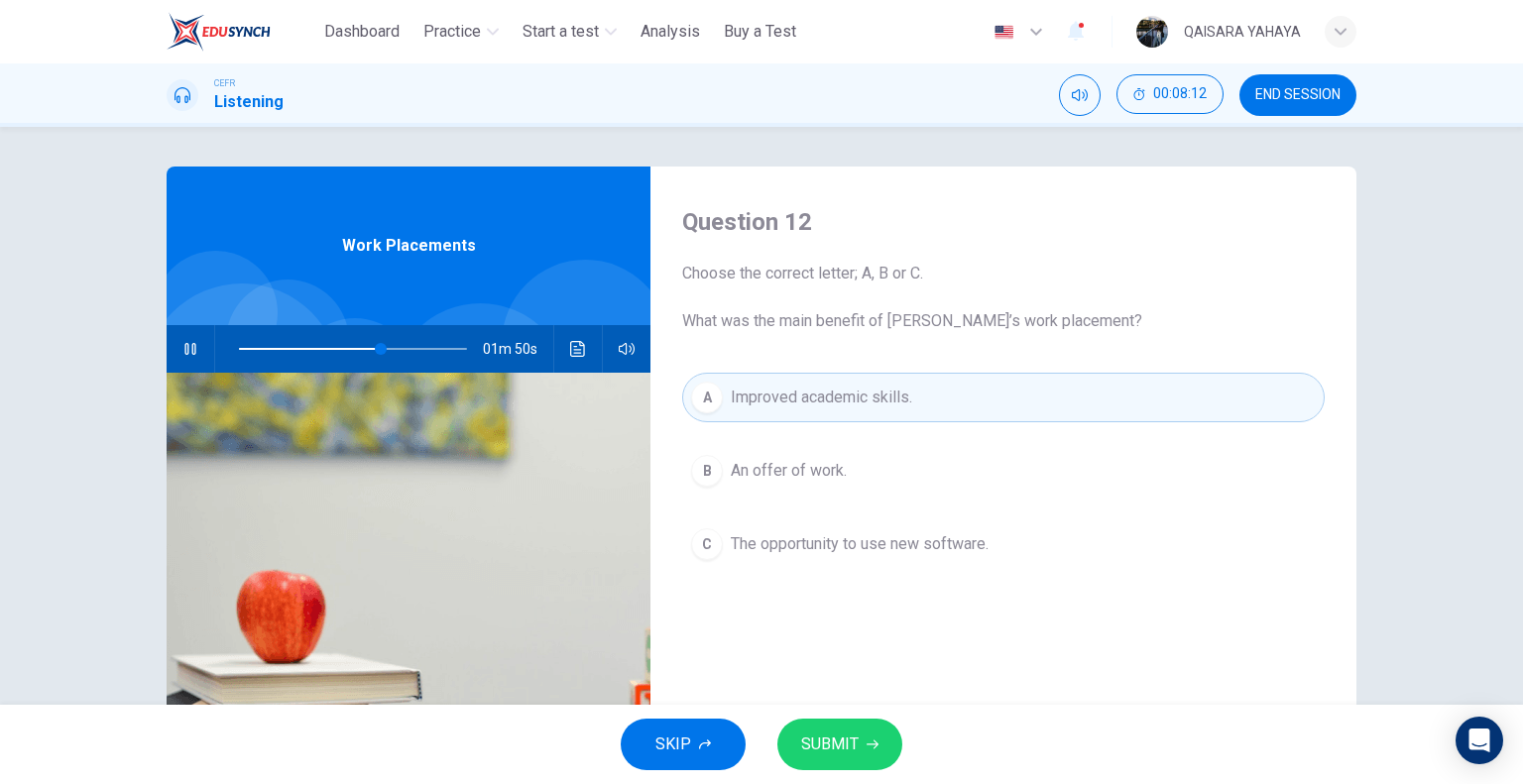 click on "An offer of work." at bounding box center [788, 471] 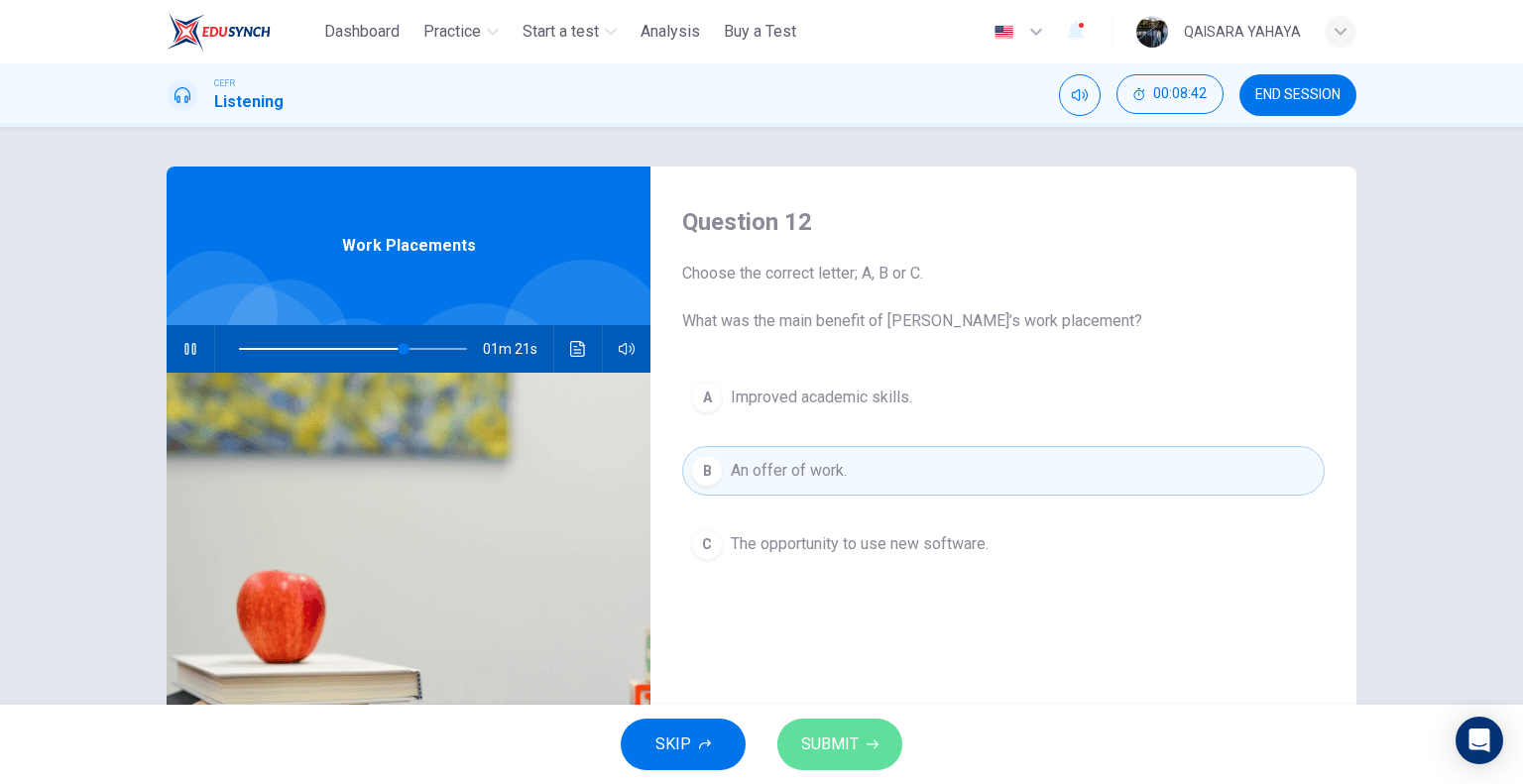click on "SUBMIT" at bounding box center [840, 744] 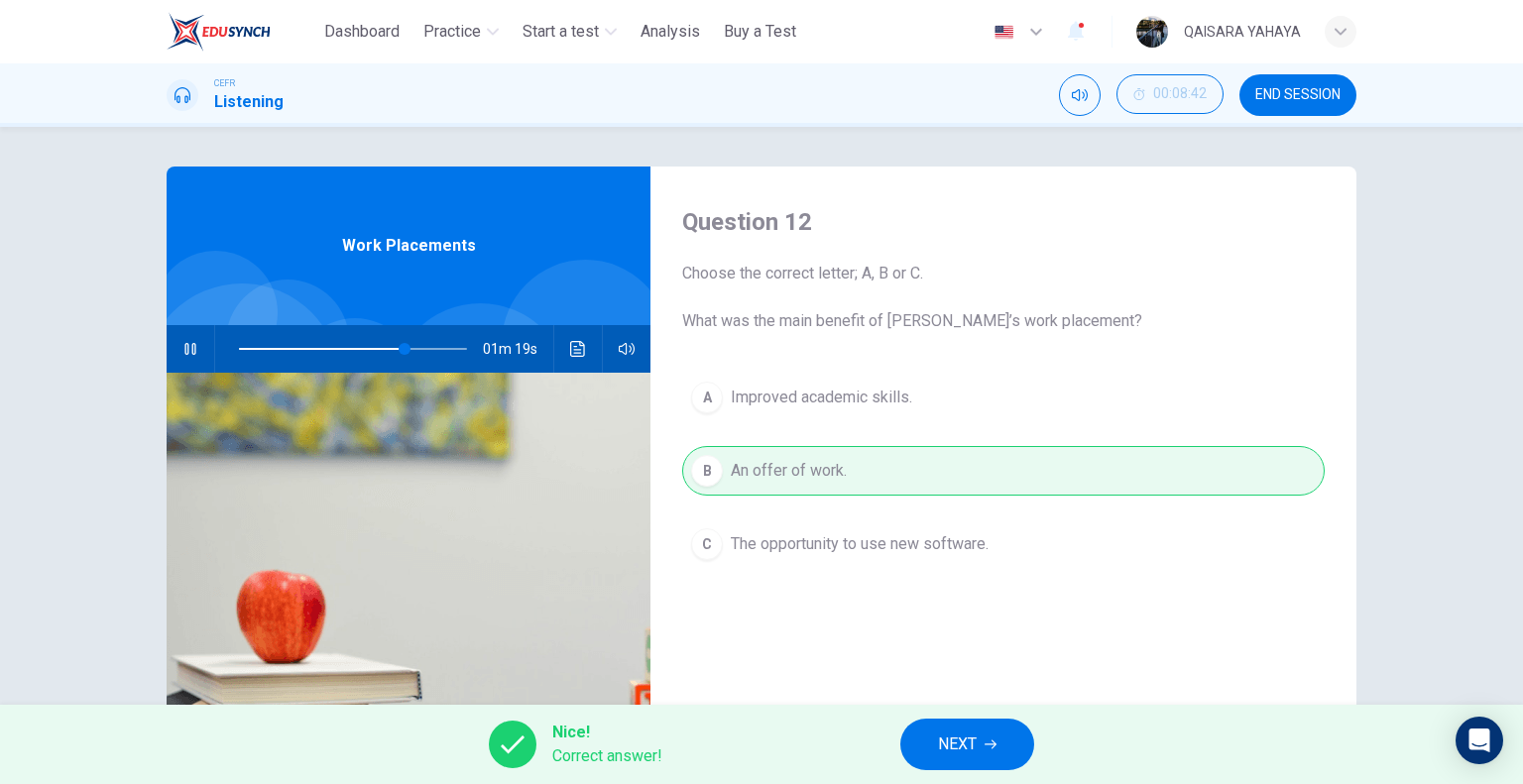 drag, startPoint x: 960, startPoint y: 739, endPoint x: 950, endPoint y: 721, distance: 20.59126 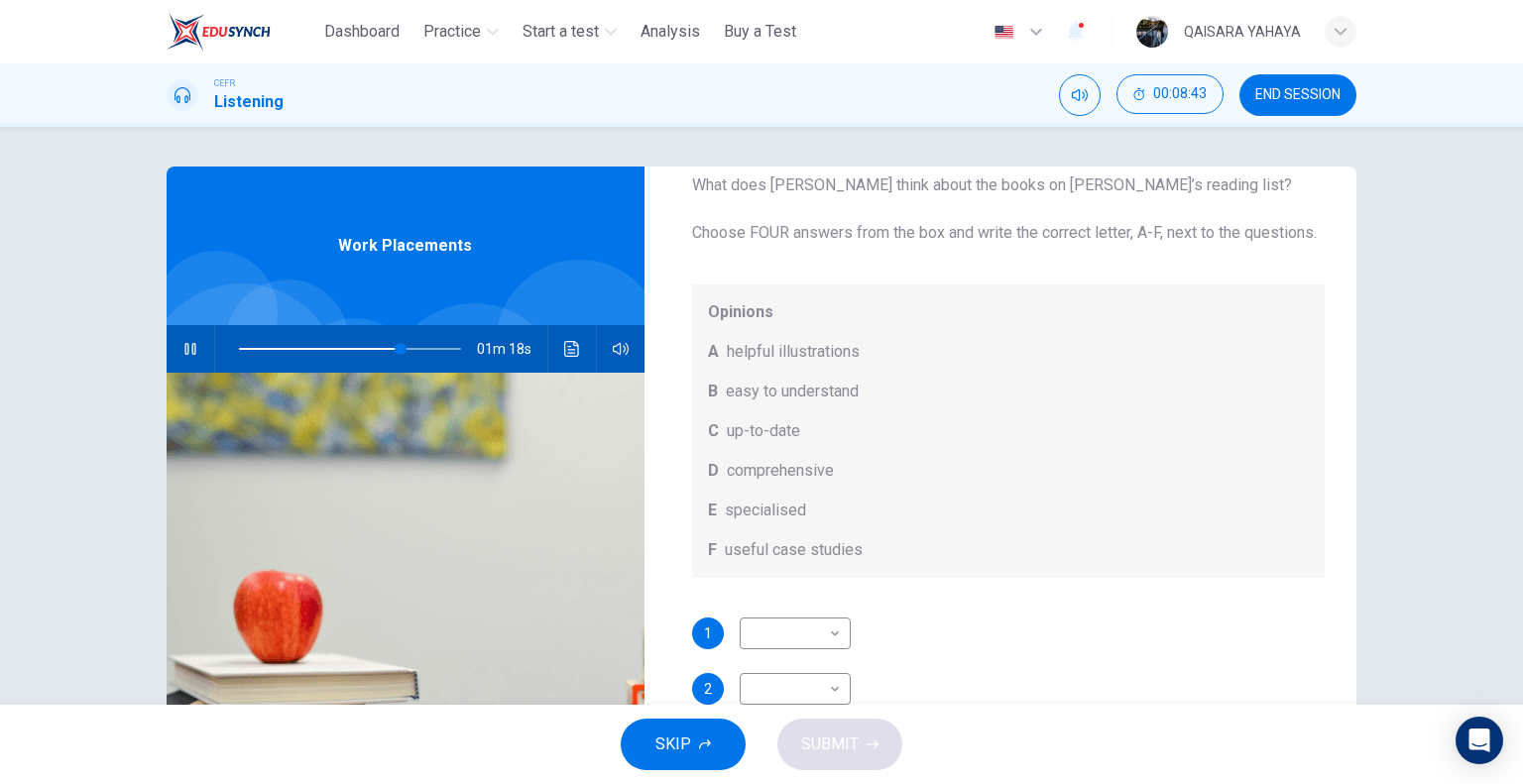 scroll, scrollTop: 111, scrollLeft: 0, axis: vertical 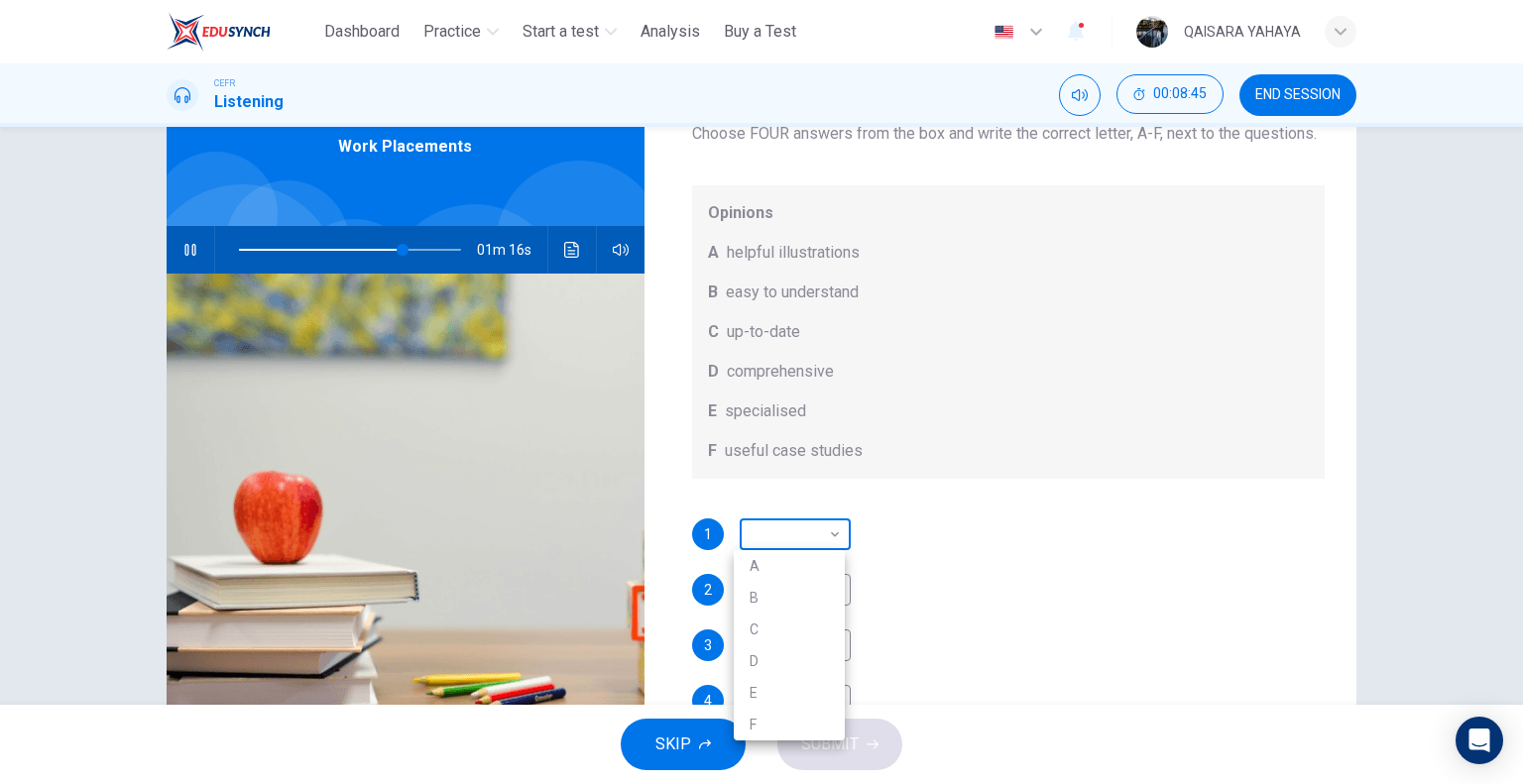 click on "This site uses cookies, as explained in our  Privacy Policy . If you agree to the use of cookies, please click the Accept button and continue to browse our site.   Privacy Policy Accept Dashboard Practice Start a test Analysis Buy a Test English ** ​ QAISARA YAHAYA CEFR Listening 00:08:45 END SESSION Question 13 What does [PERSON_NAME] think about the books on [PERSON_NAME]’s reading list? Choose FOUR answers from the box and write the correct letter, A-F, next to the questions.
Opinions A helpful illustrations B easy to understand C up-to-date D comprehensive E specialised F useful case studies 1 ​ ​ 2 ​ ​ 3 ​ ​ 4 ​ ​ Work Placements 01m 16s SKIP SUBMIT ELTC - EduSynch CEFR Test for Teachers in [GEOGRAPHIC_DATA]
Dashboard Practice Start a test Analysis Pricing   Notifications 1 © Copyright  2025 A B C D E F" at bounding box center (762, 392) 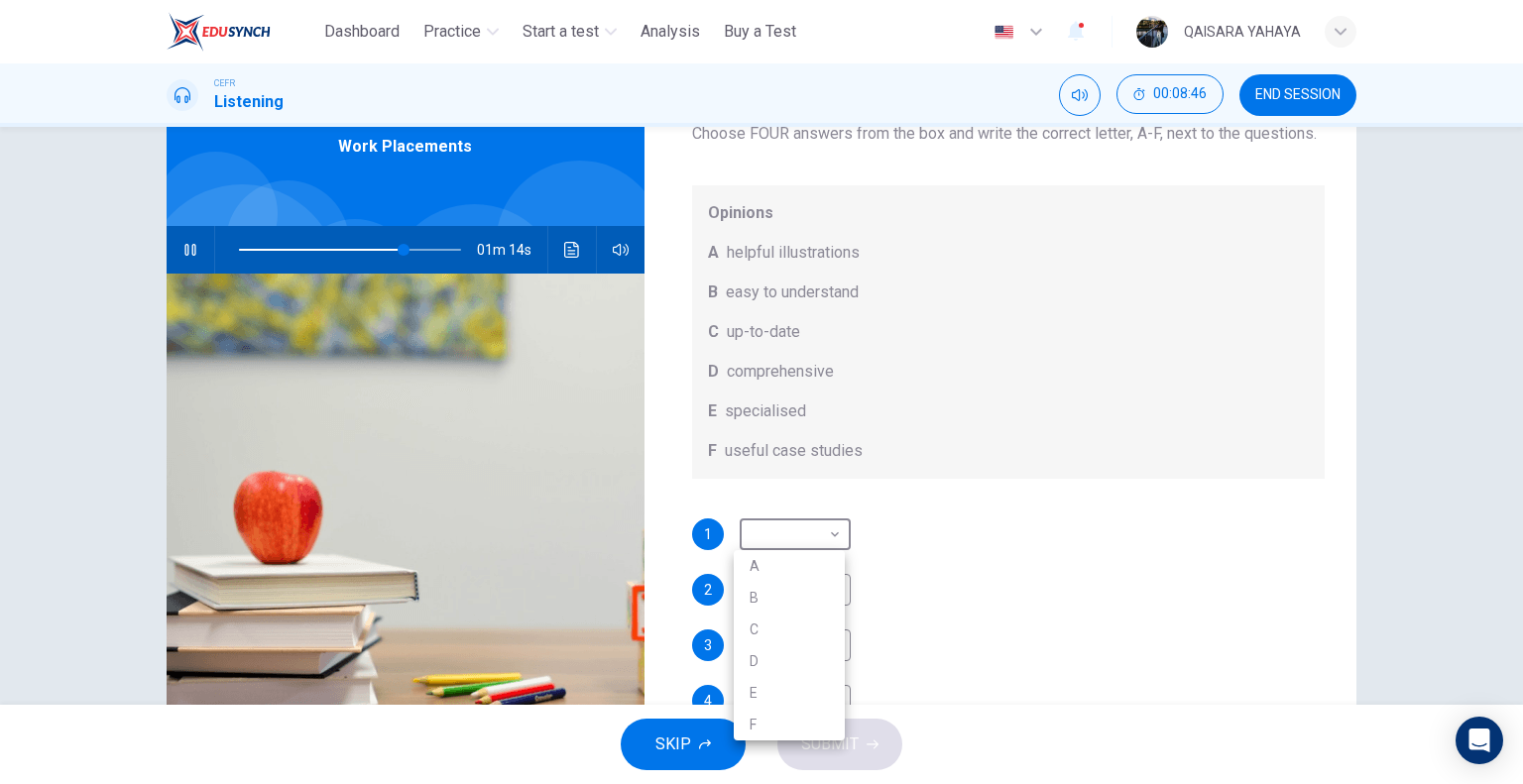 click at bounding box center [762, 392] 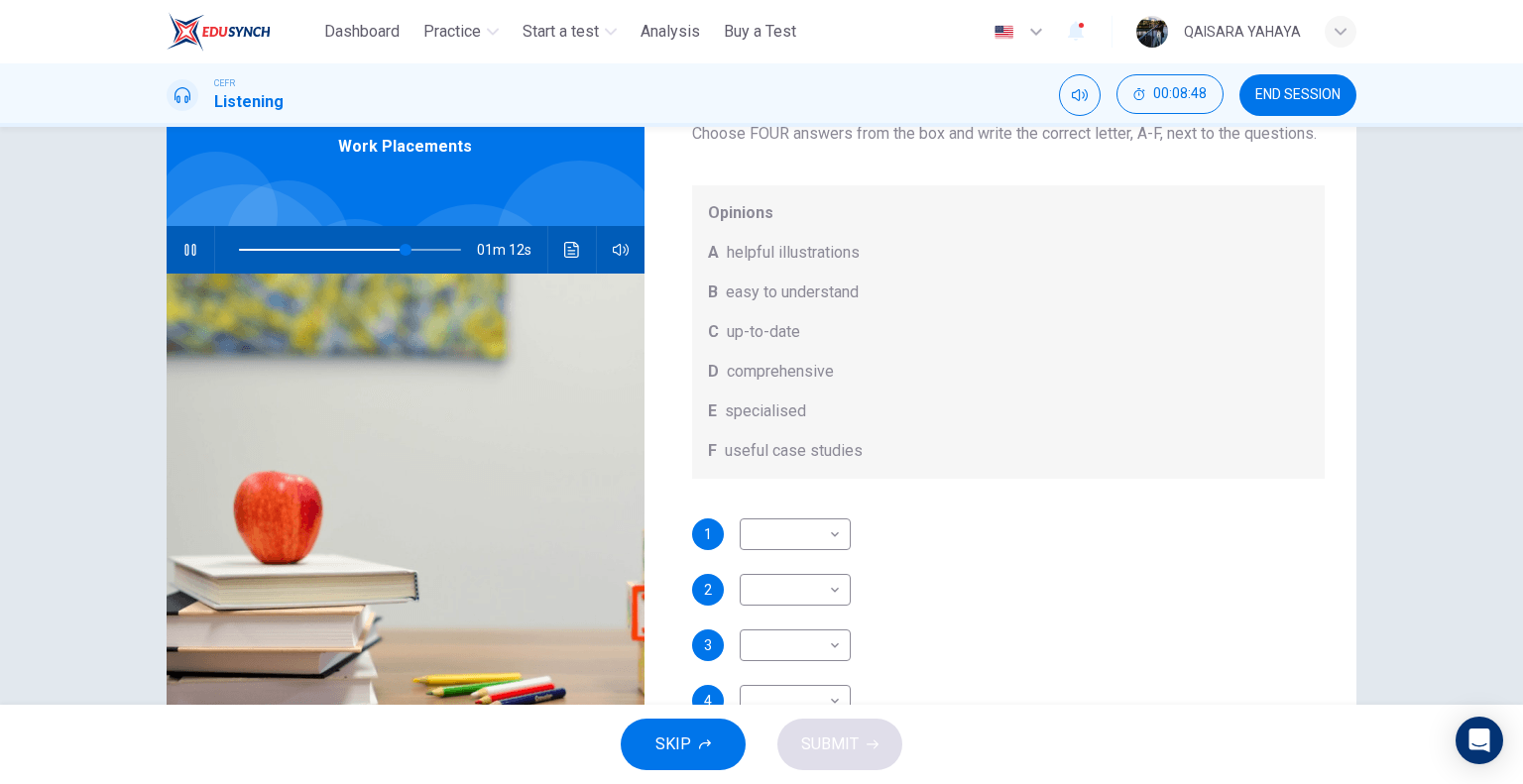 click on "D comprehensive" at bounding box center (1008, 372) 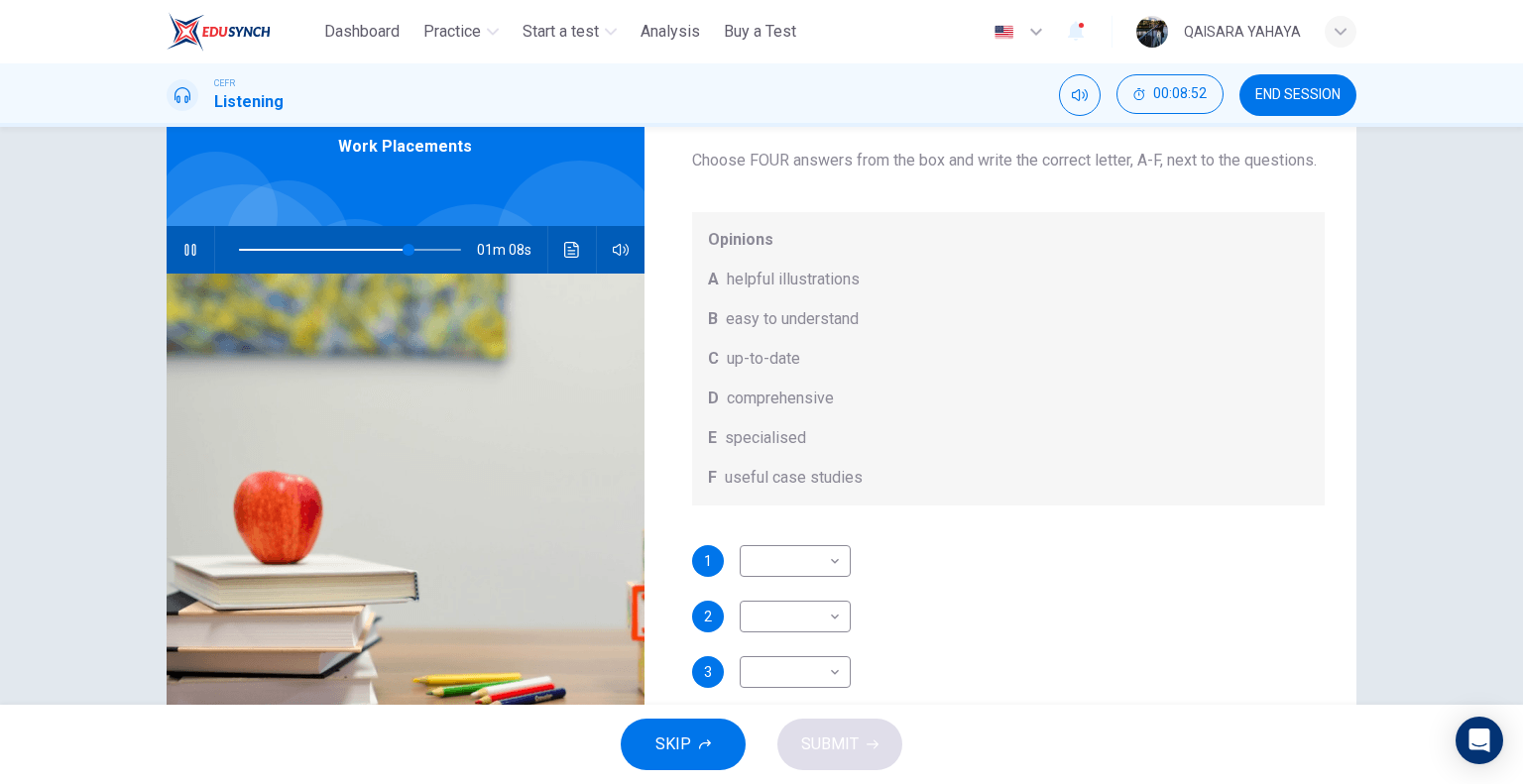 scroll, scrollTop: 111, scrollLeft: 0, axis: vertical 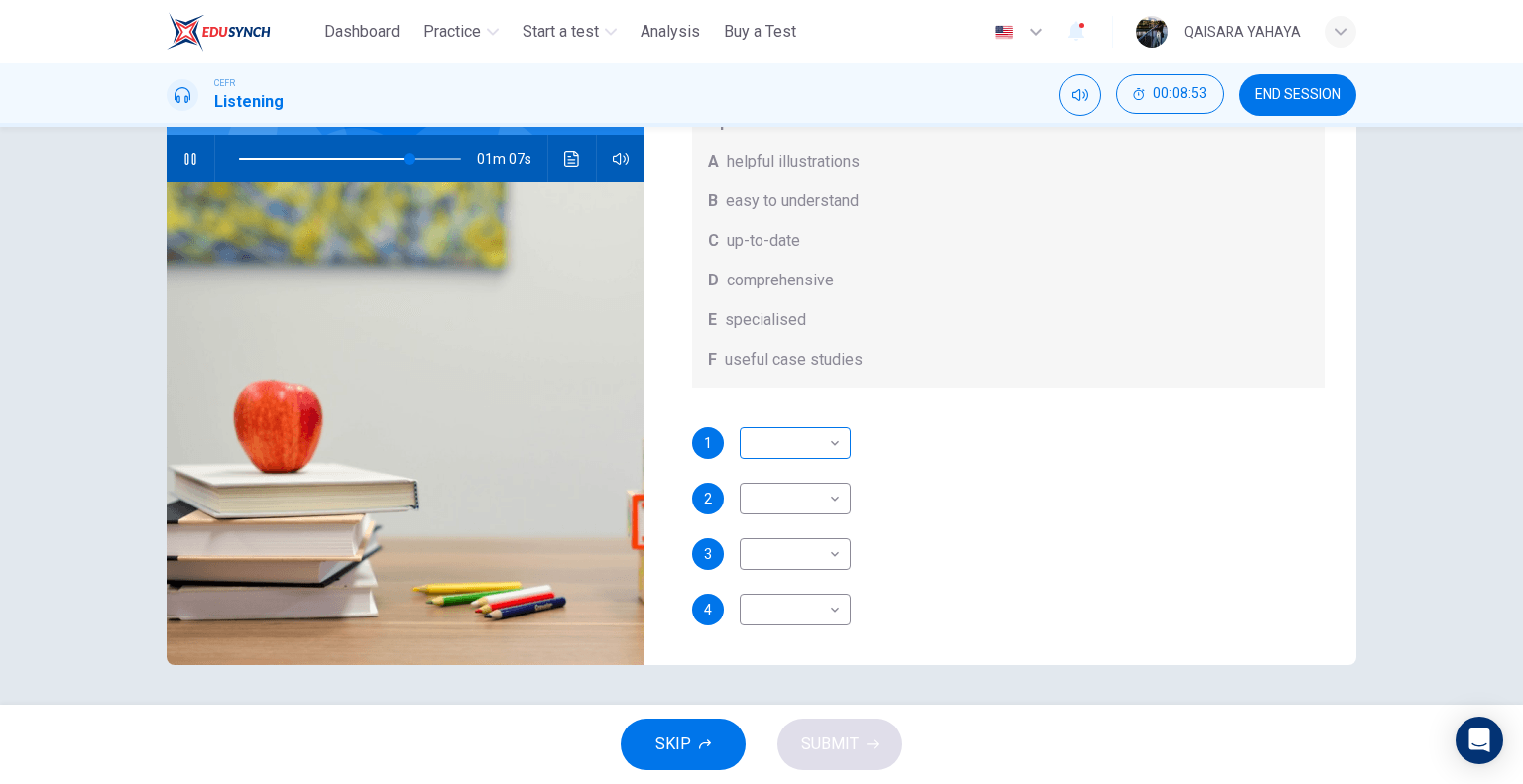 click on "This site uses cookies, as explained in our  Privacy Policy . If you agree to the use of cookies, please click the Accept button and continue to browse our site.   Privacy Policy Accept Dashboard Practice Start a test Analysis Buy a Test English ** ​ QAISARA YAHAYA CEFR Listening 00:08:53 END SESSION Question 13 What does [PERSON_NAME] think about the books on [PERSON_NAME]’s reading list? Choose FOUR answers from the box and write the correct letter, A-F, next to the questions.
Opinions A helpful illustrations B easy to understand C up-to-date D comprehensive E specialised F useful case studies 1 ​ ​ 2 ​ ​ 3 ​ ​ 4 ​ ​ Work Placements 01m 07s SKIP SUBMIT ELTC - EduSynch CEFR Test for Teachers in [GEOGRAPHIC_DATA]
Dashboard Practice Start a test Analysis Pricing   Notifications 1 © Copyright  2025" at bounding box center [762, 392] 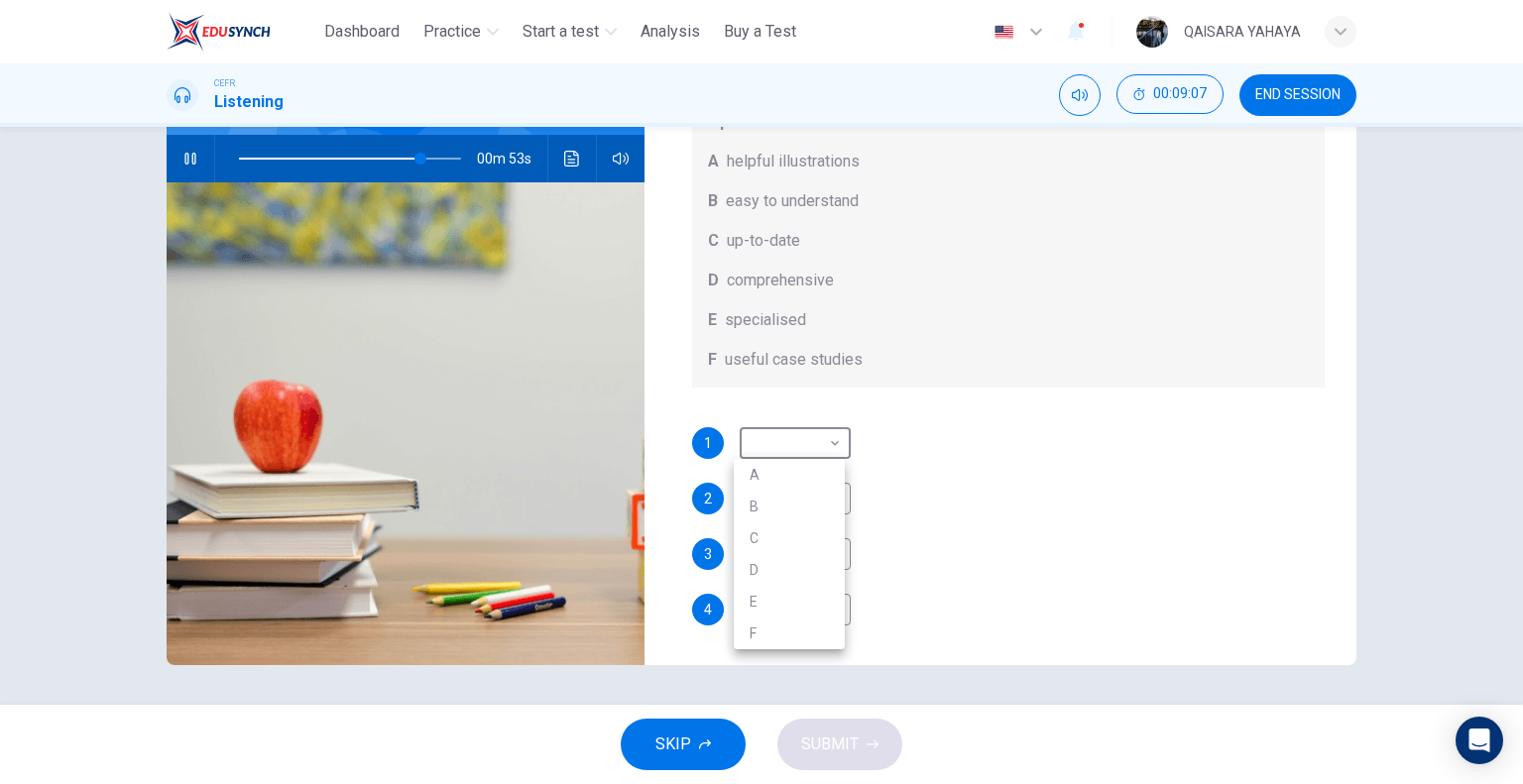 click at bounding box center (762, 392) 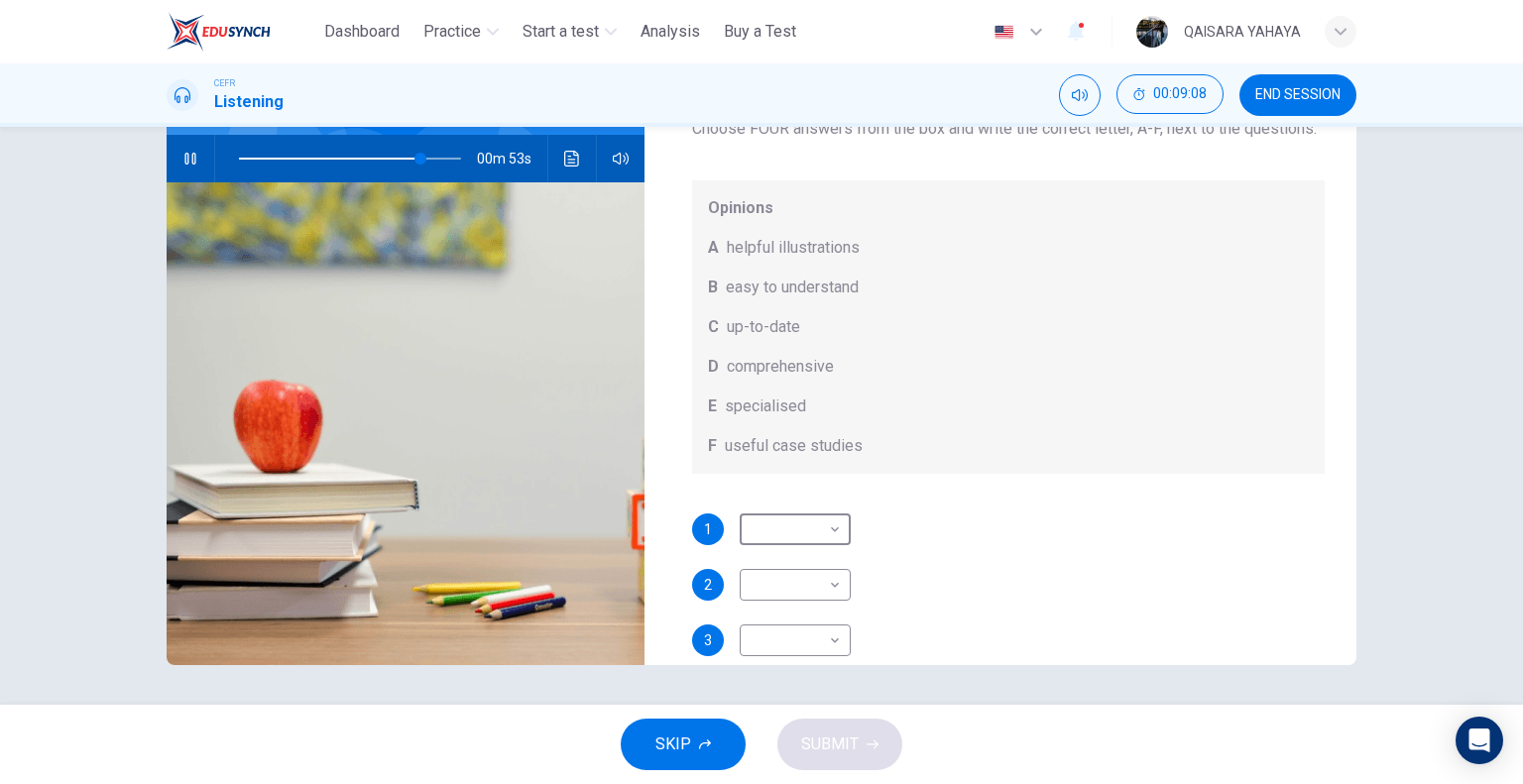 scroll, scrollTop: 0, scrollLeft: 0, axis: both 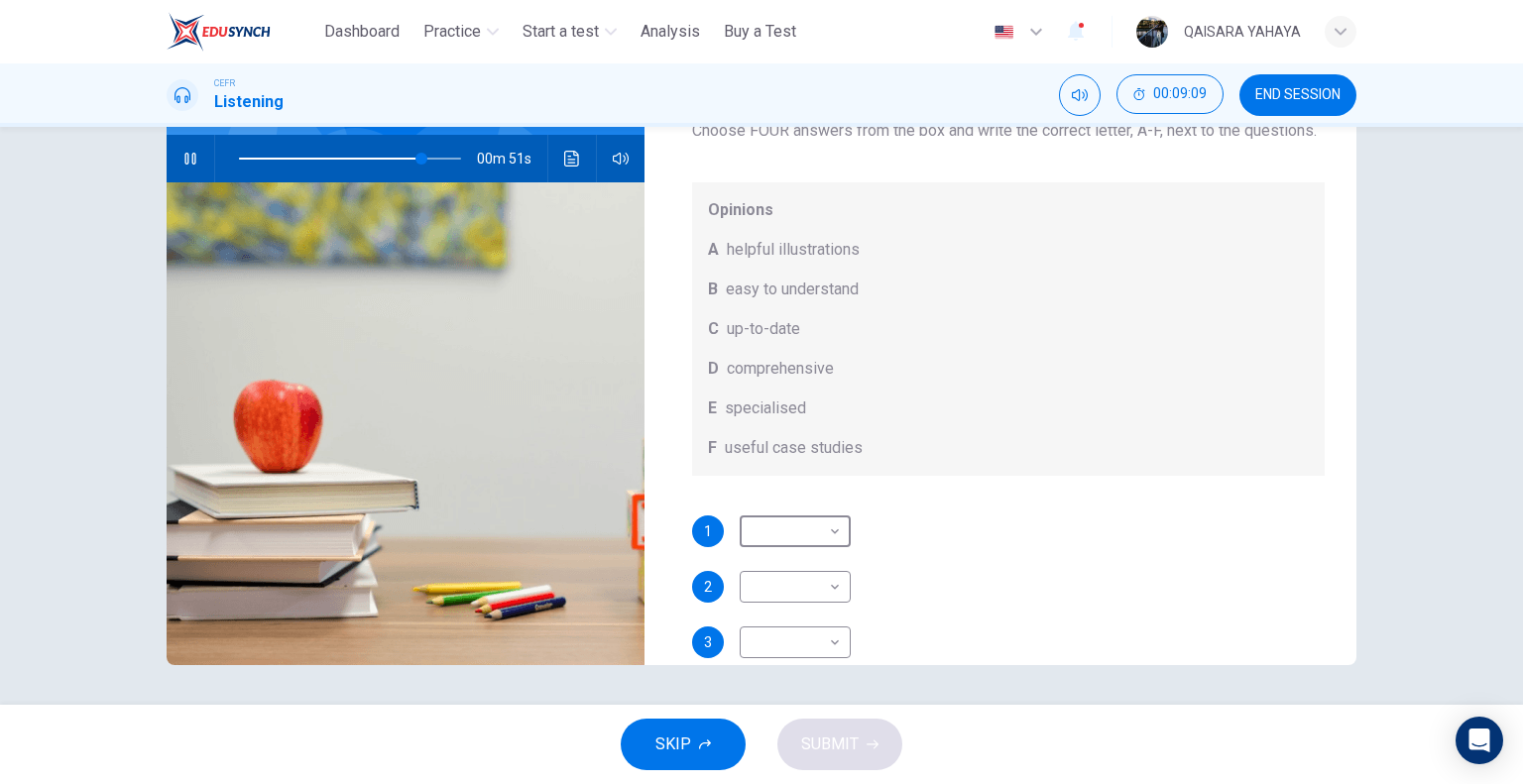 click on "B easy to understand" at bounding box center [1008, 289] 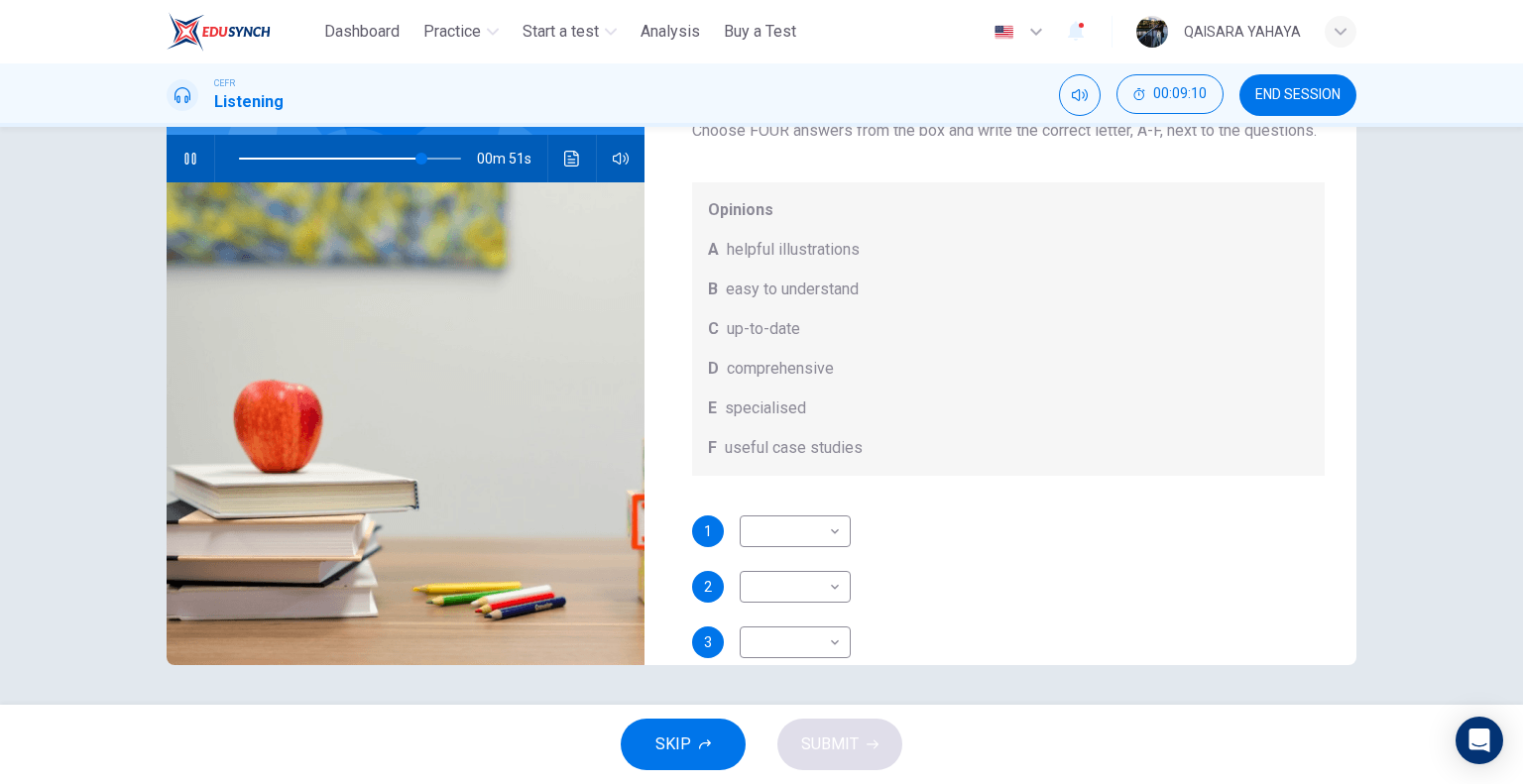 scroll, scrollTop: 0, scrollLeft: 0, axis: both 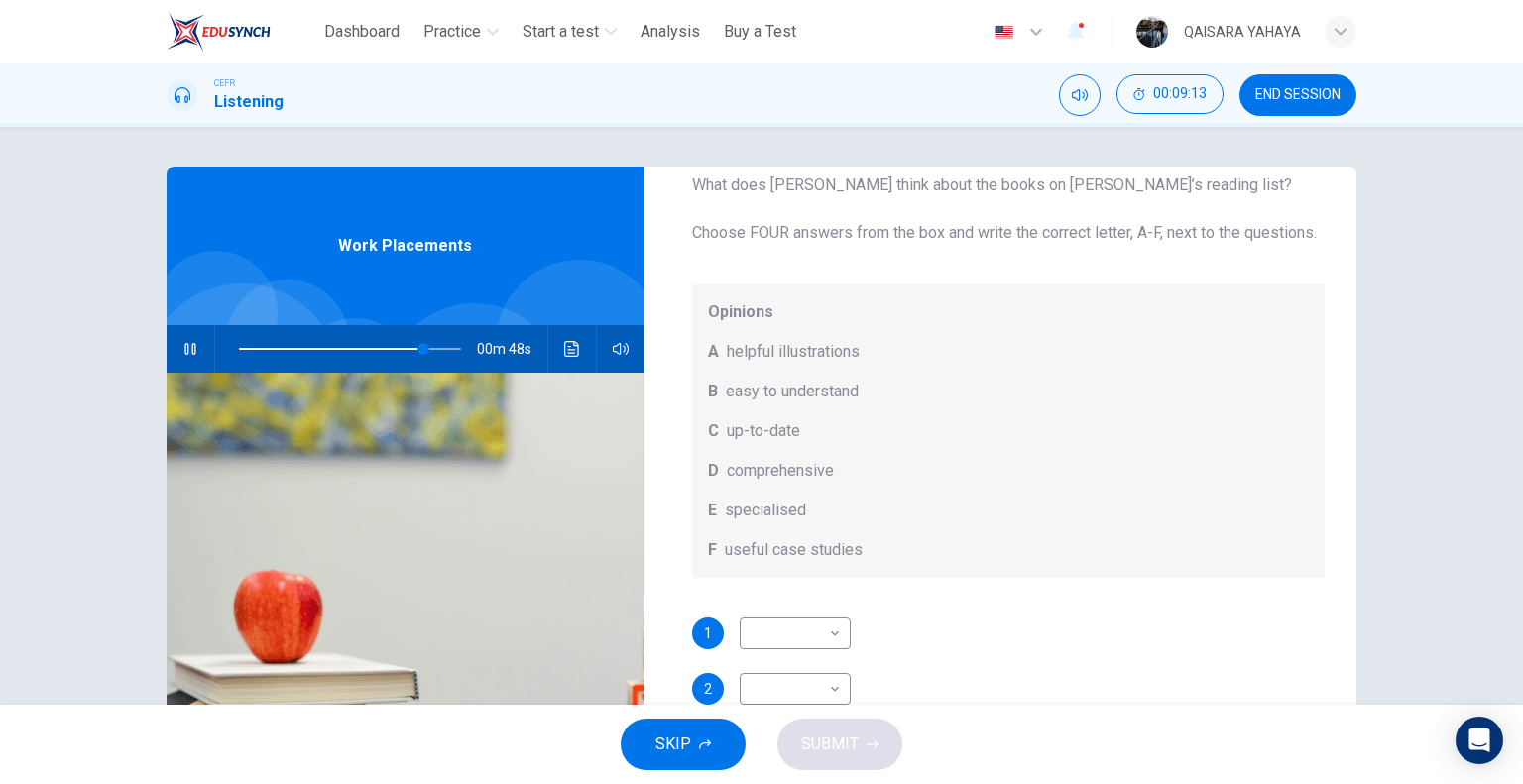 click on "Opinions A helpful illustrations B easy to understand C up-to-date D comprehensive E specialised F useful case studies" at bounding box center (1008, 431) 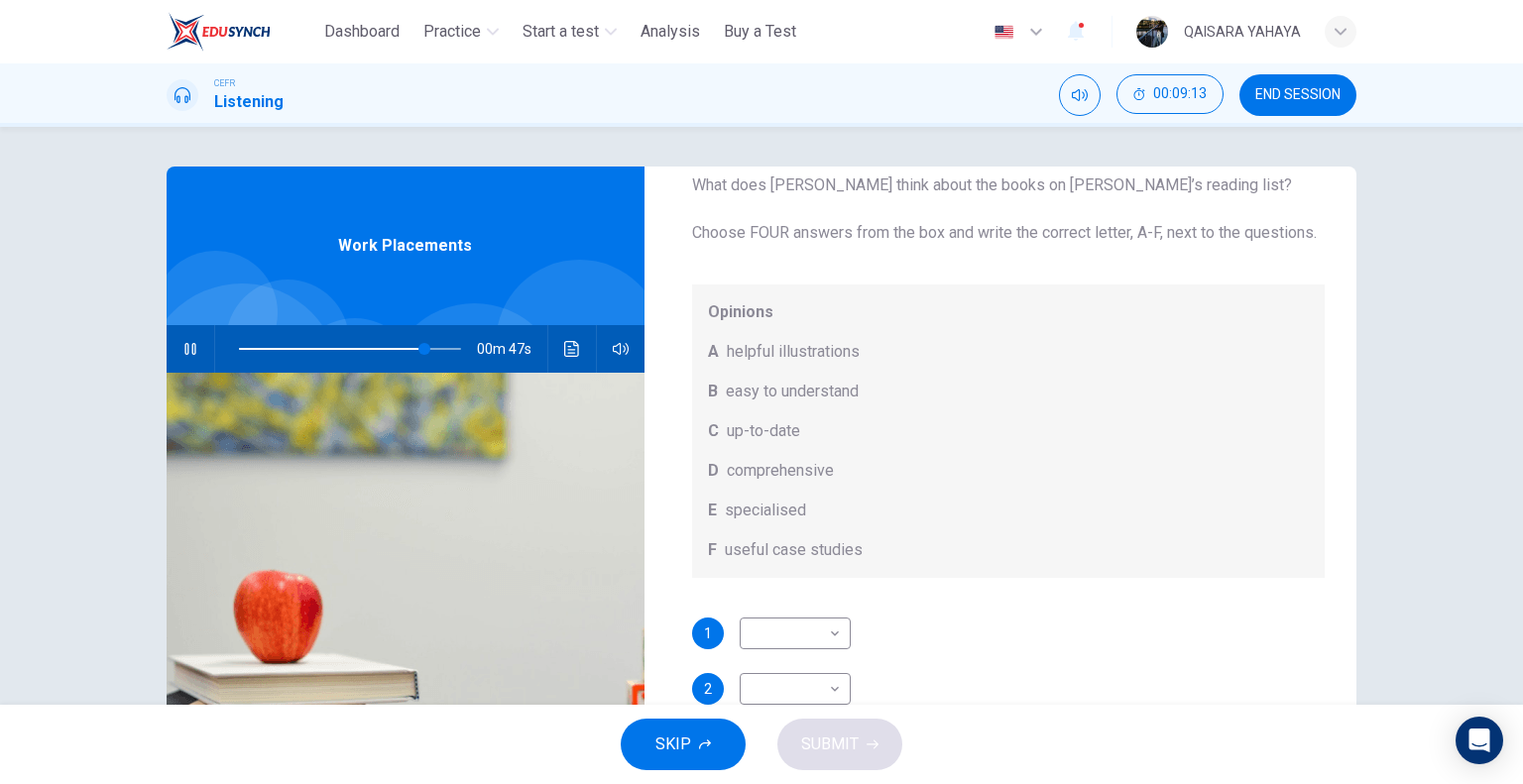 scroll, scrollTop: 190, scrollLeft: 0, axis: vertical 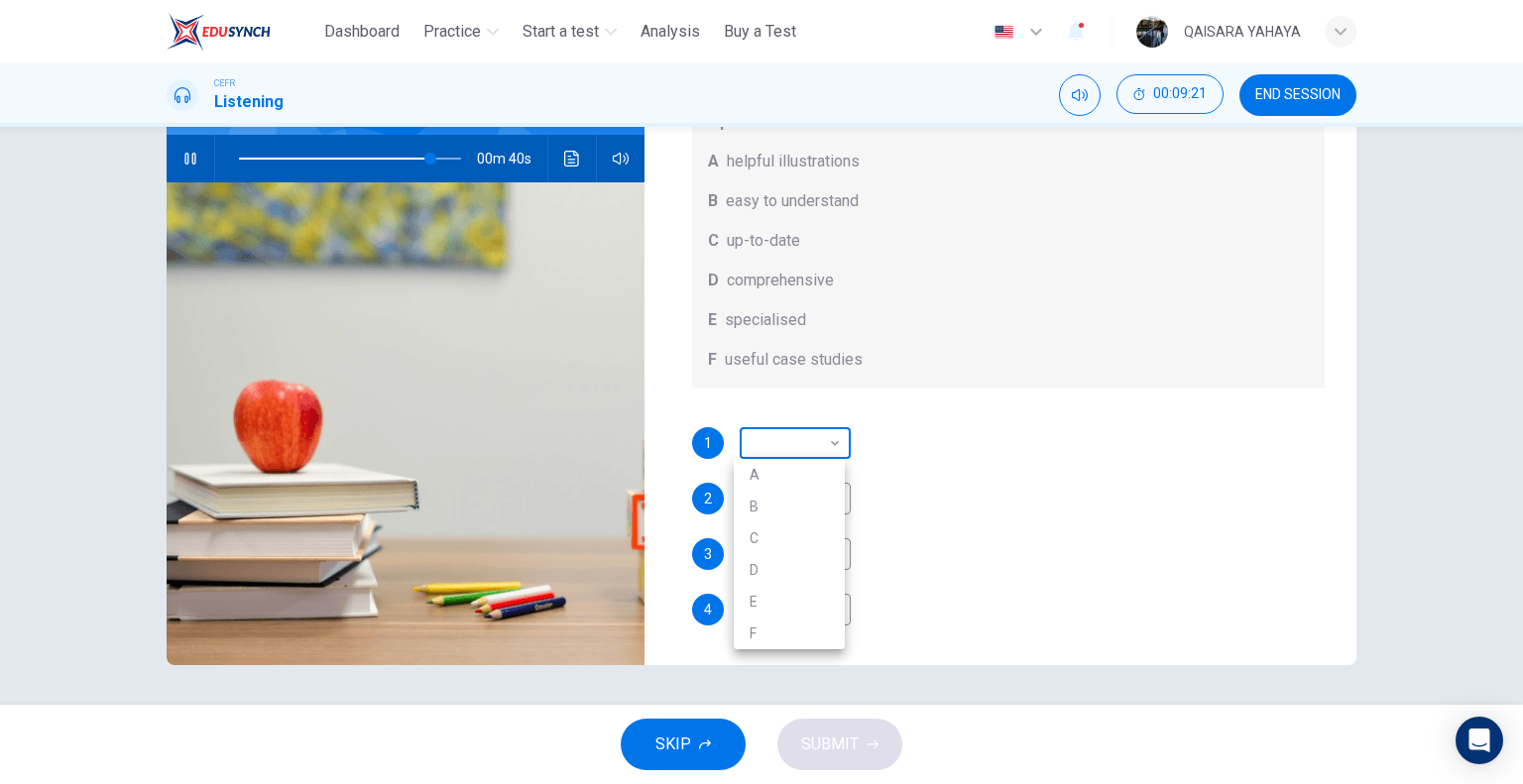 click on "This site uses cookies, as explained in our  Privacy Policy . If you agree to the use of cookies, please click the Accept button and continue to browse our site.   Privacy Policy Accept Dashboard Practice Start a test Analysis Buy a Test English ** ​ QAISARA YAHAYA CEFR Listening 00:09:21 END SESSION Question 13 What does [PERSON_NAME] think about the books on [PERSON_NAME]’s reading list? Choose FOUR answers from the box and write the correct letter, A-F, next to the questions.
Opinions A helpful illustrations B easy to understand C up-to-date D comprehensive E specialised F useful case studies 1 ​ ​ 2 ​ ​ 3 ​ ​ 4 ​ ​ Work Placements 00m 40s SKIP SUBMIT ELTC - EduSynch CEFR Test for Teachers in [GEOGRAPHIC_DATA]
Dashboard Practice Start a test Analysis Pricing   Notifications 1 © Copyright  2025 A B C D E F" at bounding box center (762, 392) 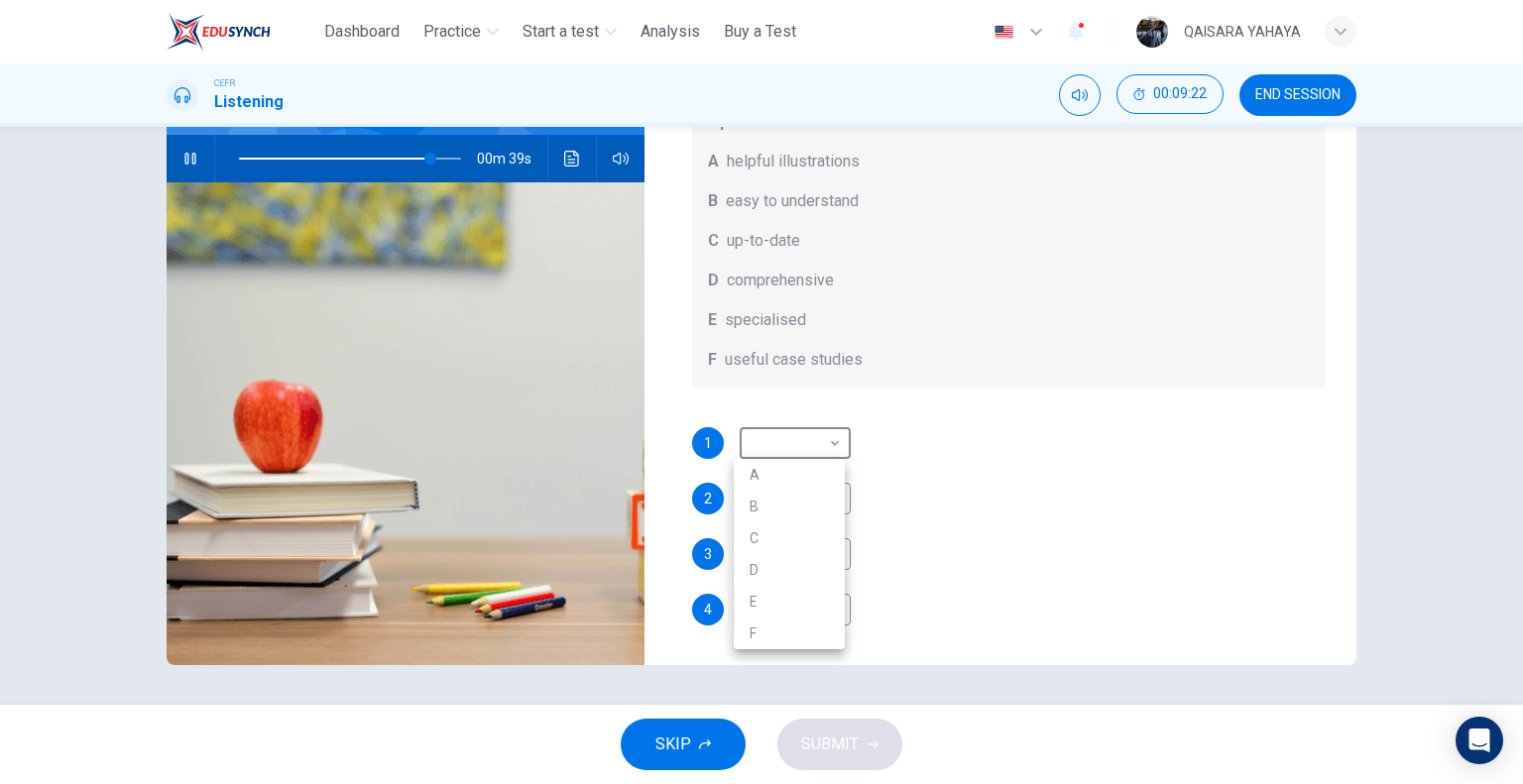 click on "A" at bounding box center (789, 475) 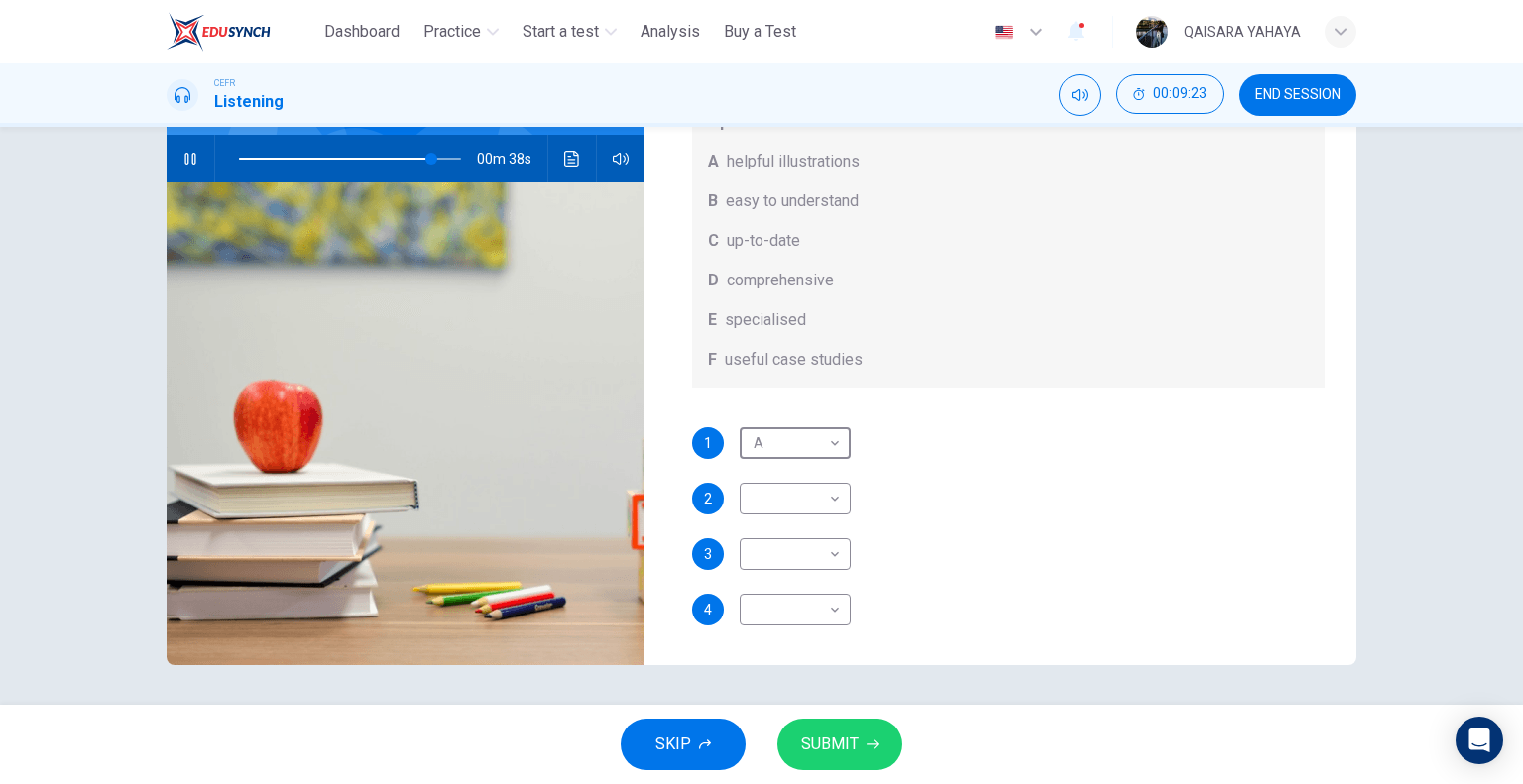 click on "1 A * ​ 2 ​ ​ 3 ​ ​ 4 ​ ​" at bounding box center [1008, 546] 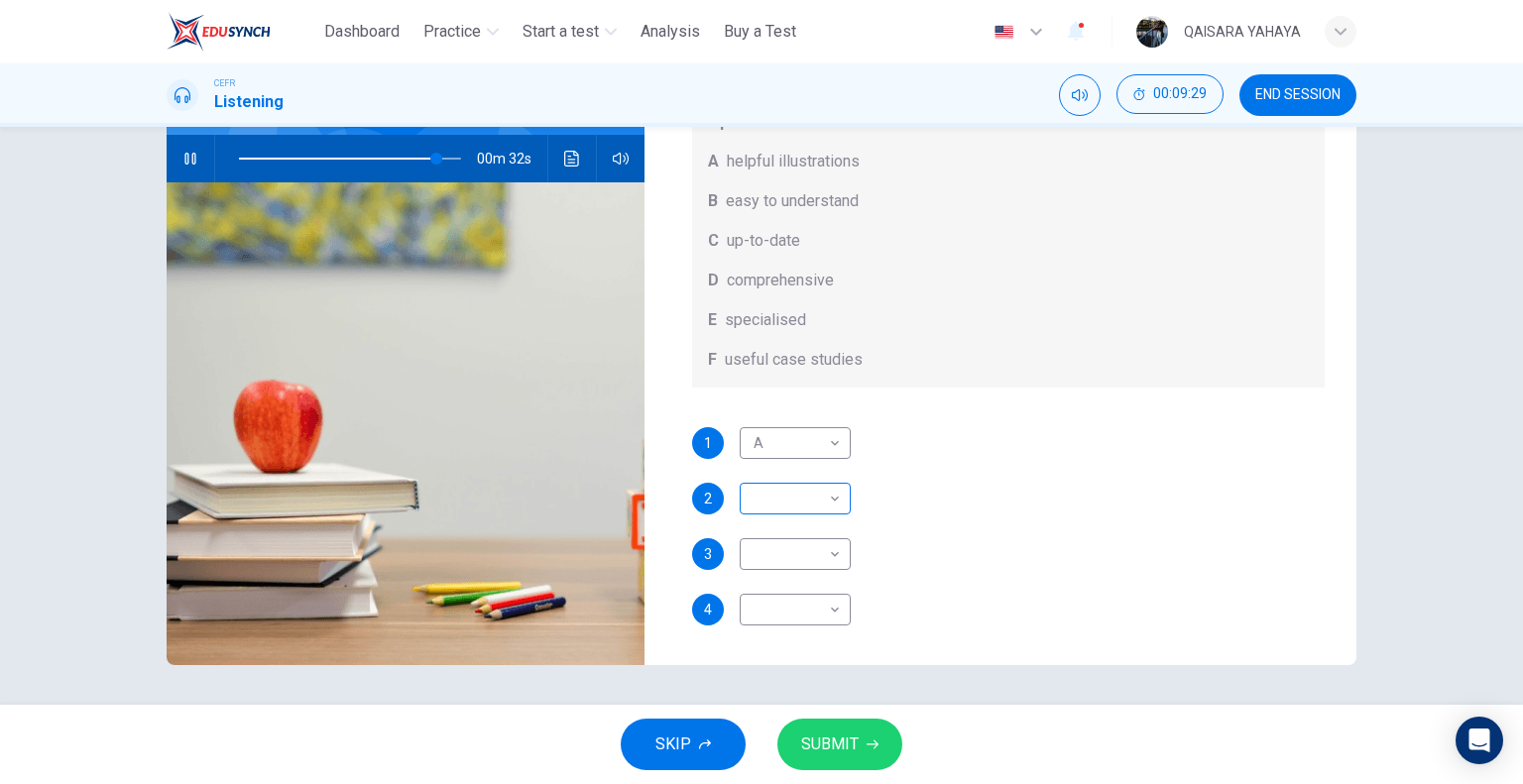 click on "This site uses cookies, as explained in our  Privacy Policy . If you agree to the use of cookies, please click the Accept button and continue to browse our site.   Privacy Policy Accept Dashboard Practice Start a test Analysis Buy a Test English ** ​ QAISARA YAHAYA CEFR Listening 00:09:29 END SESSION Question 13 What does [PERSON_NAME] think about the books on [PERSON_NAME]’s reading list? Choose FOUR answers from the box and write the correct letter, A-F, next to the questions.
Opinions A helpful illustrations B easy to understand C up-to-date D comprehensive E specialised F useful case studies 1 A * ​ 2 ​ ​ 3 ​ ​ 4 ​ ​ Work Placements 00m 32s SKIP SUBMIT ELTC - EduSynch CEFR Test for Teachers in [GEOGRAPHIC_DATA]
Dashboard Practice Start a test Analysis Pricing   Notifications 1 © Copyright  2025" at bounding box center [762, 392] 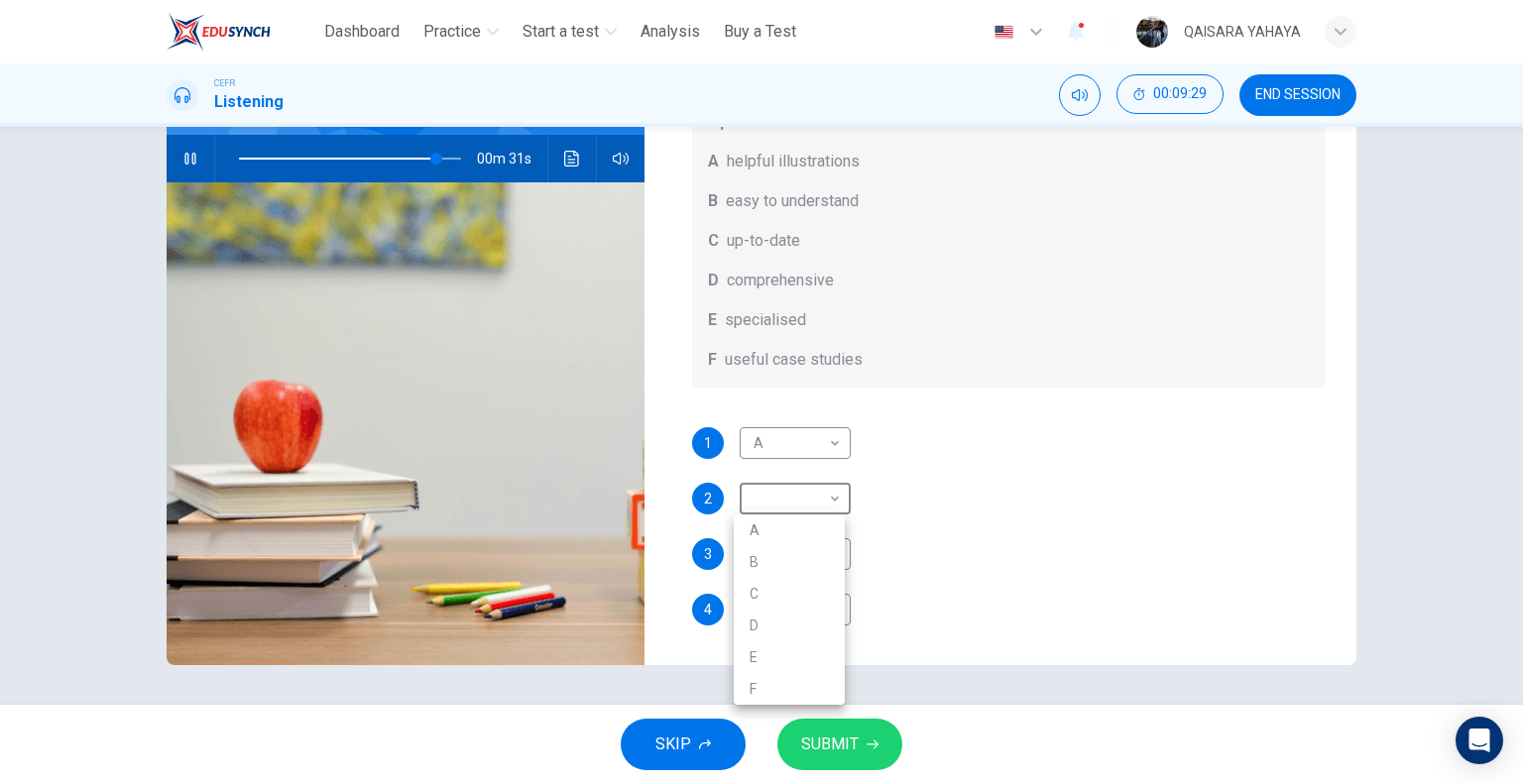 click on "B" at bounding box center [789, 562] 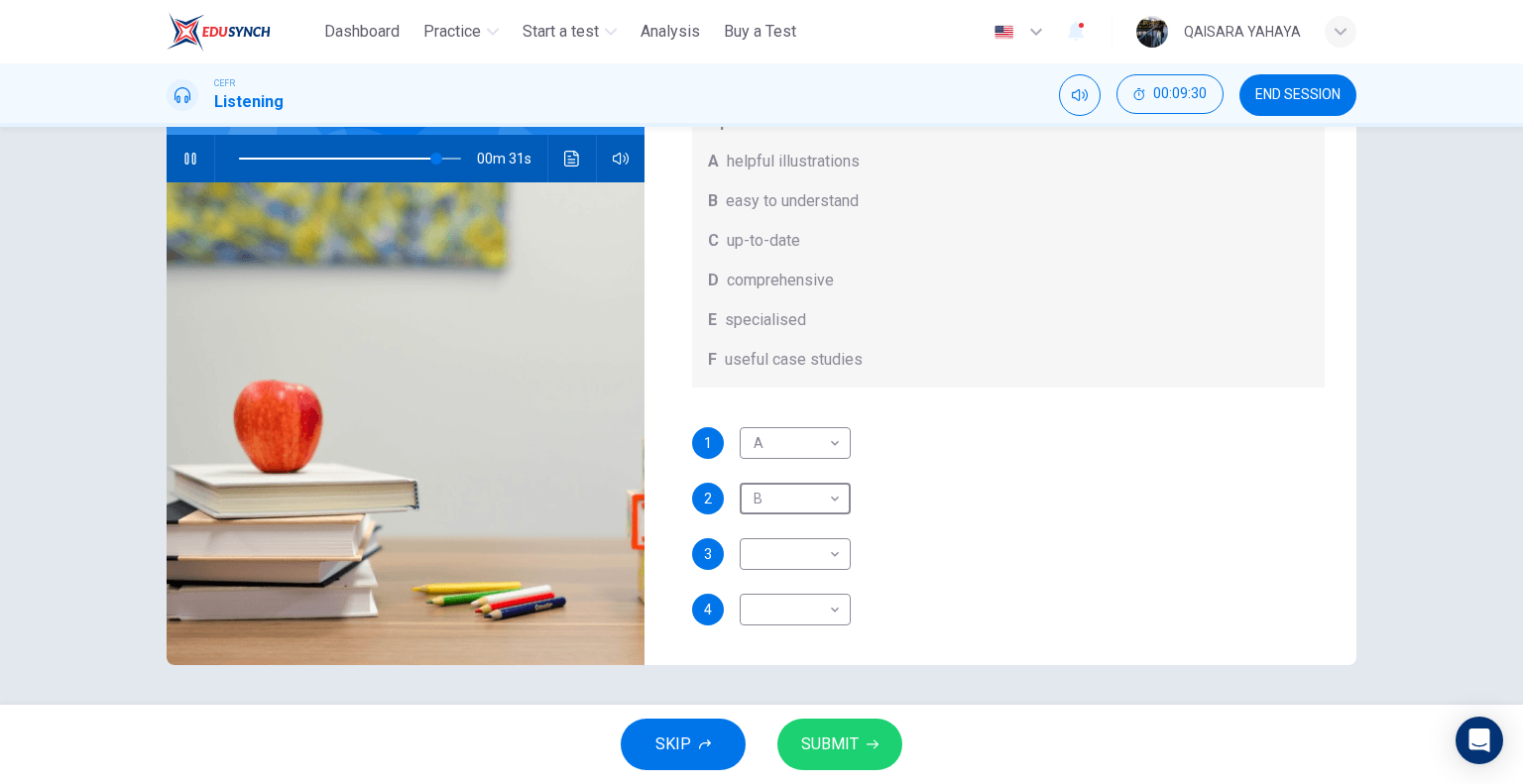 click on "2 B * ​" at bounding box center (1008, 499) 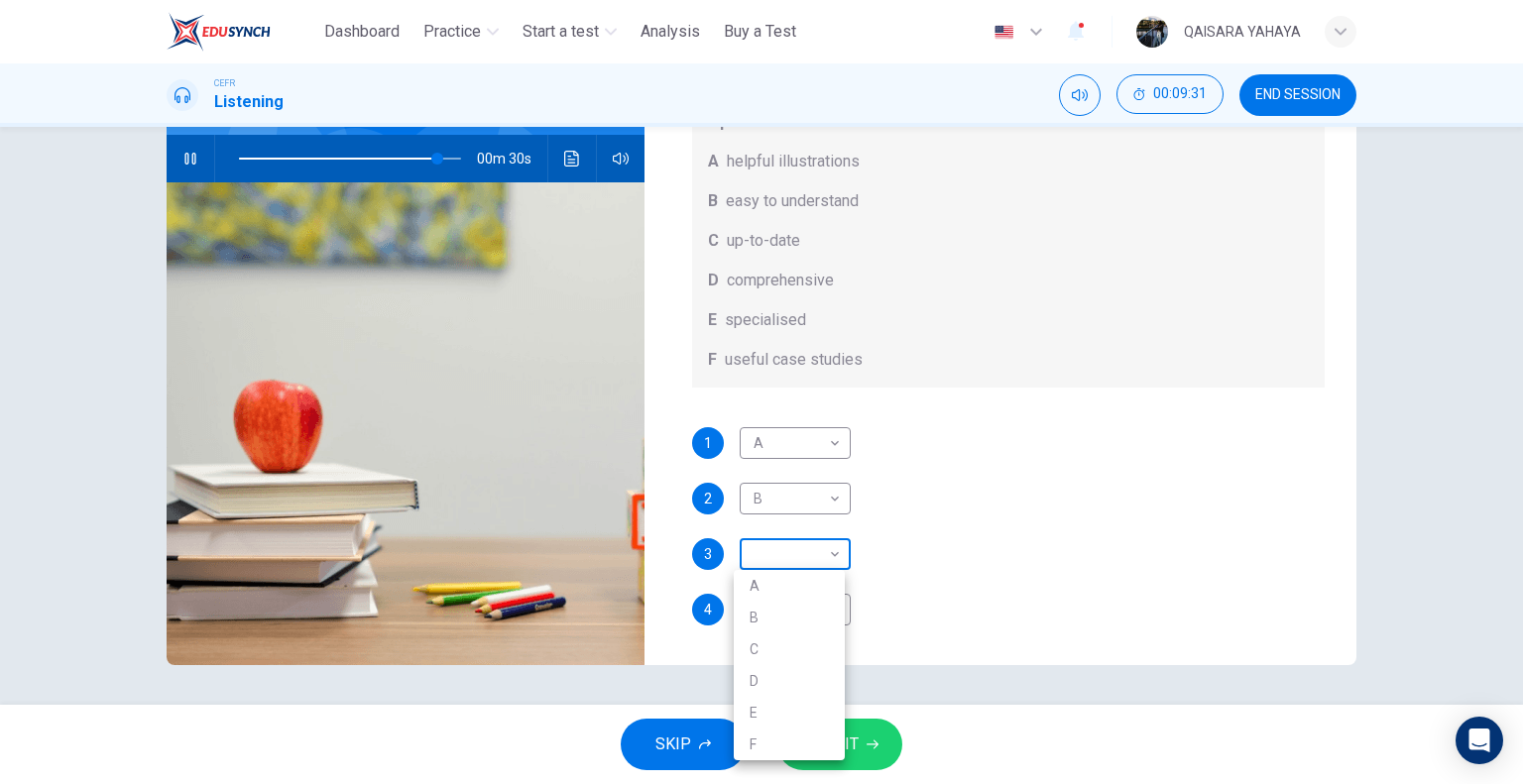 click on "This site uses cookies, as explained in our  Privacy Policy . If you agree to the use of cookies, please click the Accept button and continue to browse our site.   Privacy Policy Accept Dashboard Practice Start a test Analysis Buy a Test English ** ​ QAISARA YAHAYA CEFR Listening 00:09:31 END SESSION Question 13 What does [PERSON_NAME] think about the books on [PERSON_NAME]’s reading list? Choose FOUR answers from the box and write the correct letter, A-F, next to the questions.
Opinions A helpful illustrations B easy to understand C up-to-date D comprehensive E specialised F useful case studies 1 A * ​ 2 B * ​ 3 ​ ​ 4 ​ ​ Work Placements 00m 30s SKIP SUBMIT ELTC - EduSynch CEFR Test for Teachers in [GEOGRAPHIC_DATA]
Dashboard Practice Start a test Analysis Pricing   Notifications 1 © Copyright  2025 A B C D E F" at bounding box center [762, 392] 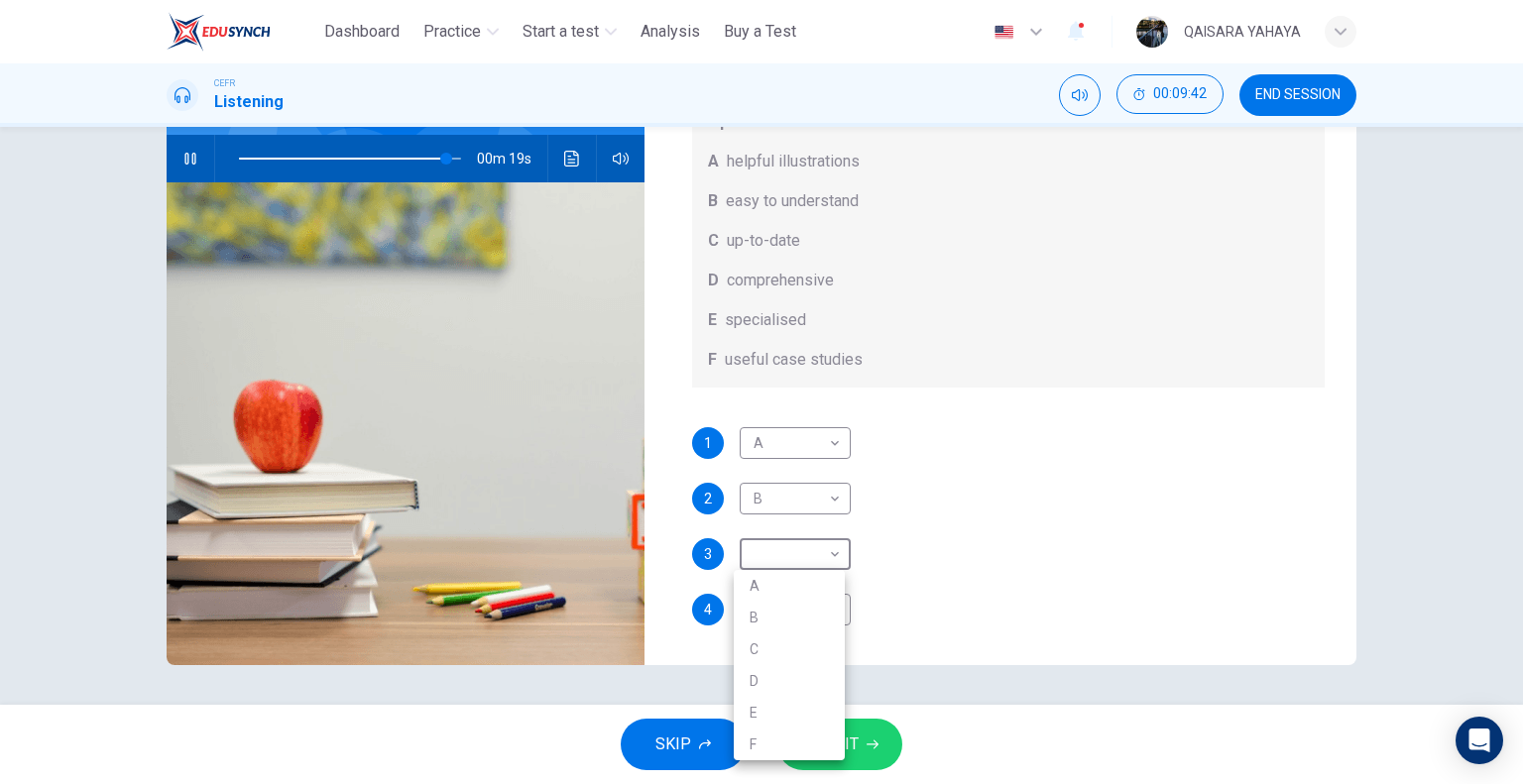 click at bounding box center (762, 392) 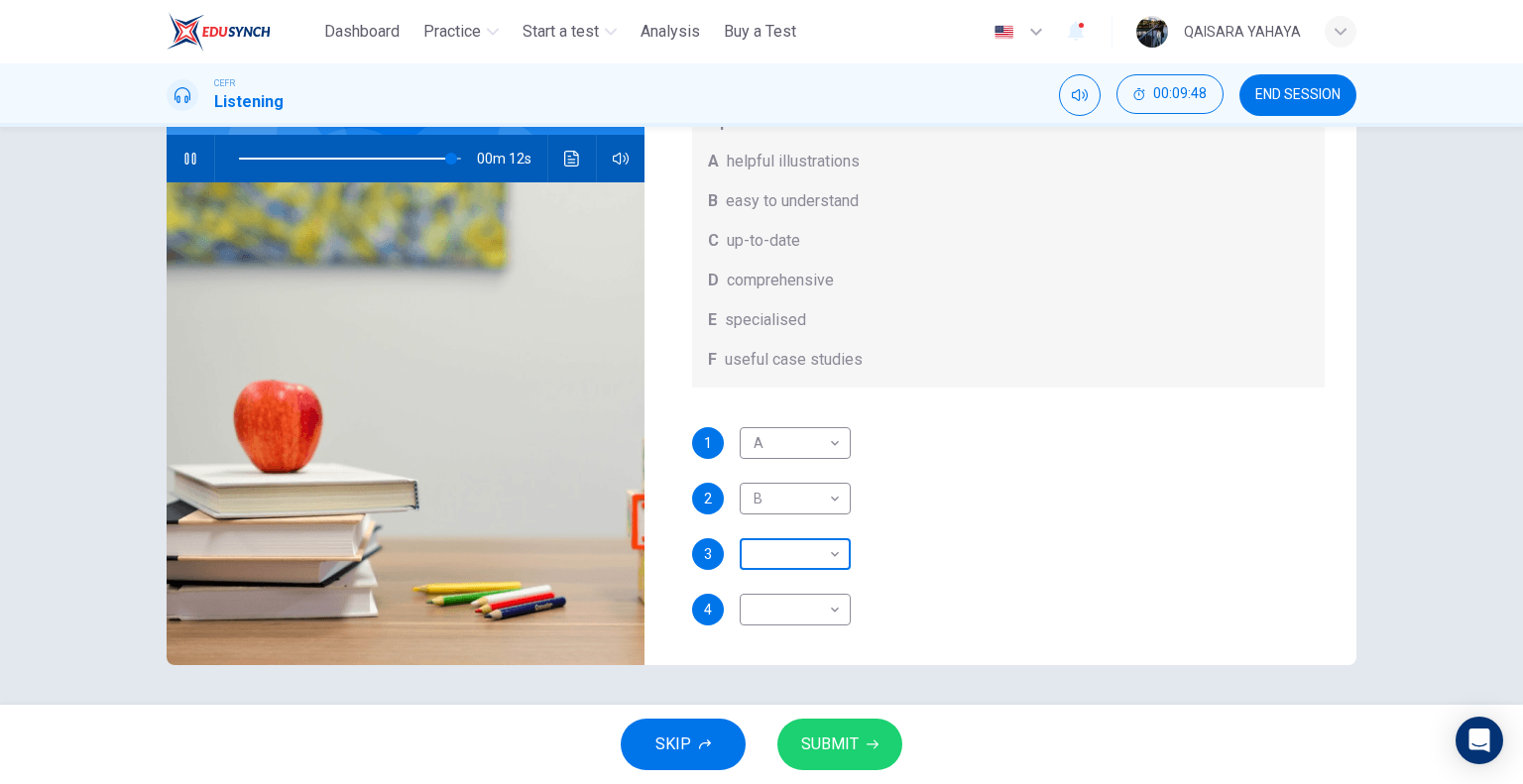 click on "This site uses cookies, as explained in our  Privacy Policy . If you agree to the use of cookies, please click the Accept button and continue to browse our site.   Privacy Policy Accept Dashboard Practice Start a test Analysis Buy a Test English ** ​ QAISARA YAHAYA CEFR Listening 00:09:48 END SESSION Question 13 What does [PERSON_NAME] think about the books on [PERSON_NAME]’s reading list? Choose FOUR answers from the box and write the correct letter, A-F, next to the questions.
Opinions A helpful illustrations B easy to understand C up-to-date D comprehensive E specialised F useful case studies 1 A * ​ 2 B * ​ 3 ​ ​ 4 ​ ​ Work Placements 00m 12s SKIP SUBMIT ELTC - EduSynch CEFR Test for Teachers in [GEOGRAPHIC_DATA]
Dashboard Practice Start a test Analysis Pricing   Notifications 1 © Copyright  2025" at bounding box center (762, 392) 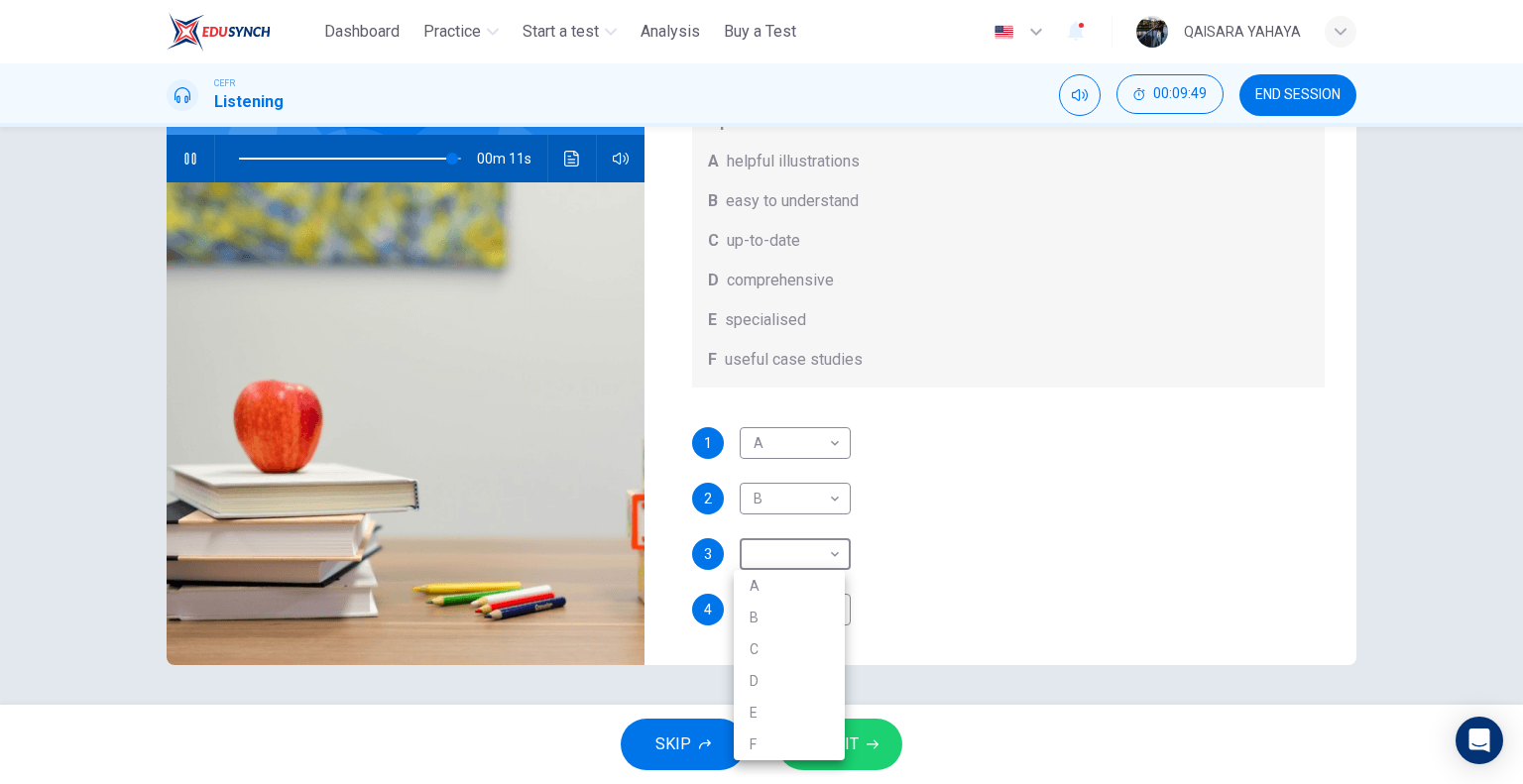 click on "C" at bounding box center (789, 649) 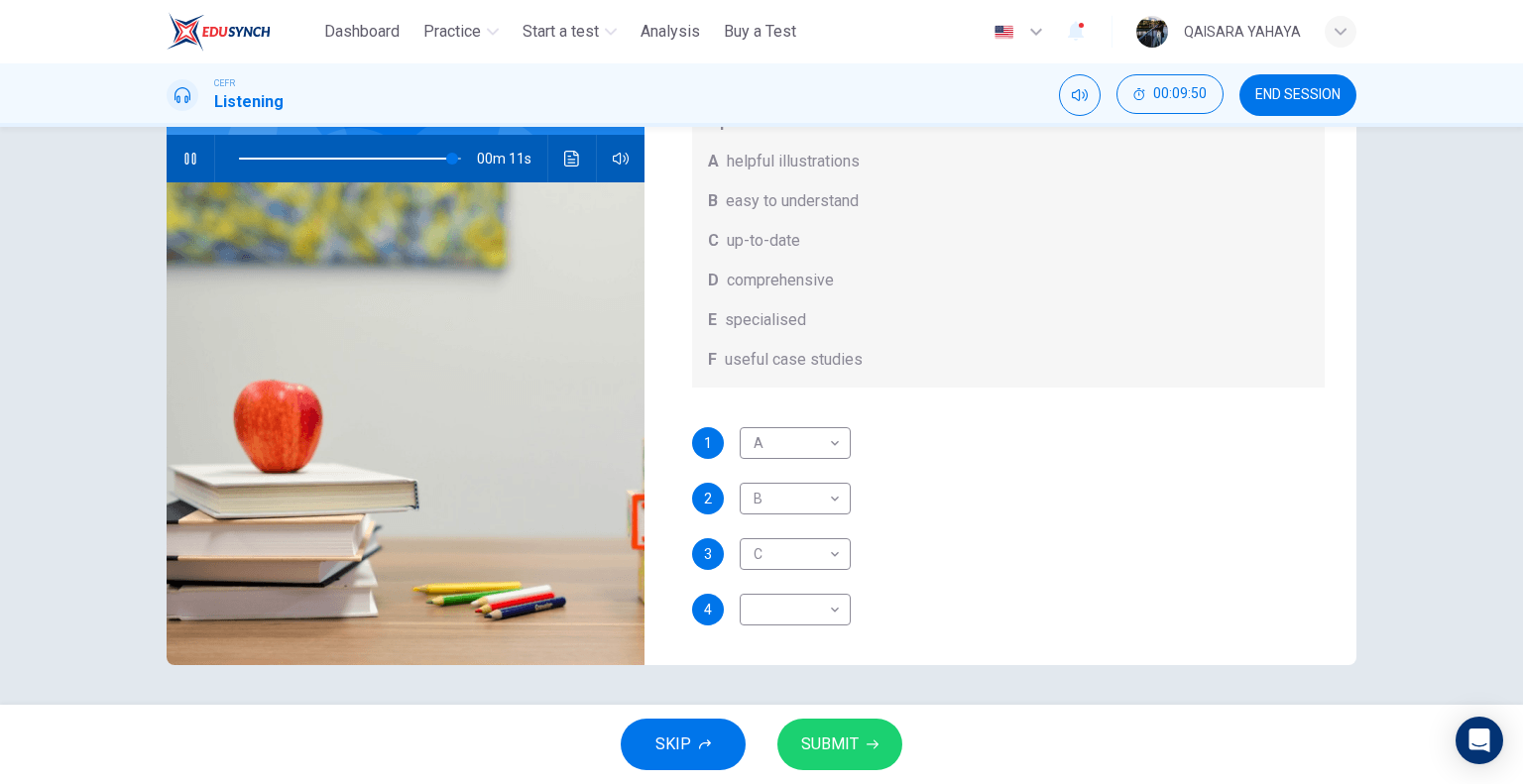 click on "3 C * ​" at bounding box center (1008, 554) 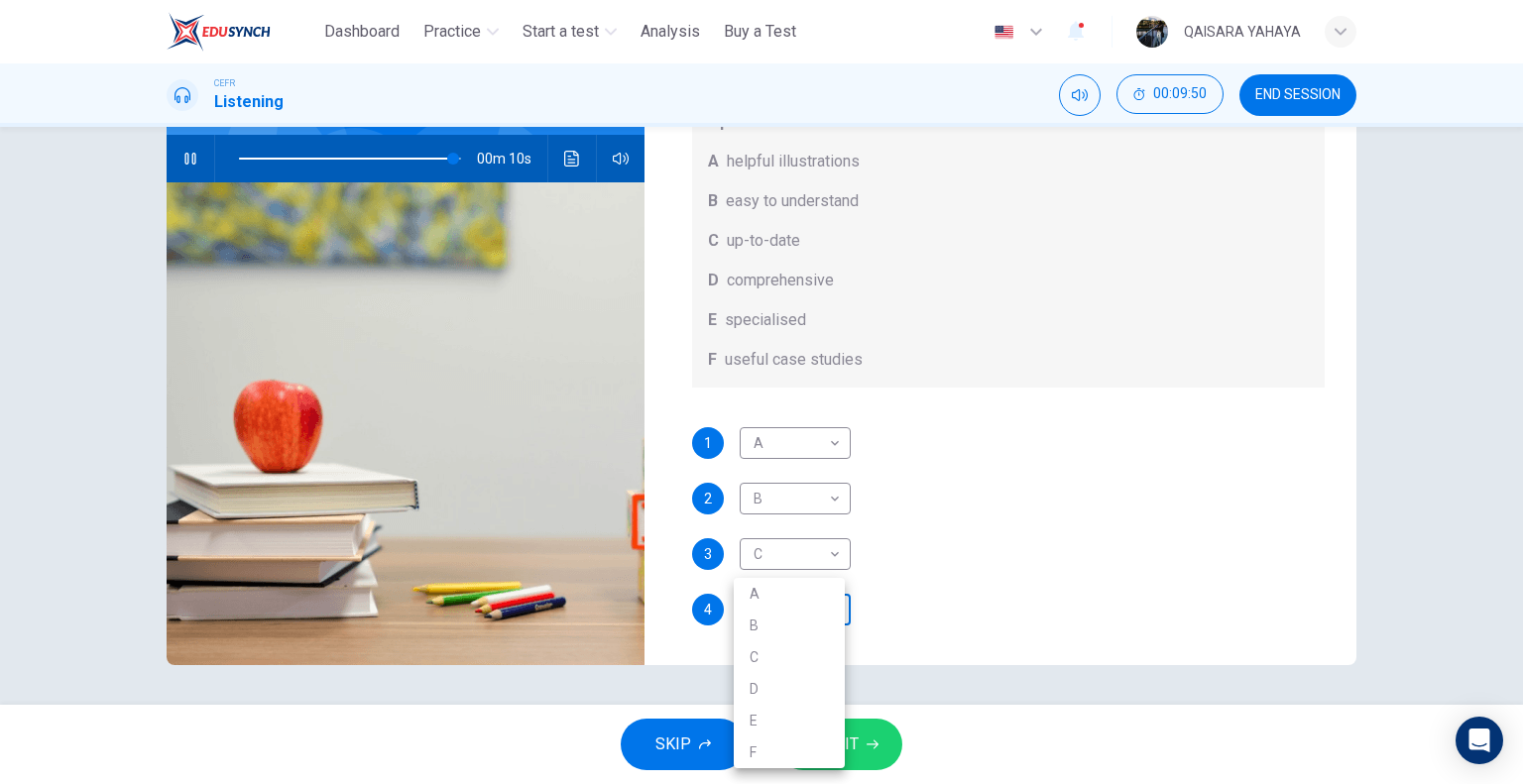 click on "This site uses cookies, as explained in our  Privacy Policy . If you agree to the use of cookies, please click the Accept button and continue to browse our site.   Privacy Policy Accept Dashboard Practice Start a test Analysis Buy a Test English ** ​ QAISARA YAHAYA CEFR Listening 00:09:50 END SESSION Question 13 What does [PERSON_NAME] think about the books on [PERSON_NAME]’s reading list? Choose FOUR answers from the box and write the correct letter, A-F, next to the questions.
Opinions A helpful illustrations B easy to understand C up-to-date D comprehensive E specialised F useful case studies 1 A * ​ 2 B * ​ 3 C * ​ 4 ​ ​ Work Placements 00m 10s SKIP SUBMIT ELTC - EduSynch CEFR Test for Teachers in [GEOGRAPHIC_DATA]
Dashboard Practice Start a test Analysis Pricing   Notifications 1 © Copyright  2025 A B C D E F" at bounding box center (762, 392) 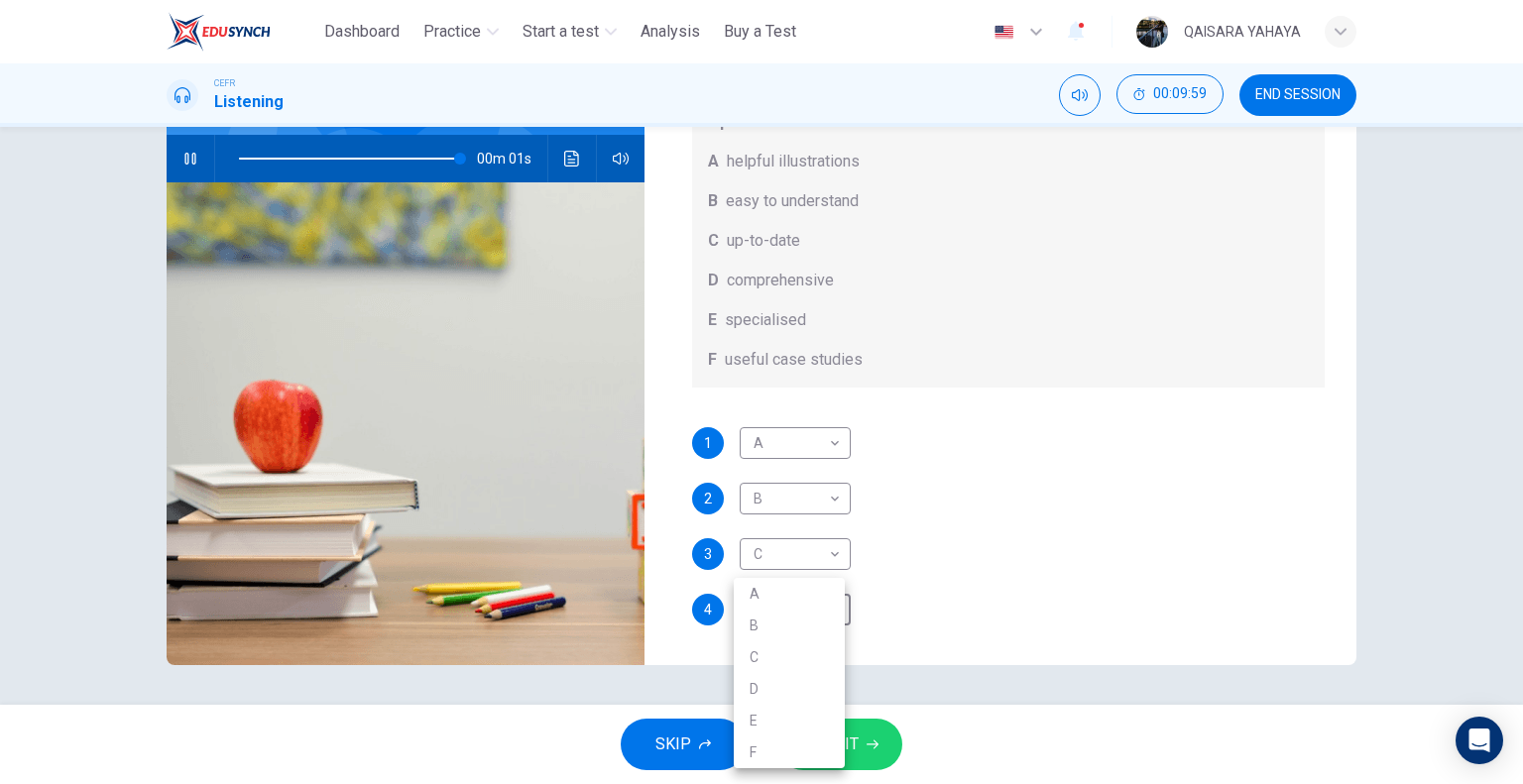 click at bounding box center (762, 392) 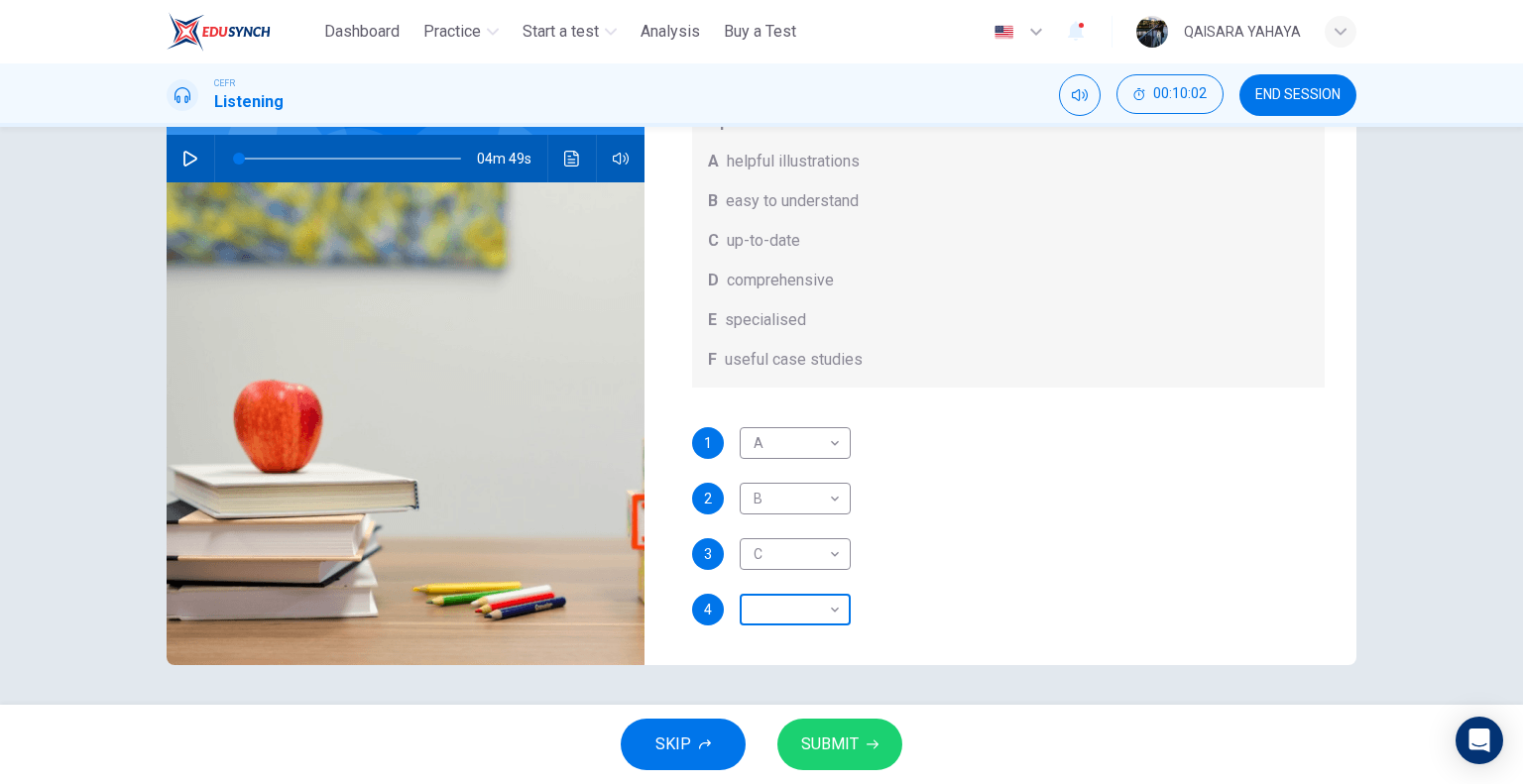 click on "This site uses cookies, as explained in our  Privacy Policy . If you agree to the use of cookies, please click the Accept button and continue to browse our site.   Privacy Policy Accept Dashboard Practice Start a test Analysis Buy a Test English ** ​ QAISARA YAHAYA CEFR Listening 00:10:02 END SESSION Question 13 What does [PERSON_NAME] think about the books on [PERSON_NAME]’s reading list? Choose FOUR answers from the box and write the correct letter, A-F, next to the questions.
Opinions A helpful illustrations B easy to understand C up-to-date D comprehensive E specialised F useful case studies 1 A * ​ 2 B * ​ 3 C * ​ 4 ​ ​ Work Placements 04m 49s SKIP SUBMIT ELTC - EduSynch CEFR Test for Teachers in [GEOGRAPHIC_DATA]
Dashboard Practice Start a test Analysis Pricing   Notifications 1 © Copyright  2025" at bounding box center (762, 392) 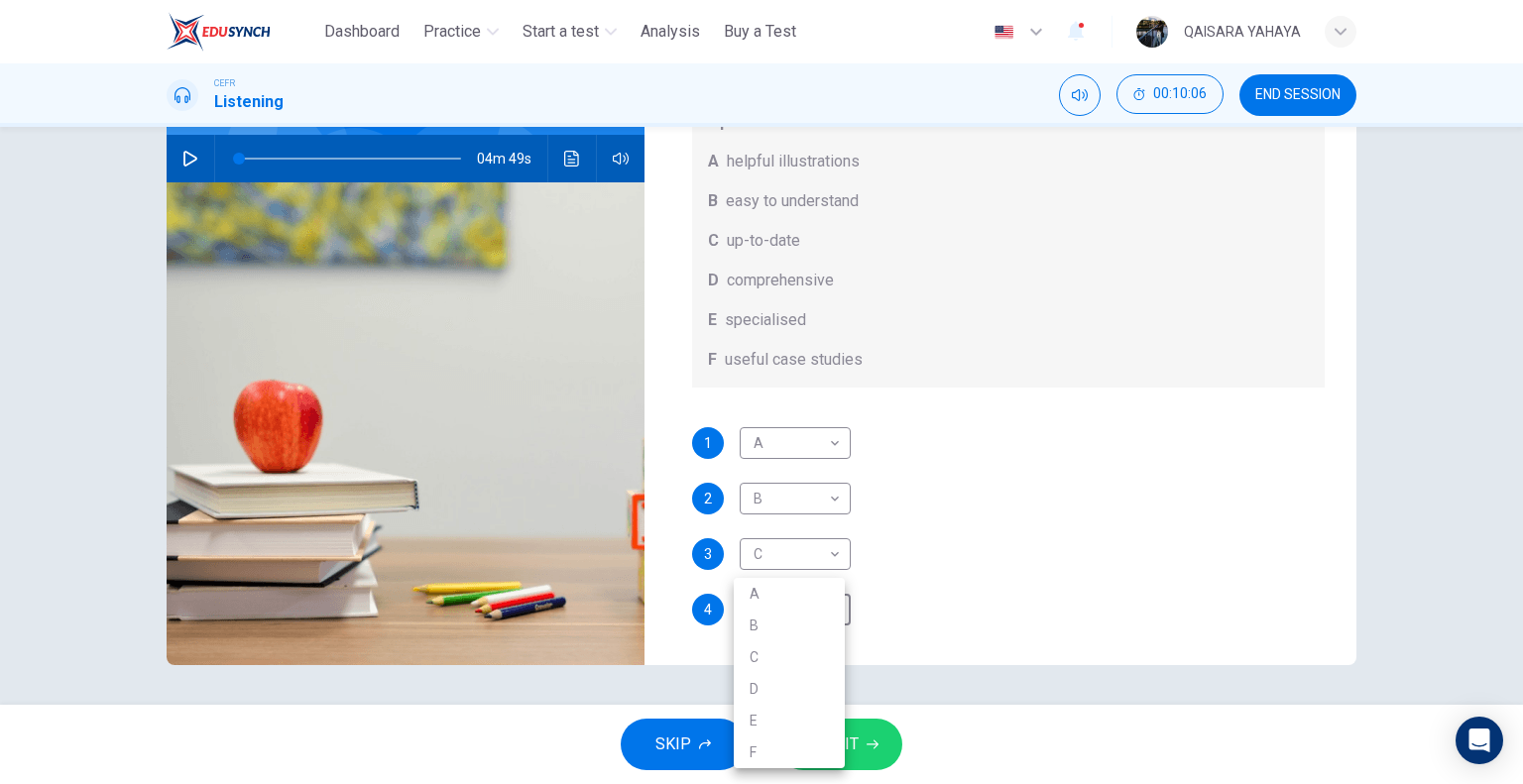 click at bounding box center [762, 392] 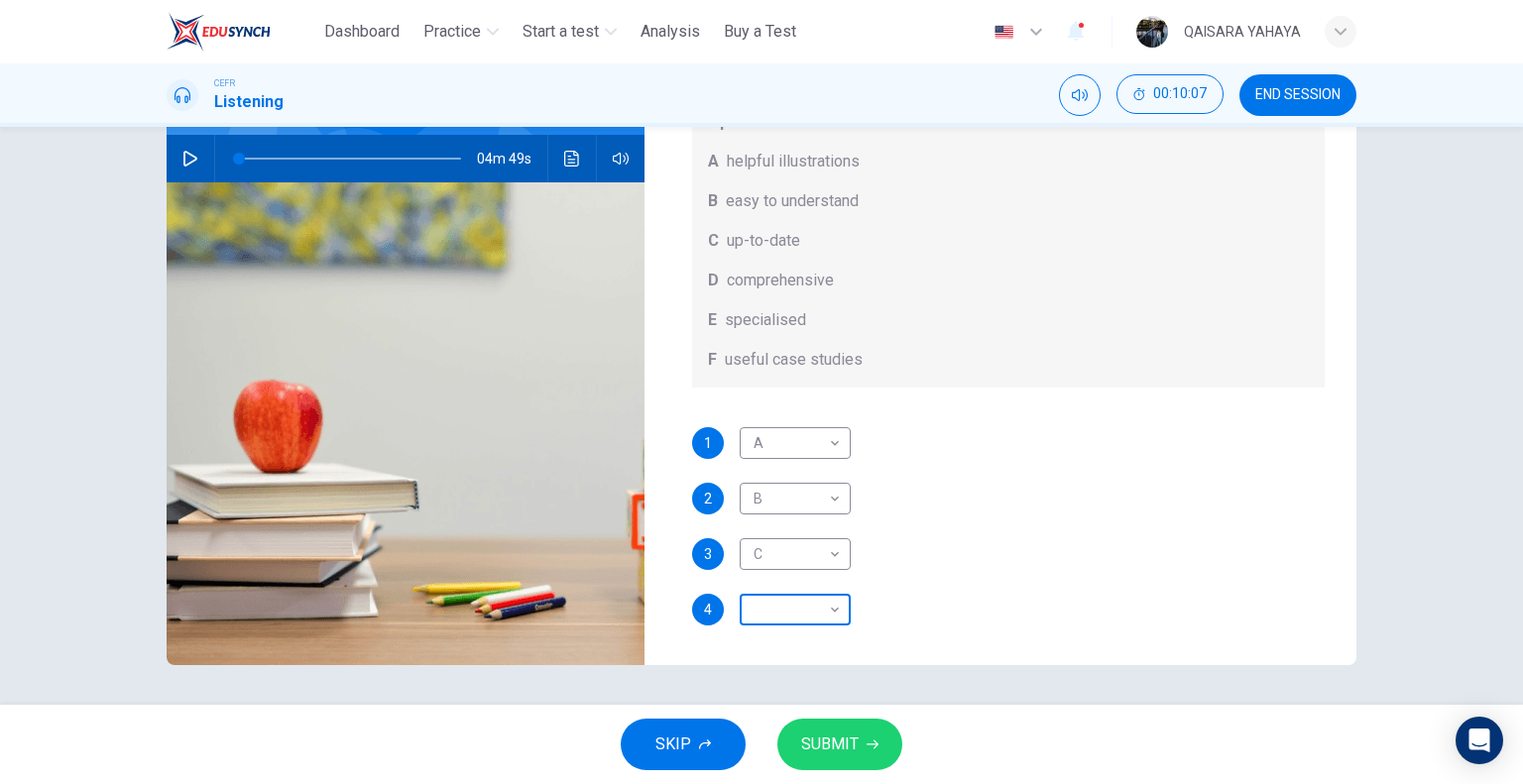click on "This site uses cookies, as explained in our  Privacy Policy . If you agree to the use of cookies, please click the Accept button and continue to browse our site.   Privacy Policy Accept Dashboard Practice Start a test Analysis Buy a Test English ** ​ QAISARA YAHAYA CEFR Listening 00:10:07 END SESSION Question 13 What does [PERSON_NAME] think about the books on [PERSON_NAME]’s reading list? Choose FOUR answers from the box and write the correct letter, A-F, next to the questions.
Opinions A helpful illustrations B easy to understand C up-to-date D comprehensive E specialised F useful case studies 1 A * ​ 2 B * ​ 3 C * ​ 4 ​ ​ Work Placements 04m 49s SKIP SUBMIT ELTC - EduSynch CEFR Test for Teachers in [GEOGRAPHIC_DATA]
Dashboard Practice Start a test Analysis Pricing   Notifications 1 © Copyright  2025" at bounding box center [762, 392] 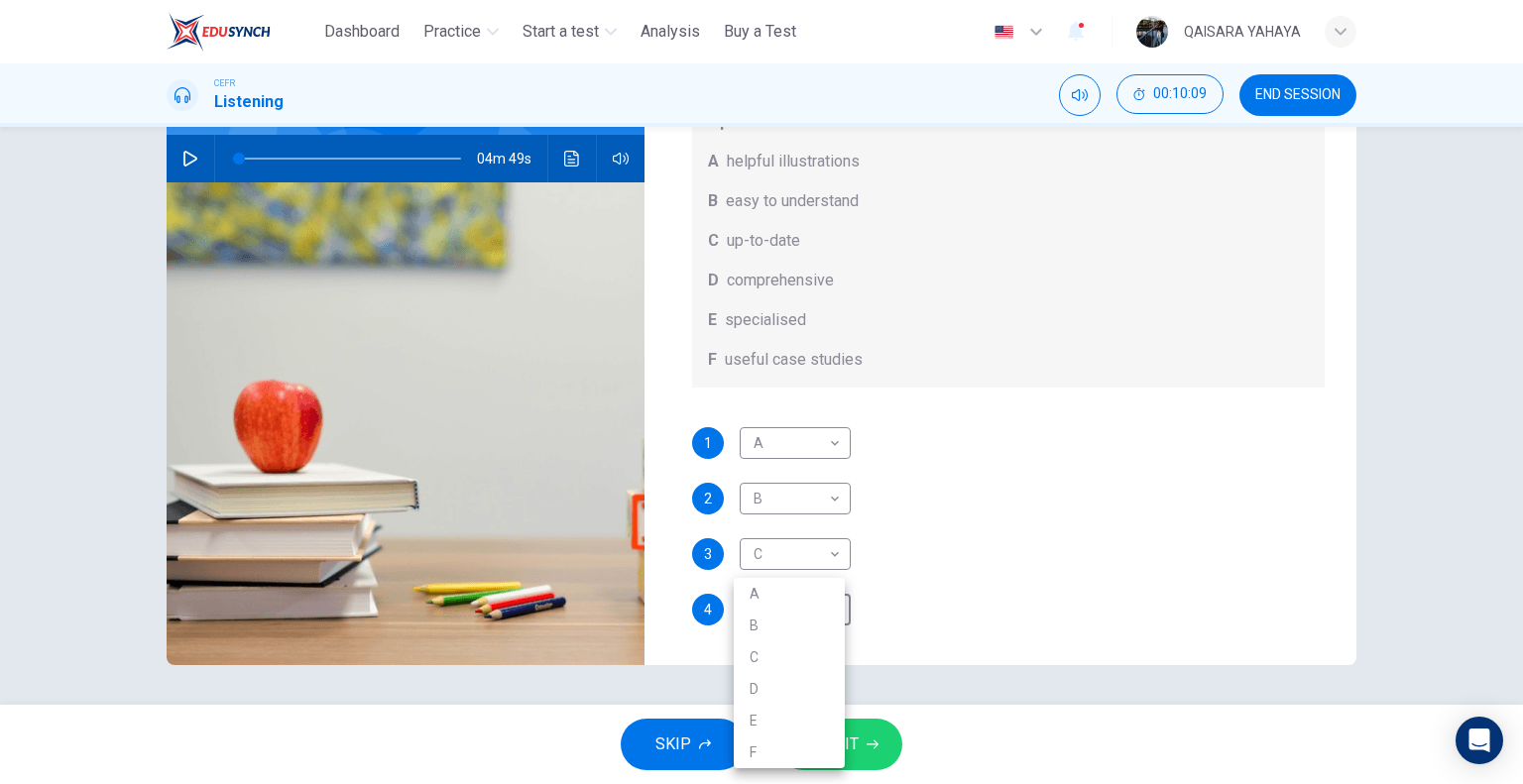 drag, startPoint x: 845, startPoint y: 332, endPoint x: 831, endPoint y: 344, distance: 18.439089 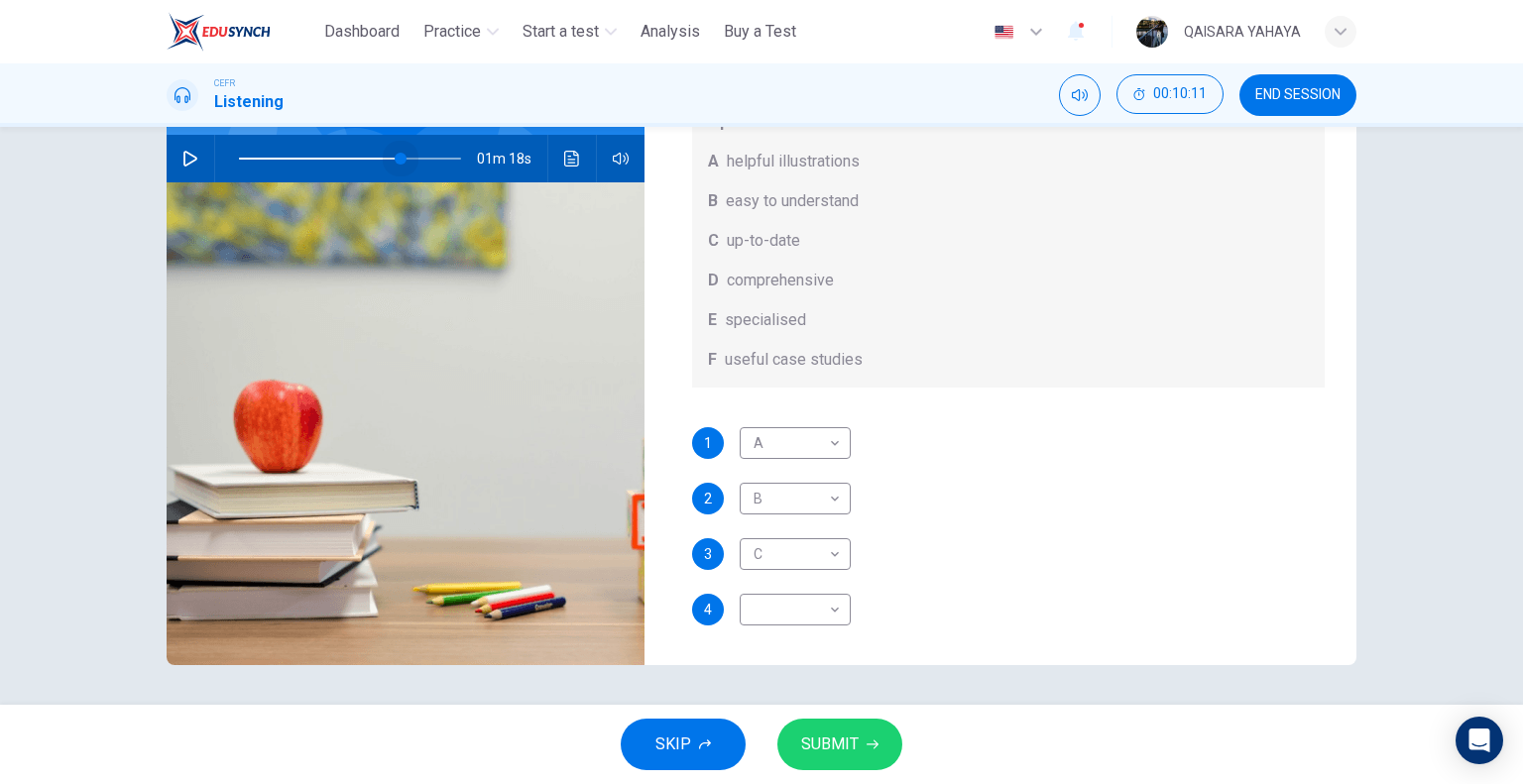 click at bounding box center [350, 159] 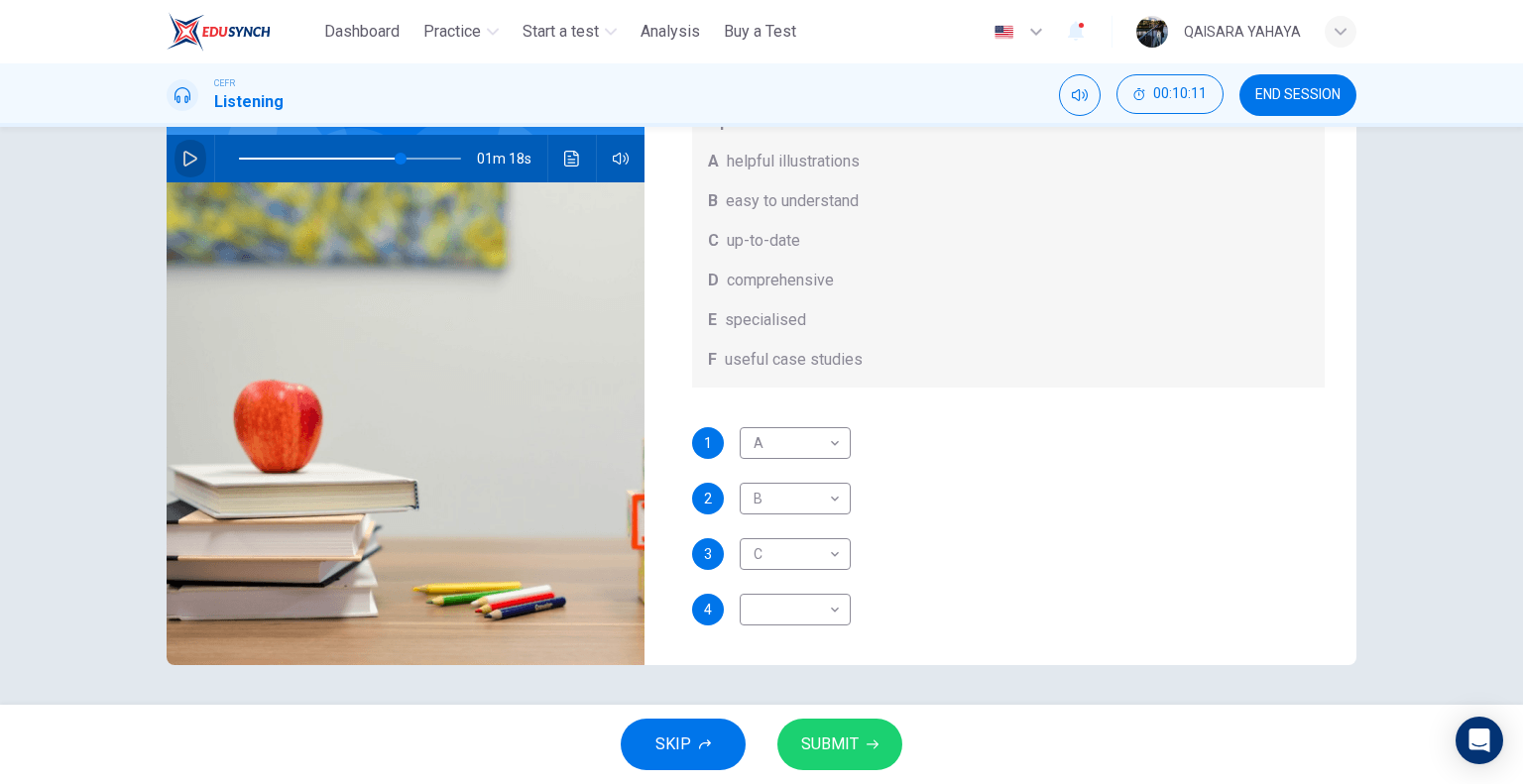 click 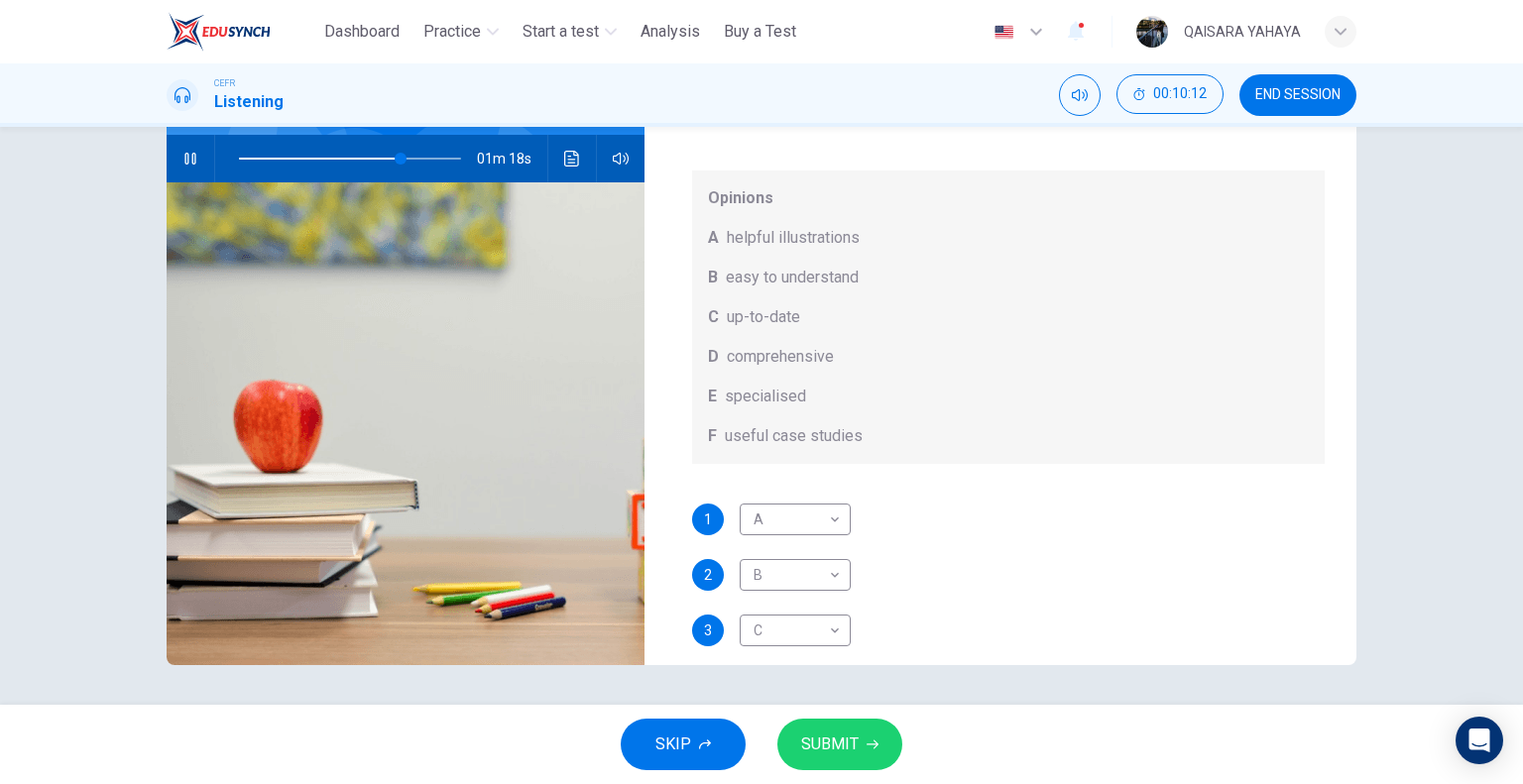 click on "C up-to-date" at bounding box center [1008, 317] 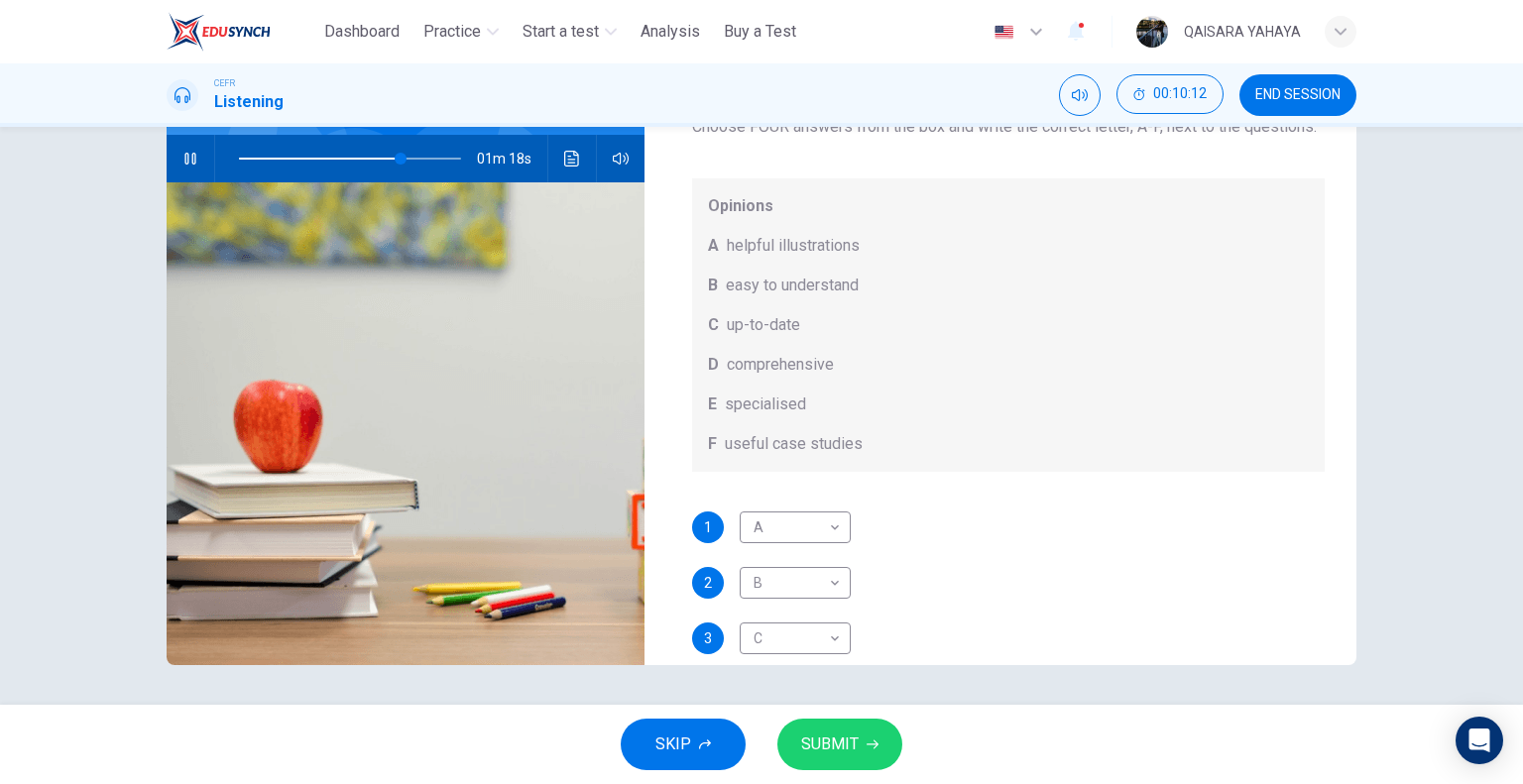 scroll, scrollTop: 0, scrollLeft: 0, axis: both 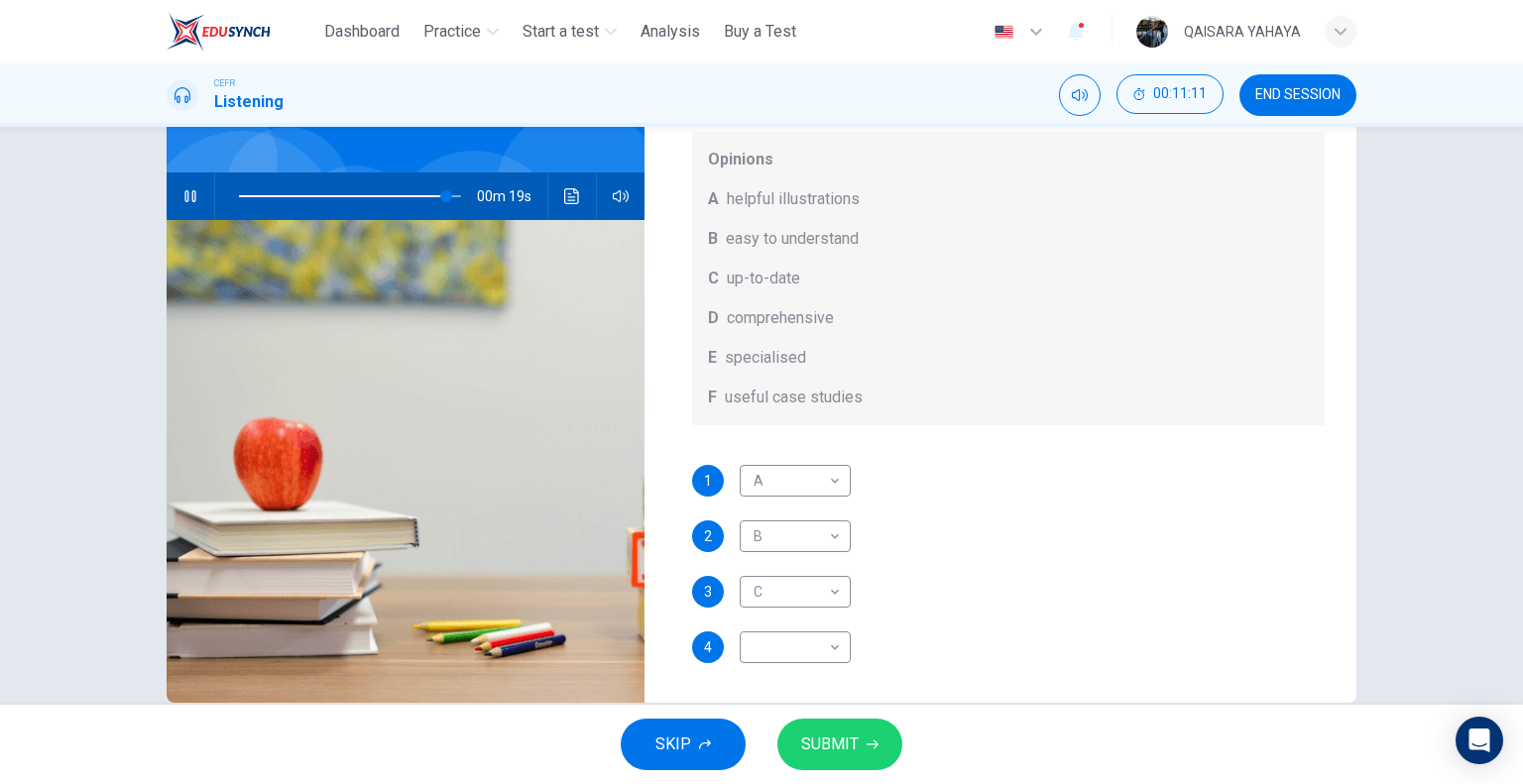 drag, startPoint x: 762, startPoint y: 323, endPoint x: 777, endPoint y: 324, distance: 15.033296 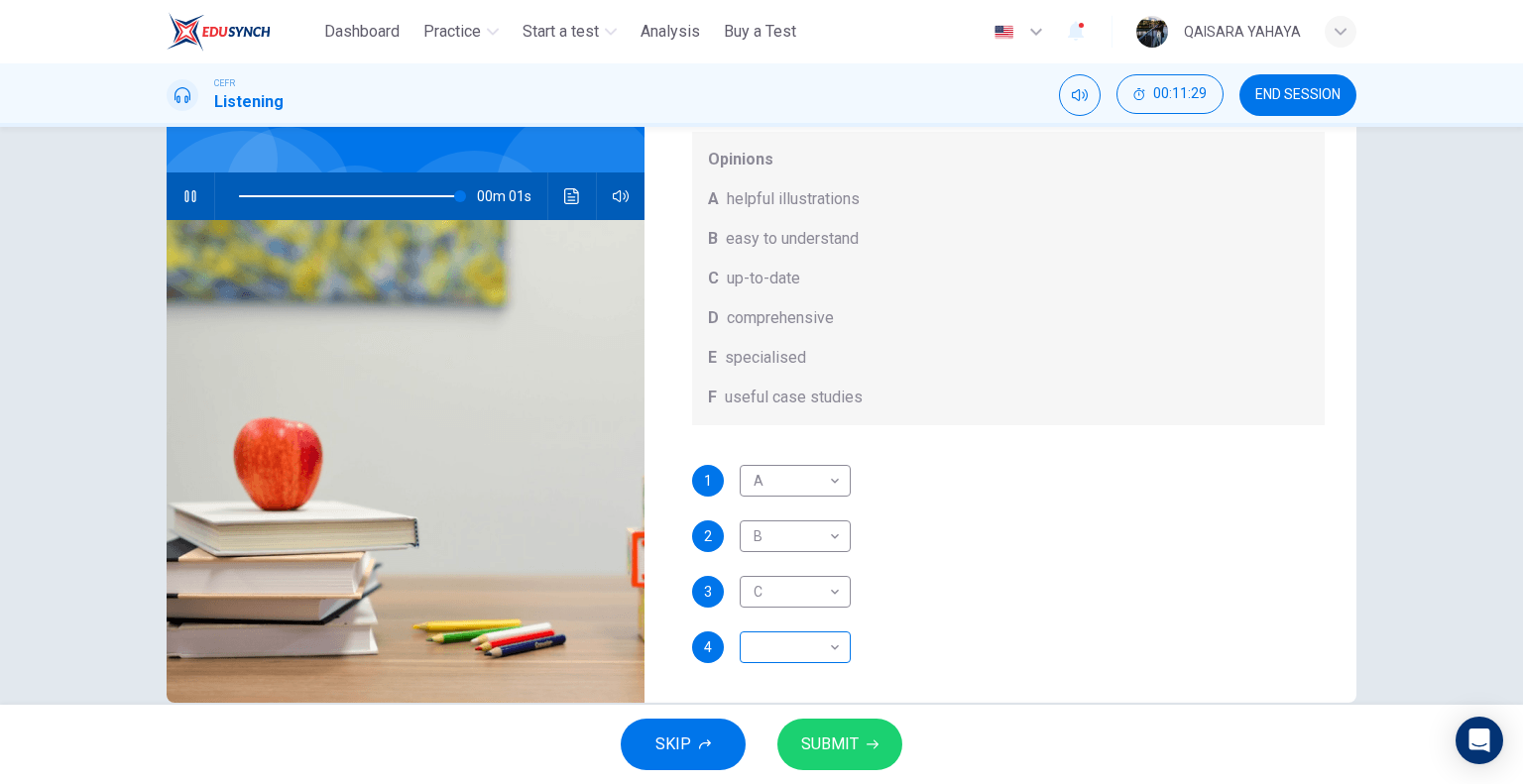 click on "This site uses cookies, as explained in our  Privacy Policy . If you agree to the use of cookies, please click the Accept button and continue to browse our site.   Privacy Policy Accept Dashboard Practice Start a test Analysis Buy a Test English ** ​ QAISARA YAHAYA CEFR Listening 00:11:29 END SESSION Question 13 What does [PERSON_NAME] think about the books on [PERSON_NAME]’s reading list? Choose FOUR answers from the box and write the correct letter, A-F, next to the questions.
Opinions A helpful illustrations B easy to understand C up-to-date D comprehensive E specialised F useful case studies 1 A * ​ 2 B * ​ 3 C * ​ 4 ​ ​ Work Placements 00m 01s SKIP SUBMIT ELTC - EduSynch CEFR Test for Teachers in [GEOGRAPHIC_DATA]
Dashboard Practice Start a test Analysis Pricing   Notifications 1 © Copyright  2025" at bounding box center (762, 392) 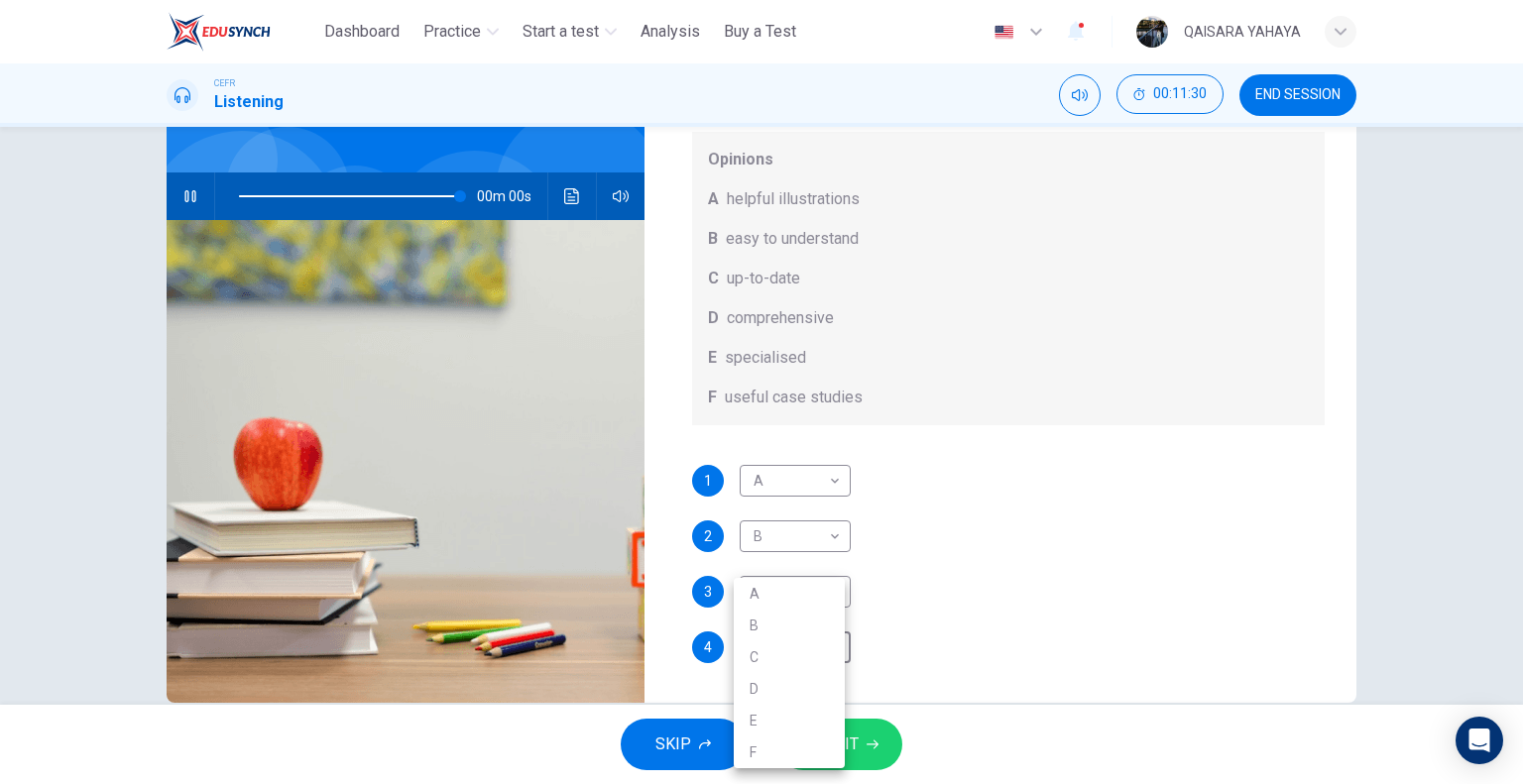 type on "*" 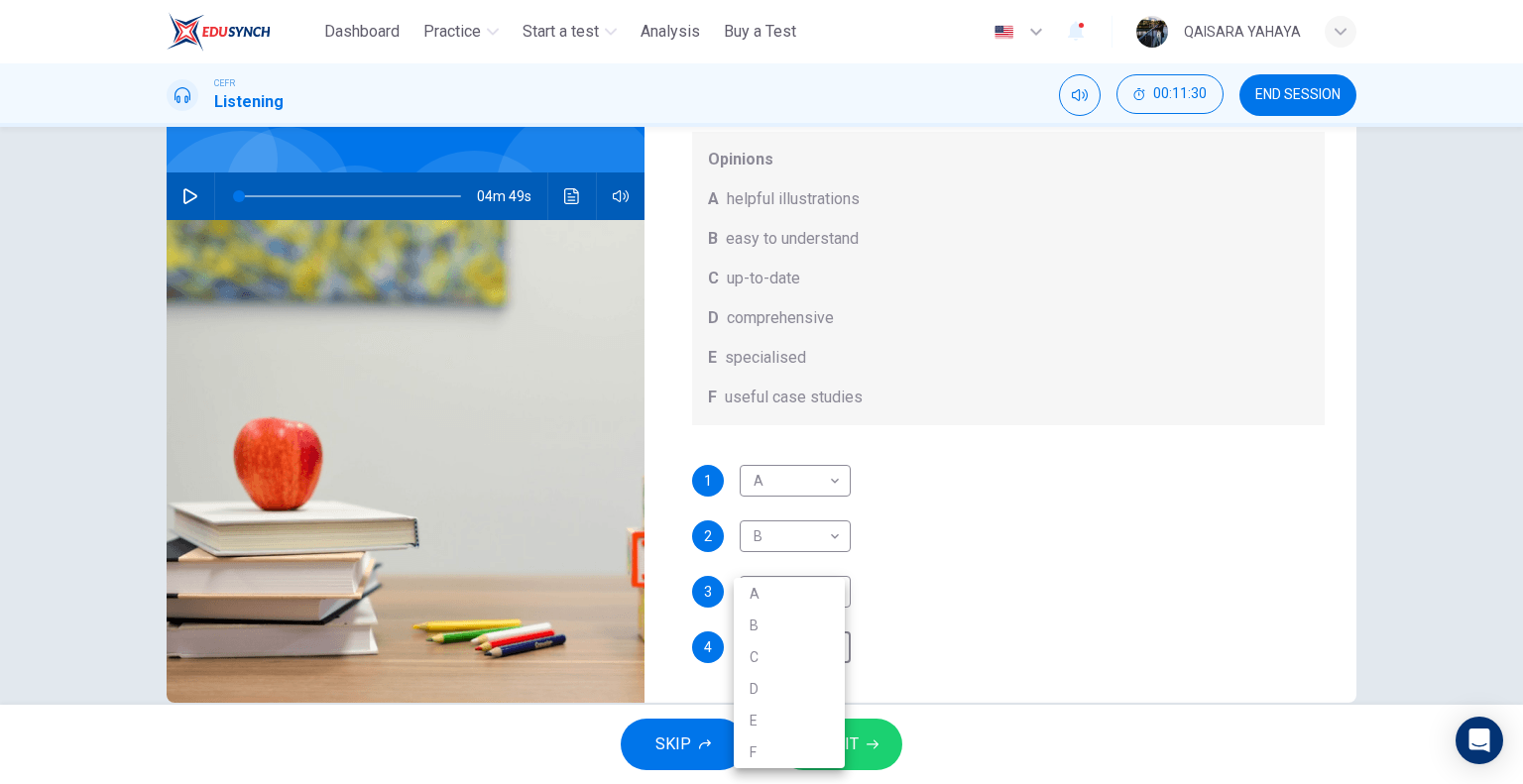 click on "D" at bounding box center (789, 689) 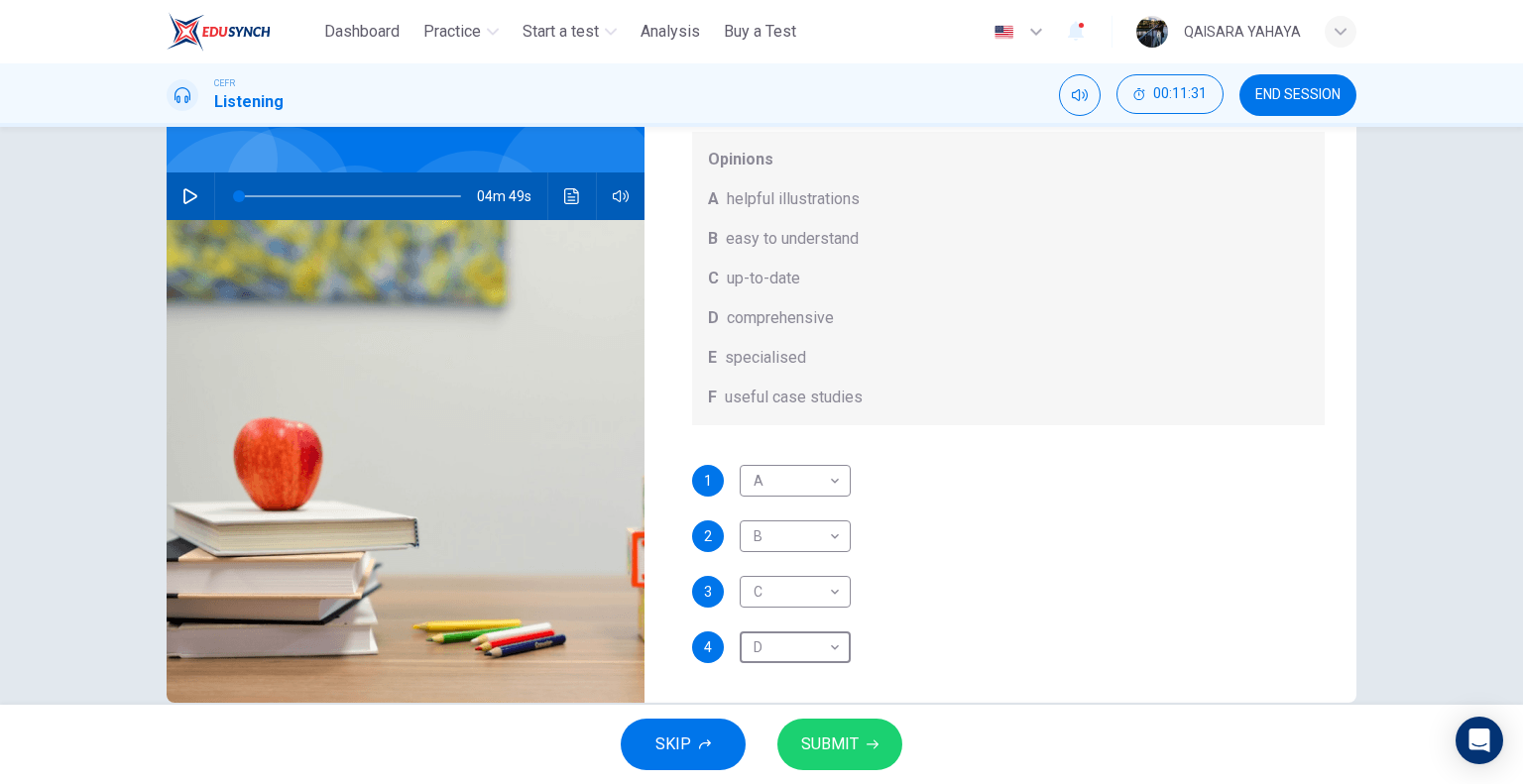 click on "3 C * ​" at bounding box center (1008, 592) 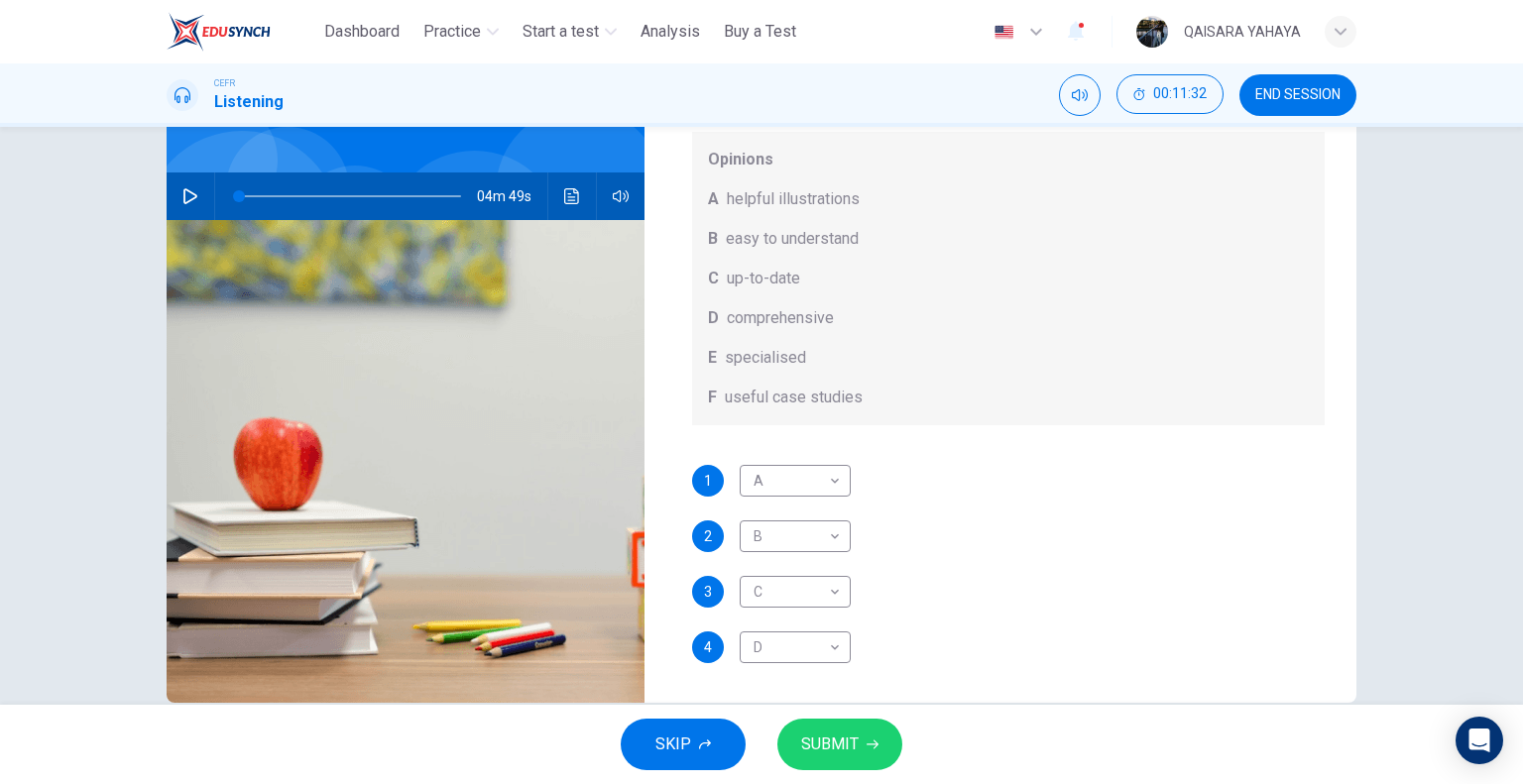 click on "SUBMIT" at bounding box center (830, 744) 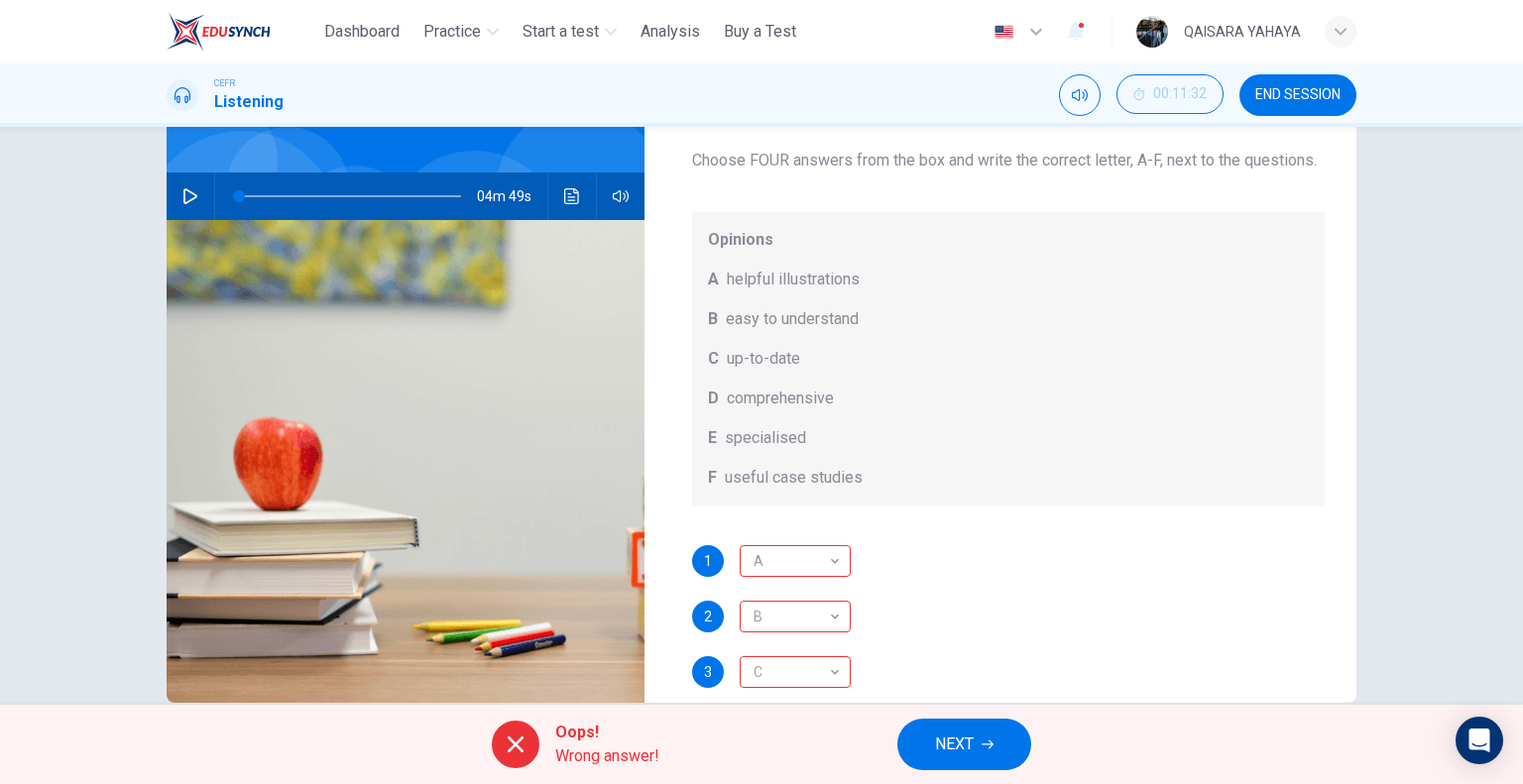 scroll, scrollTop: 0, scrollLeft: 0, axis: both 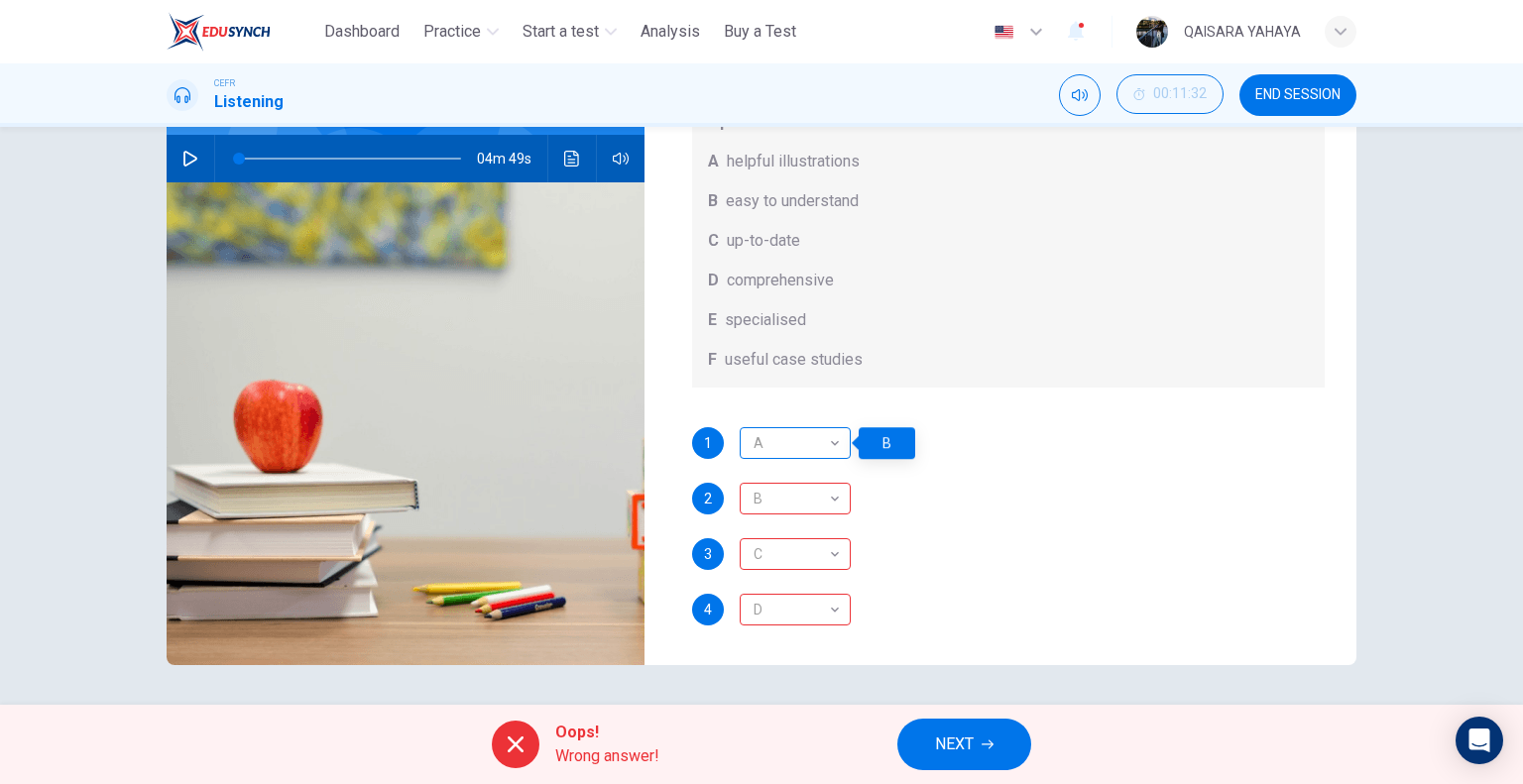 click on "A" at bounding box center (791, 443) 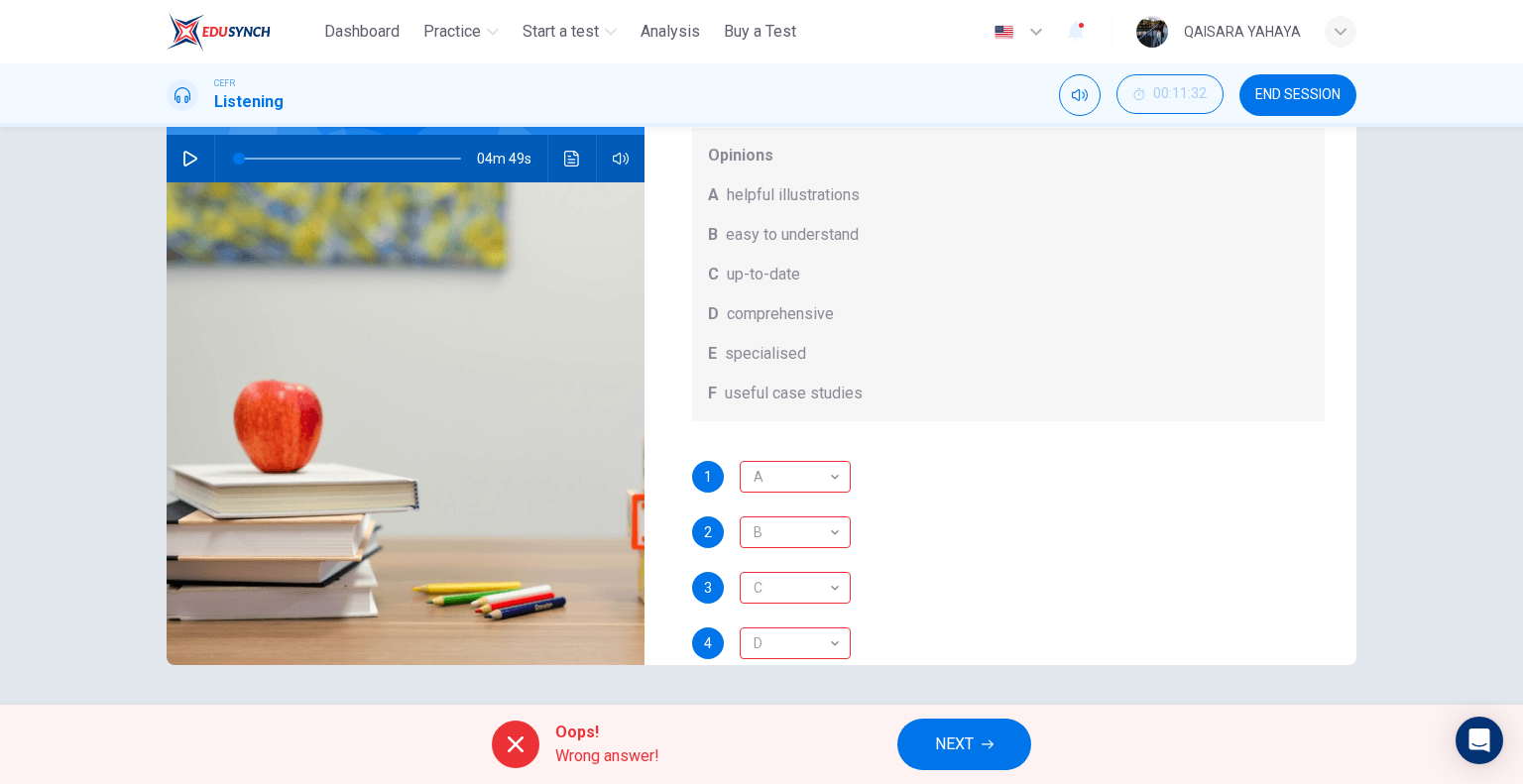 scroll, scrollTop: 0, scrollLeft: 0, axis: both 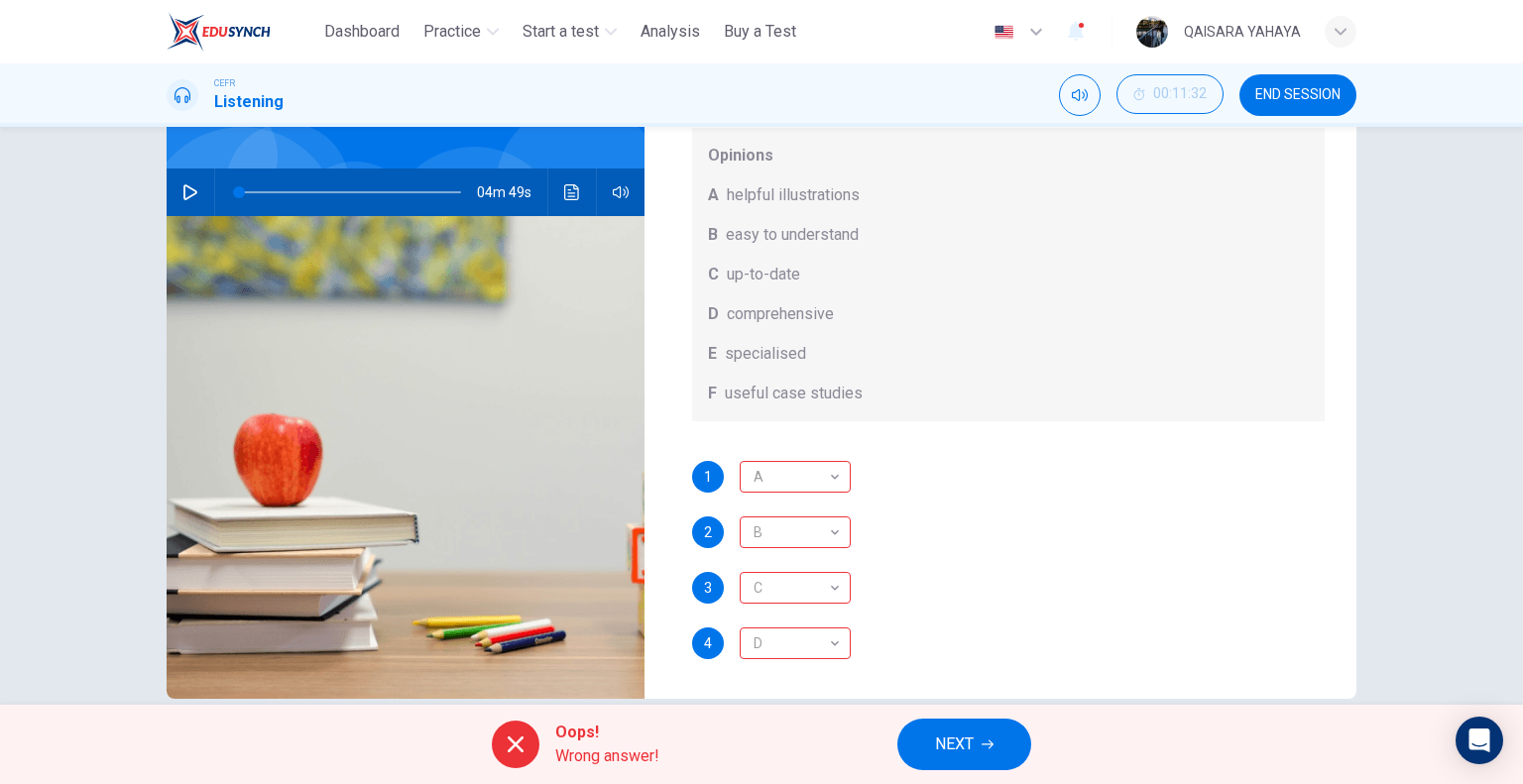 click on "Opinions A helpful illustrations B easy to understand C up-to-date D comprehensive E specialised F useful case studies" at bounding box center (1008, 275) 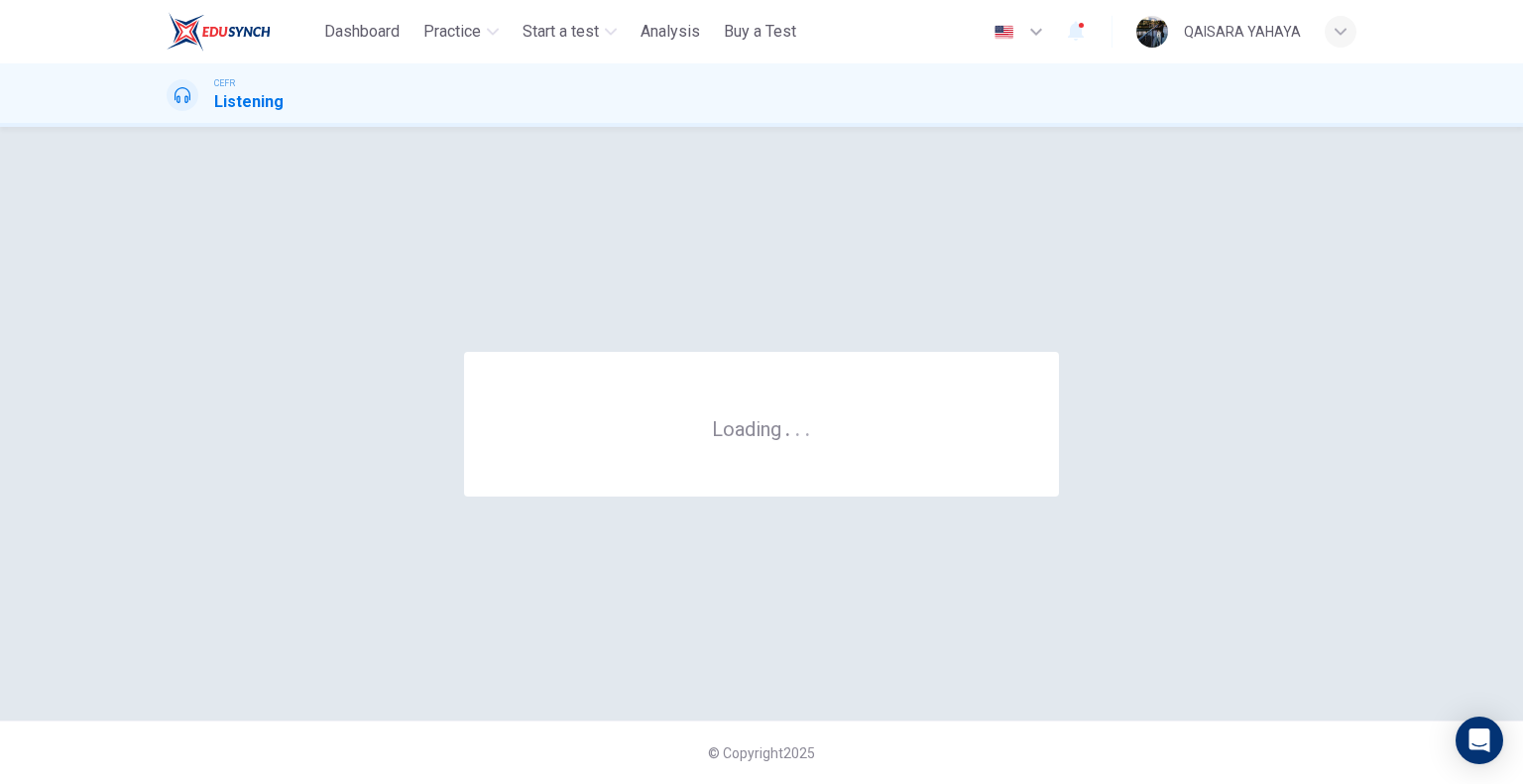 scroll, scrollTop: 0, scrollLeft: 0, axis: both 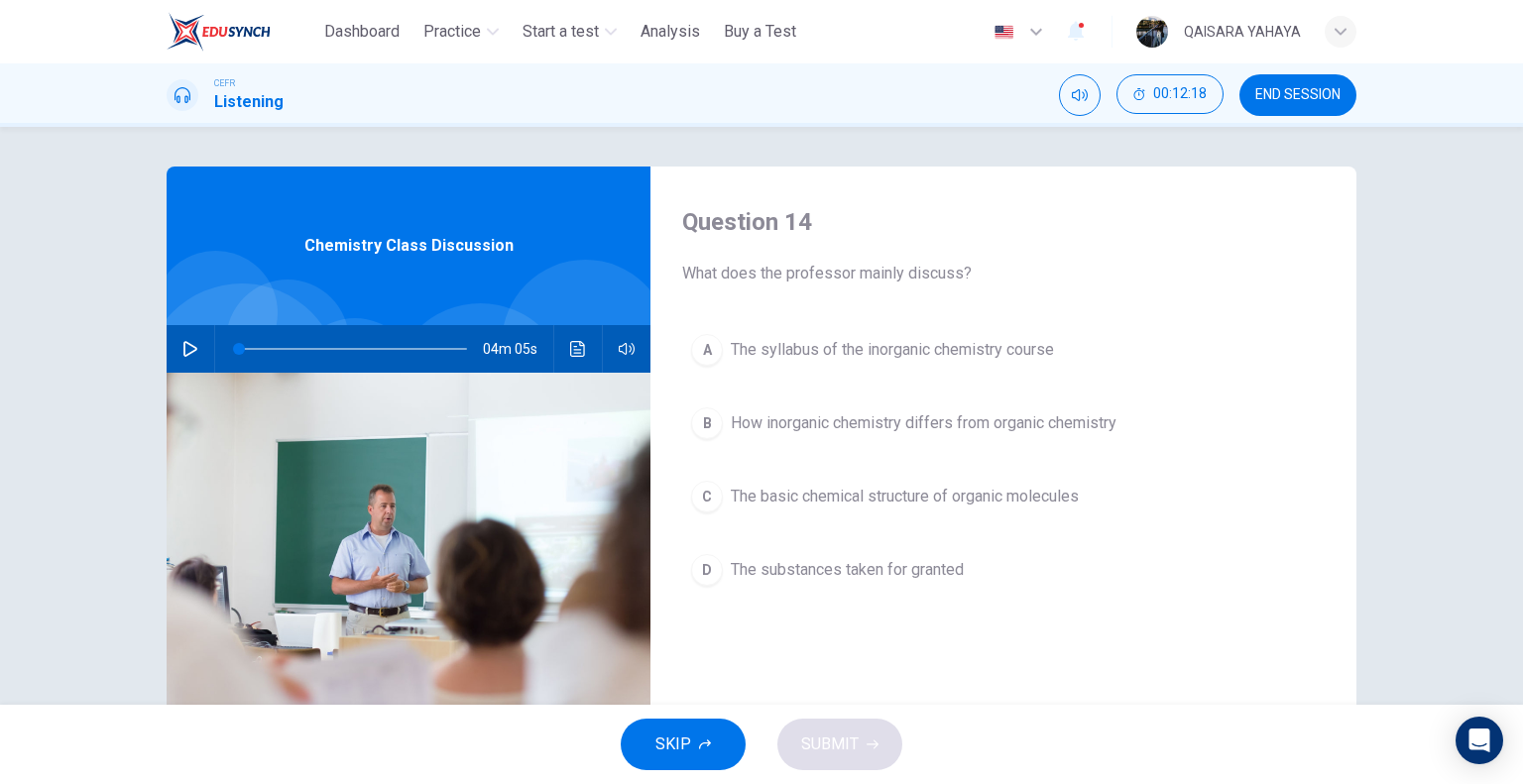 click 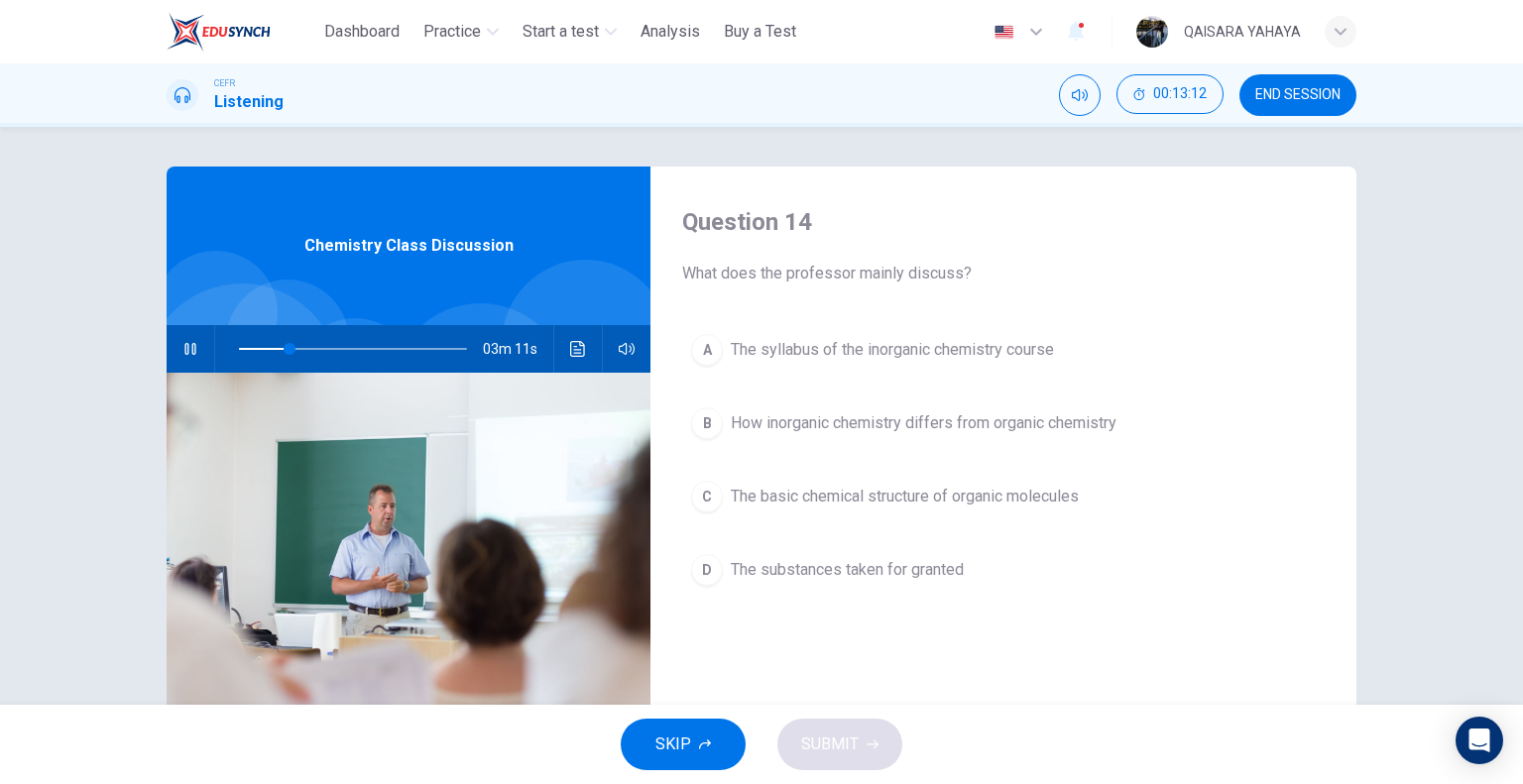 click on "The basic chemical structure of organic molecules" at bounding box center [904, 497] 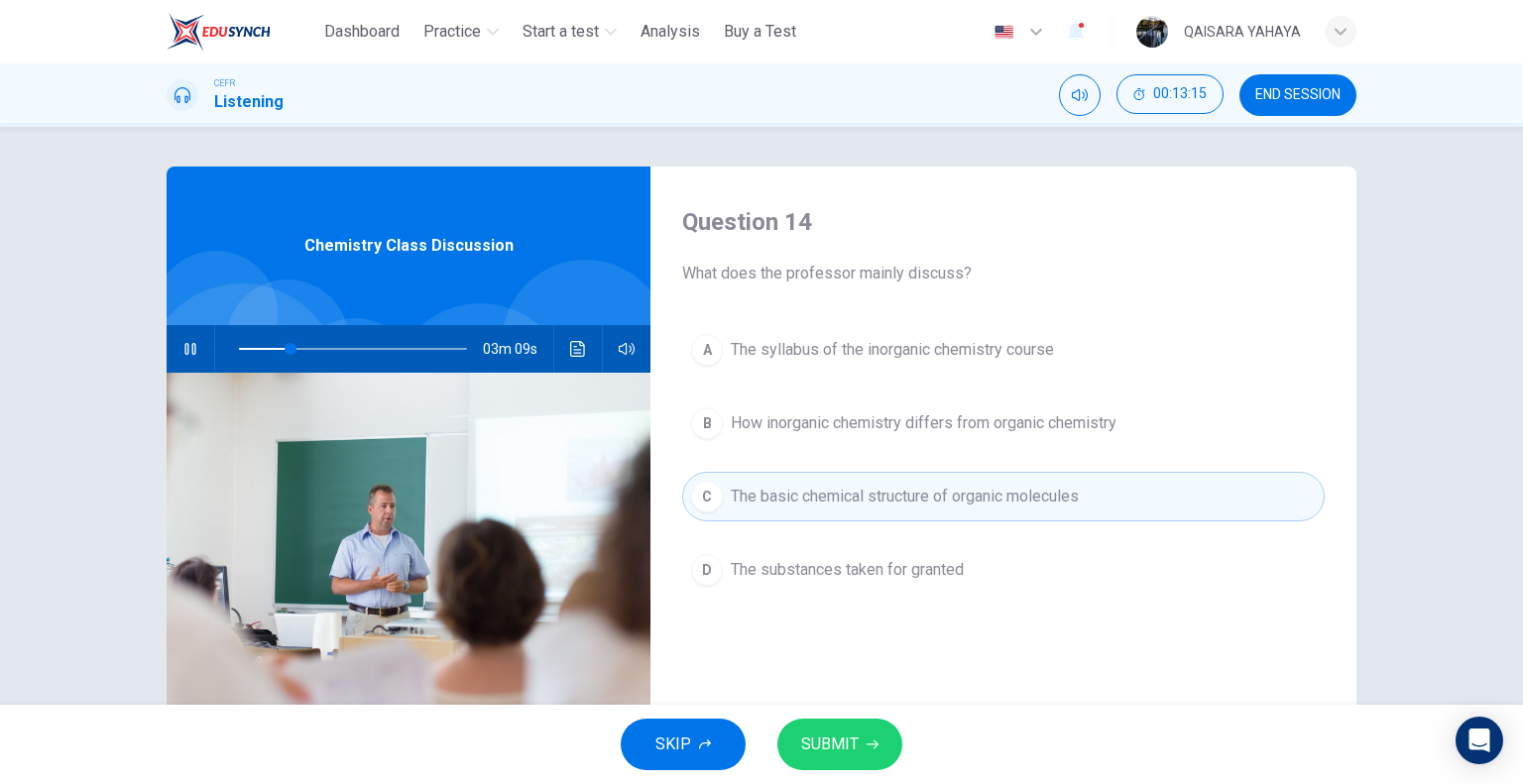 click on "SUBMIT" at bounding box center [830, 744] 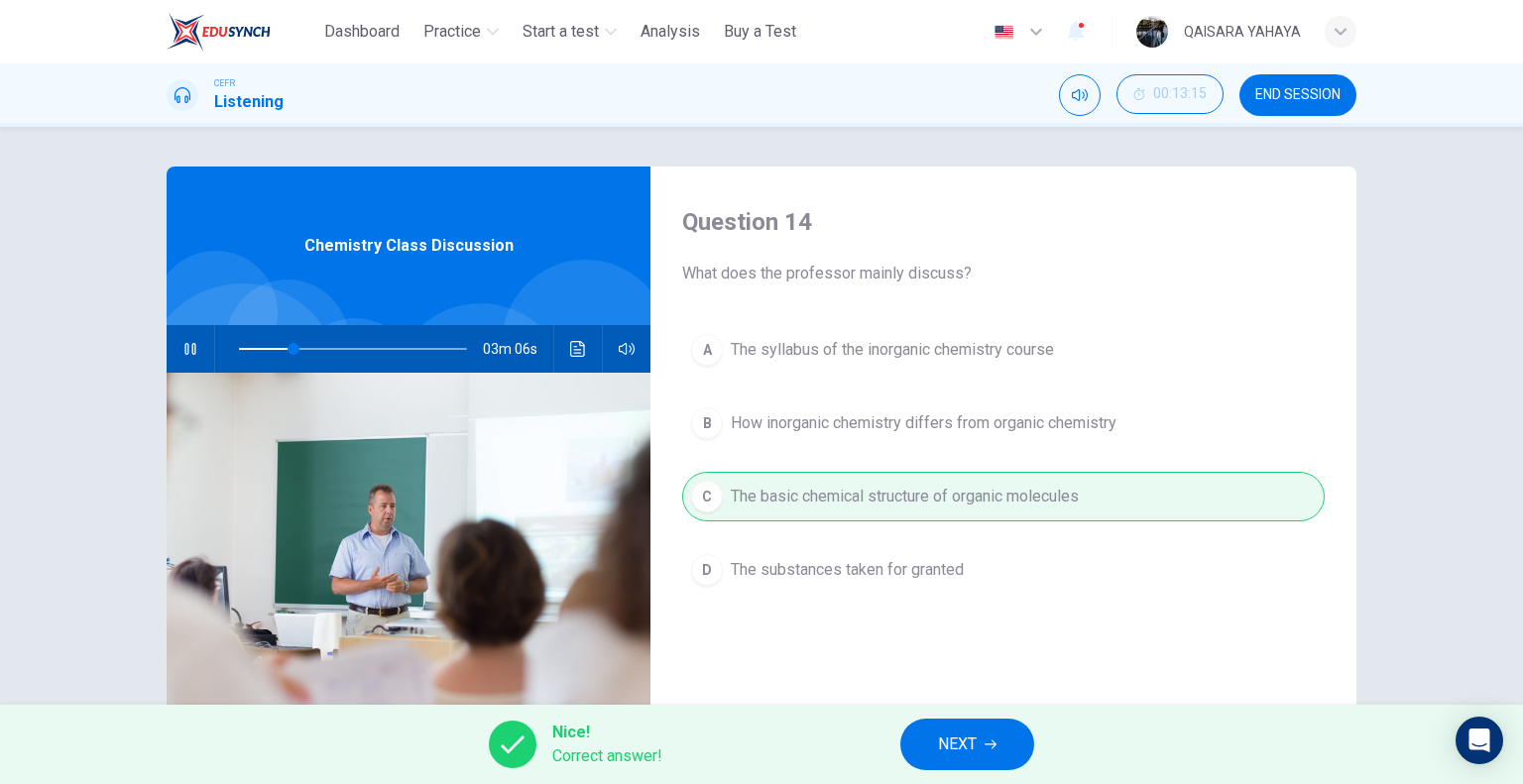 click on "NEXT" at bounding box center [957, 744] 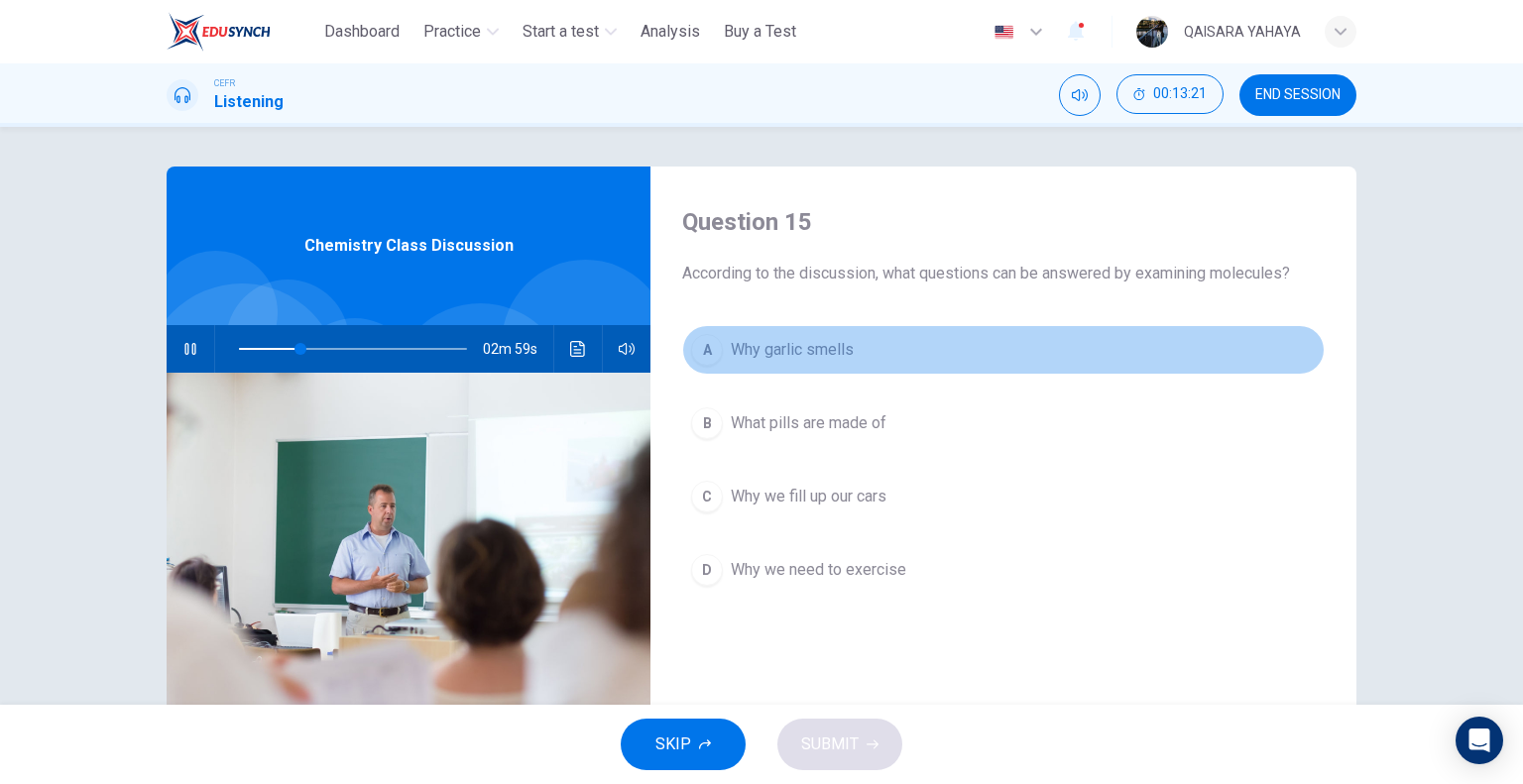 click on "Why garlic smells" at bounding box center [792, 350] 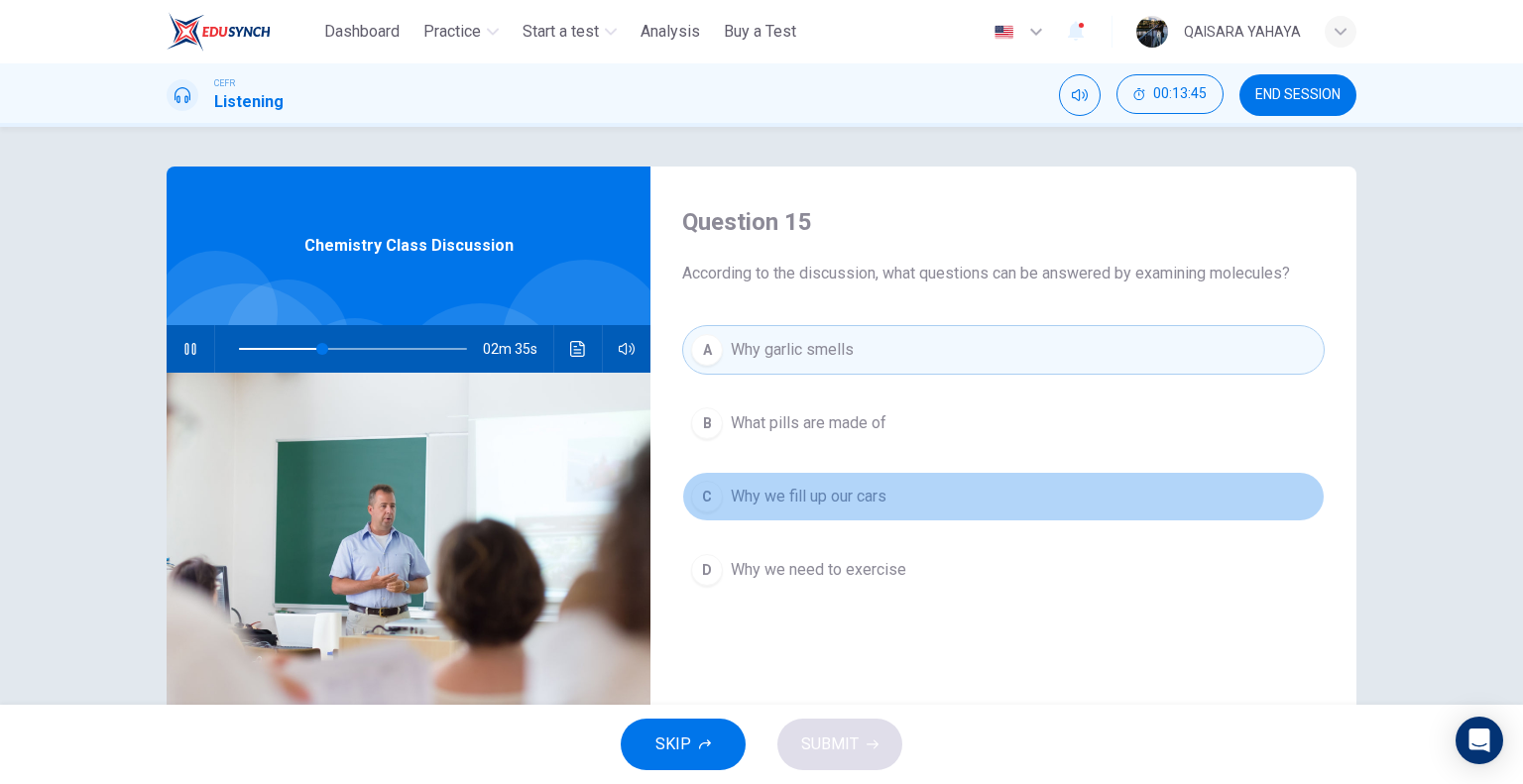 click on "C Why we fill up our cars" at bounding box center [1003, 497] 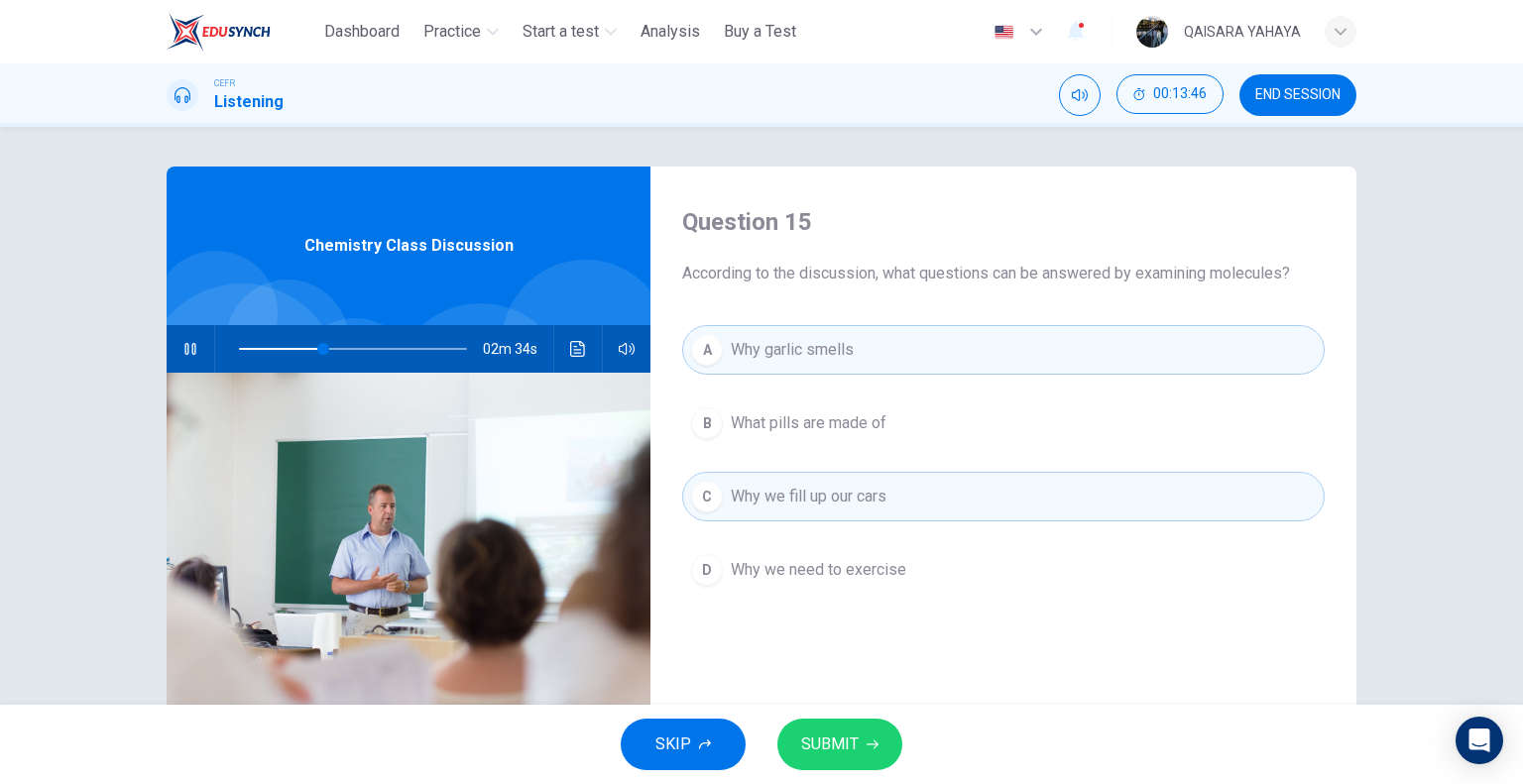 click on "SUBMIT" at bounding box center [840, 744] 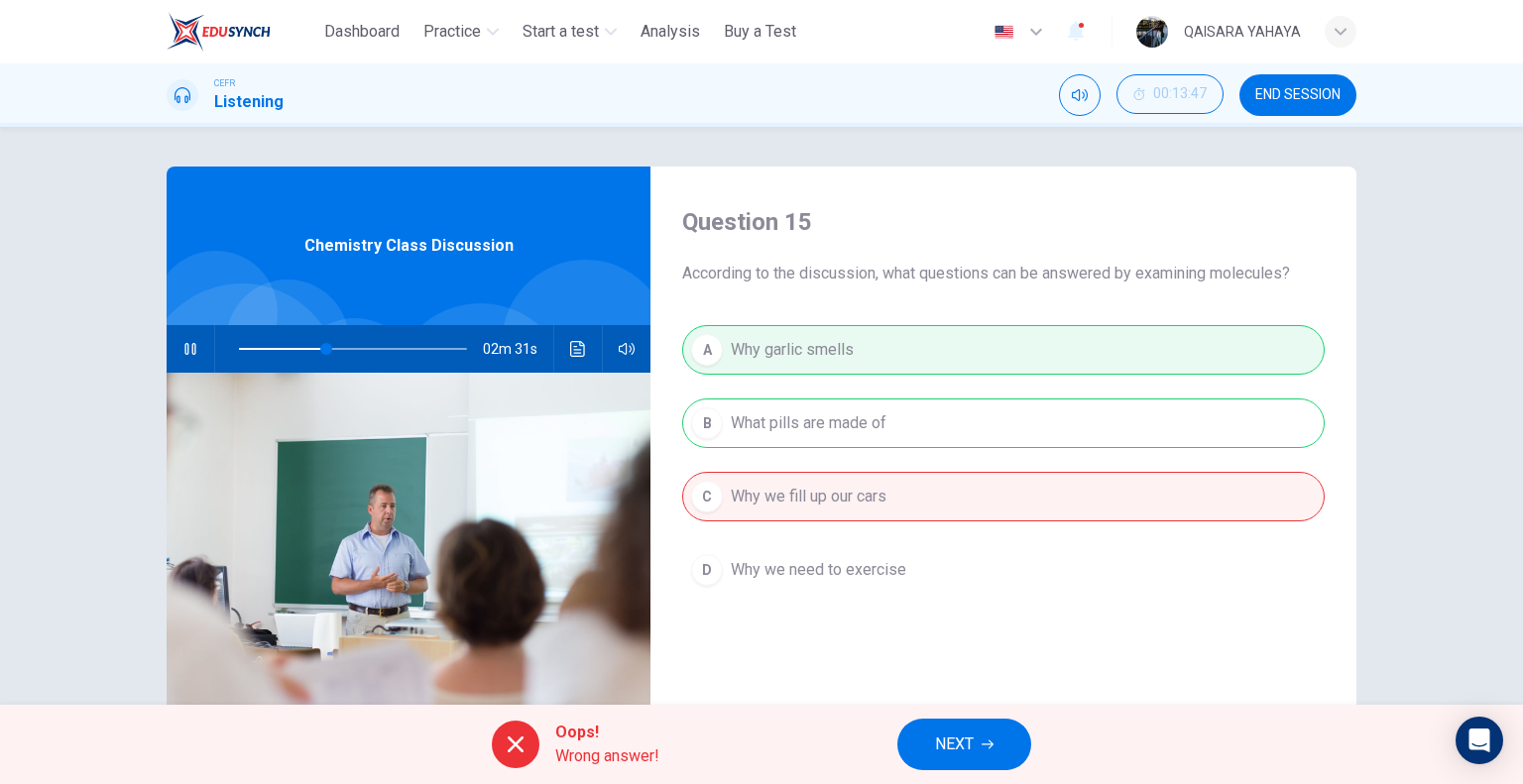click 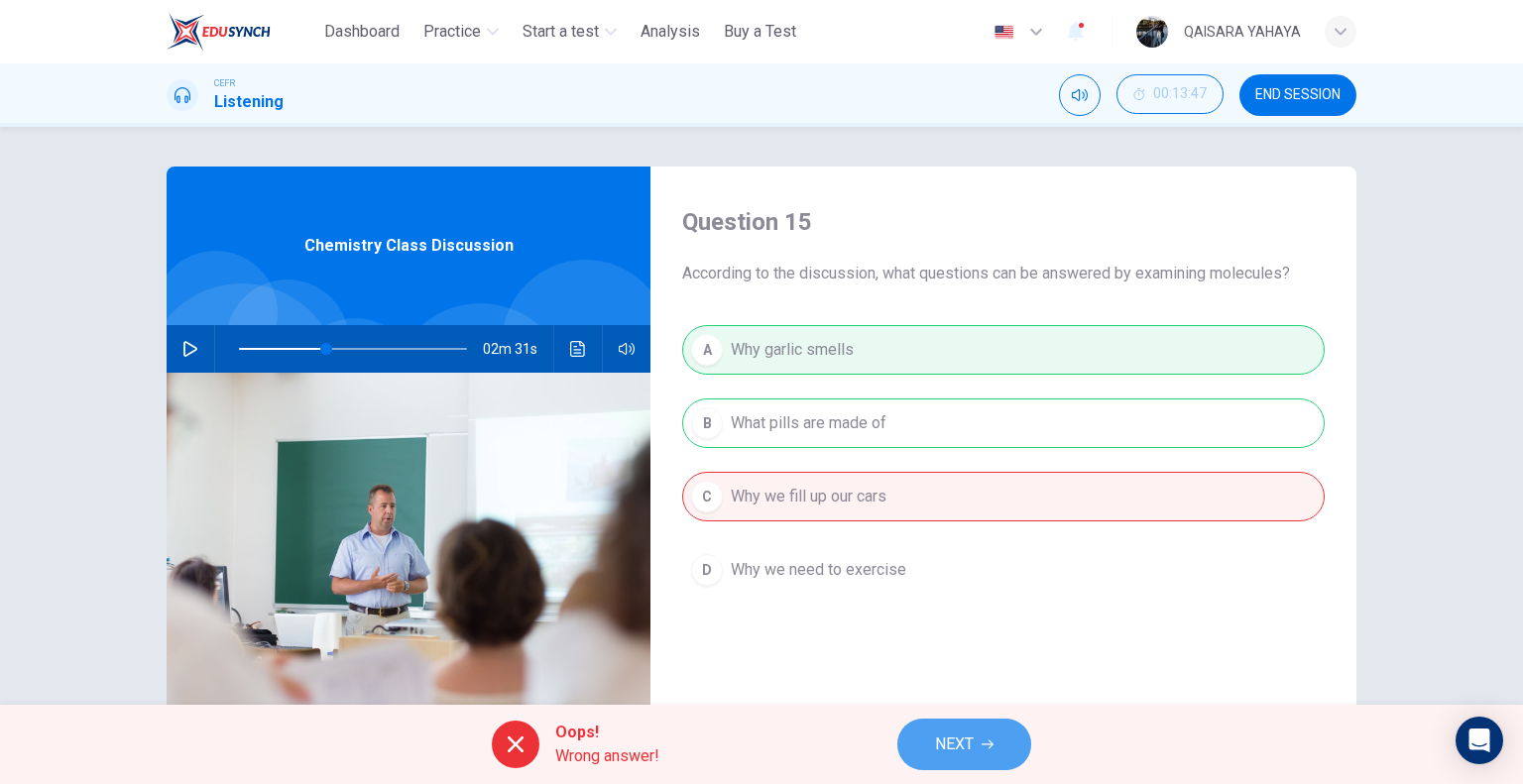 click on "NEXT" at bounding box center (964, 744) 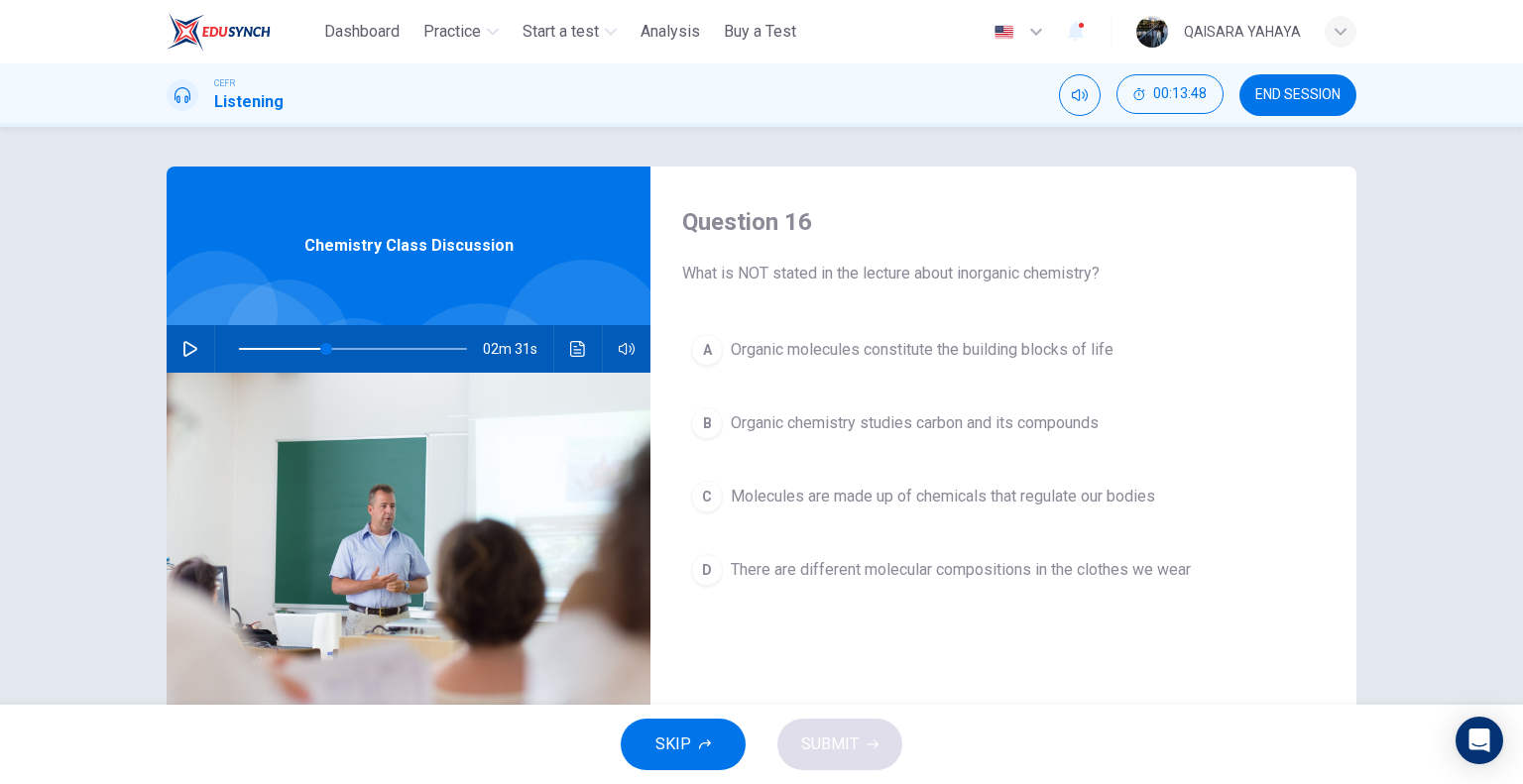 click 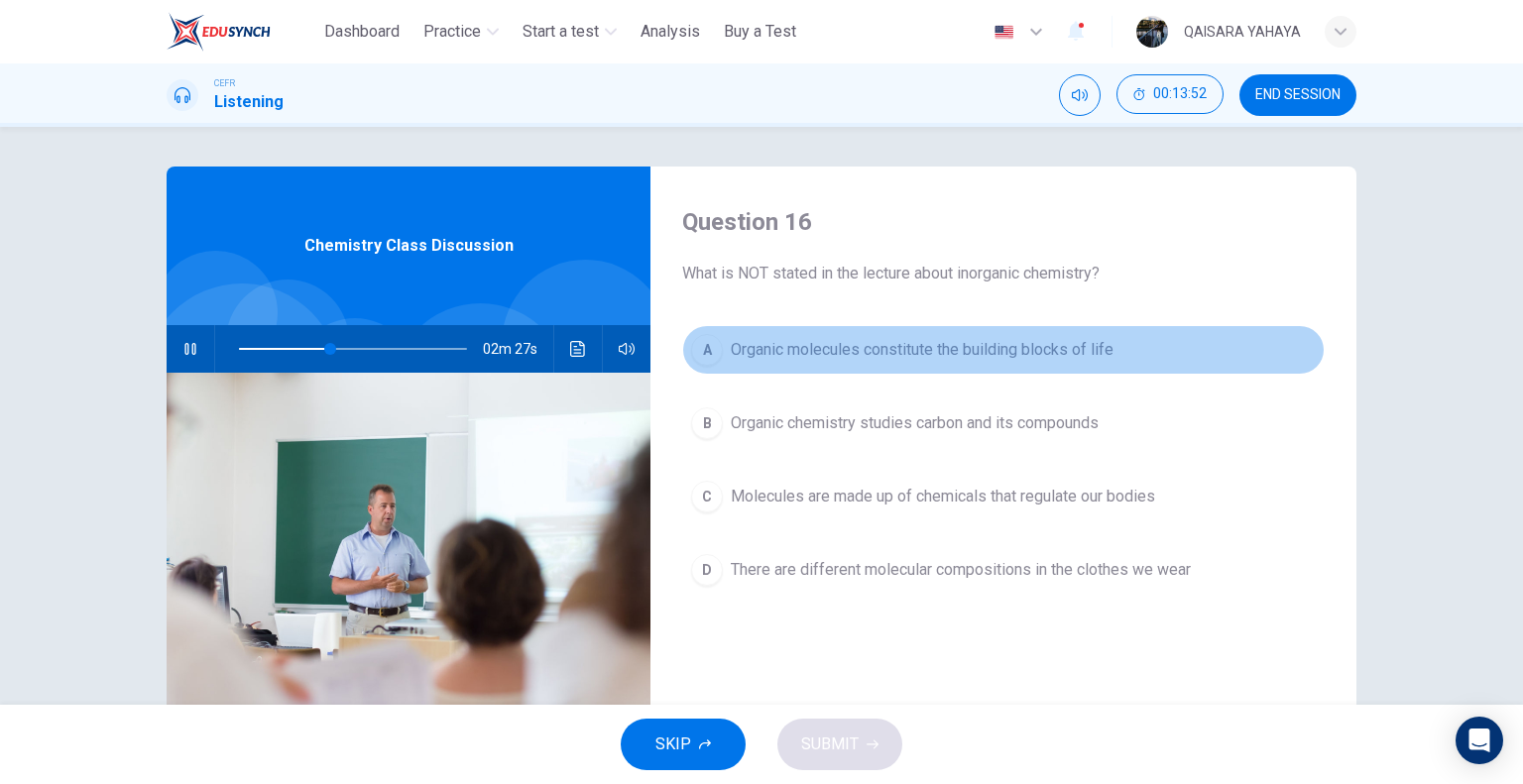 click on "Organic molecules constitute the building blocks of life" at bounding box center (922, 350) 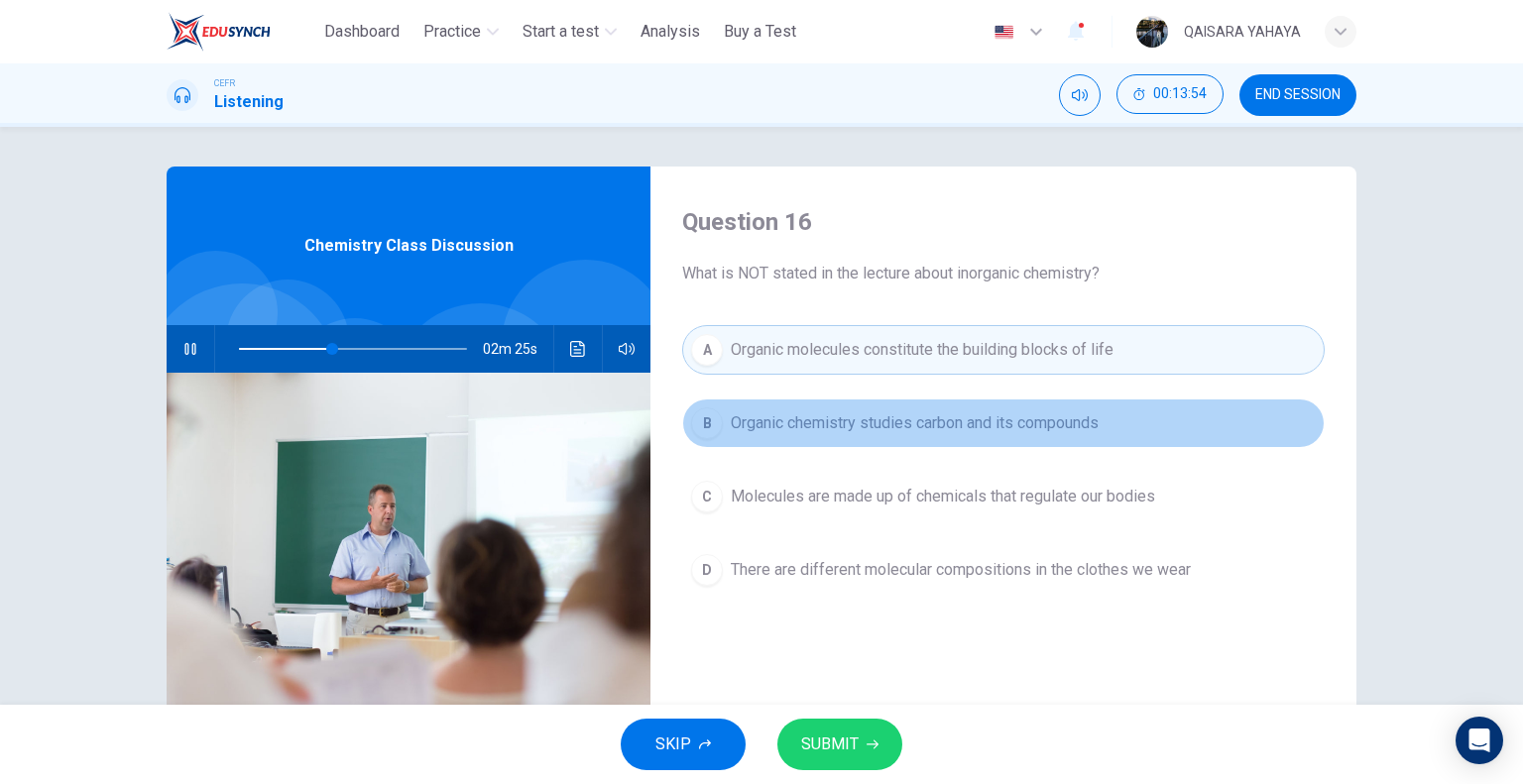 click on "Organic chemistry studies carbon and its compounds" at bounding box center [914, 423] 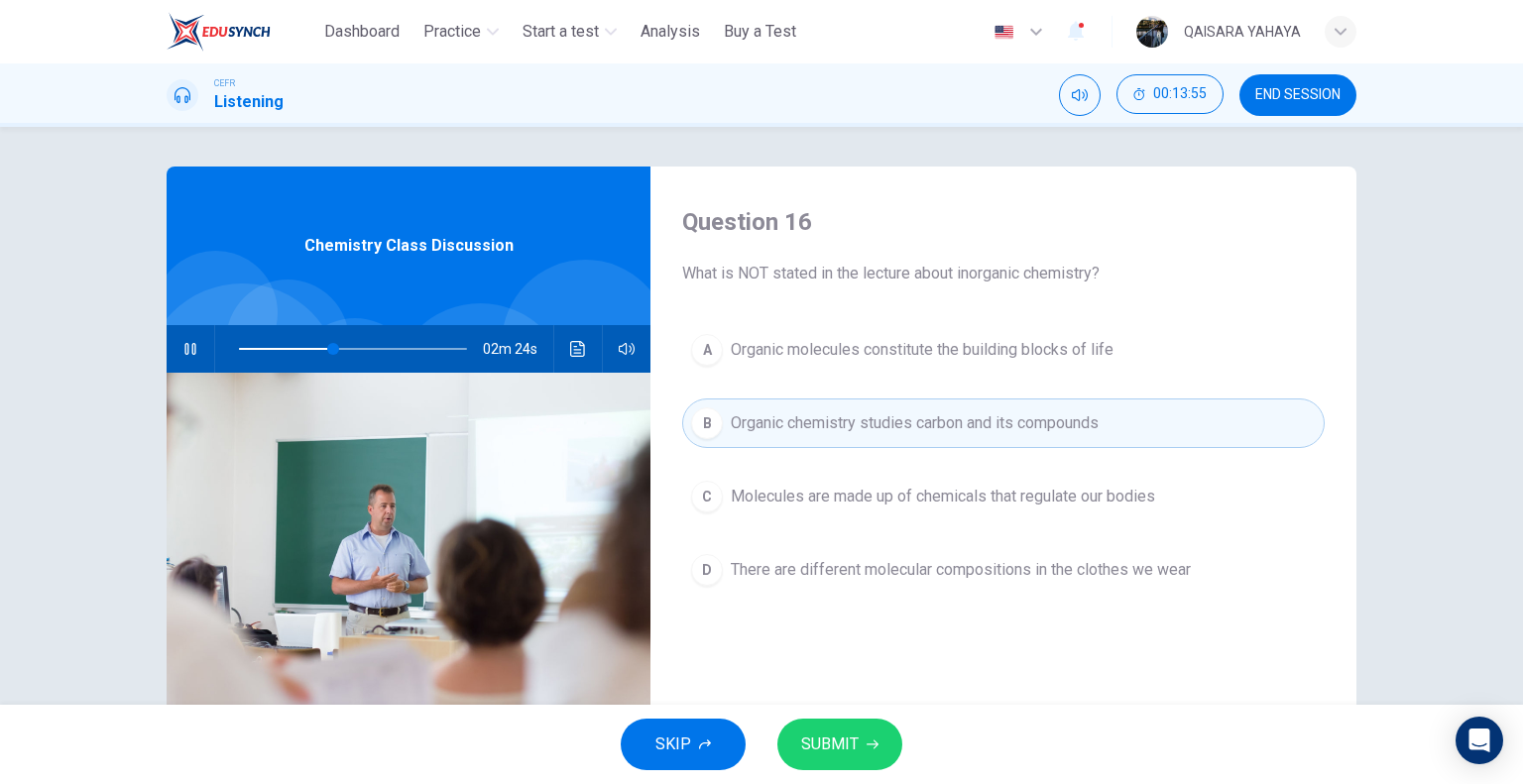 click on "Molecules are made up of chemicals that regulate our bodies" at bounding box center [943, 497] 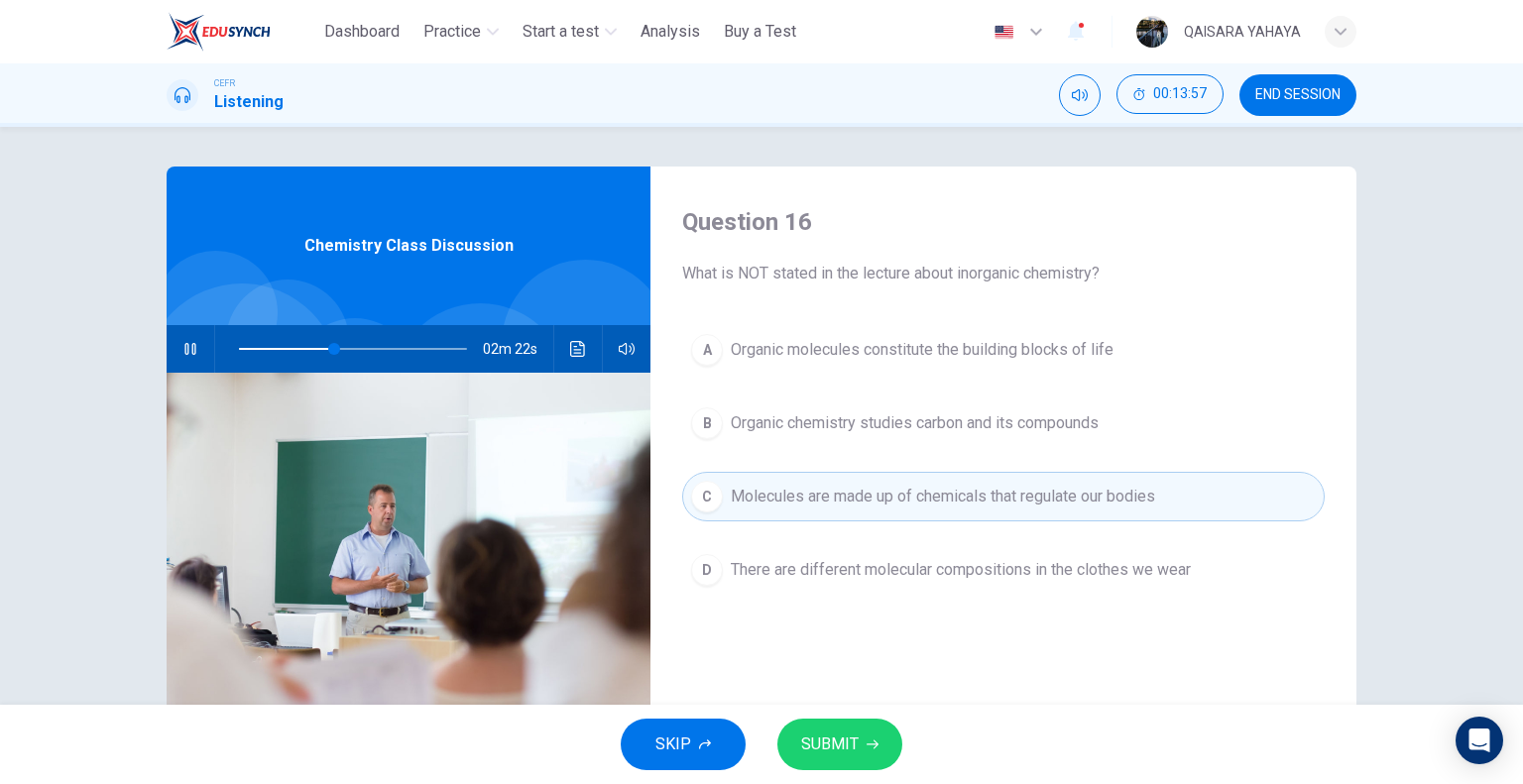 click on "There are different molecular compositions in the clothes we wear" at bounding box center [961, 570] 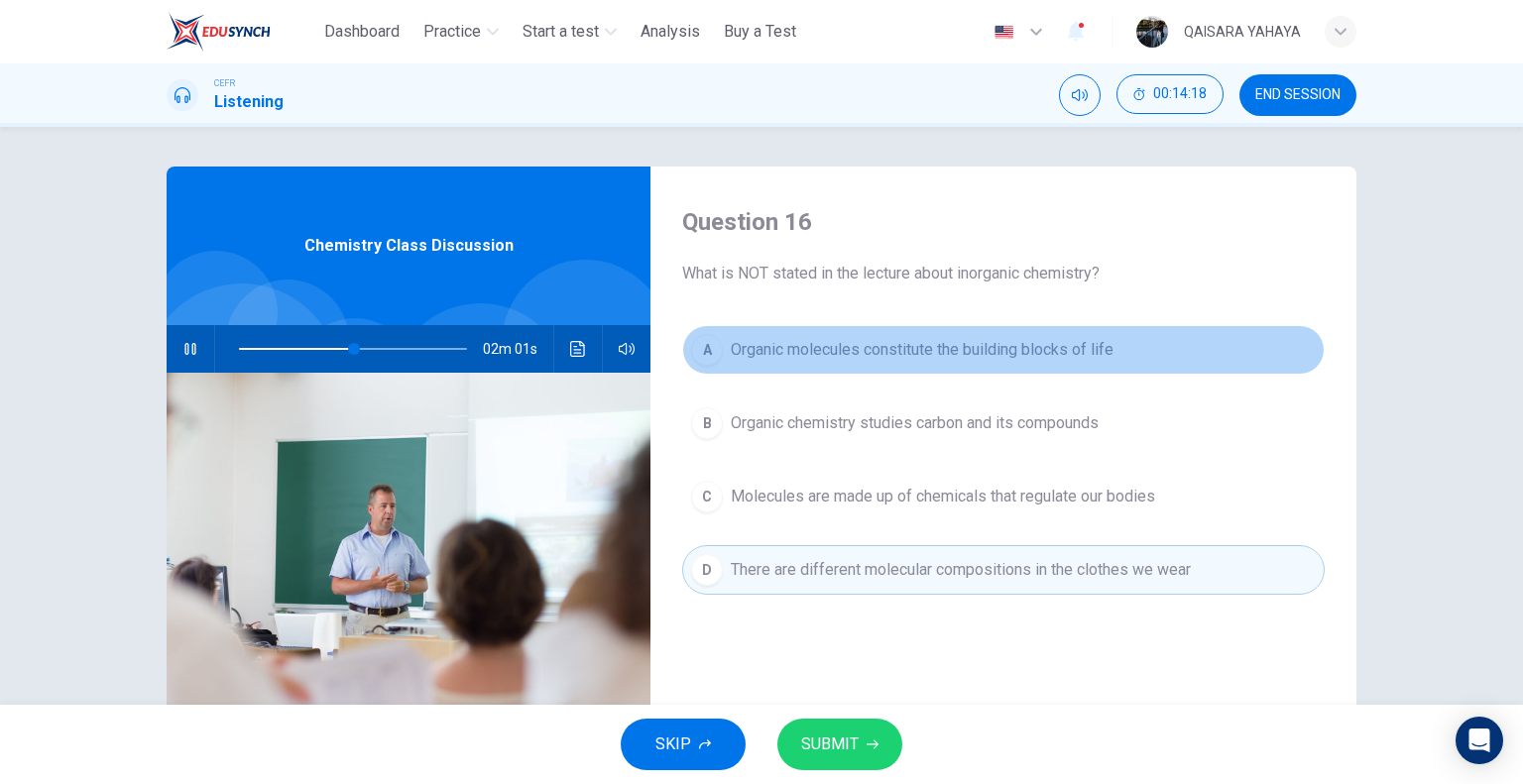 click on "A Organic molecules constitute the building blocks of life" at bounding box center (1003, 350) 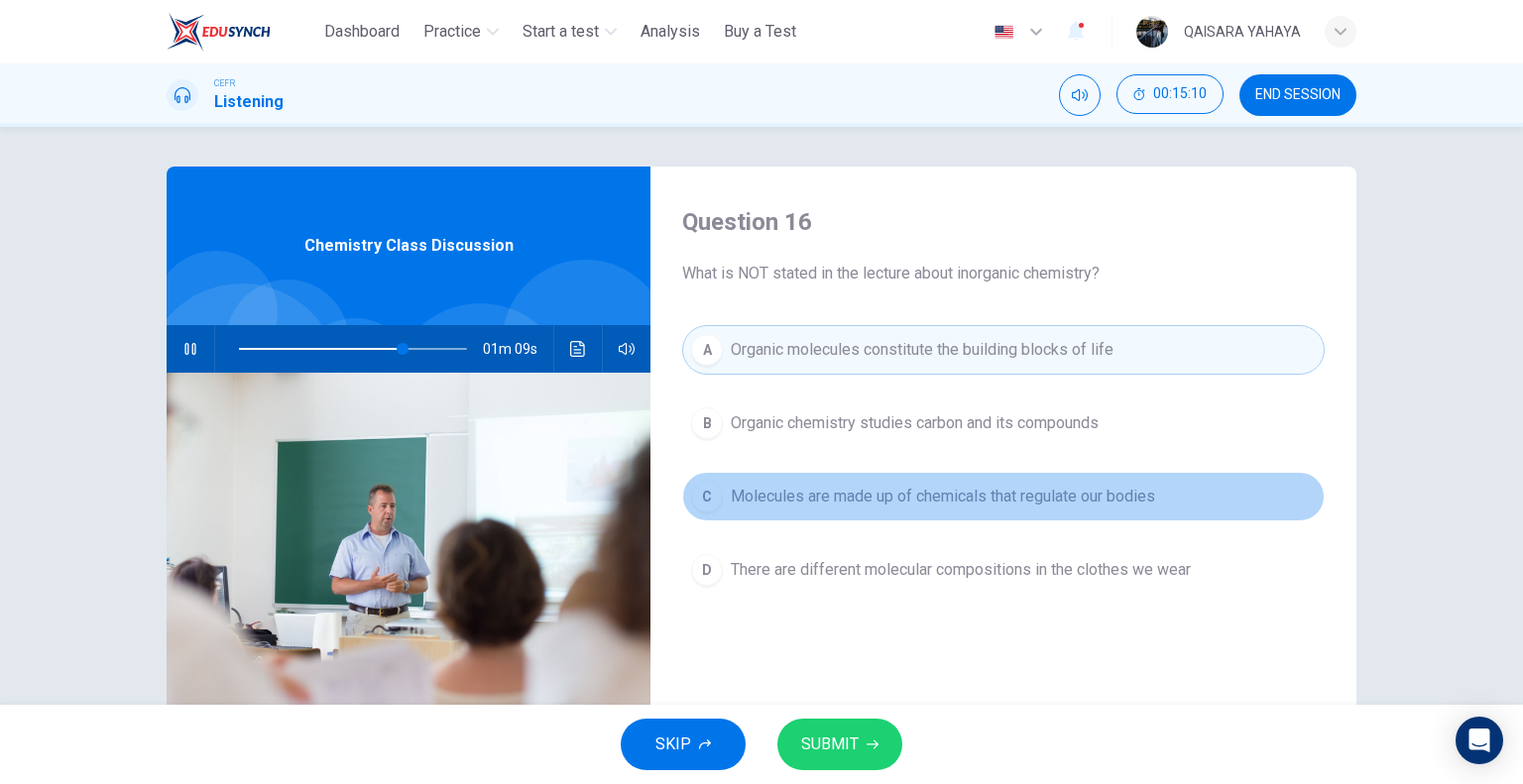 click on "C Molecules are made up of chemicals that regulate our bodies" at bounding box center (1003, 497) 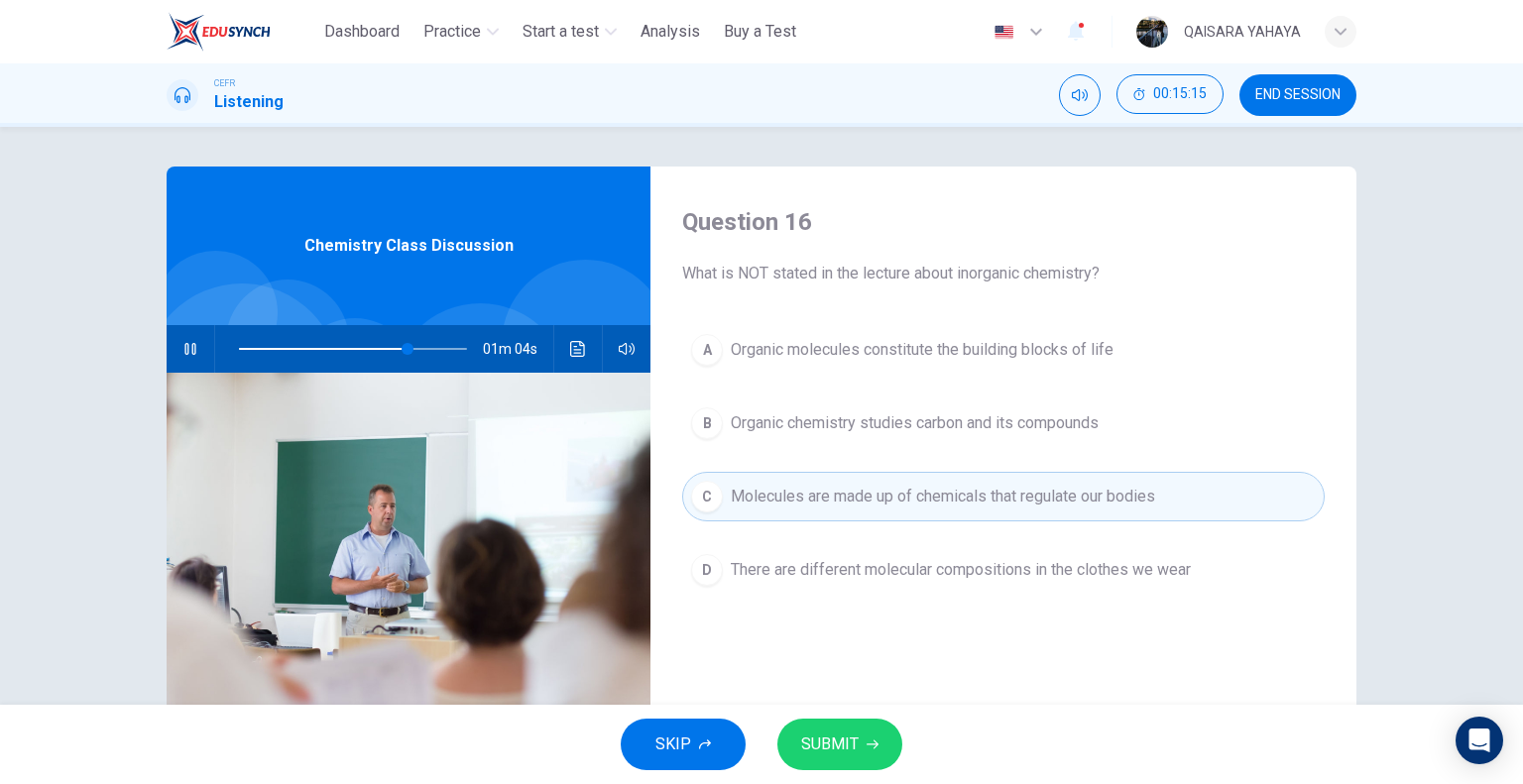 click on "Organic chemistry studies carbon and its compounds" at bounding box center (914, 423) 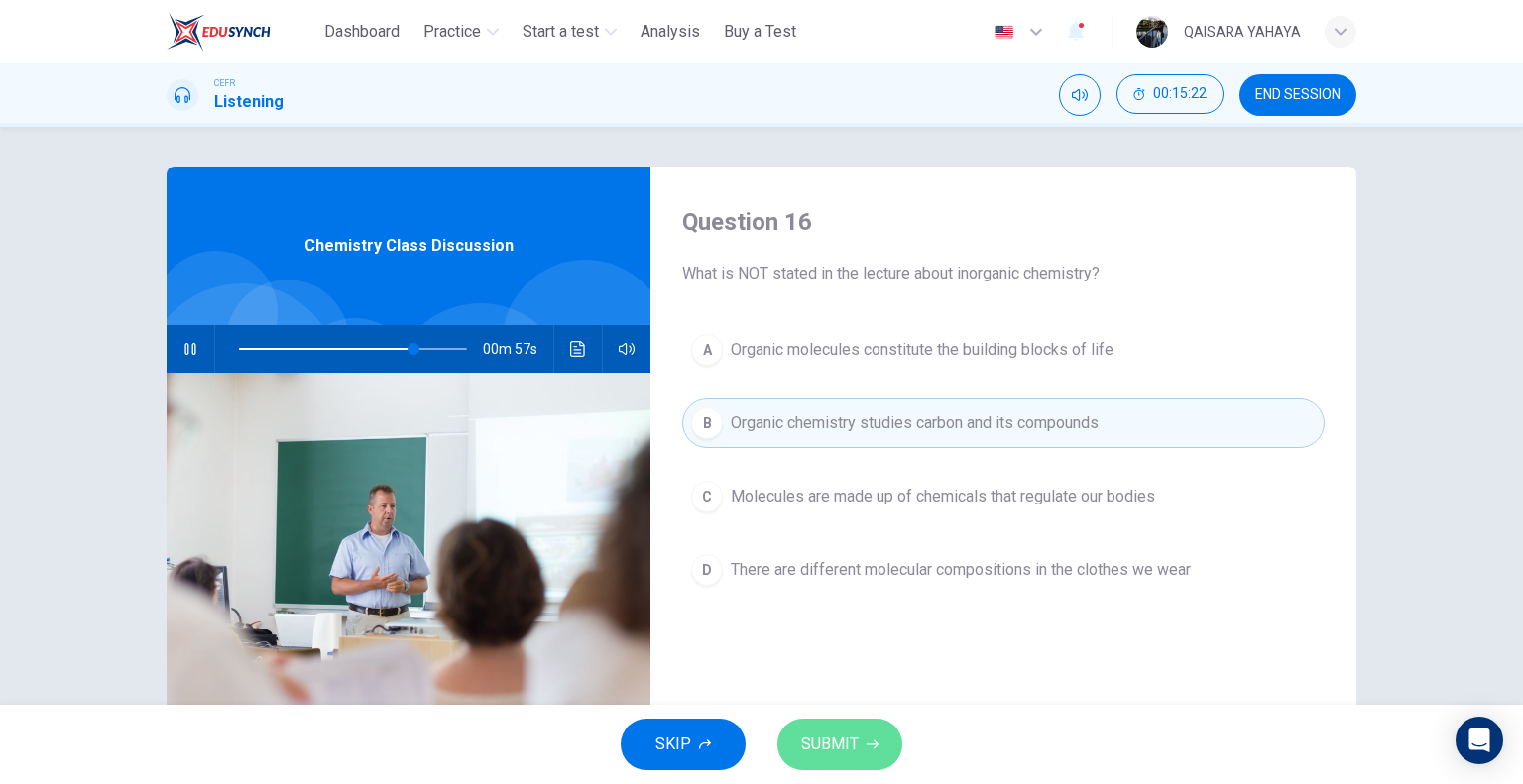 click on "SUBMIT" at bounding box center [830, 744] 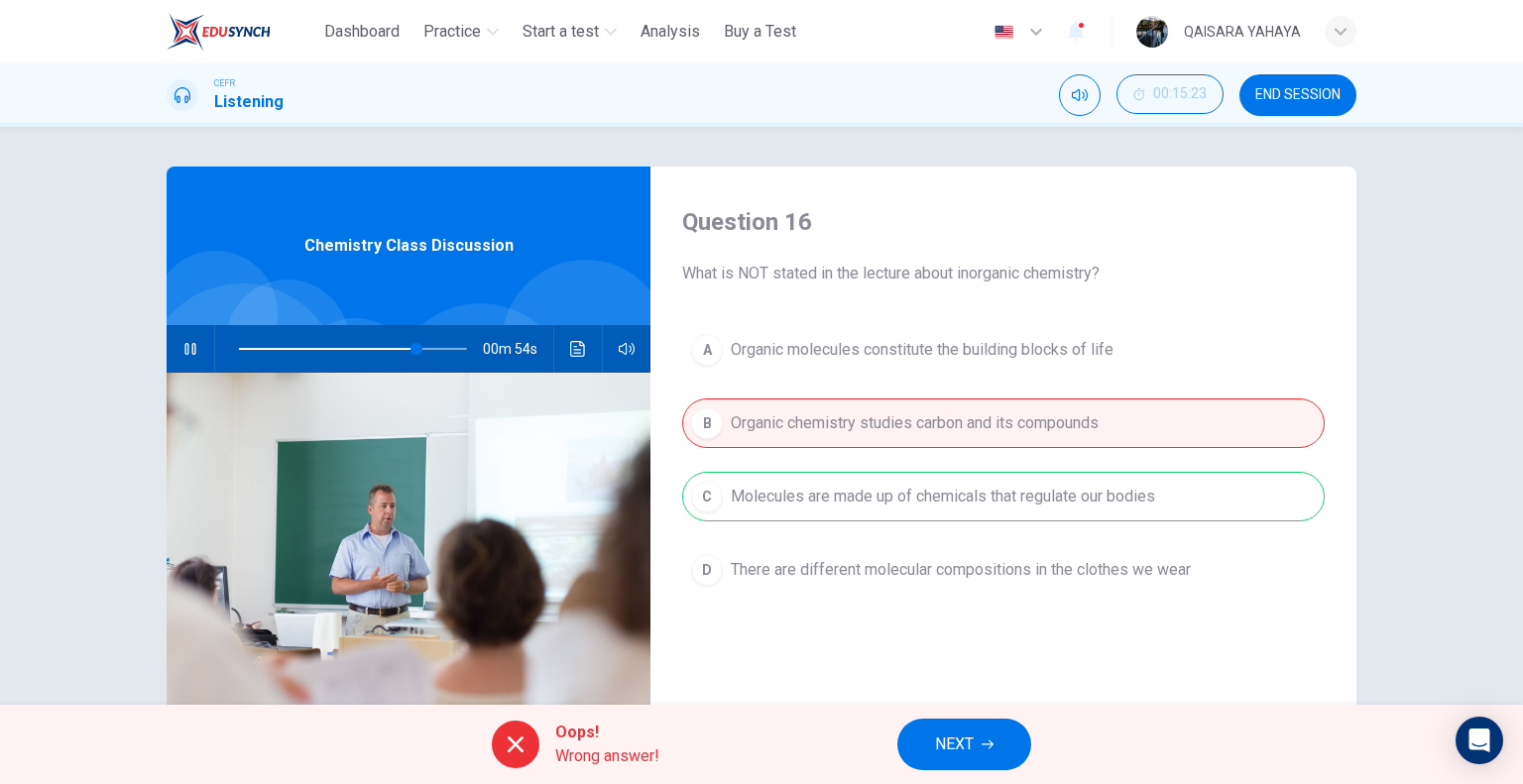 click on "00m 54s" at bounding box center (409, 349) 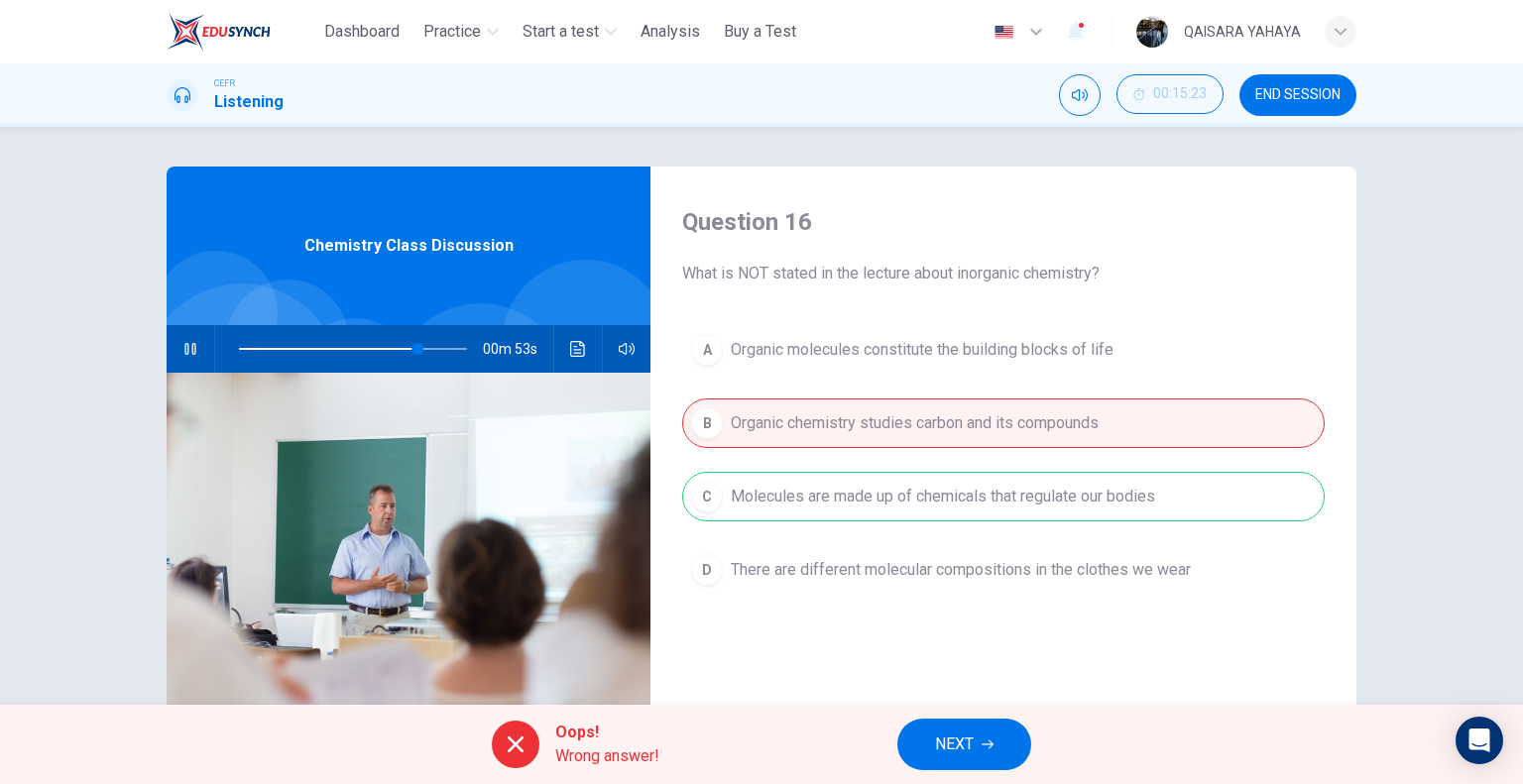 click at bounding box center [190, 349] 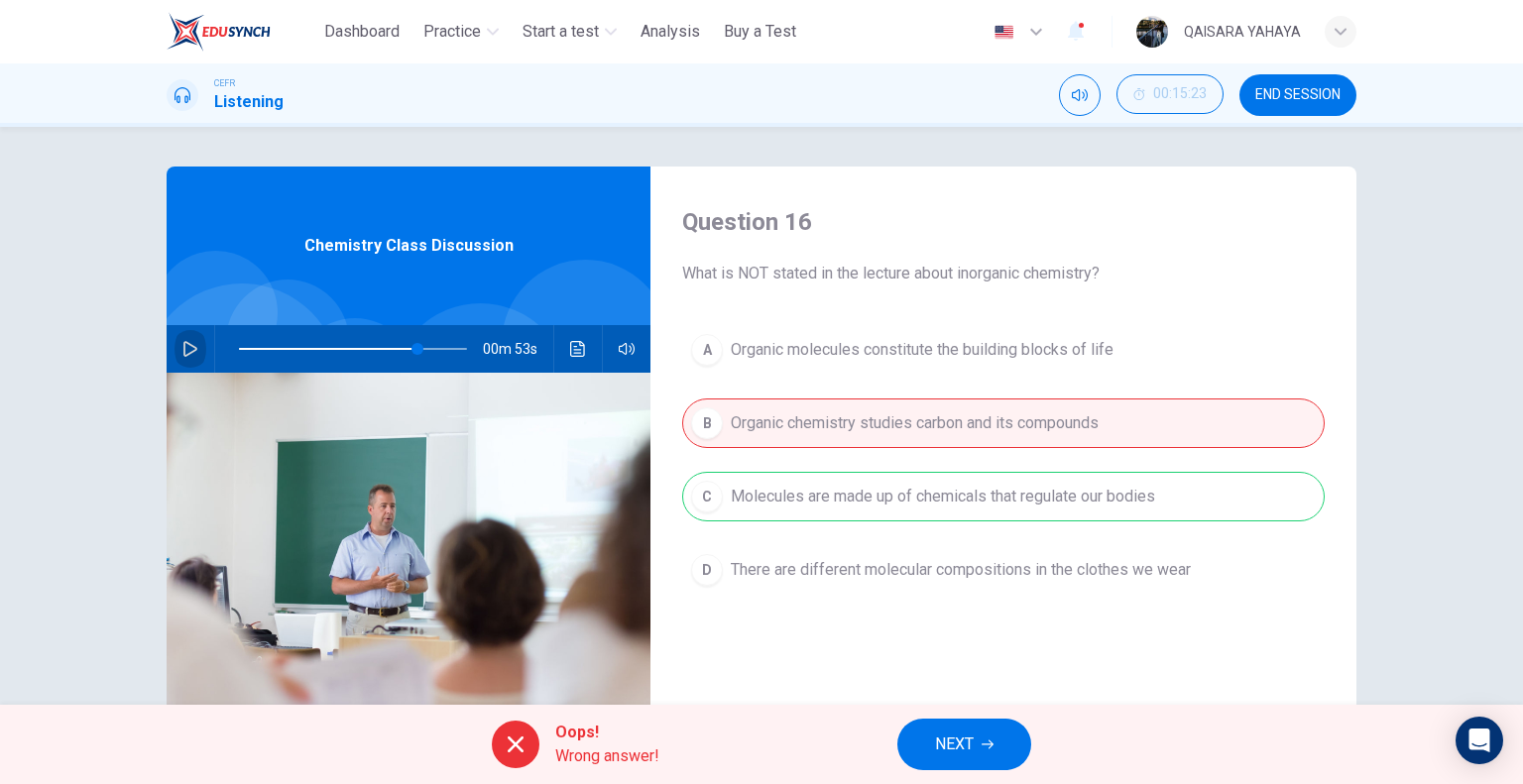 click 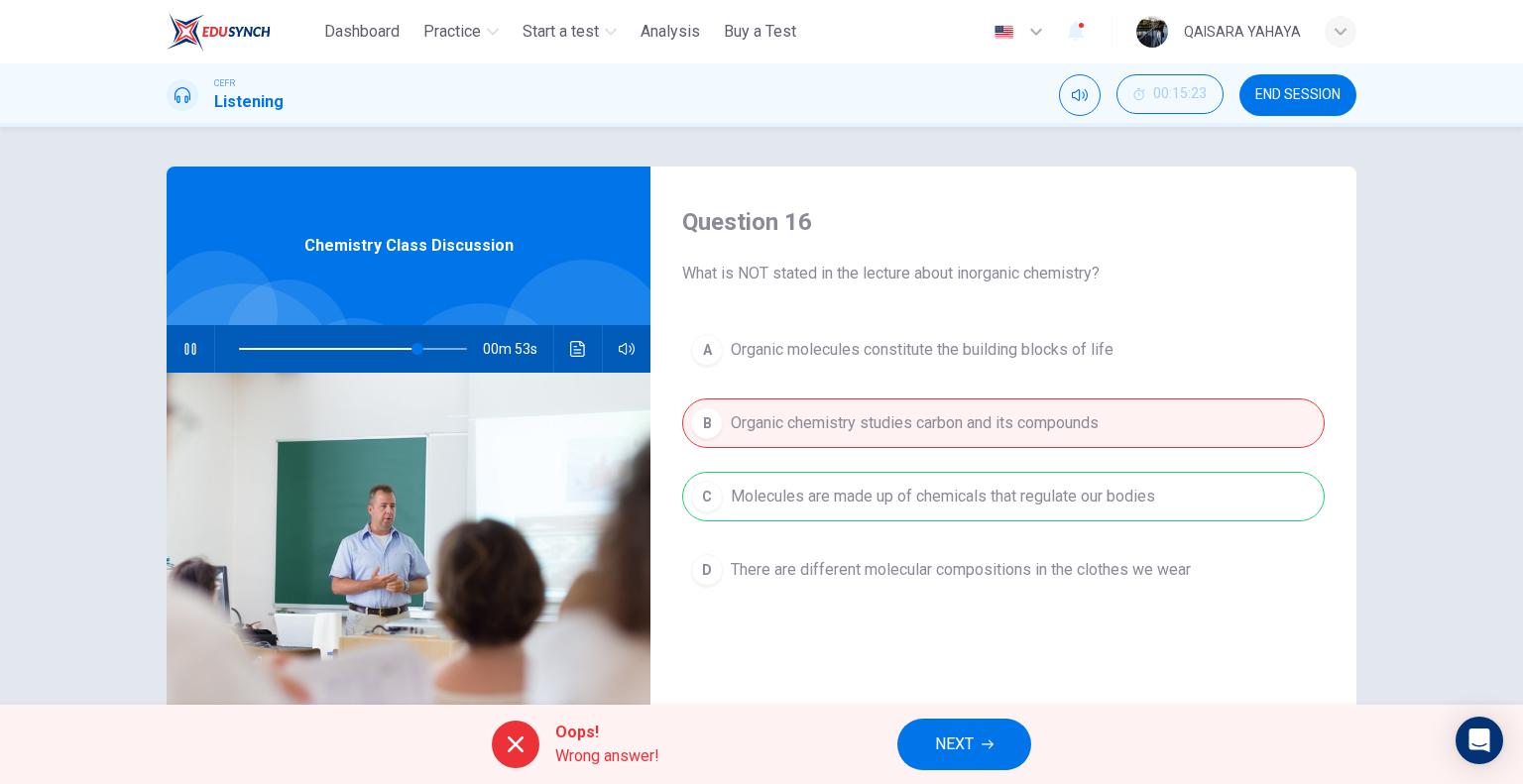click on "NEXT" at bounding box center [954, 744] 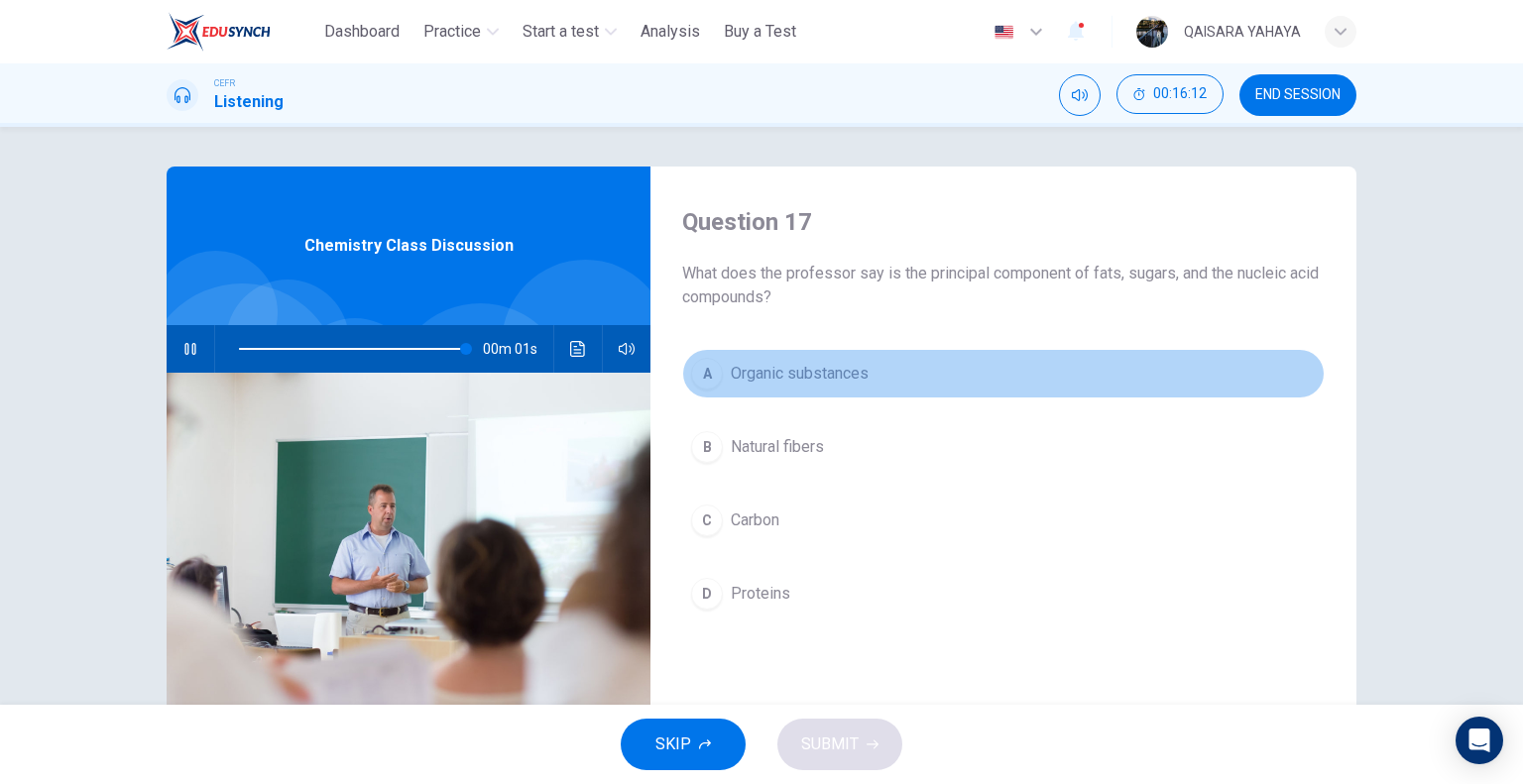 click on "A Organic substances" at bounding box center [1003, 374] 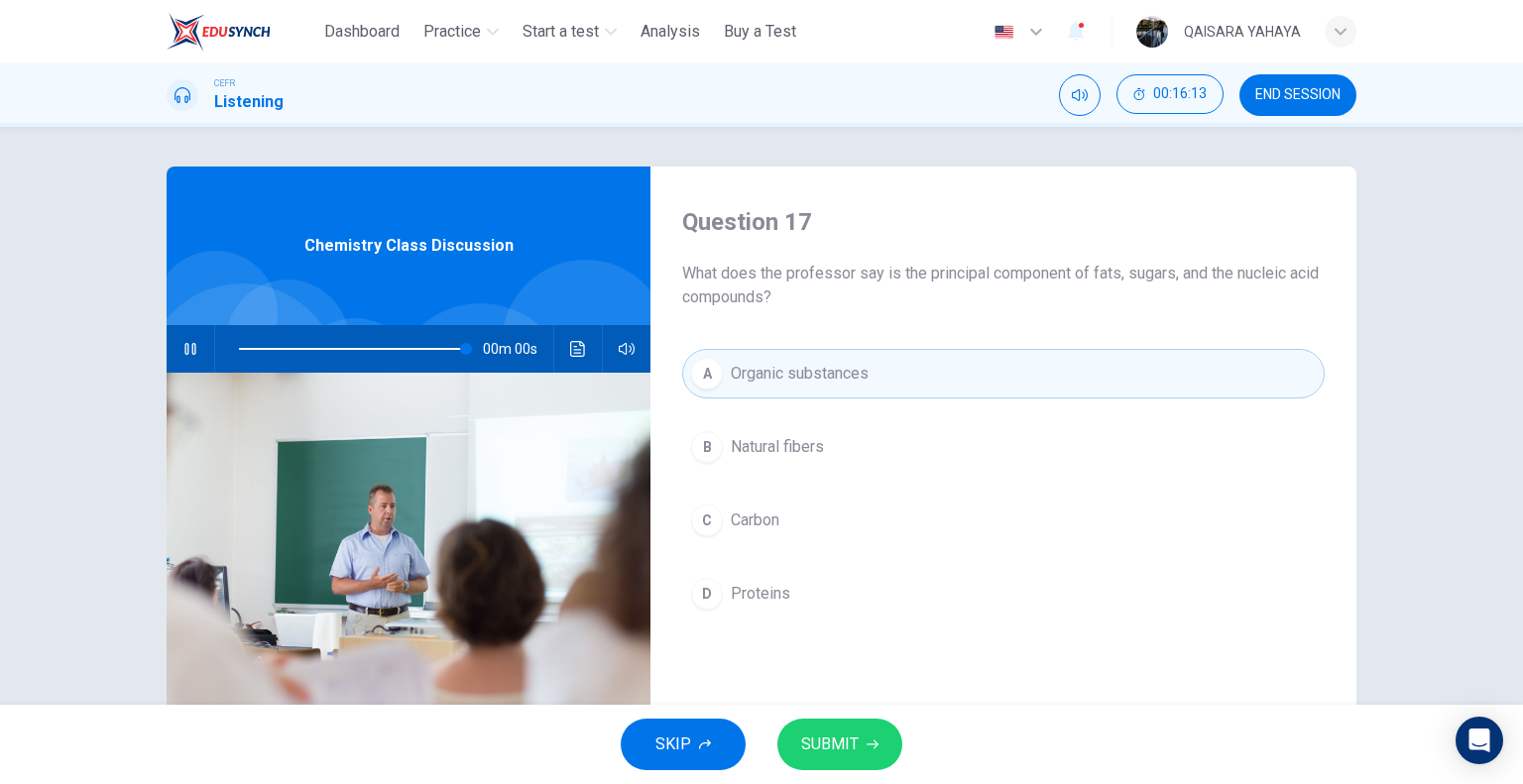 click on "SUBMIT" at bounding box center [830, 744] 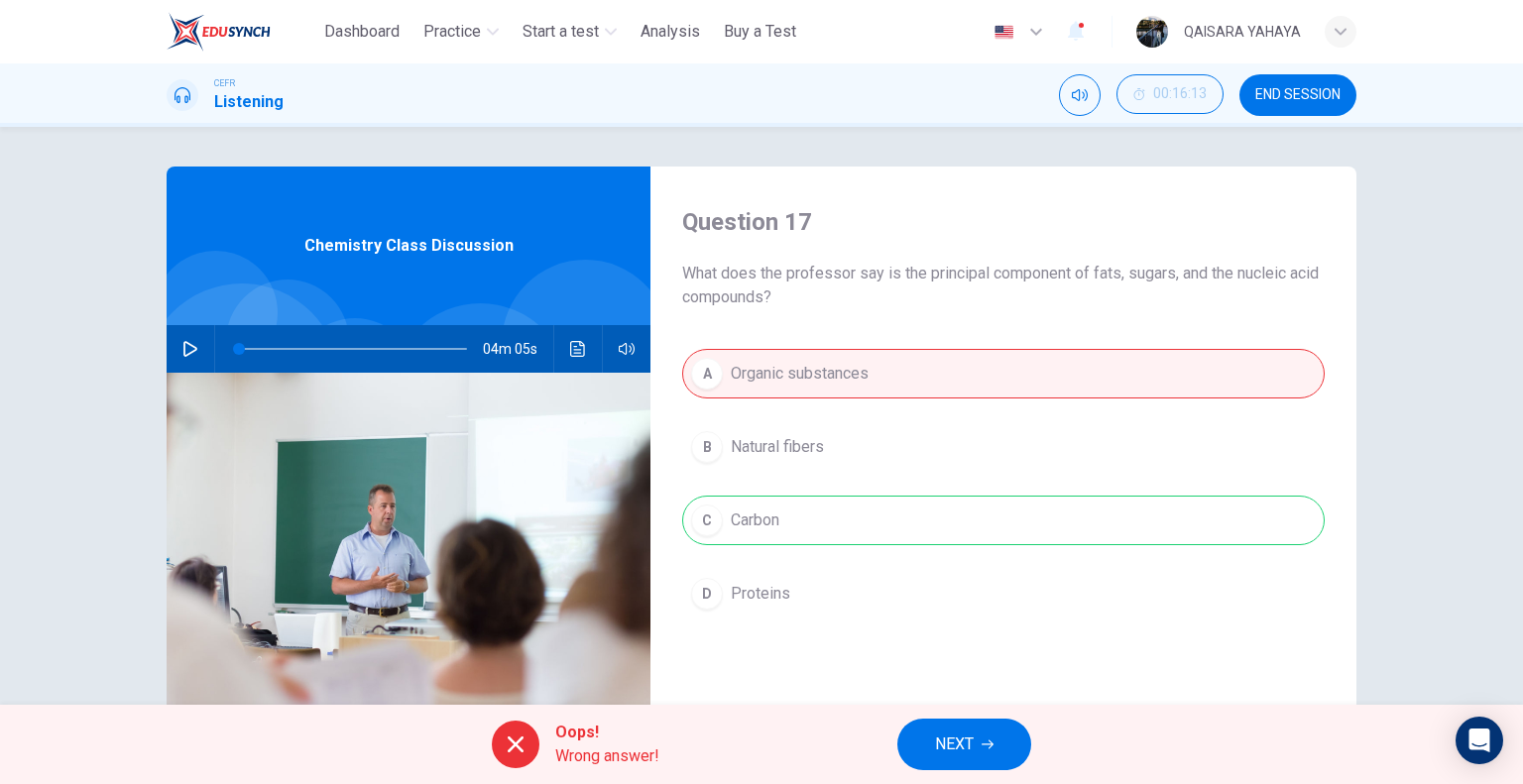 click at bounding box center (353, 349) 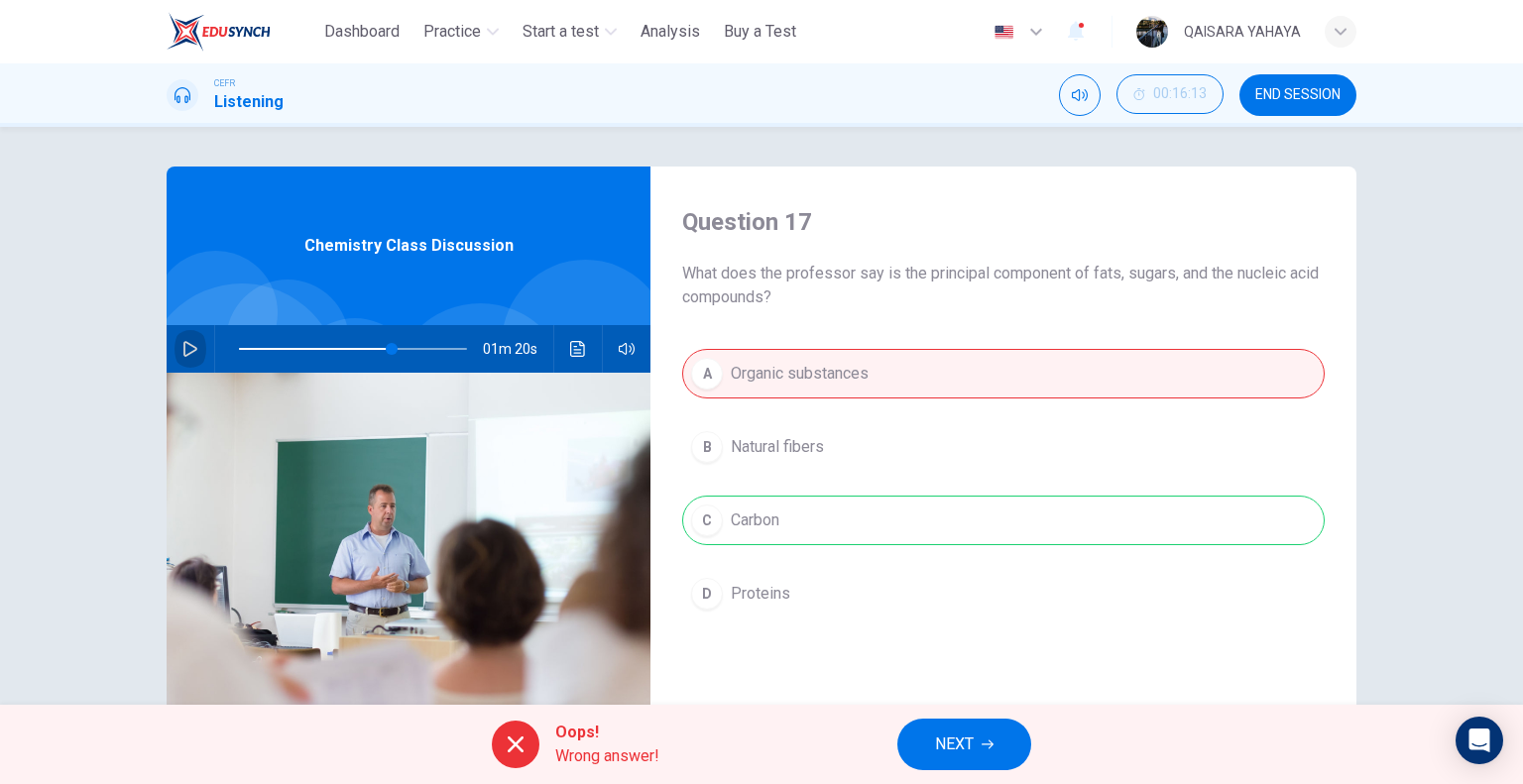 click 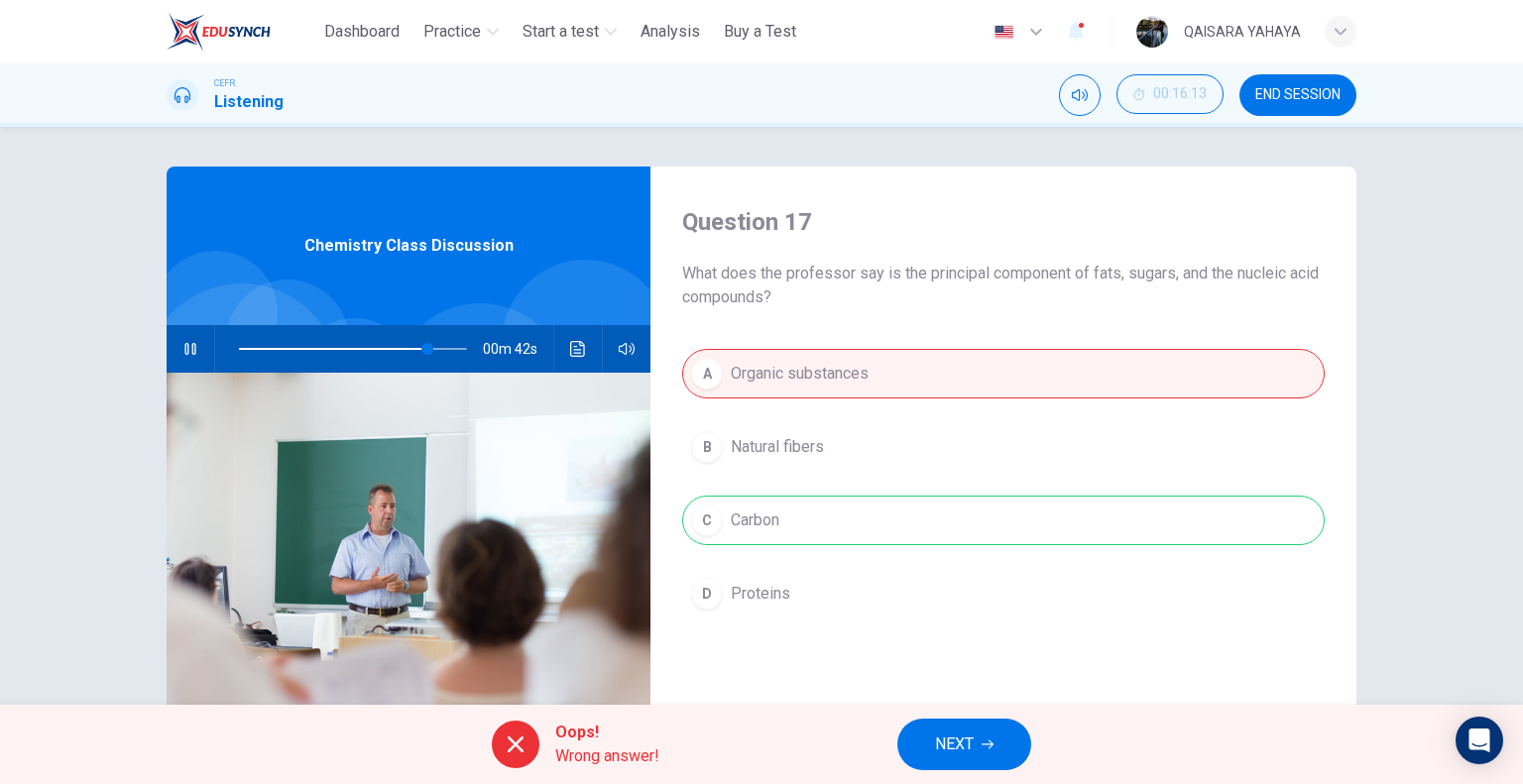 click at bounding box center [353, 349] 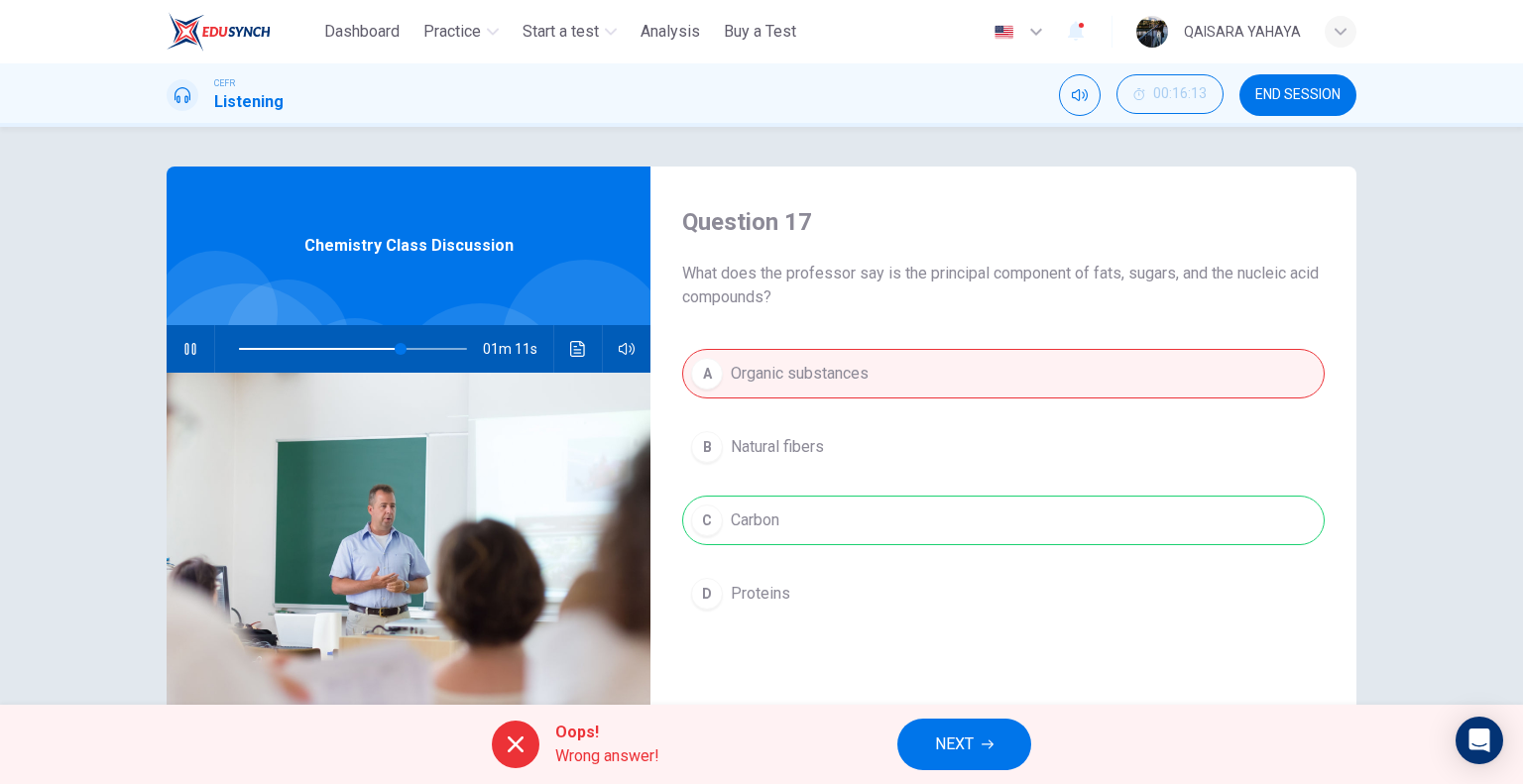 click on "NEXT" at bounding box center (954, 744) 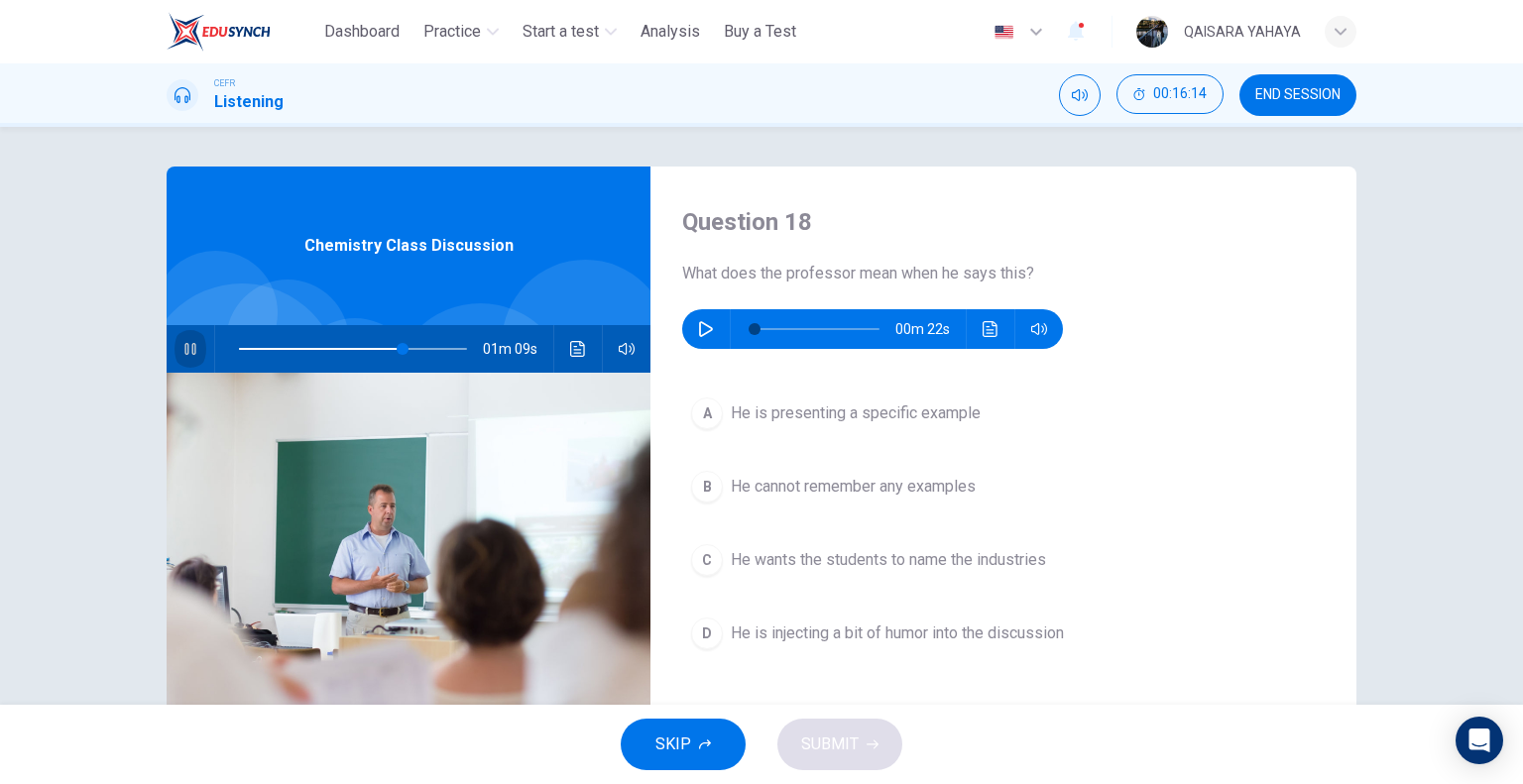 click at bounding box center [190, 349] 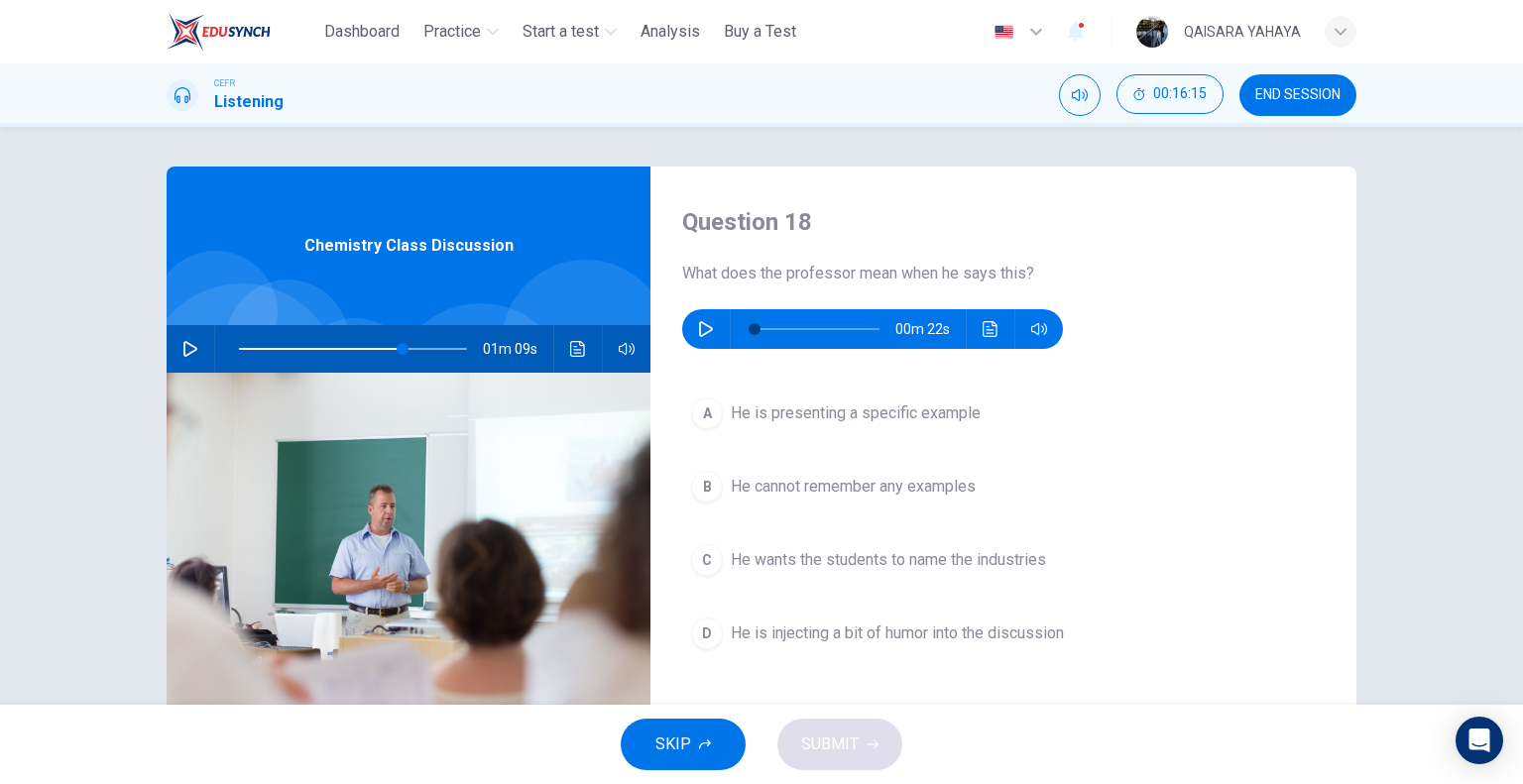click 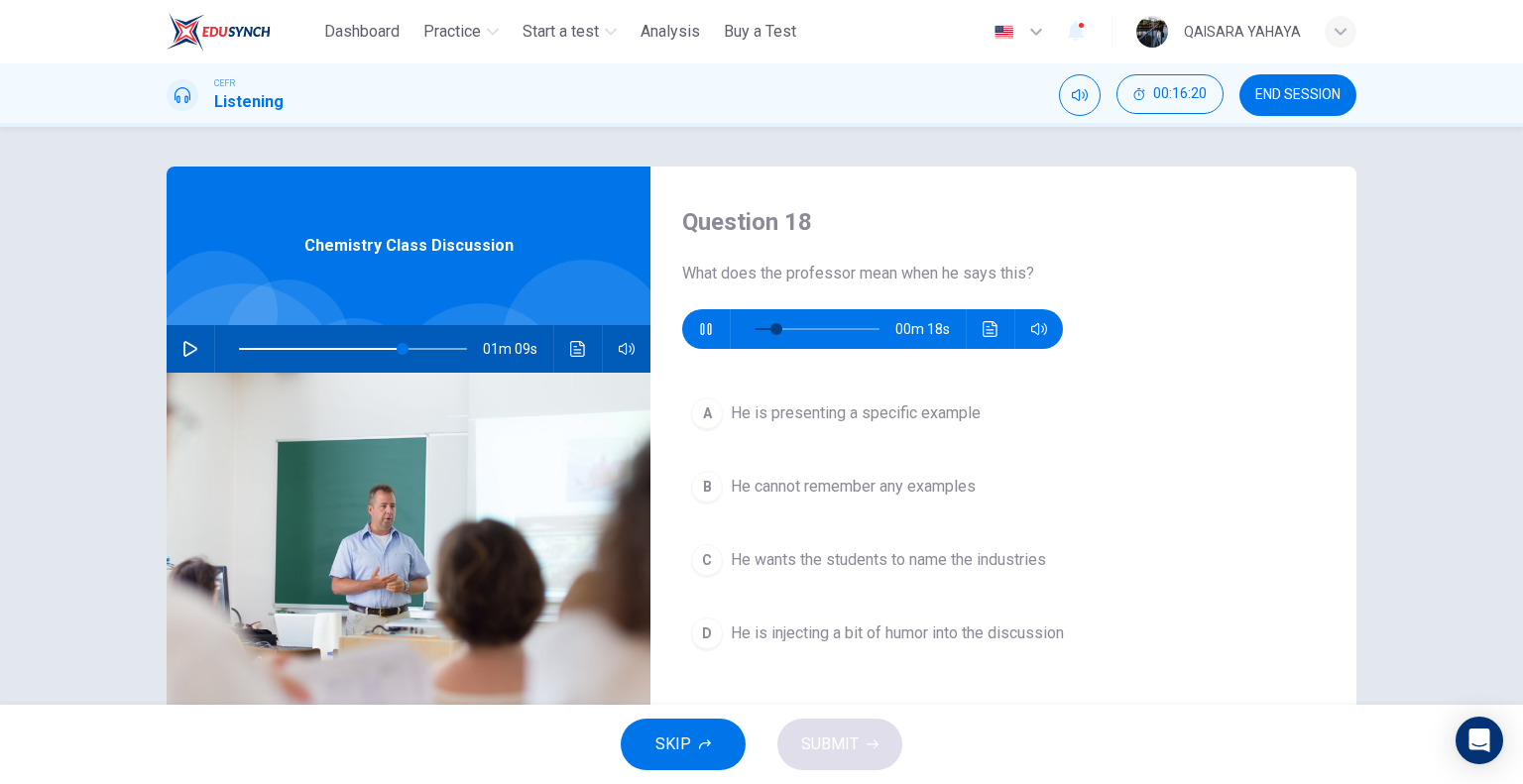 type on "**" 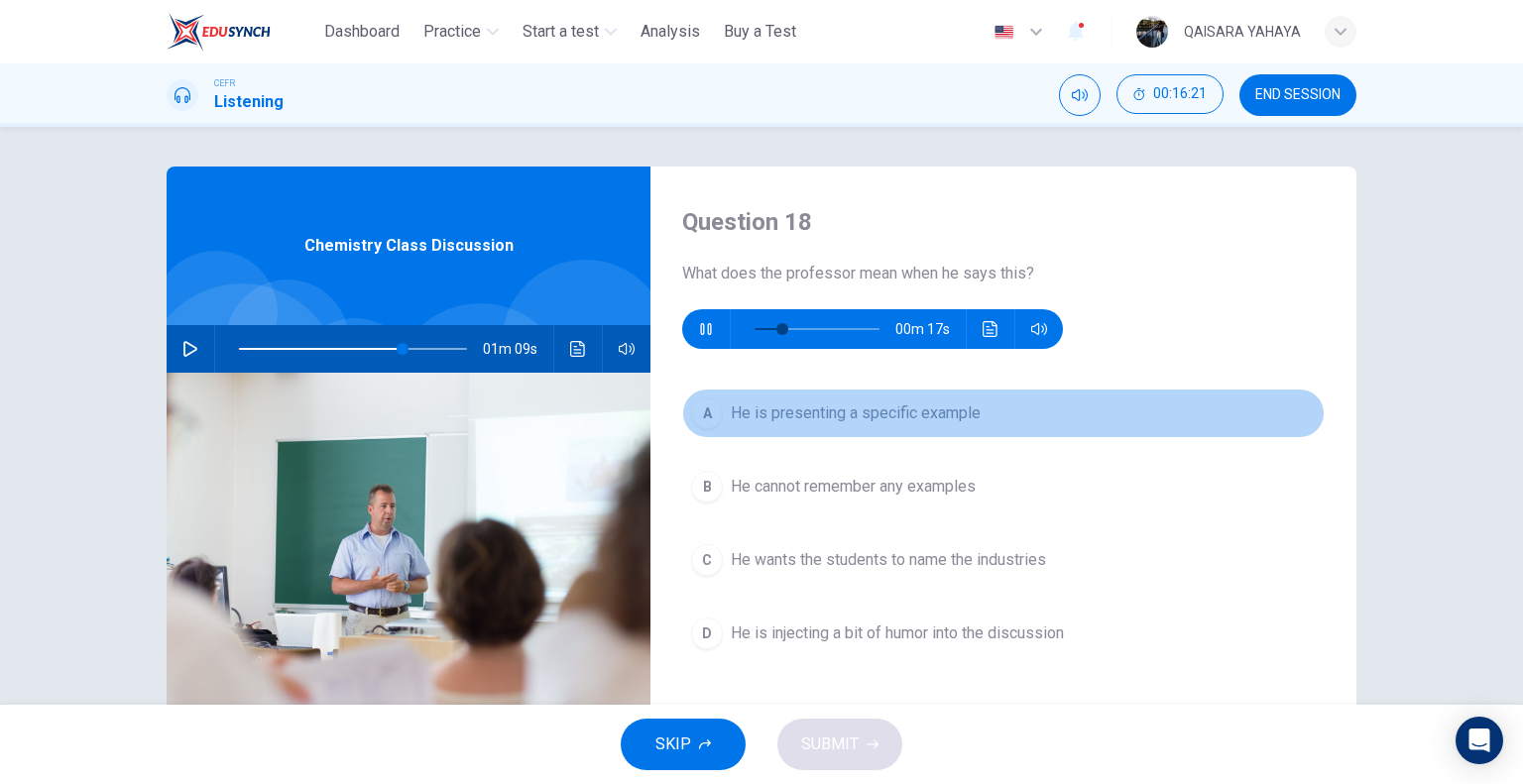 click on "A He is presenting a specific example" at bounding box center (1003, 413) 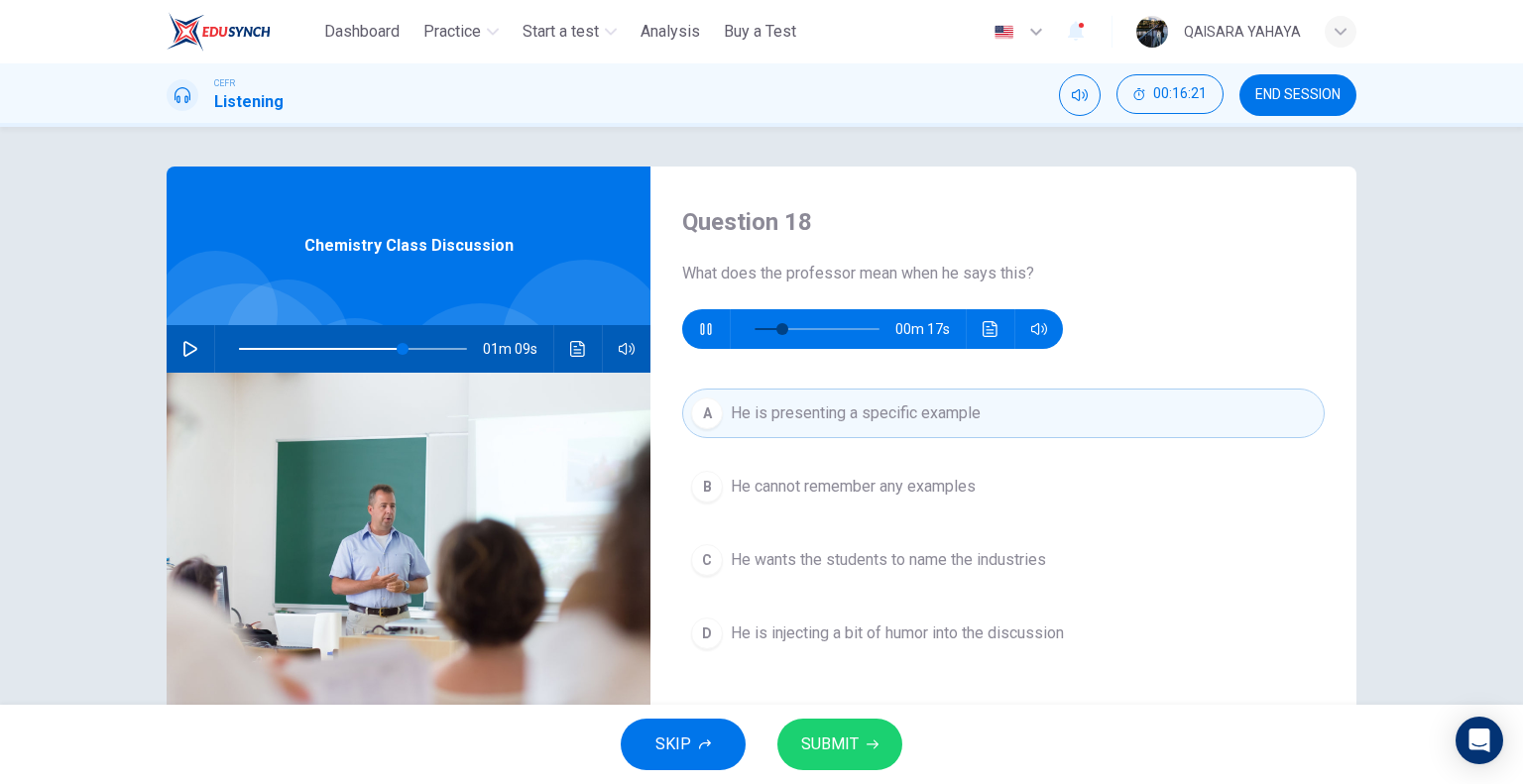 type on "**" 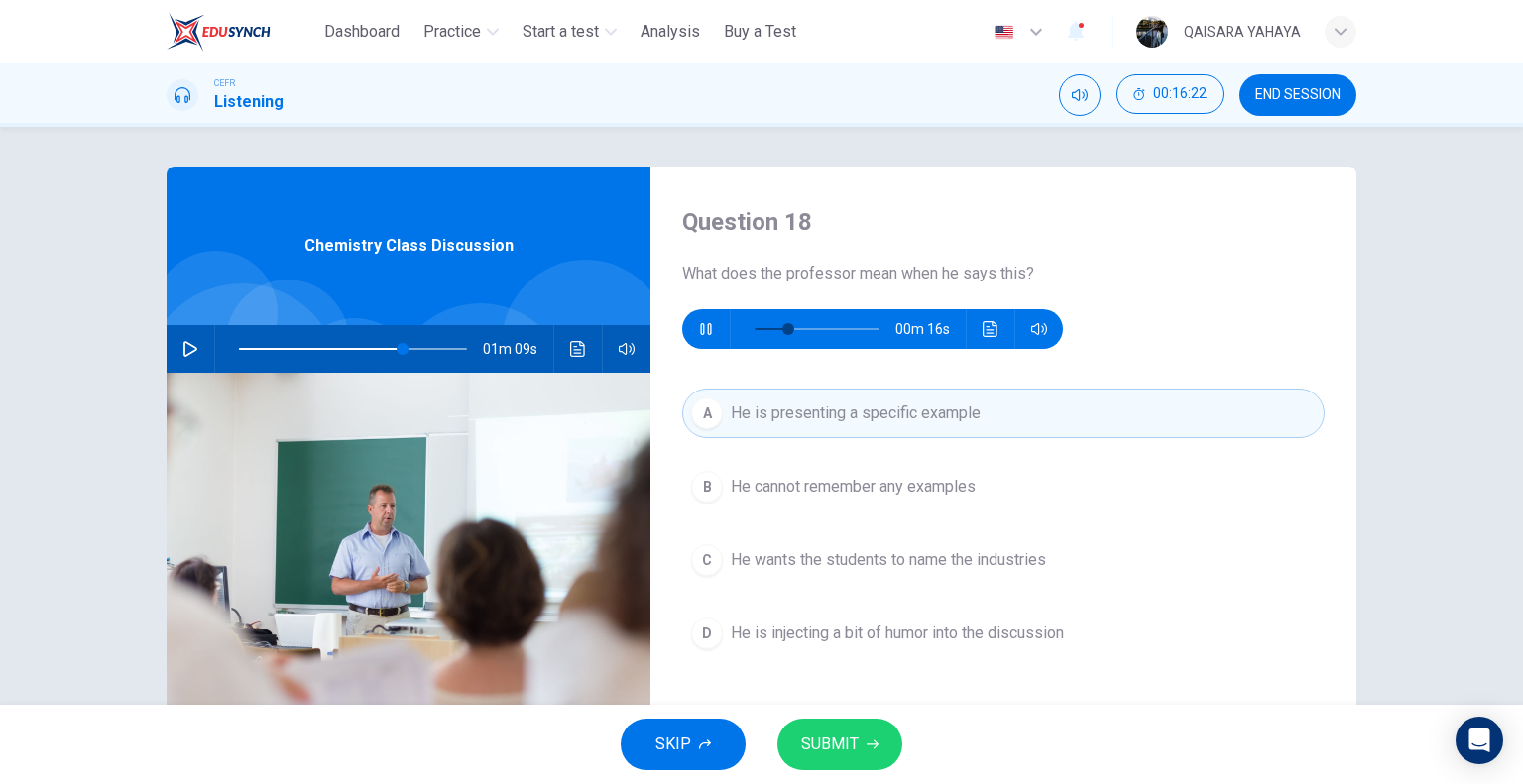 click on "B He cannot remember any examples" at bounding box center (1003, 487) 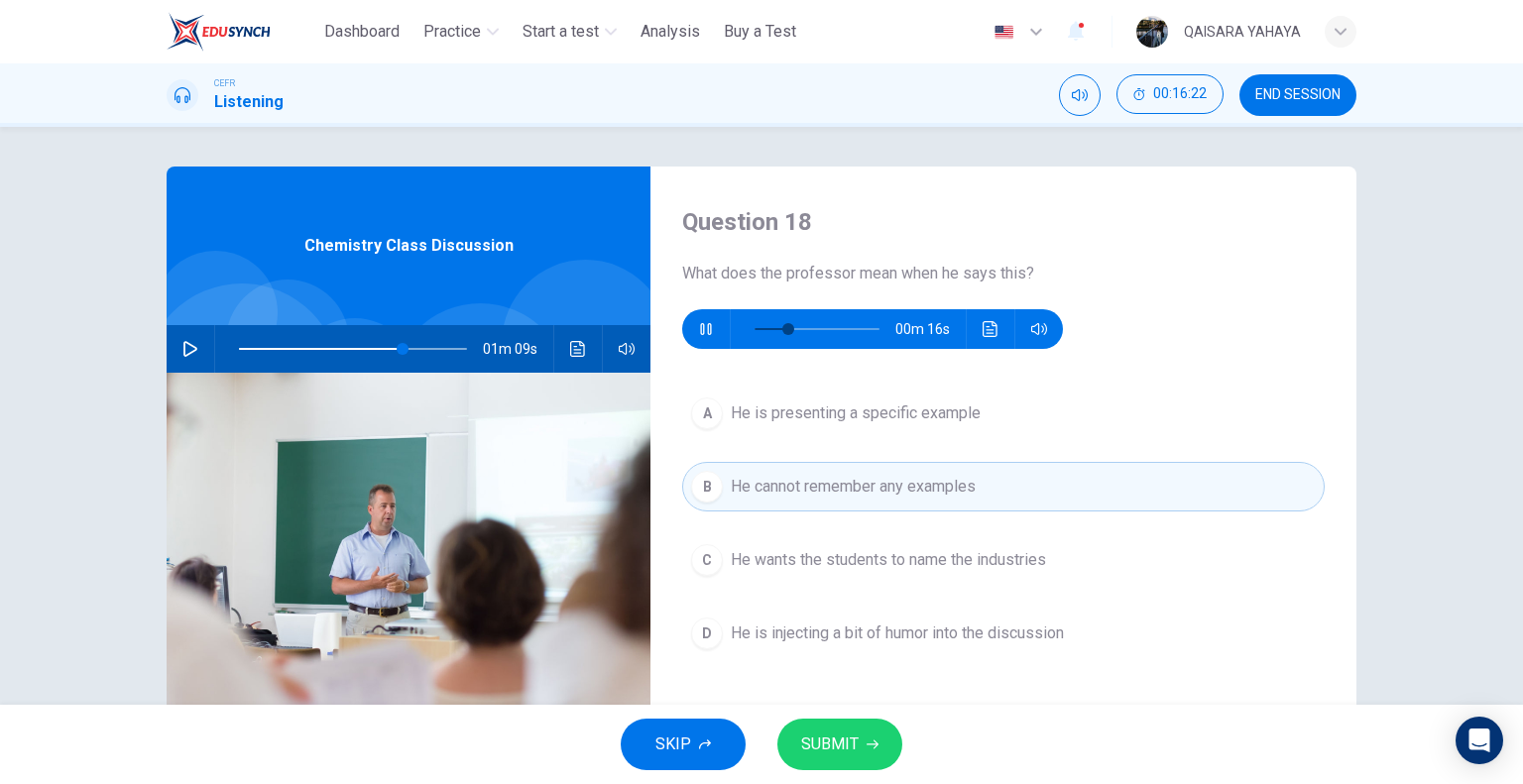 type on "**" 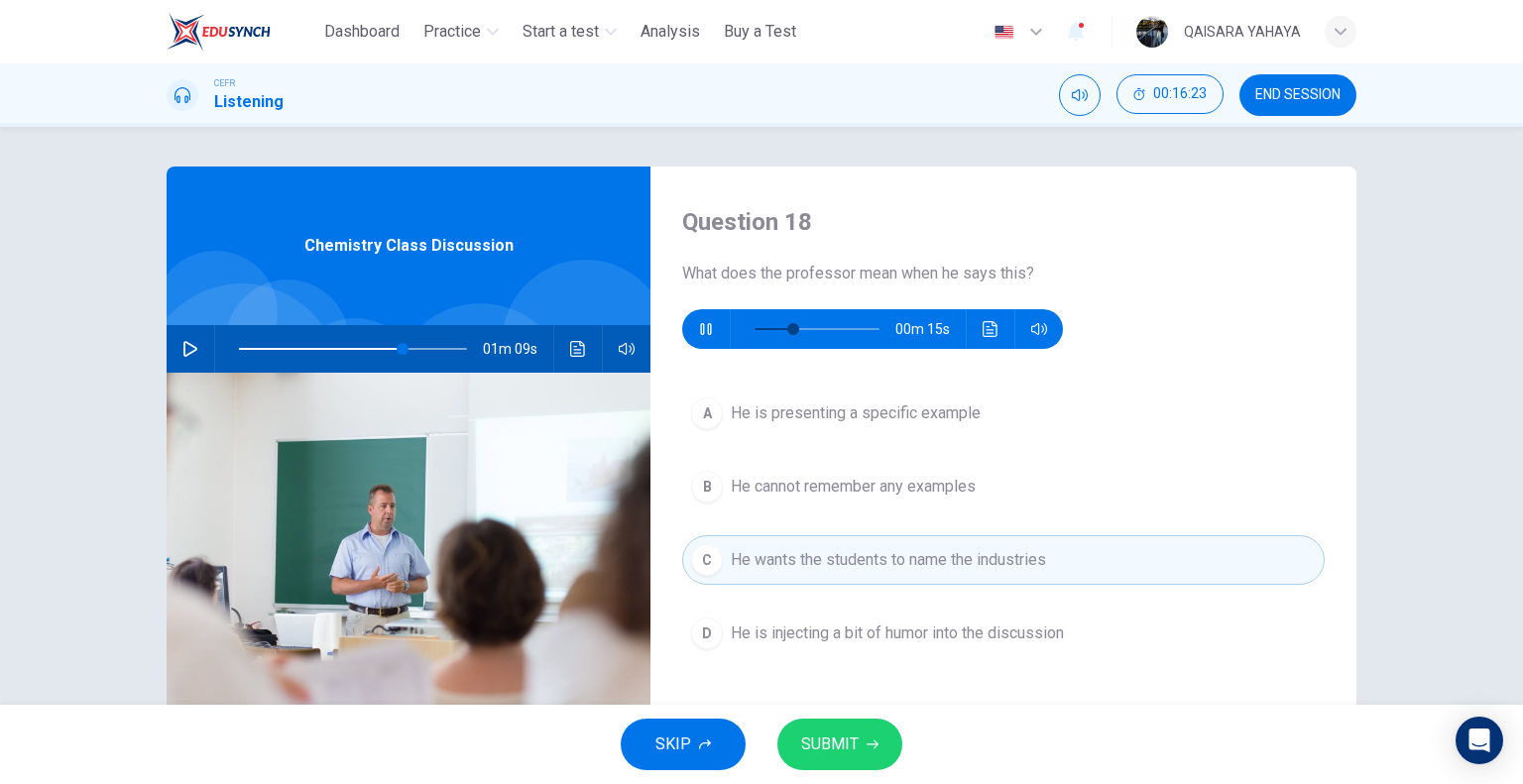 type on "**" 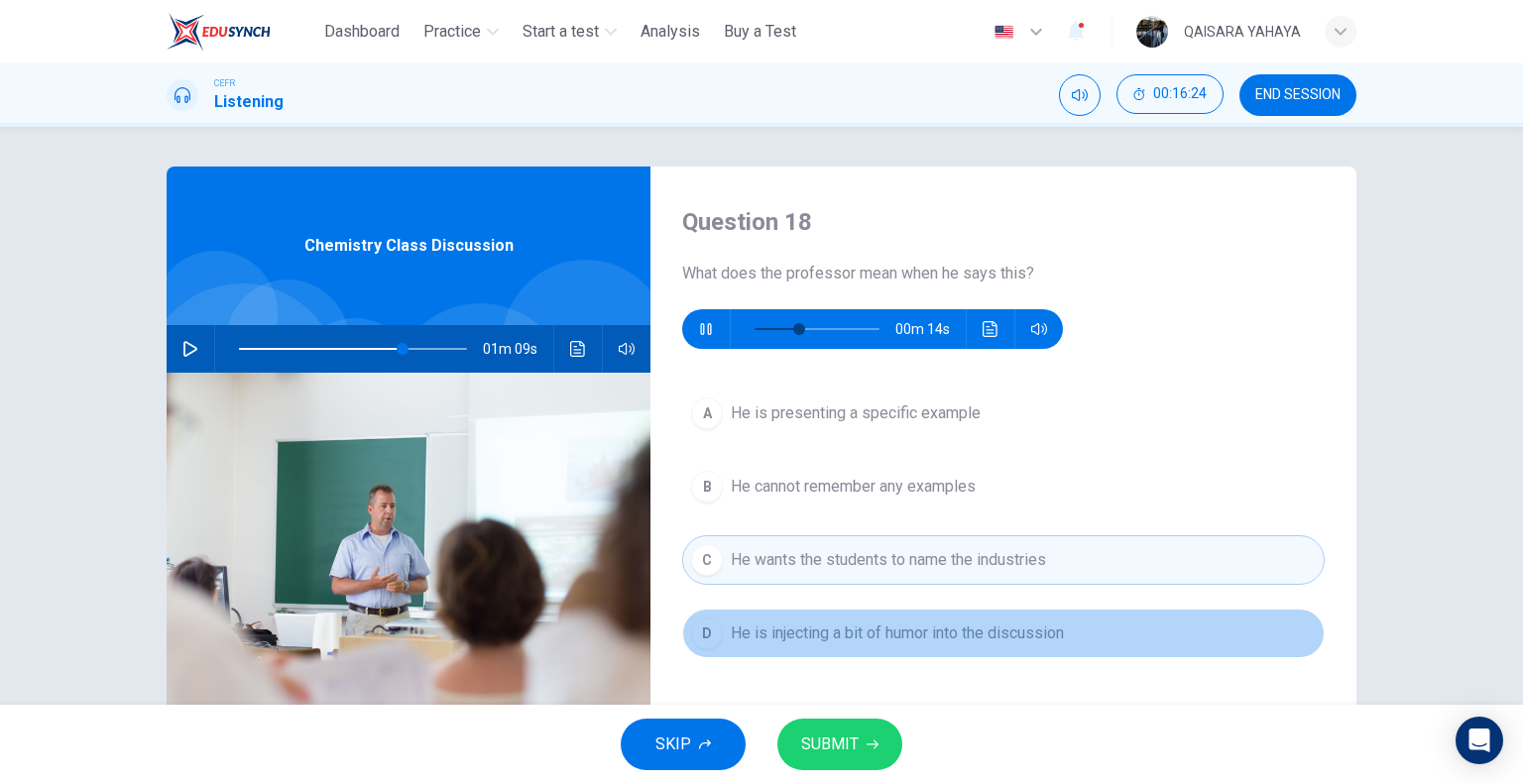 click on "He is injecting a bit of humor into the discussion" at bounding box center (897, 633) 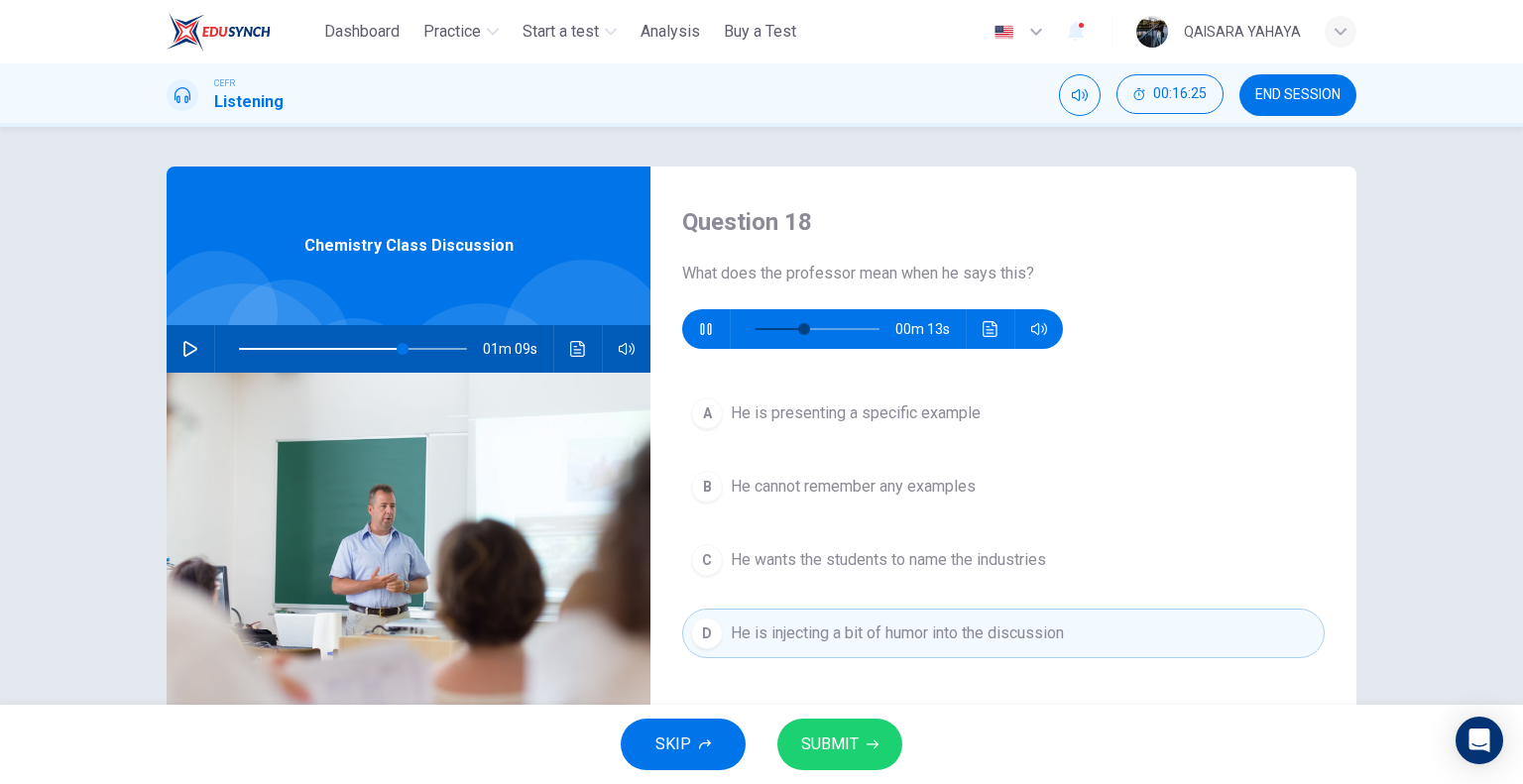 type on "**" 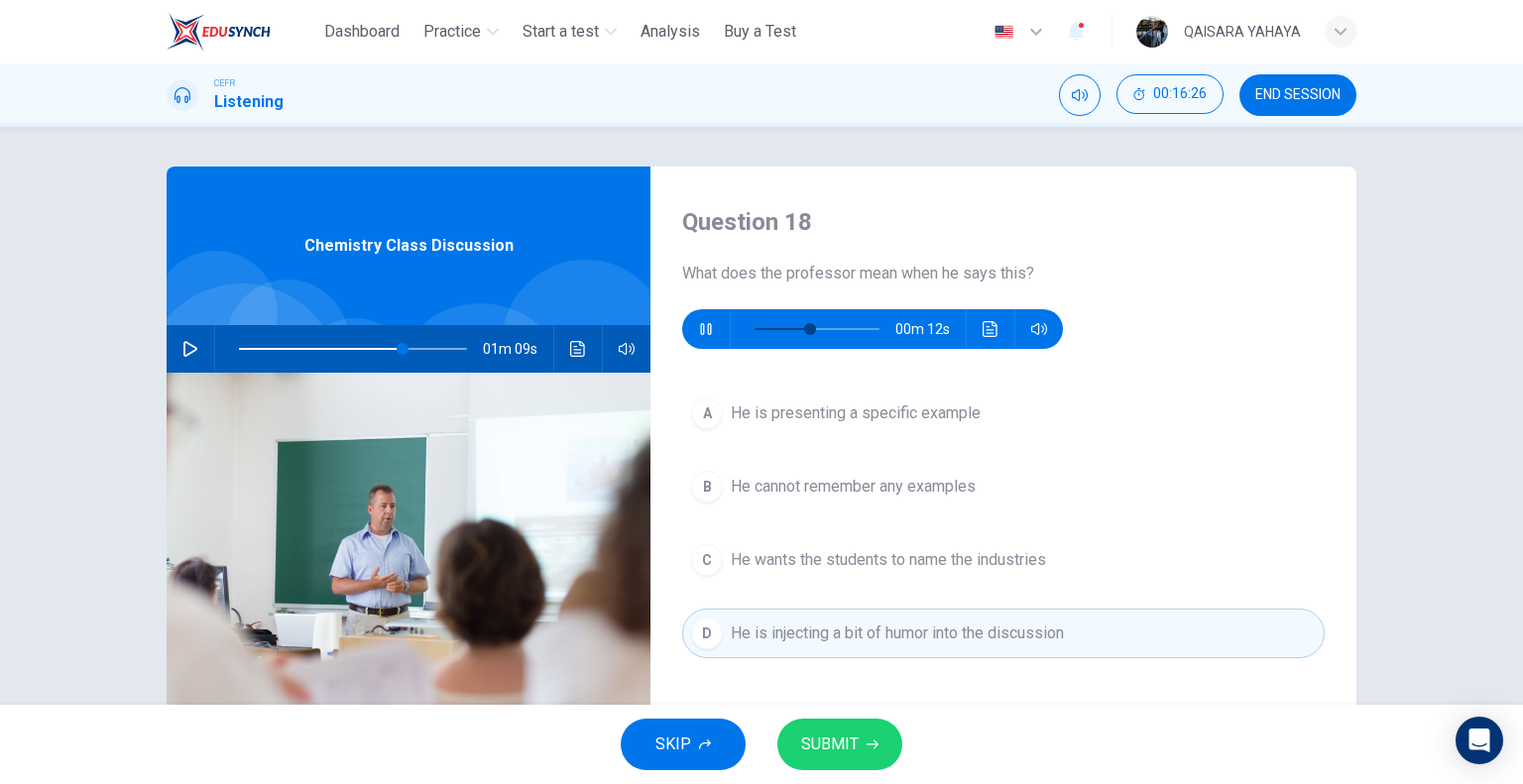 click on "He is presenting a specific example" at bounding box center (856, 413) 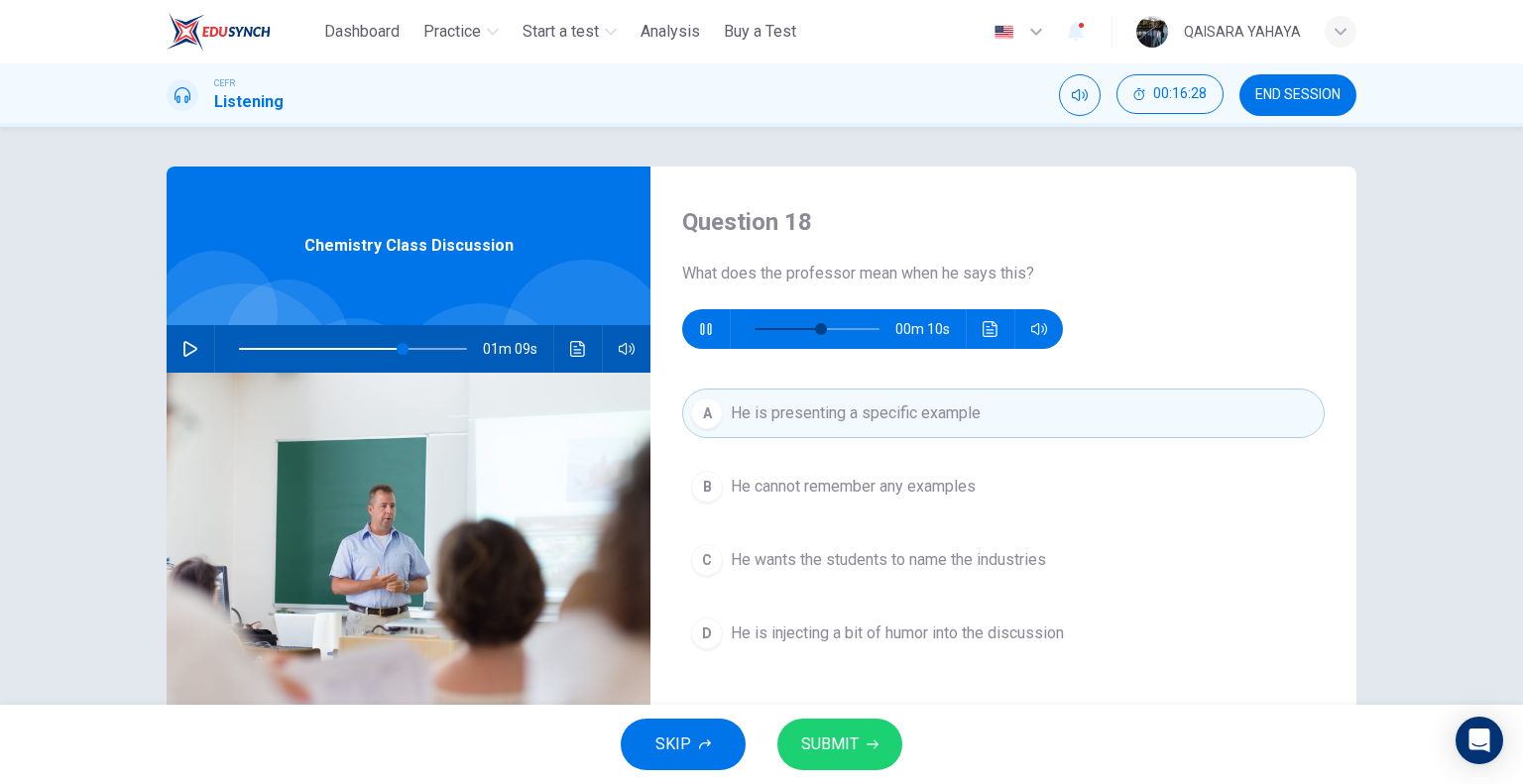 type on "**" 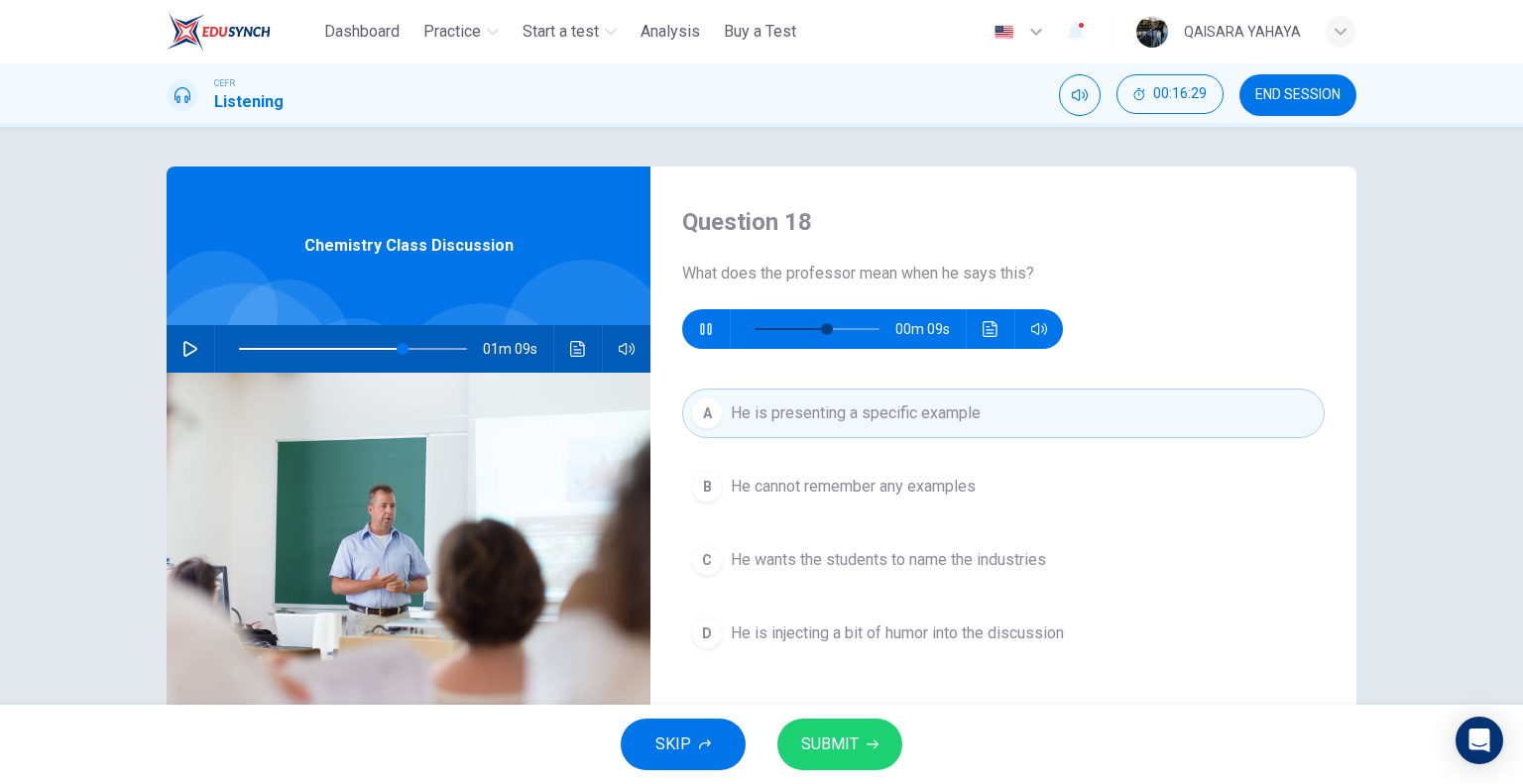 click on "SUBMIT" at bounding box center (830, 744) 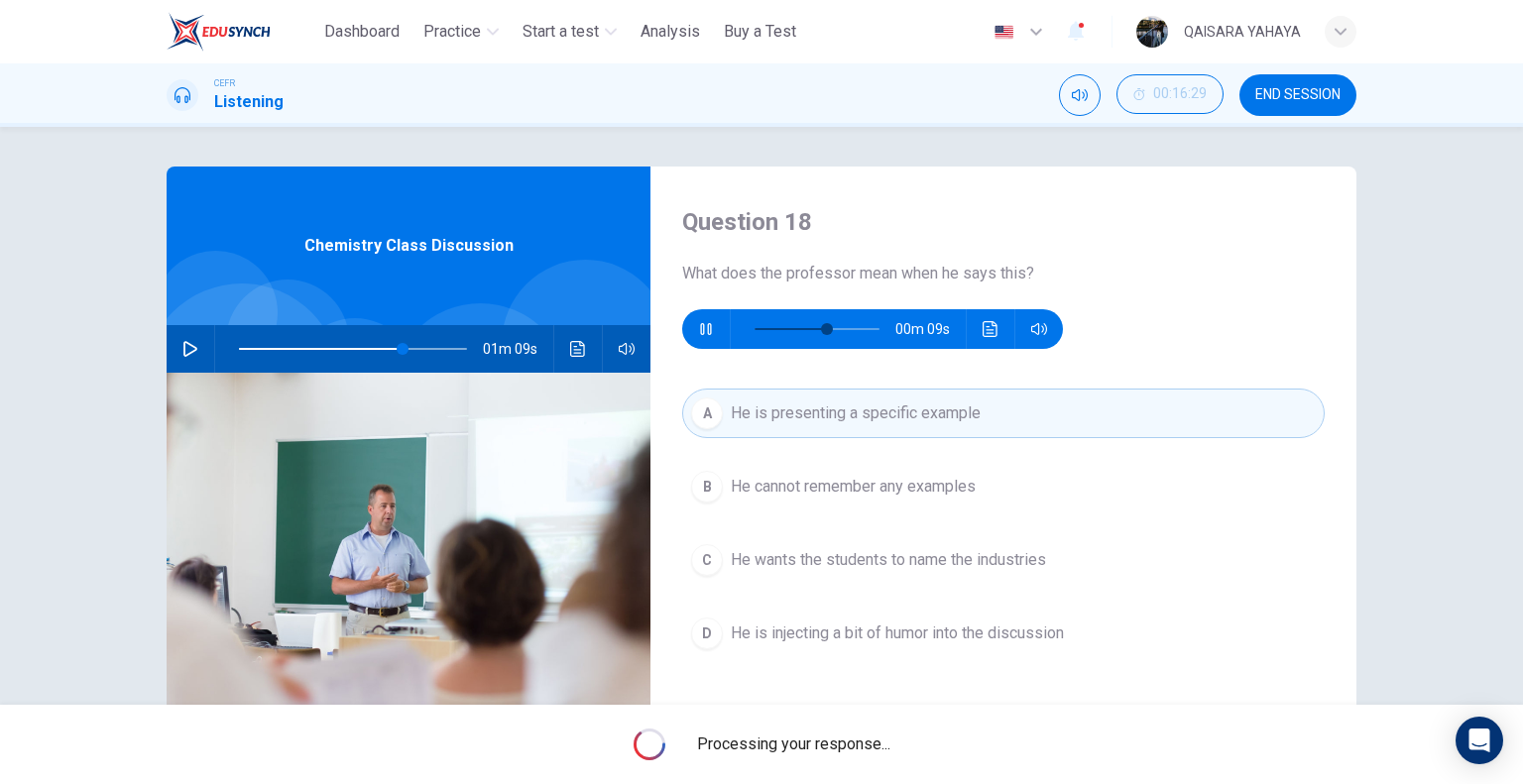type on "**" 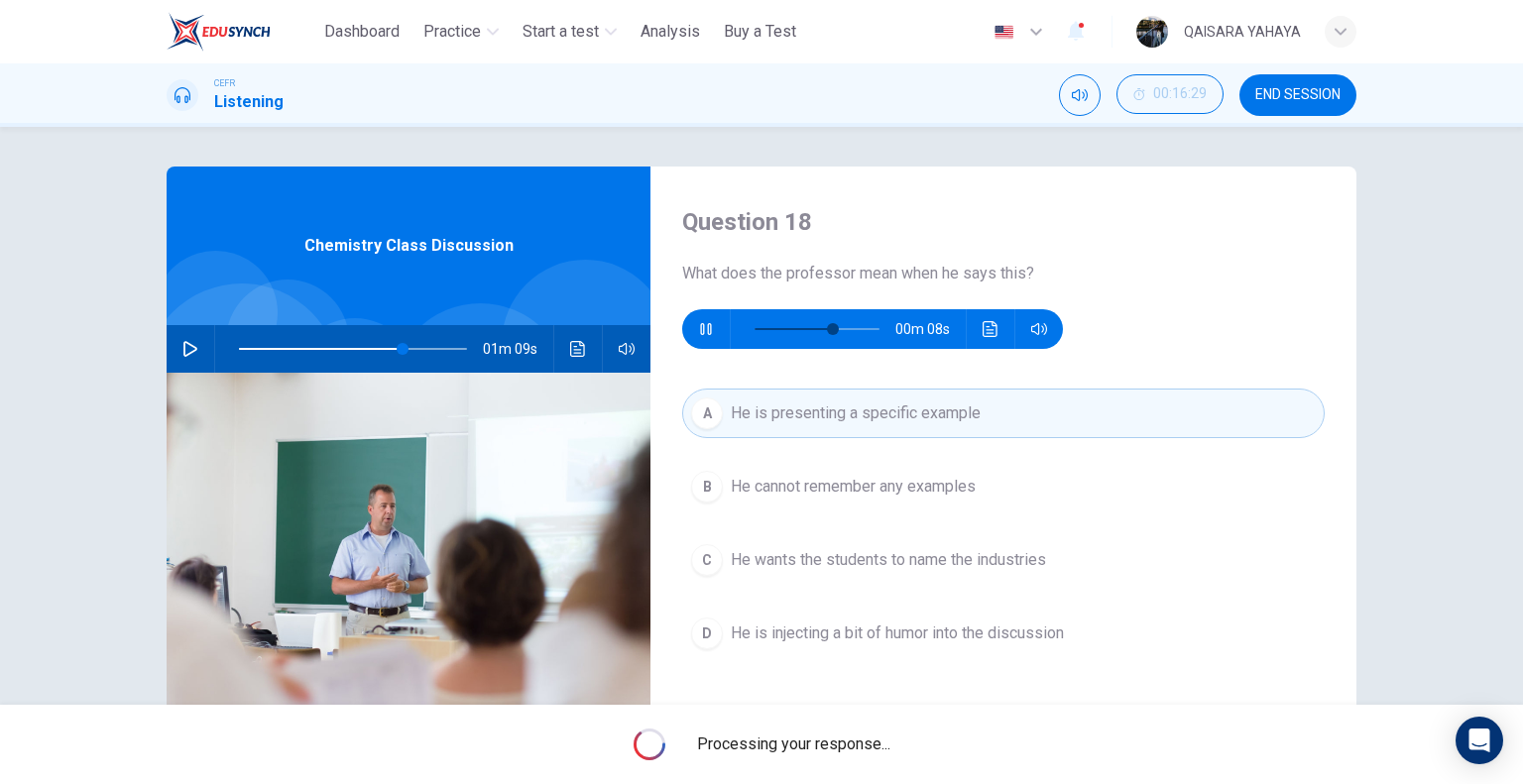 type on "**" 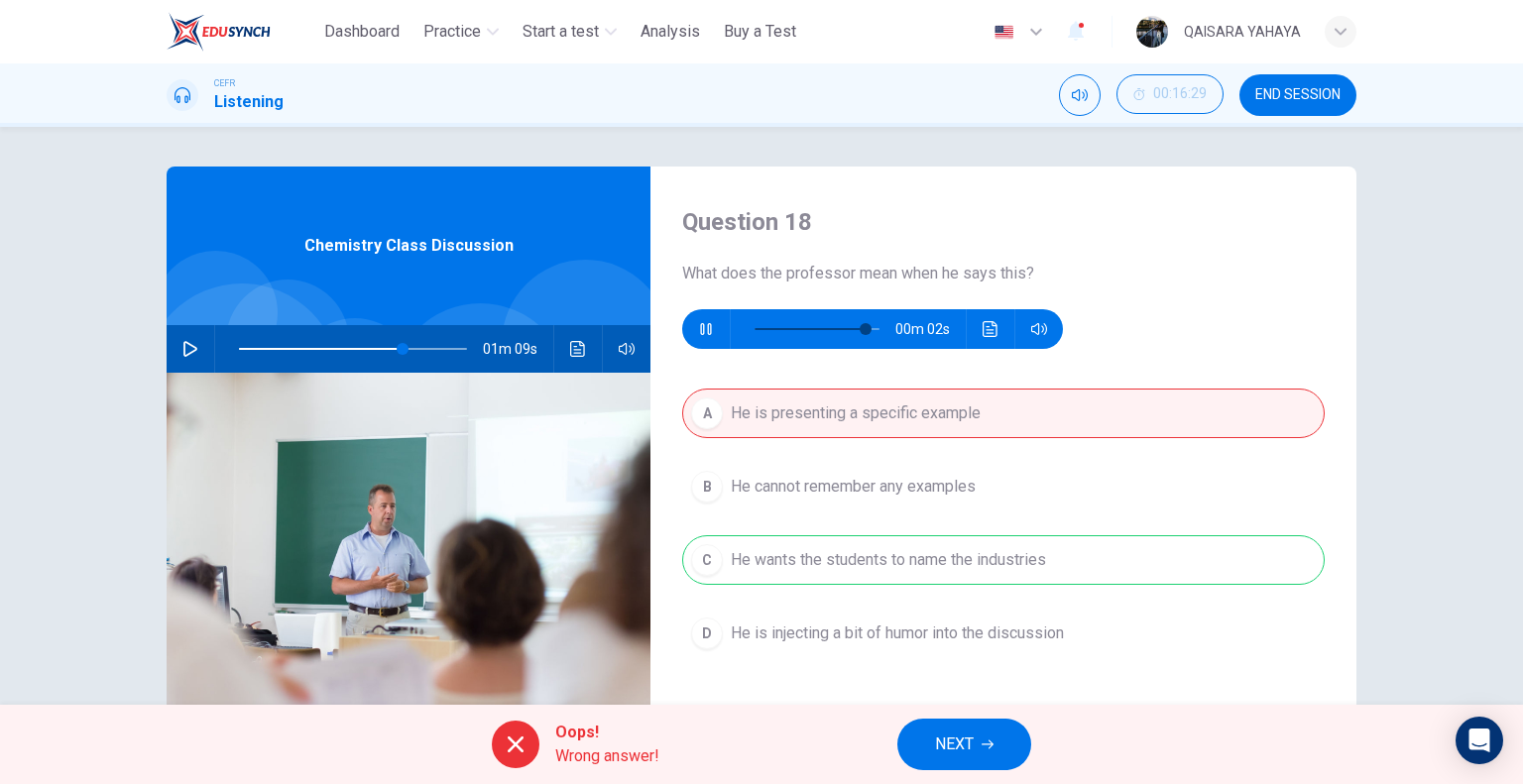 click 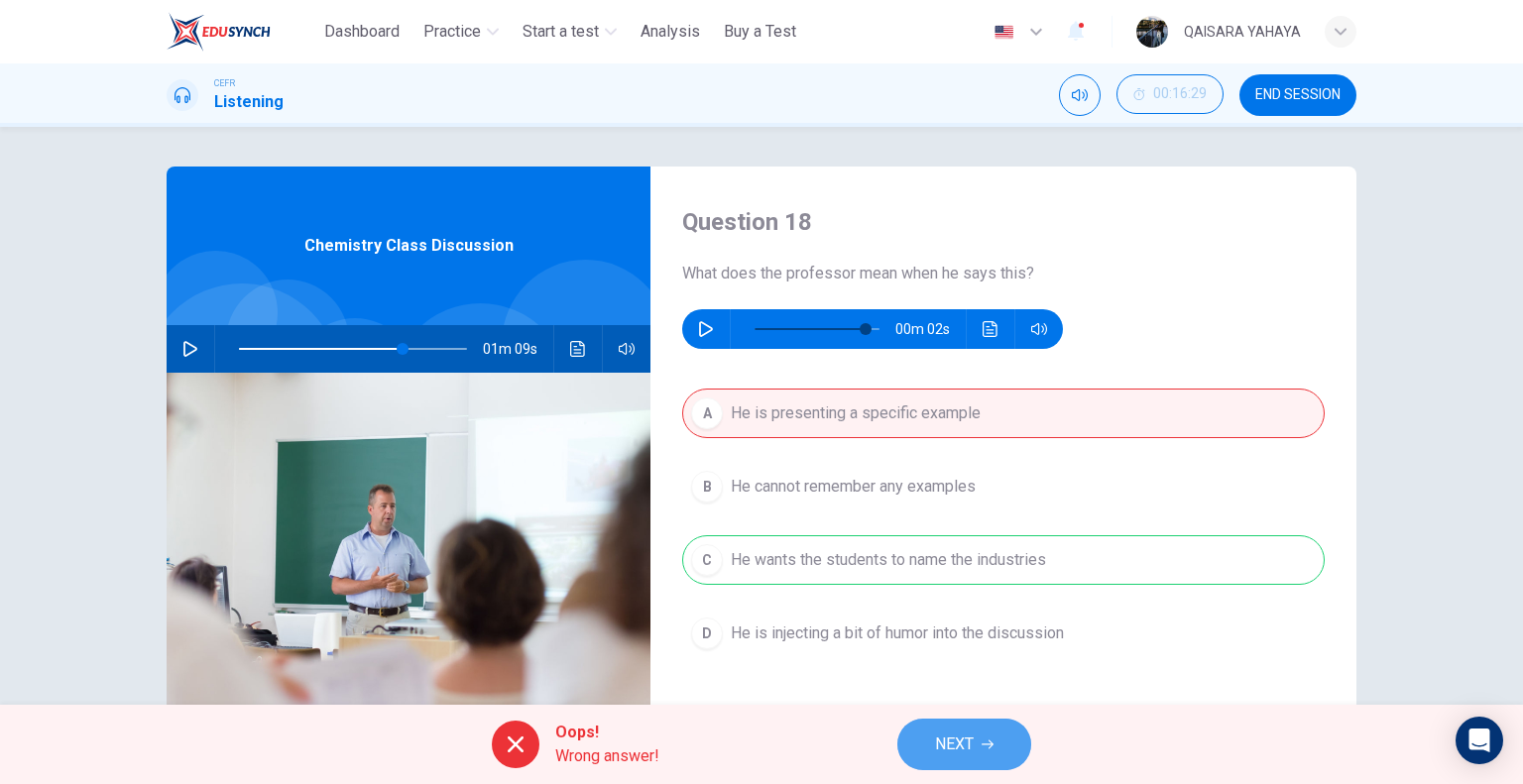 click on "NEXT" at bounding box center (964, 744) 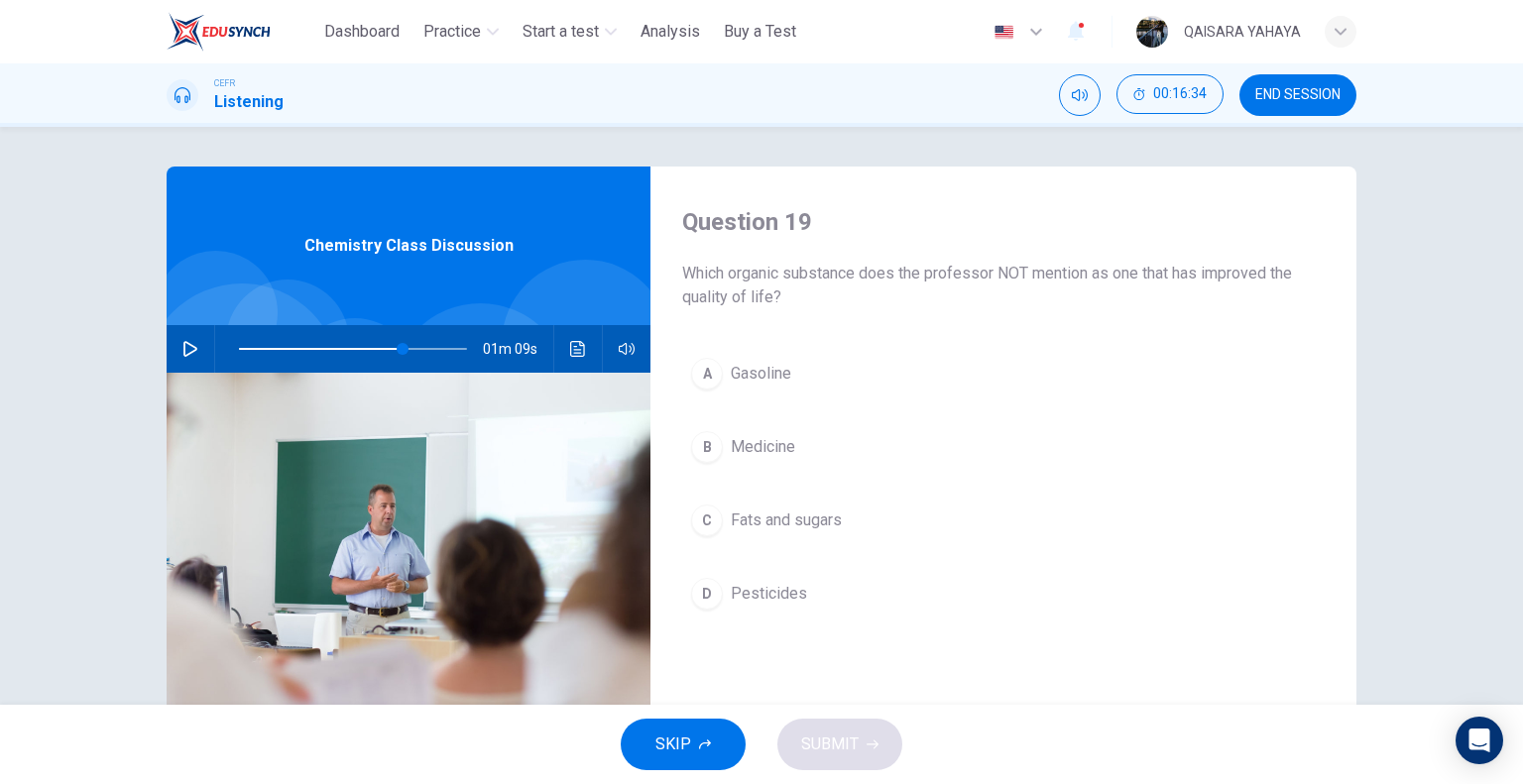 click on "Fats and sugars" at bounding box center [786, 520] 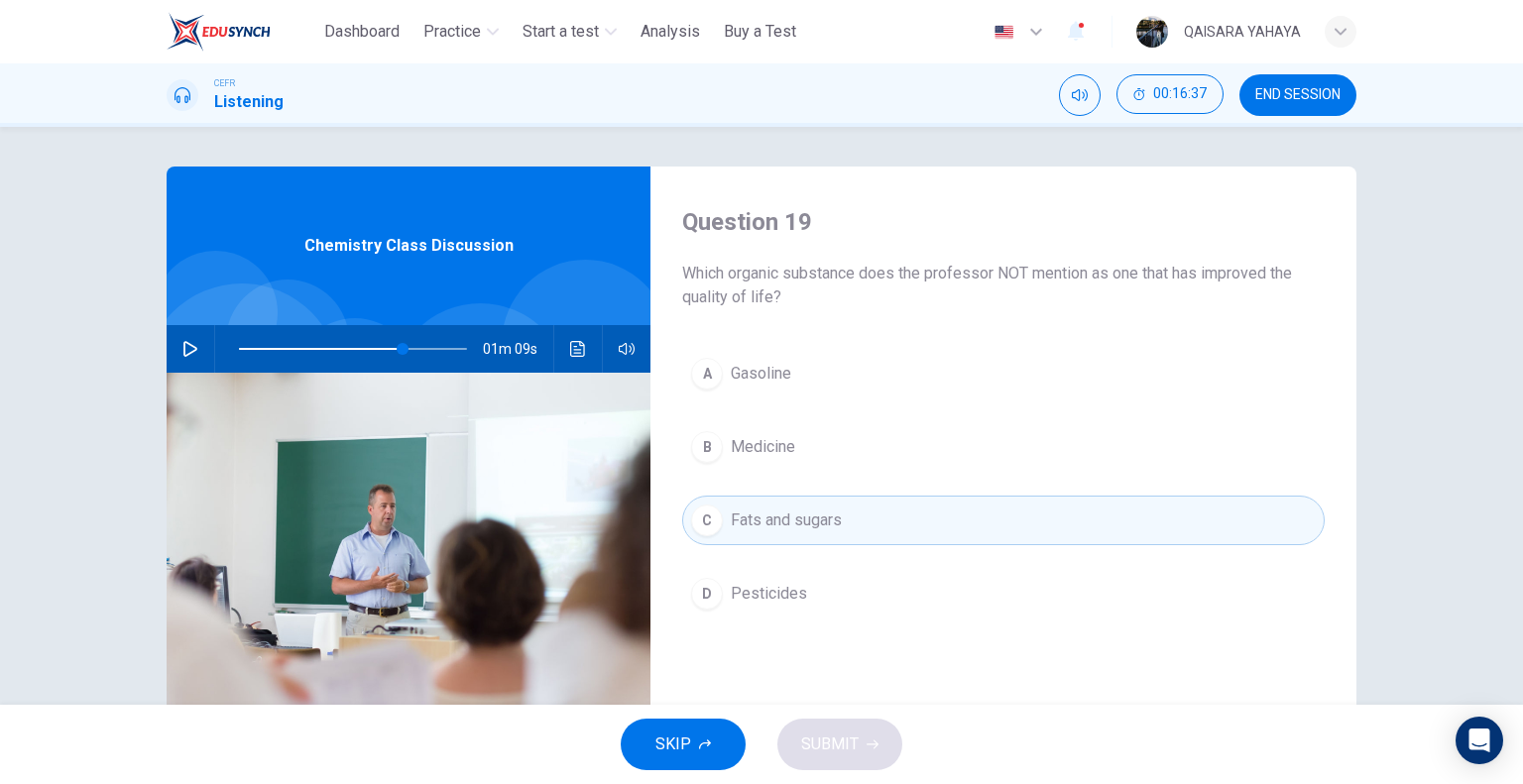 click on "A Gasoline" at bounding box center [1003, 374] 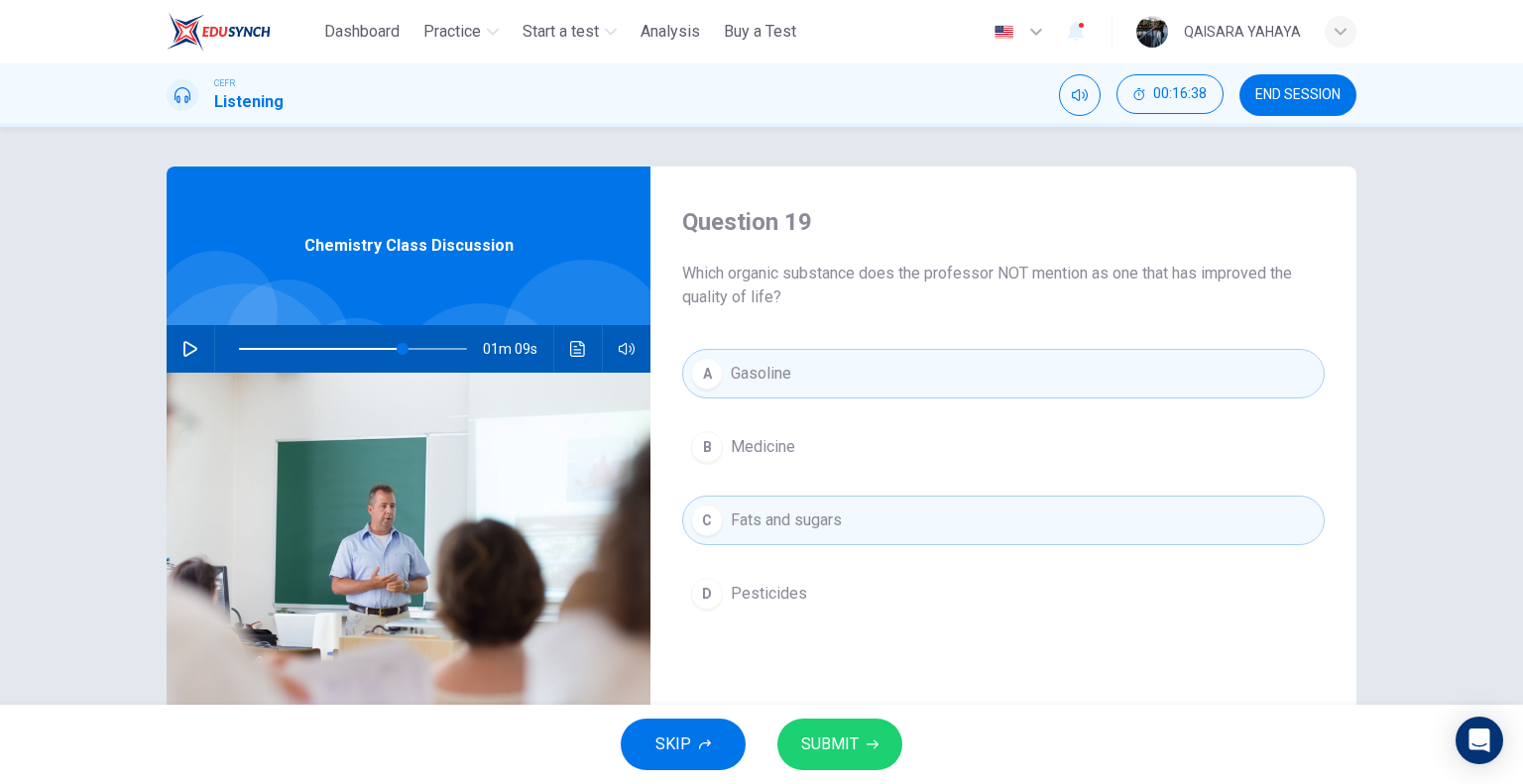 click on "B Medicine" at bounding box center (1003, 447) 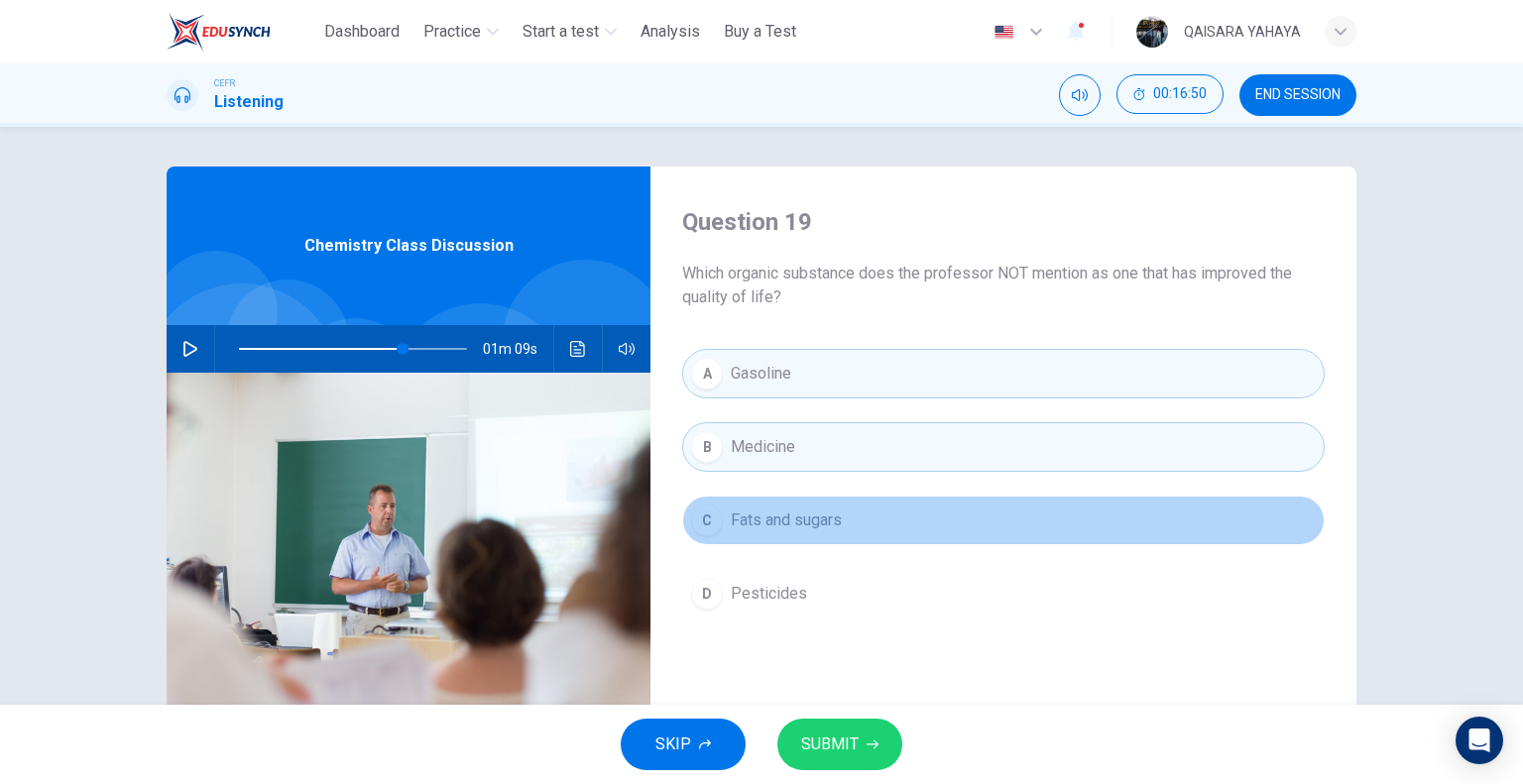 click on "C Fats and sugars" at bounding box center [1003, 520] 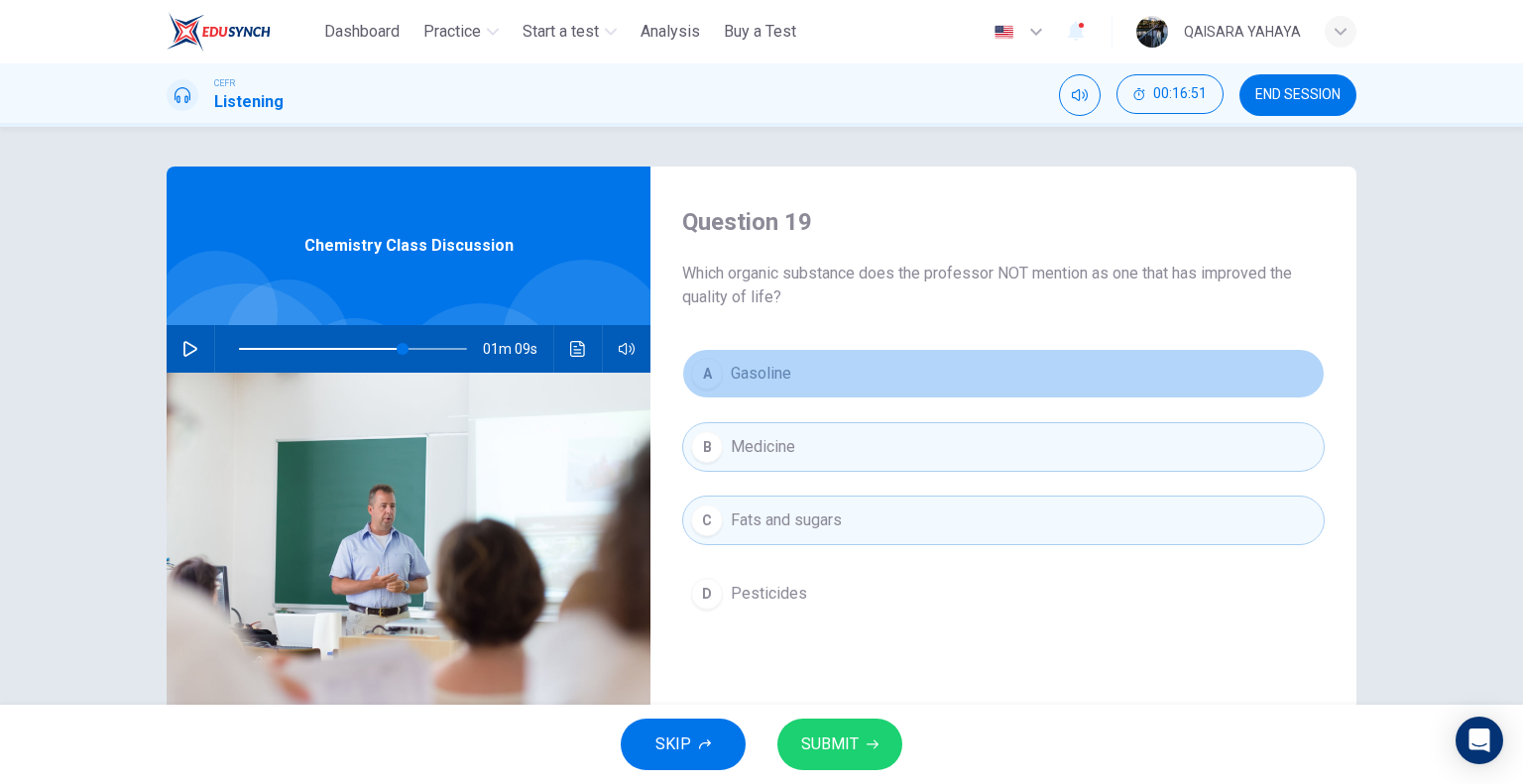 click on "A Gasoline" at bounding box center [1003, 374] 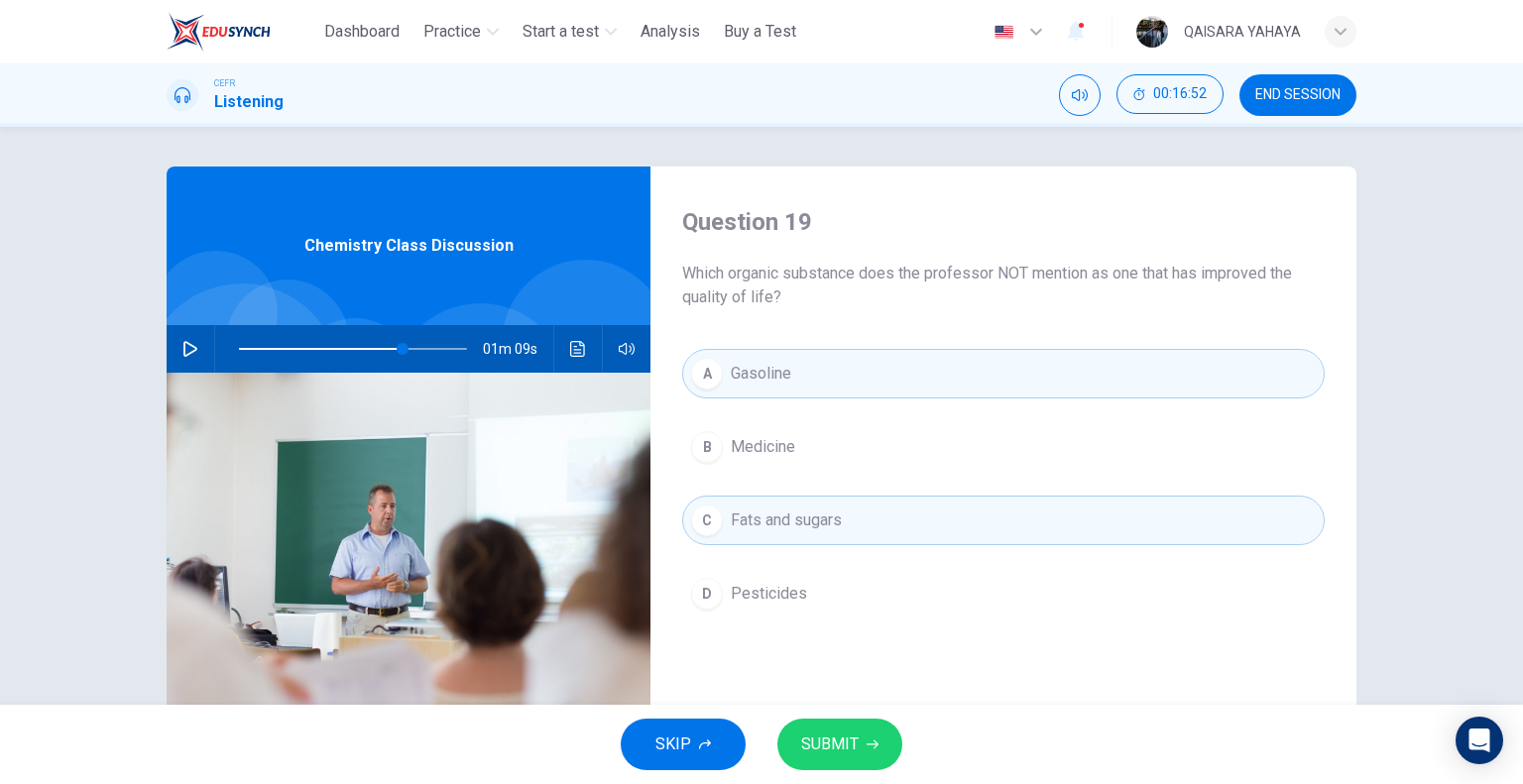 click on "SUBMIT" at bounding box center [840, 744] 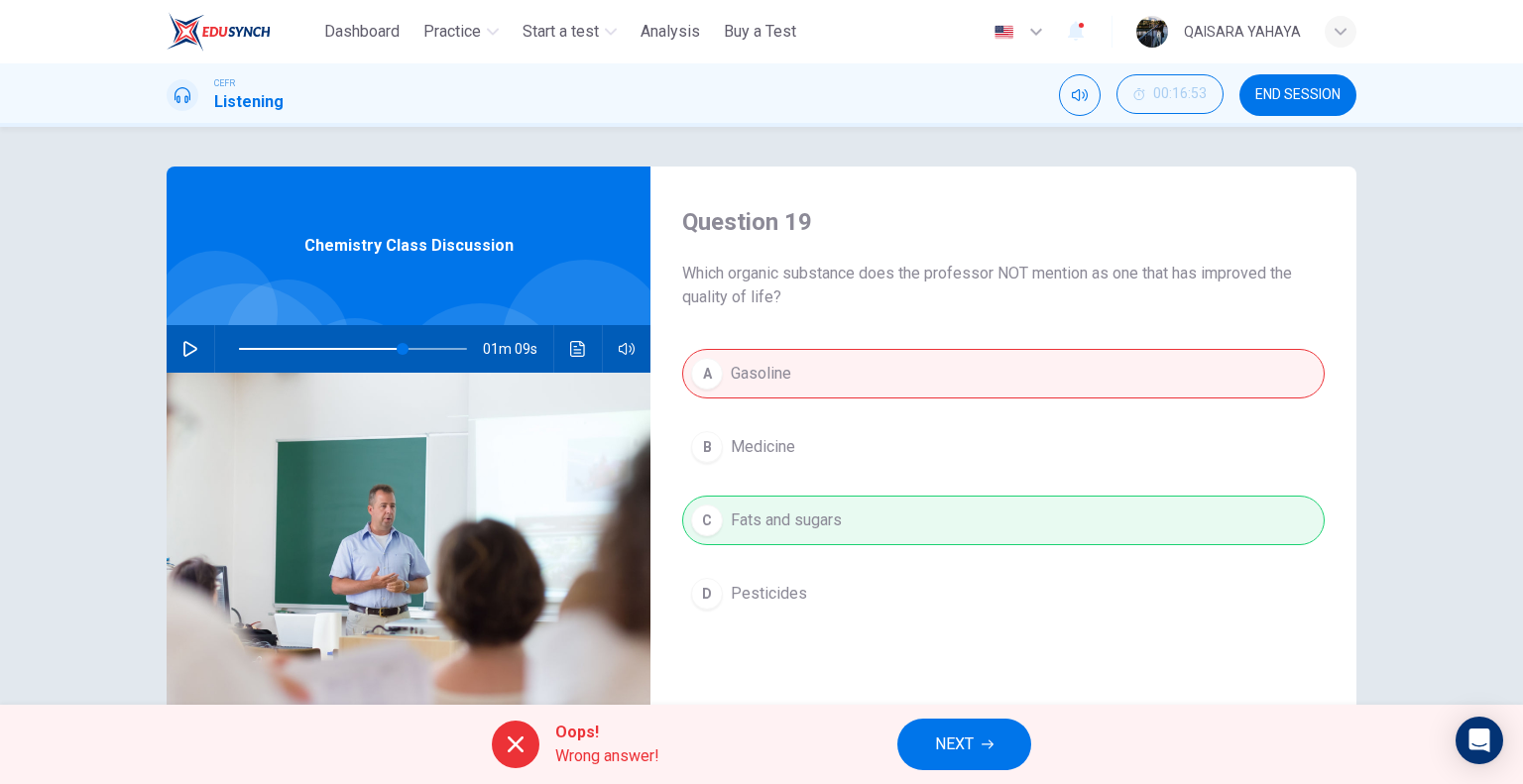 click on "A Gasoline B Medicine C Fats and sugars D Pesticides" at bounding box center [1003, 504] 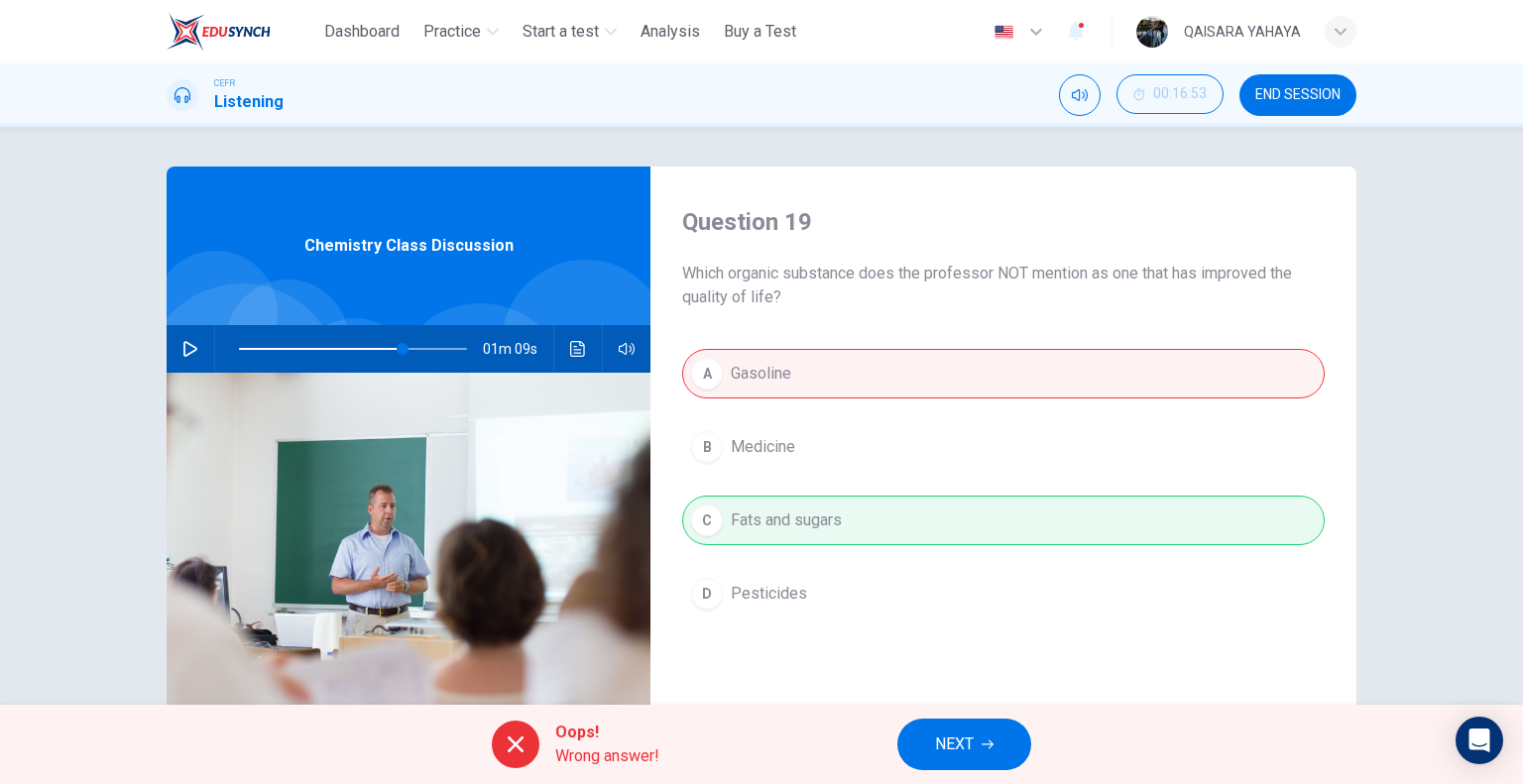 click at bounding box center (190, 349) 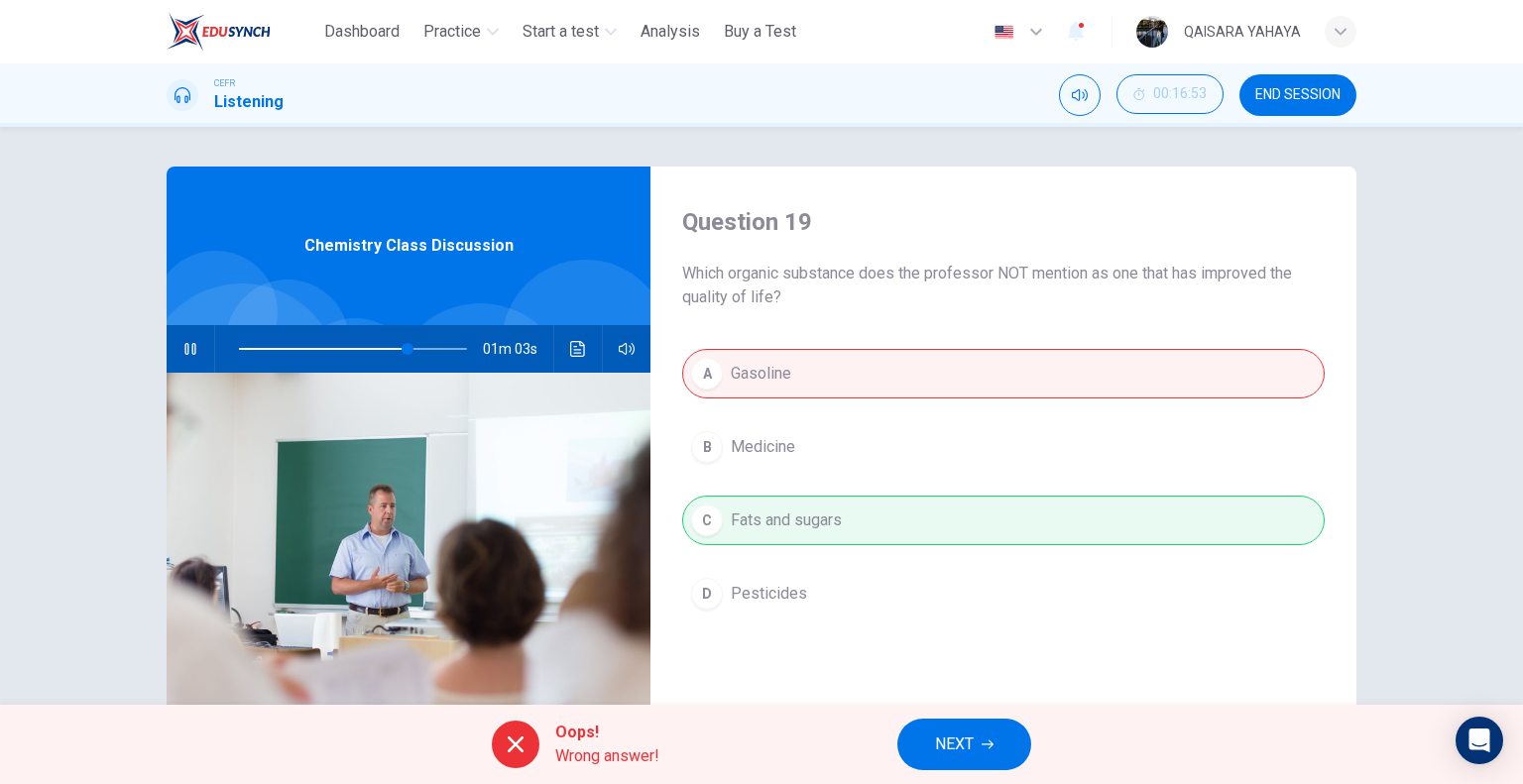 click at bounding box center [190, 349] 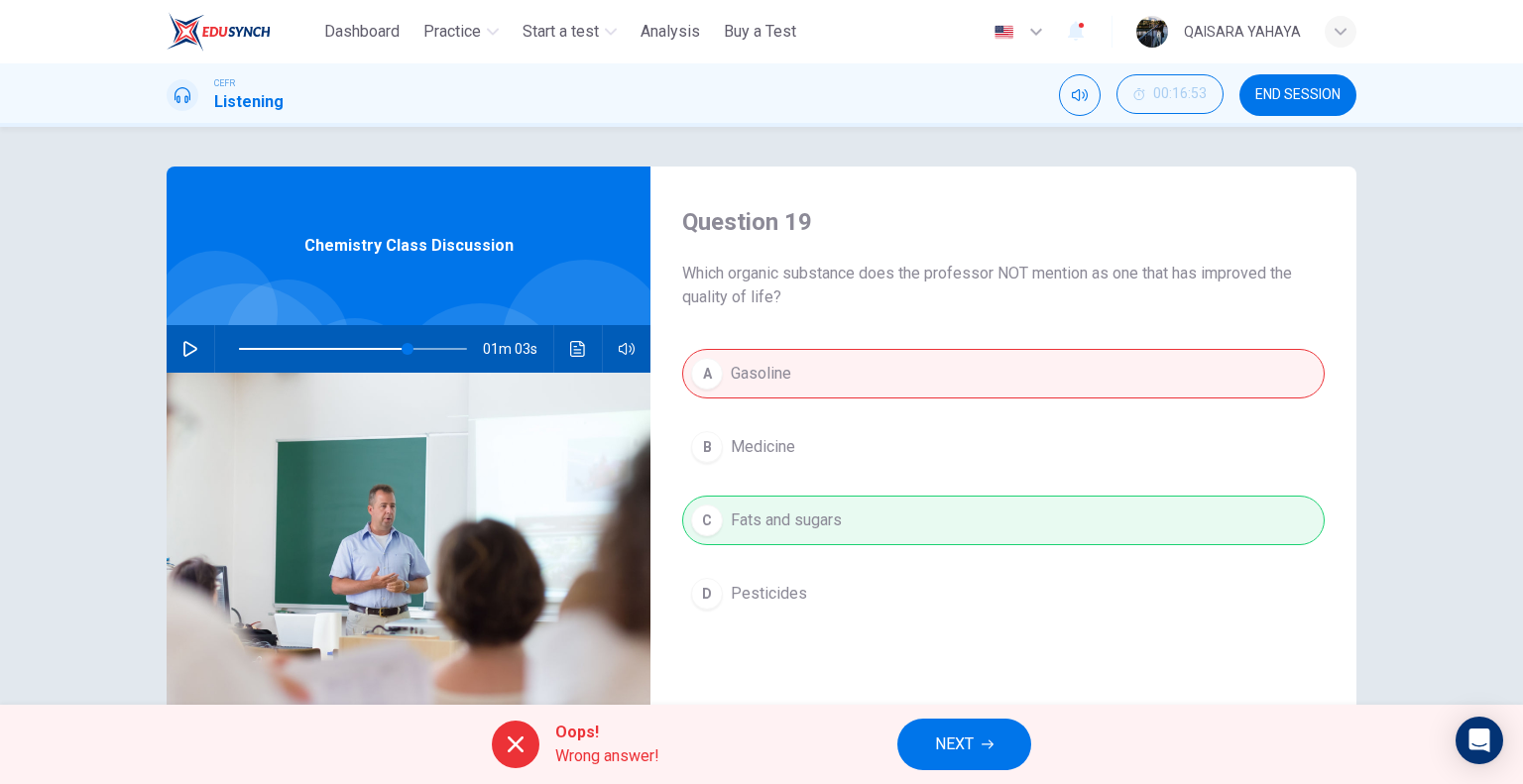 click at bounding box center (190, 349) 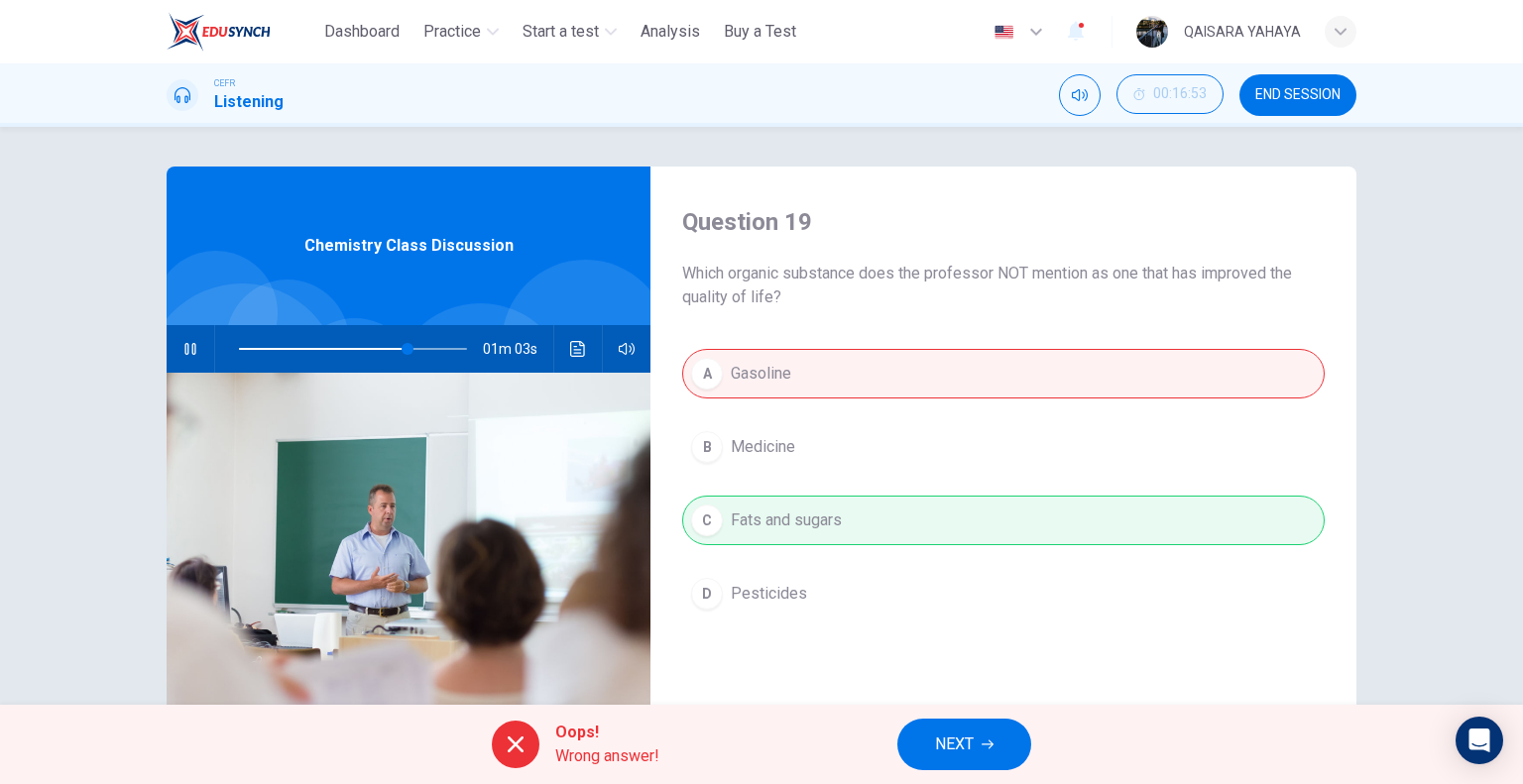 click at bounding box center [190, 349] 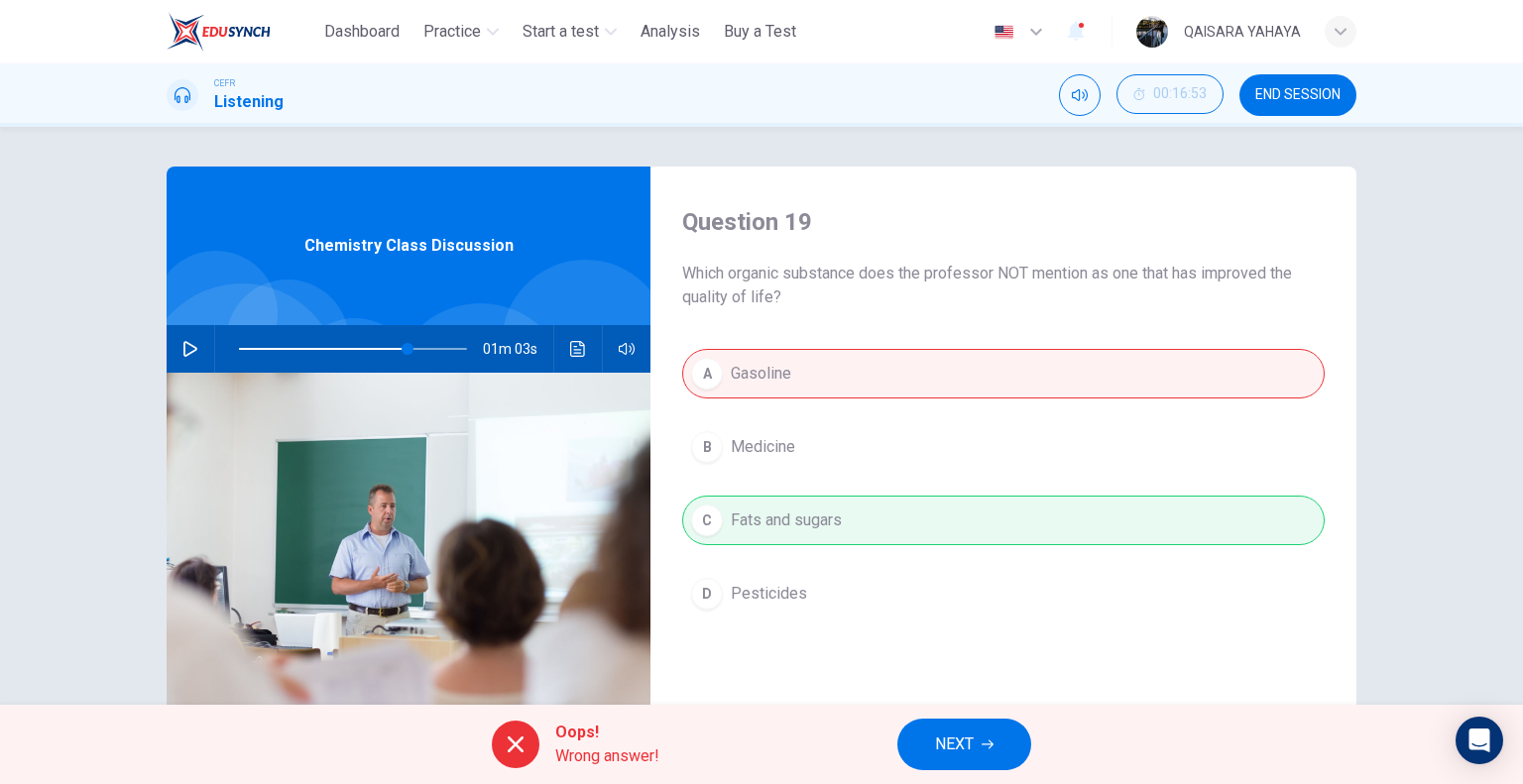 click on "NEXT" at bounding box center [954, 744] 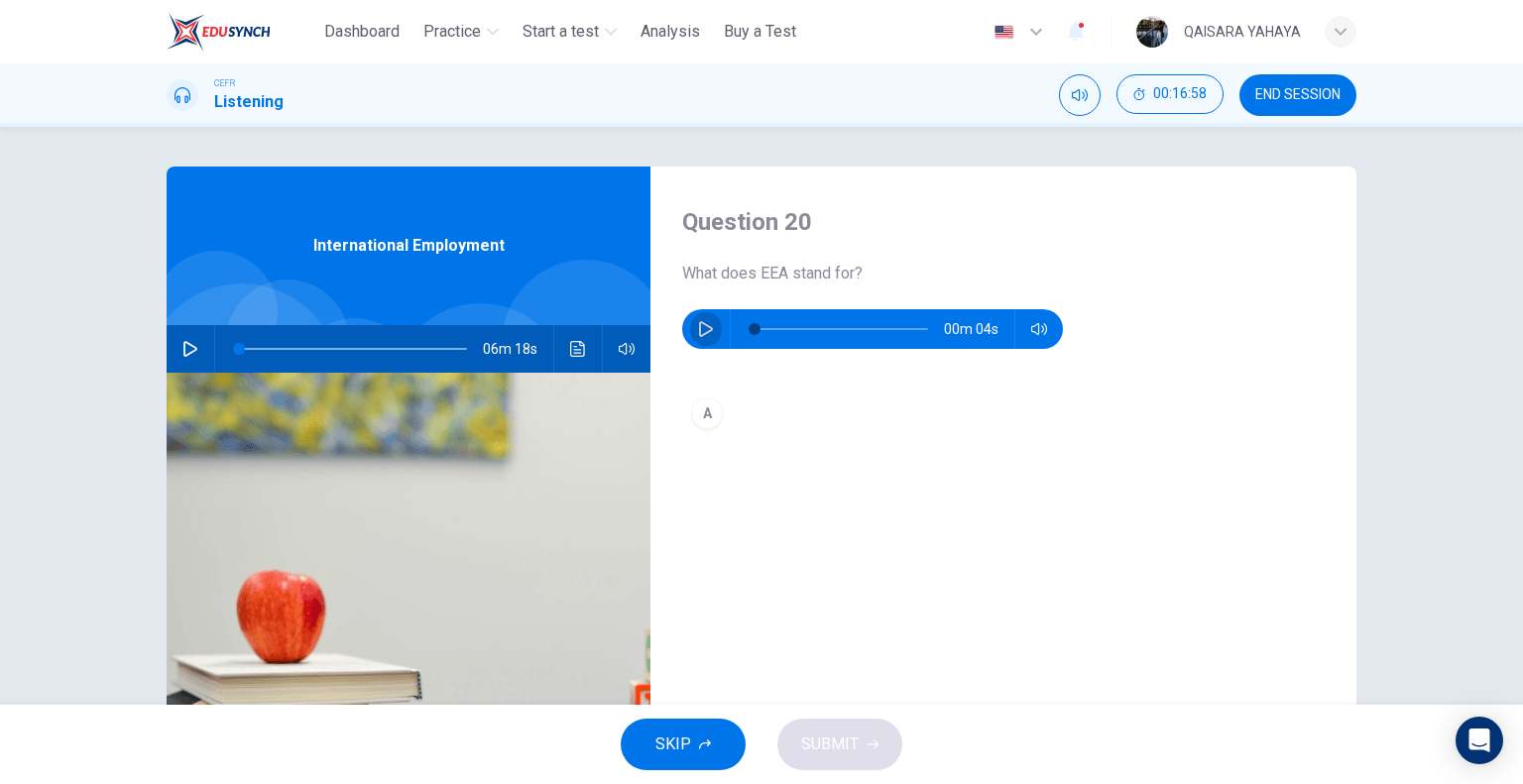 click at bounding box center [706, 329] 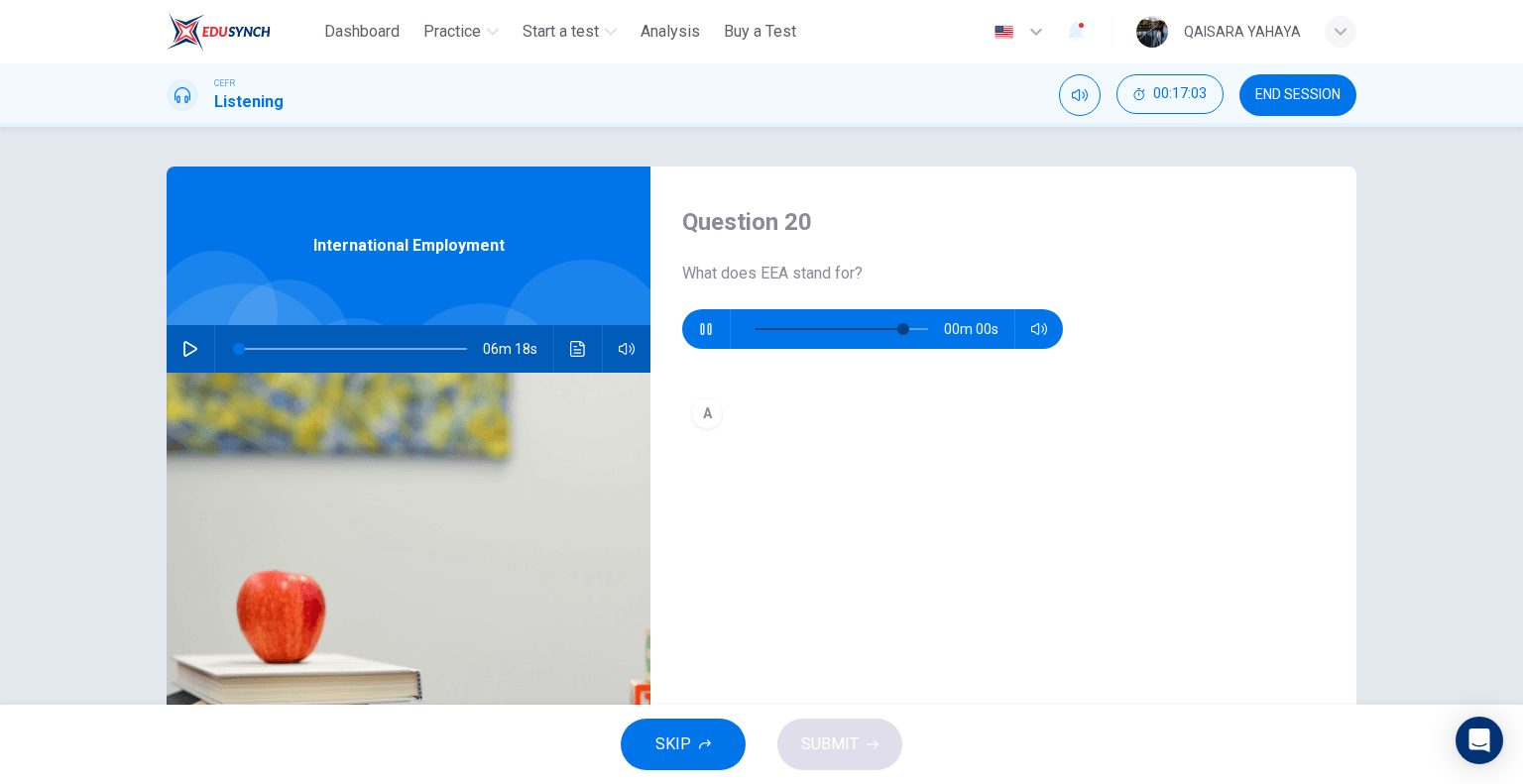 type on "*" 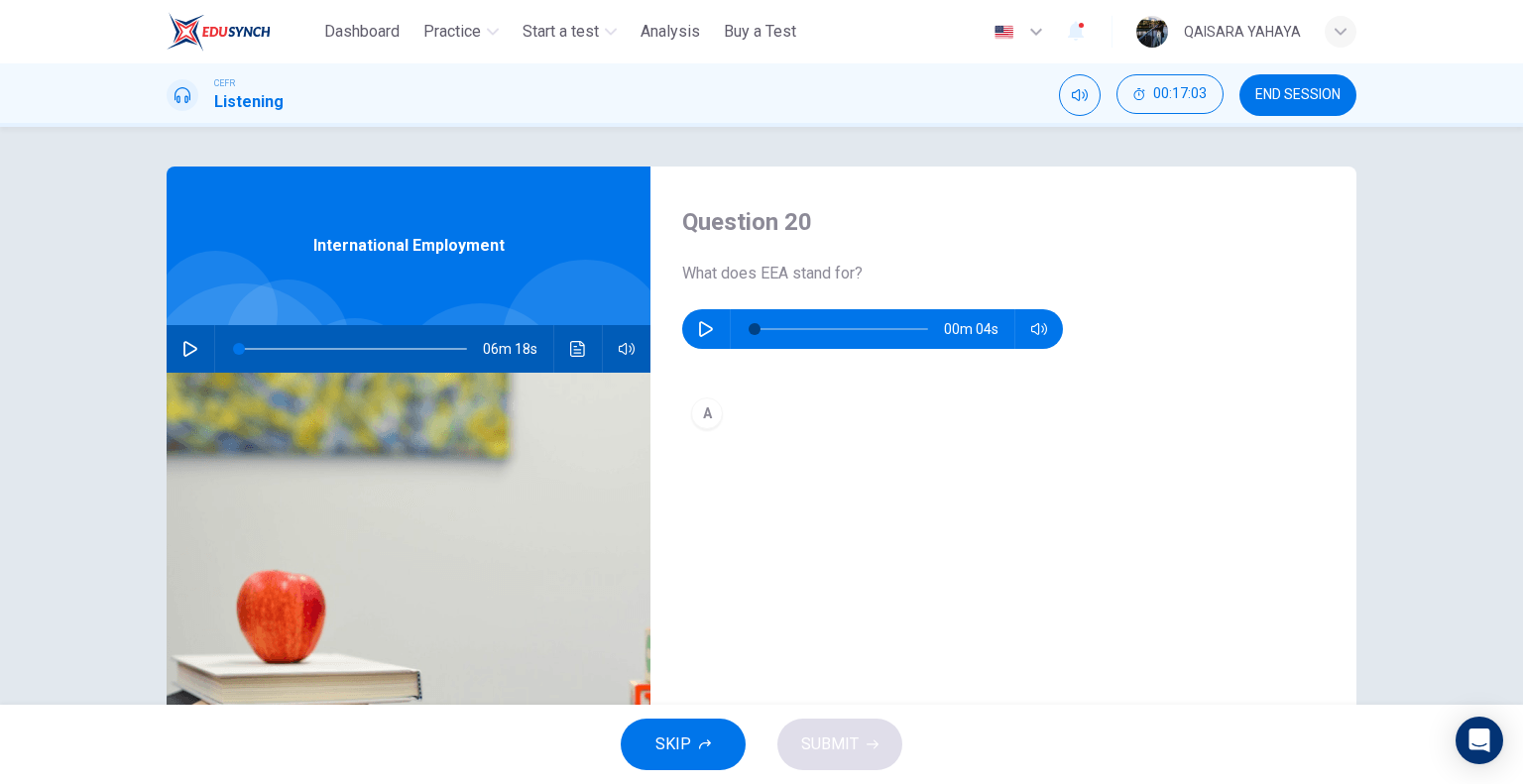 click on "A" at bounding box center [707, 413] 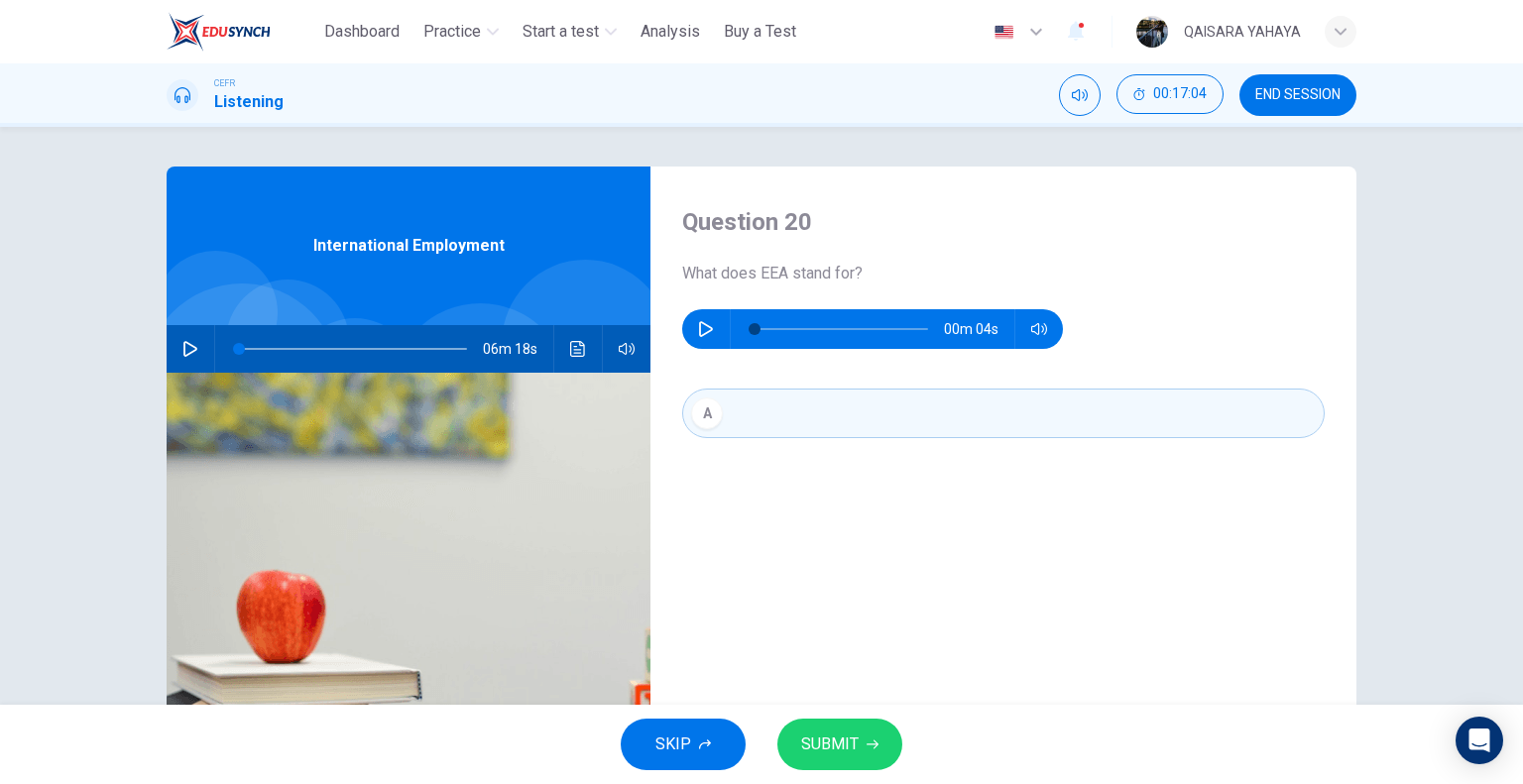 click on "Question 20 What does EEA stand for? 00m 04s A" at bounding box center [1003, 510] 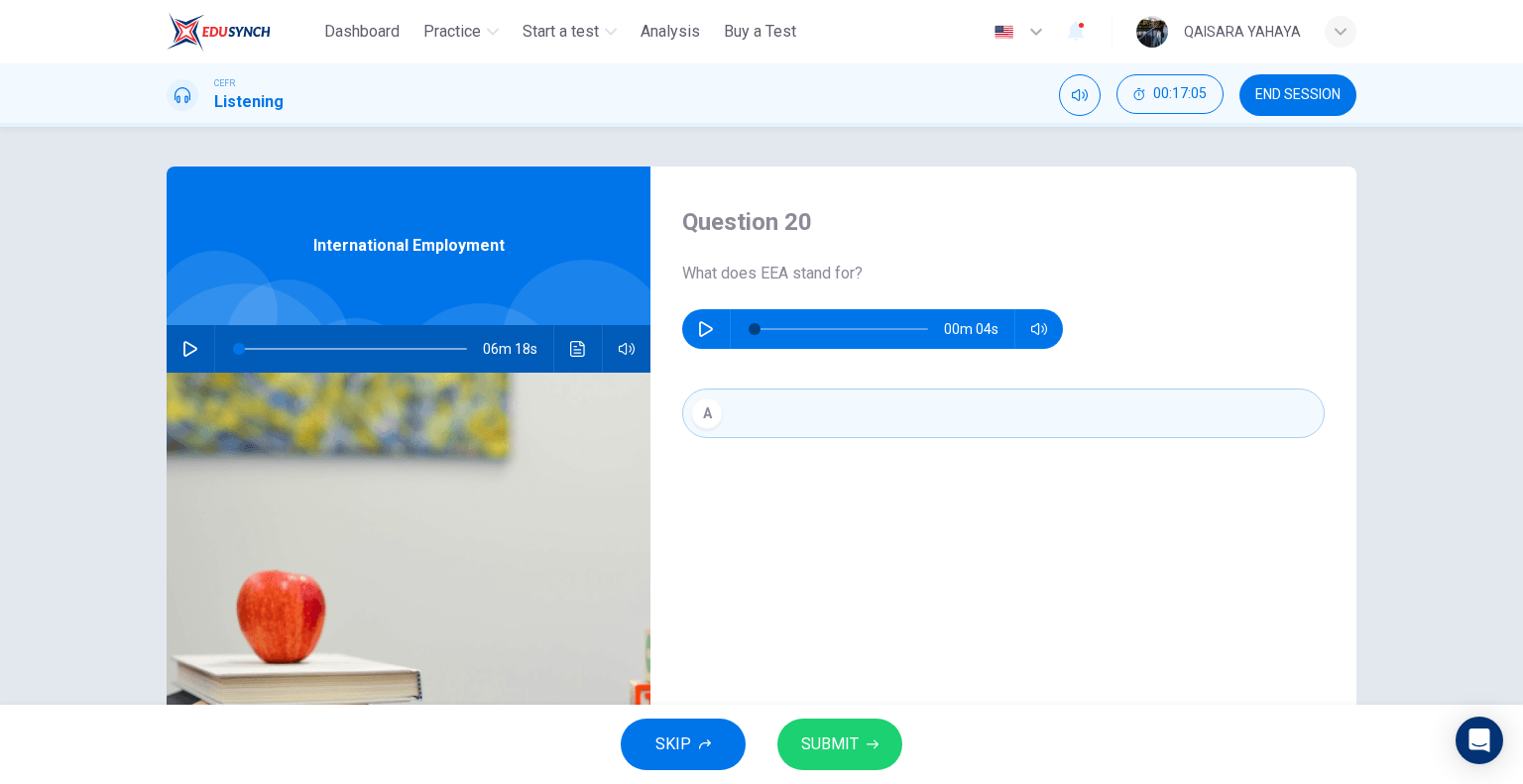 click on "Question 20 What does EEA stand for? 00m 04s A" at bounding box center [1003, 510] 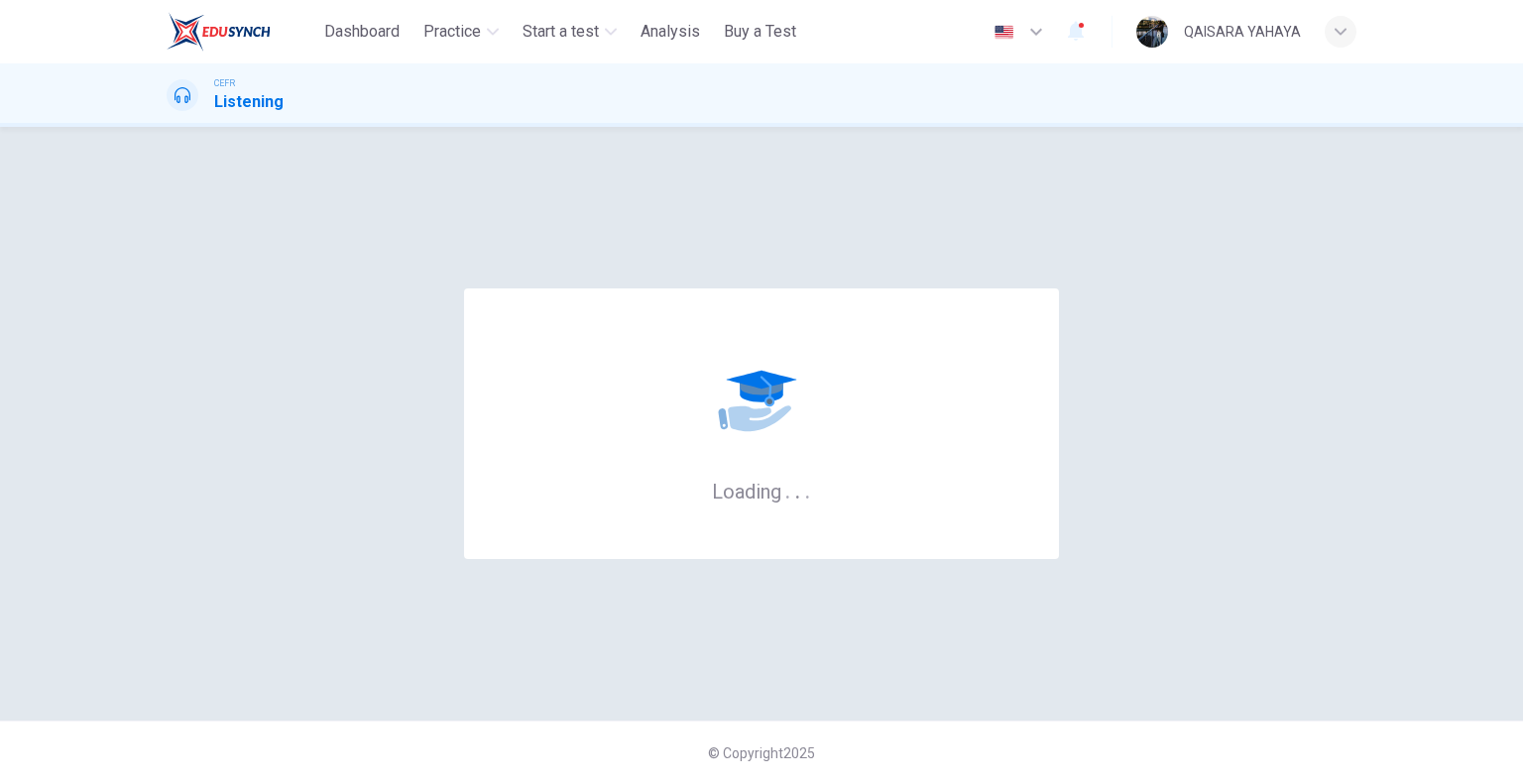 scroll, scrollTop: 0, scrollLeft: 0, axis: both 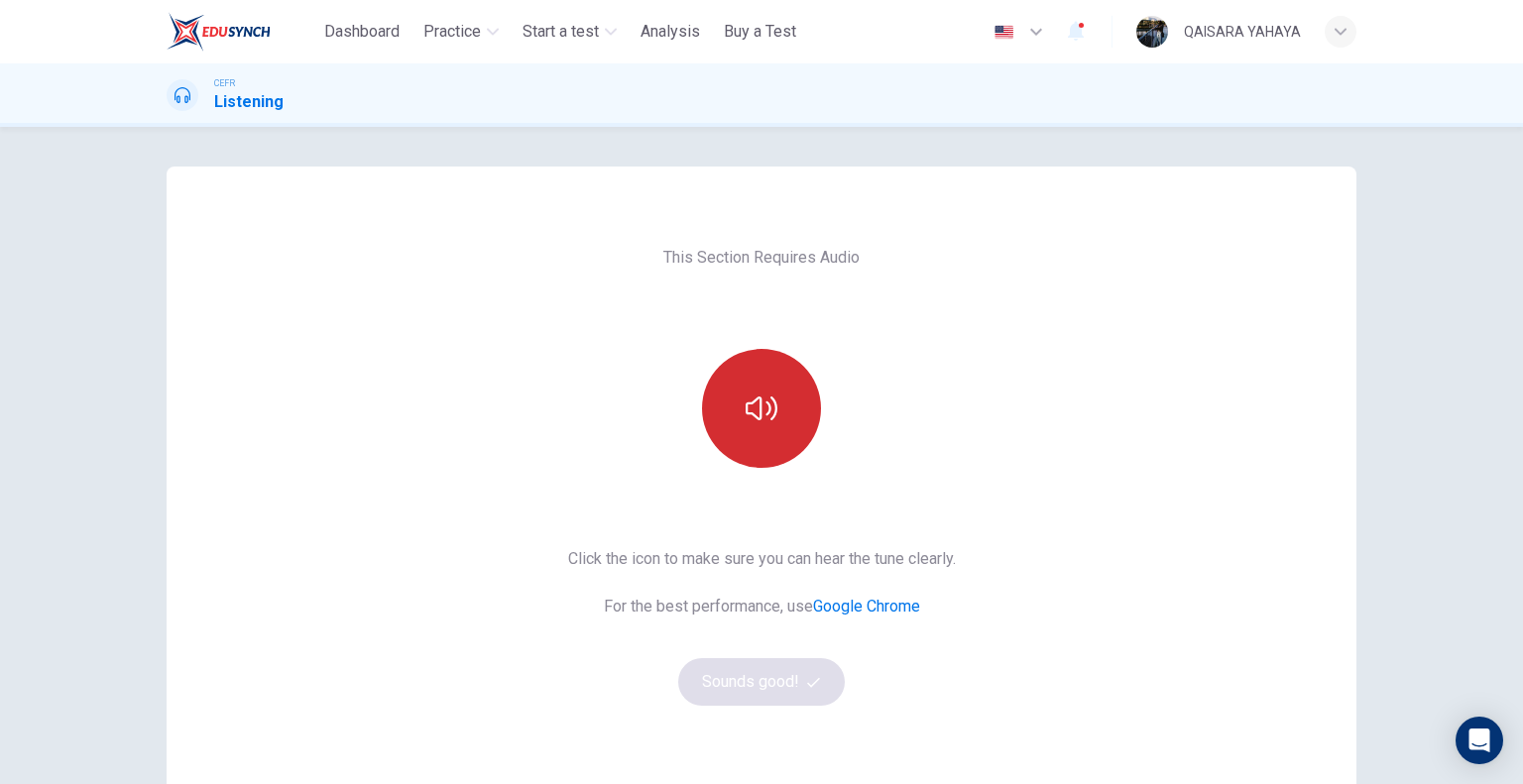 click at bounding box center [762, 408] 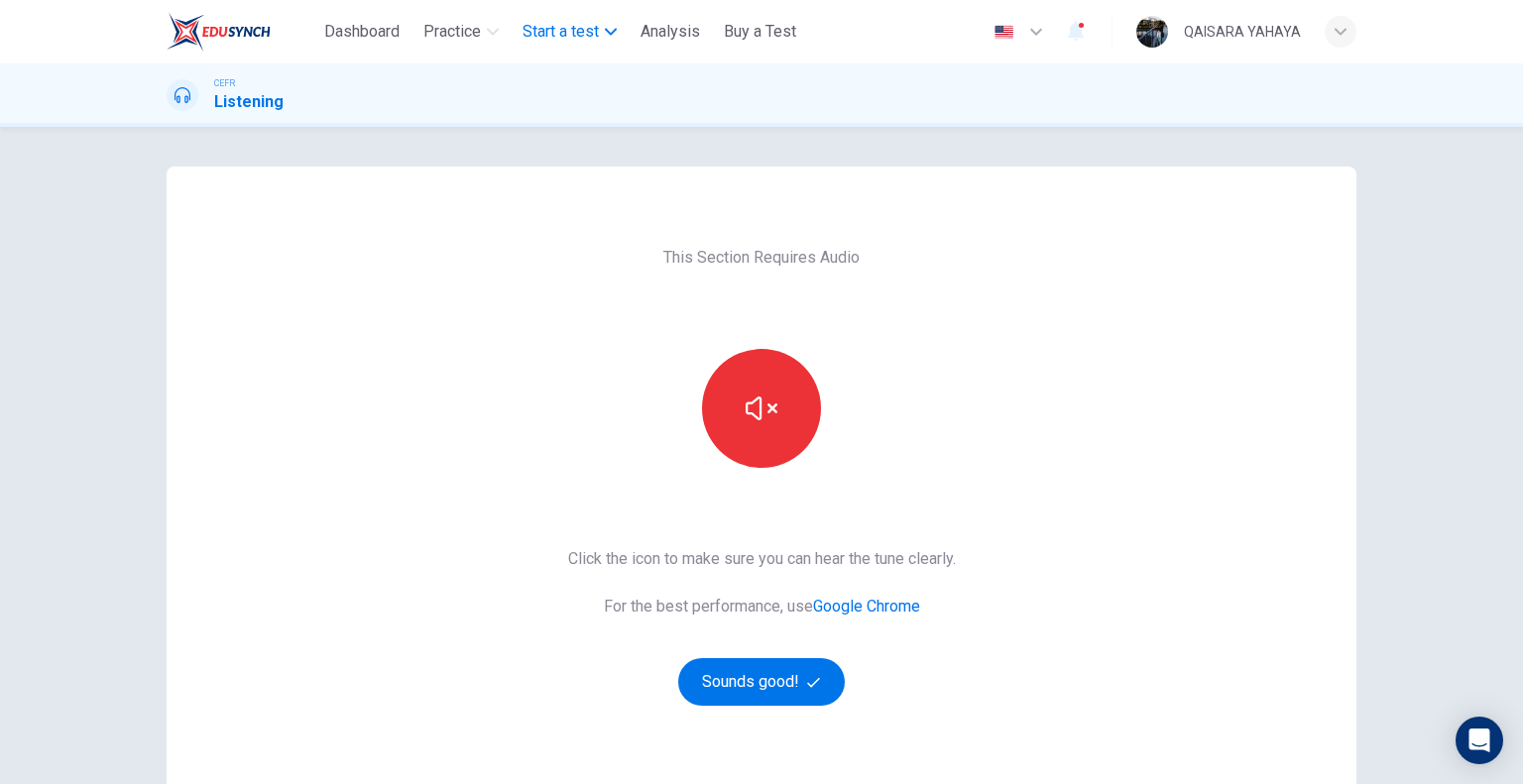 click on "Start a test" at bounding box center (560, 32) 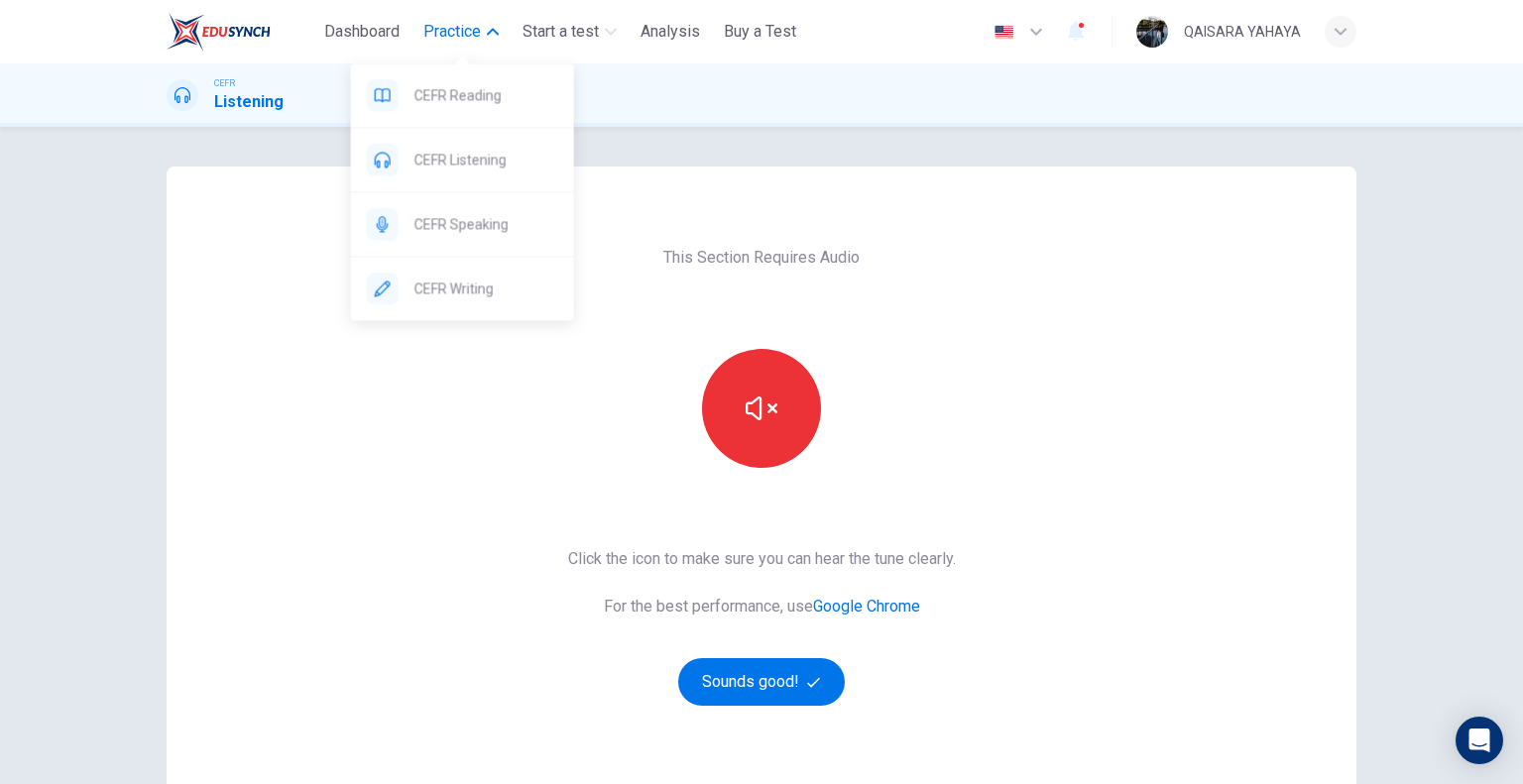 click on "Practice" at bounding box center [461, 32] 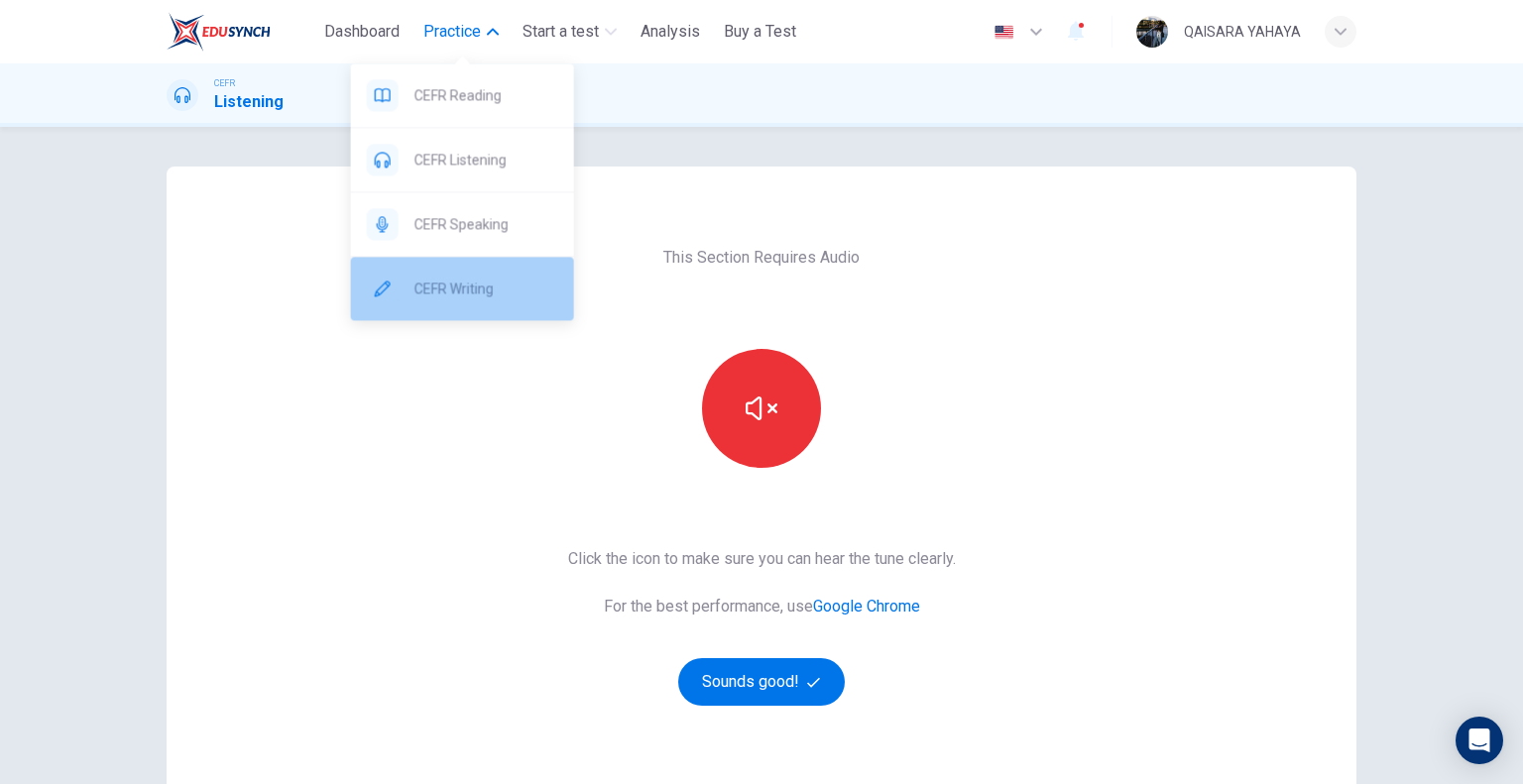 click on "CEFR Writing" at bounding box center [486, 288] 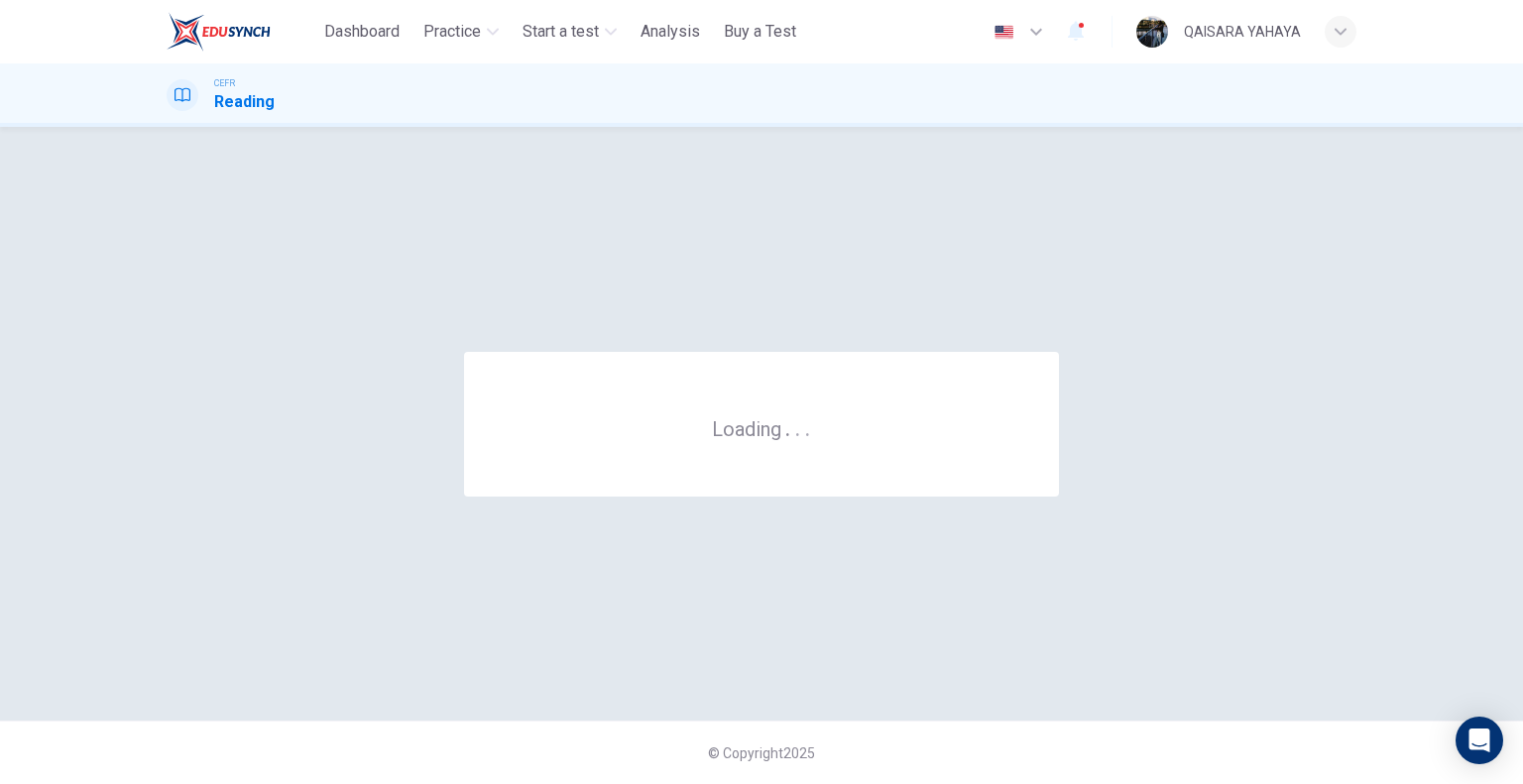 scroll, scrollTop: 0, scrollLeft: 0, axis: both 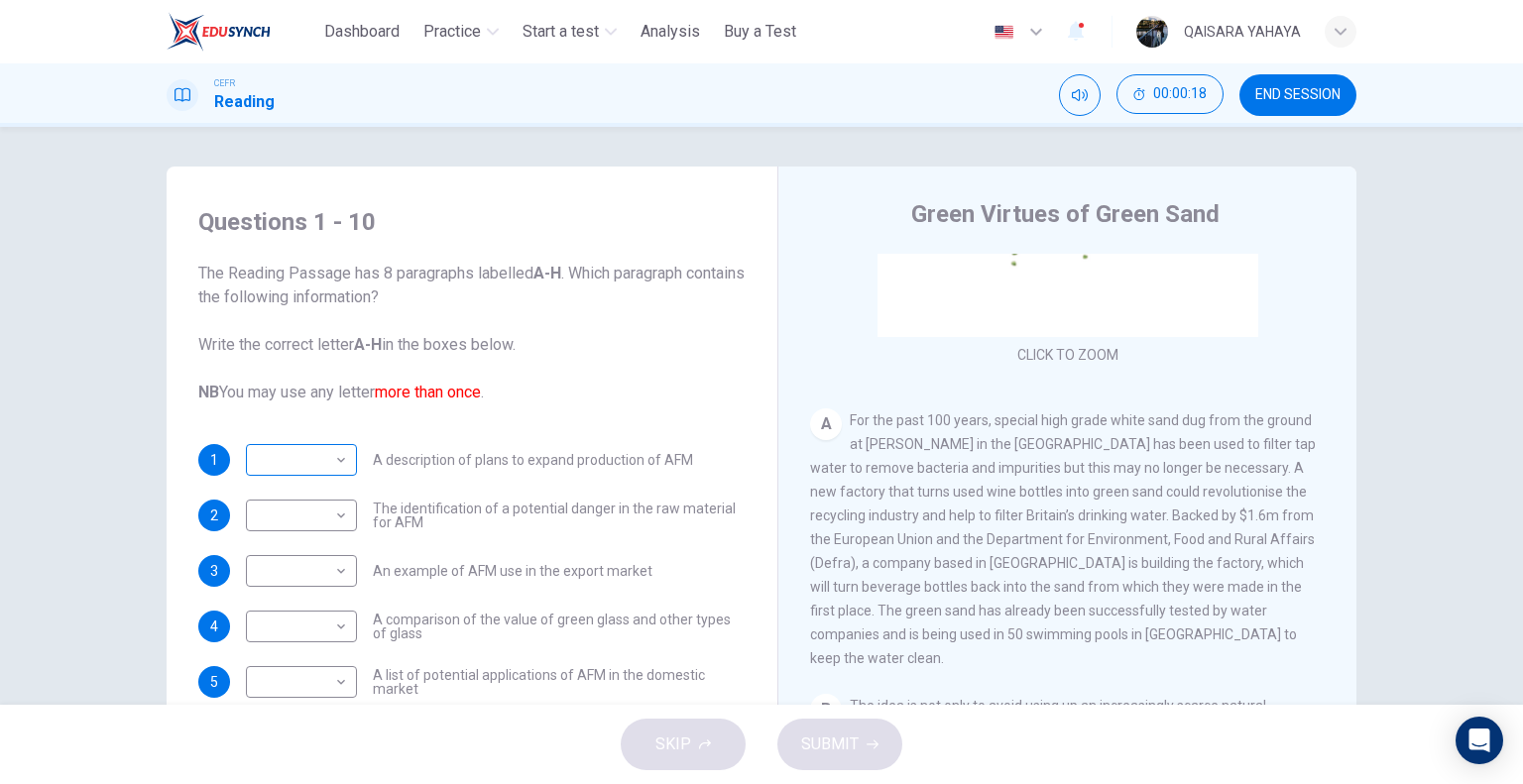 click on "This site uses cookies, as explained in our  Privacy Policy . If you agree to the use of cookies, please click the Accept button and continue to browse our site.   Privacy Policy Accept Dashboard Practice Start a test Analysis Buy a Test English ** ​ QAISARA YAHAYA CEFR Reading 00:00:18 END SESSION Questions 1 - 10 The Reading Passage has 8 paragraphs labelled  A-H . Which paragraph contains the following information?
Write the correct letter  A-H  in the boxes below.
NB  You may use any letter  more than once . 1 ​ ​ A description of plans to expand production of AFM 2 ​ ​ The identification of a potential danger in the raw material for AFM 3 ​ ​ An example of AFM use in the export market 4 ​ ​ A comparison of the value of green glass and other types of glass 5 ​ ​ A list of potential applications of AFM in the domestic market 6 ​ ​ The conclusions drawn from laboratory checks on the process of AFM production 7 ​ ​ 8 ​ ​ 9 ​ ​ A description of plans for exporting AFM" at bounding box center (762, 392) 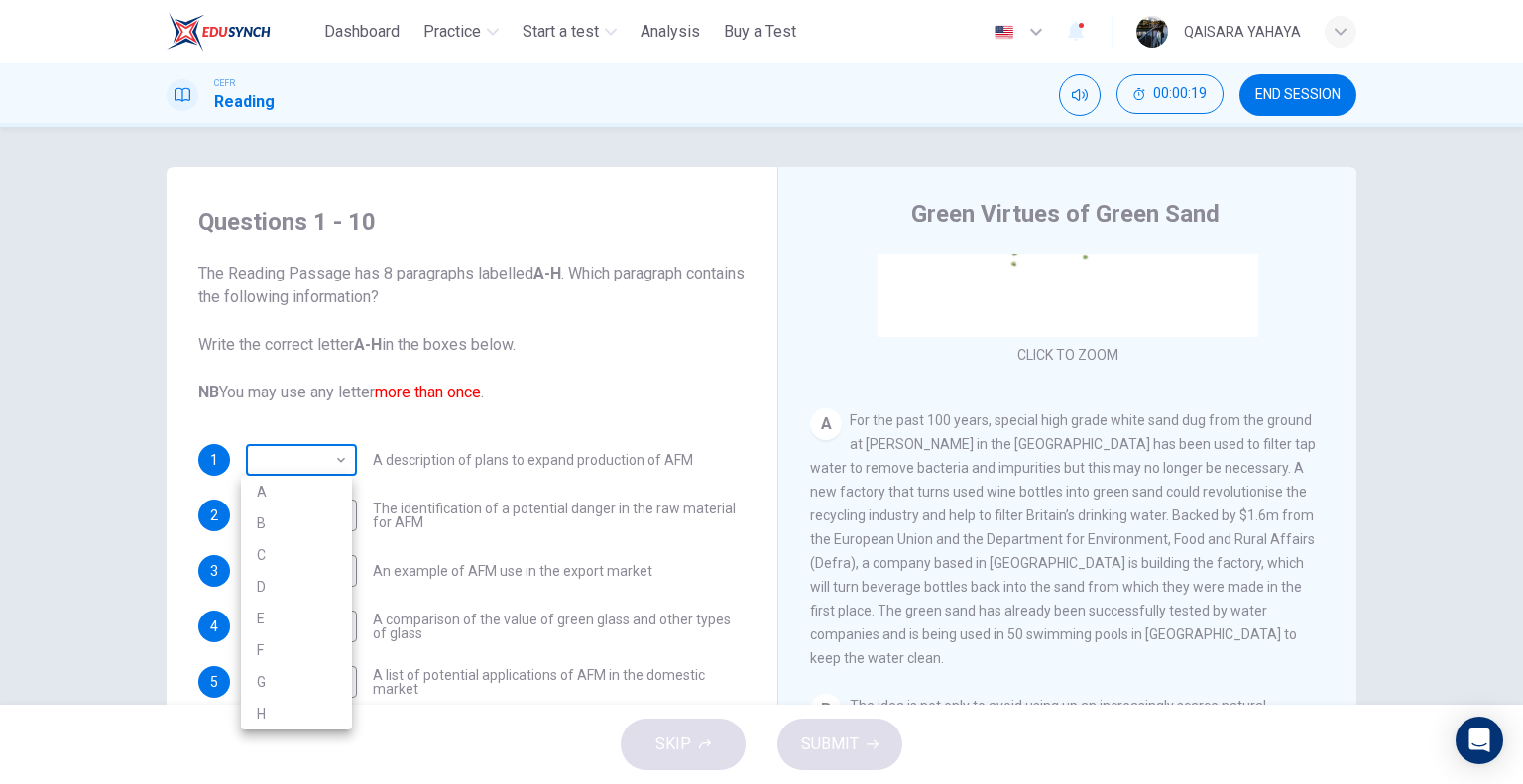 click at bounding box center (762, 392) 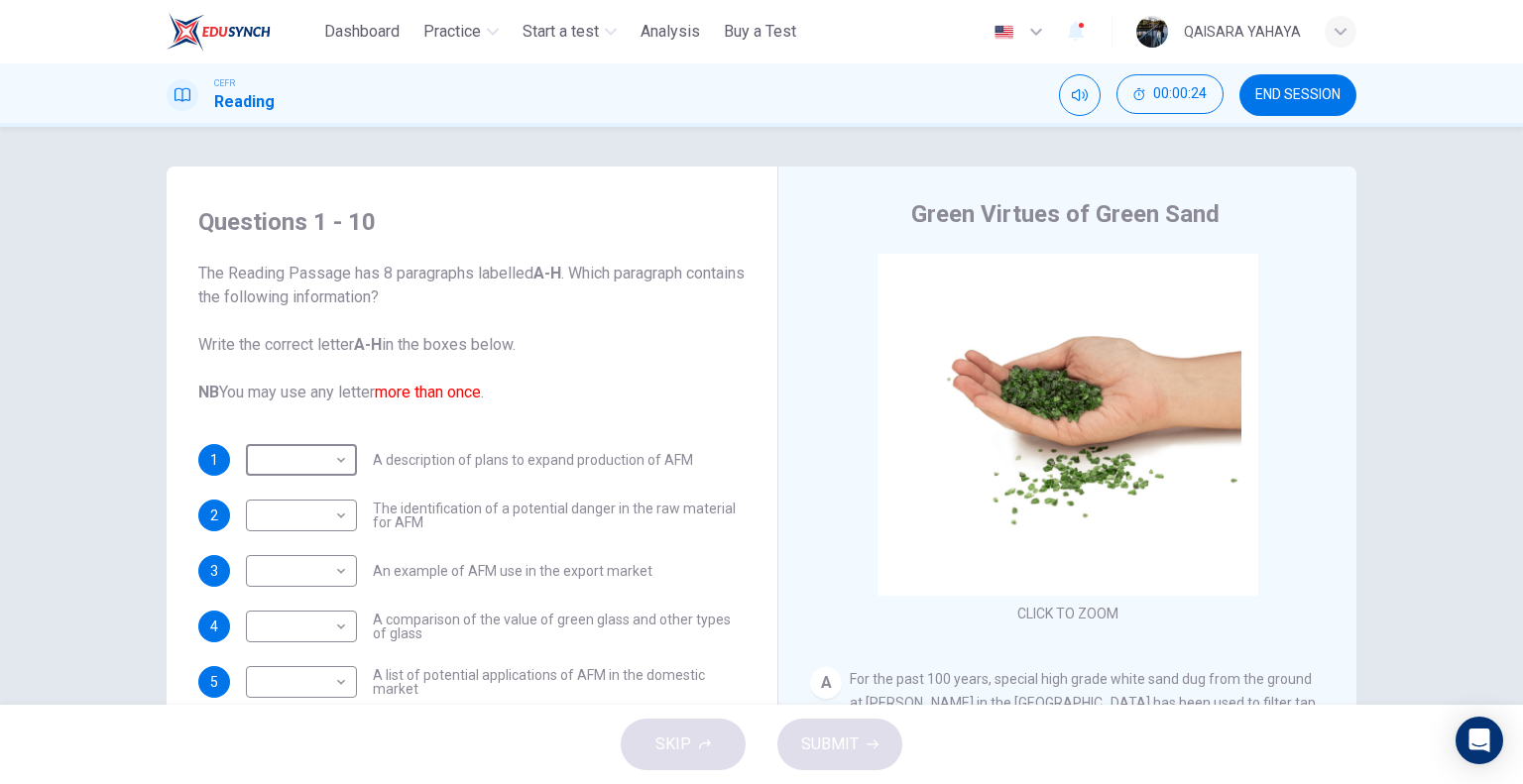 scroll, scrollTop: 0, scrollLeft: 0, axis: both 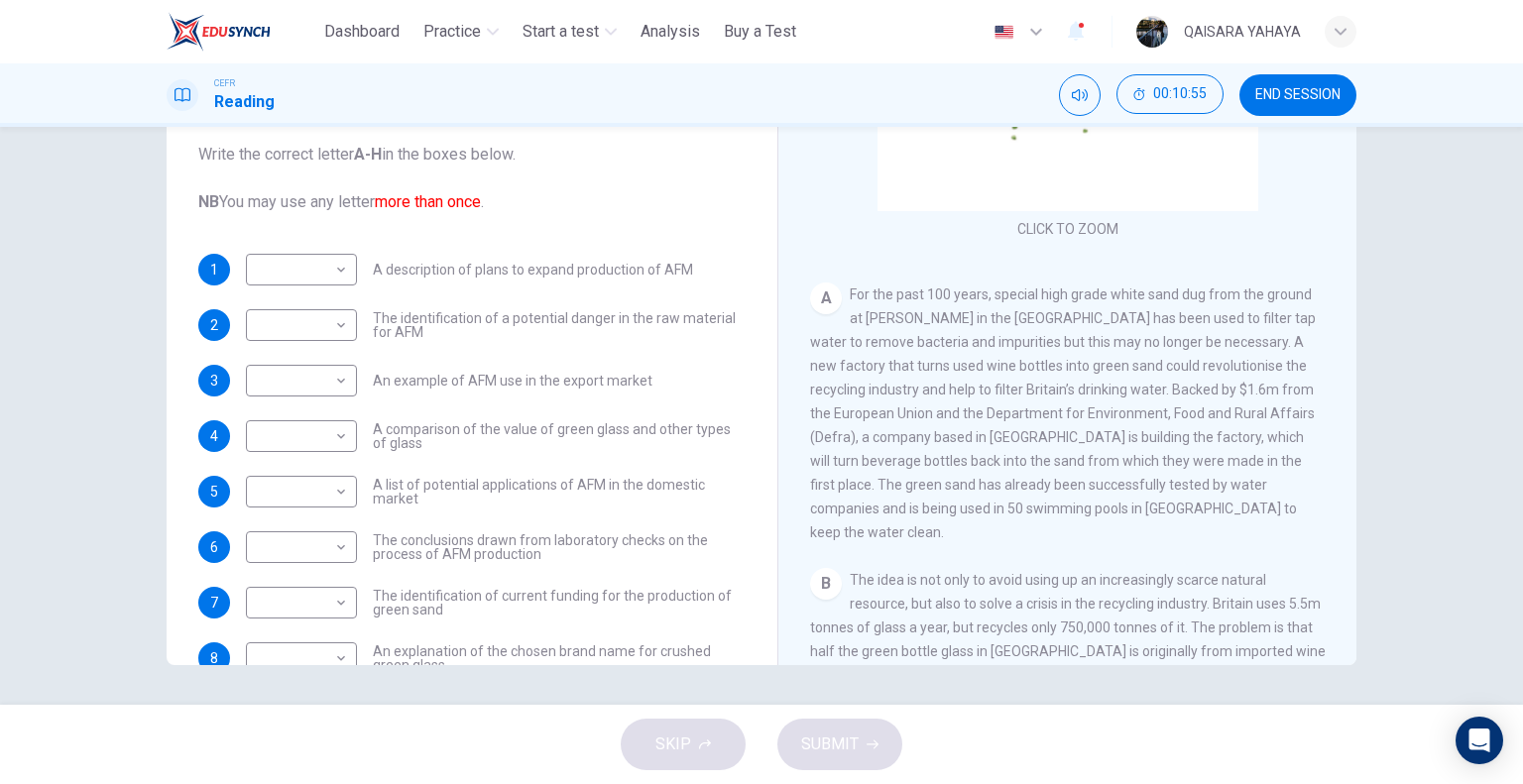 click on "Questions 1 - 10 The Reading Passage has 8 paragraphs labelled  A-H . Which paragraph contains the following information?
Write the correct letter  A-H  in the boxes below.
NB  You may use any letter  more than once . 1 ​ ​ A description of plans to expand production of AFM 2 ​ ​ The identification of a potential danger in the raw material for AFM 3 ​ ​ An example of AFM use in the export market 4 ​ ​ A comparison of the value of green glass and other types of glass 5 ​ ​ A list of potential applications of AFM in the domestic market 6 ​ ​ The conclusions drawn from laboratory checks on the process of AFM production 7 ​ ​ The identification of current funding for the production of green sand 8 ​ ​ An explanation of the chosen brand name for crushed green glass 9 ​ ​ A description of plans for exporting AFM 10 ​ ​ A description of what has to happen before AFM is accepted for general use Green Virtues of Green Sand CLICK TO ZOOM Click to Zoom A B C D E F G H" at bounding box center (762, 415) 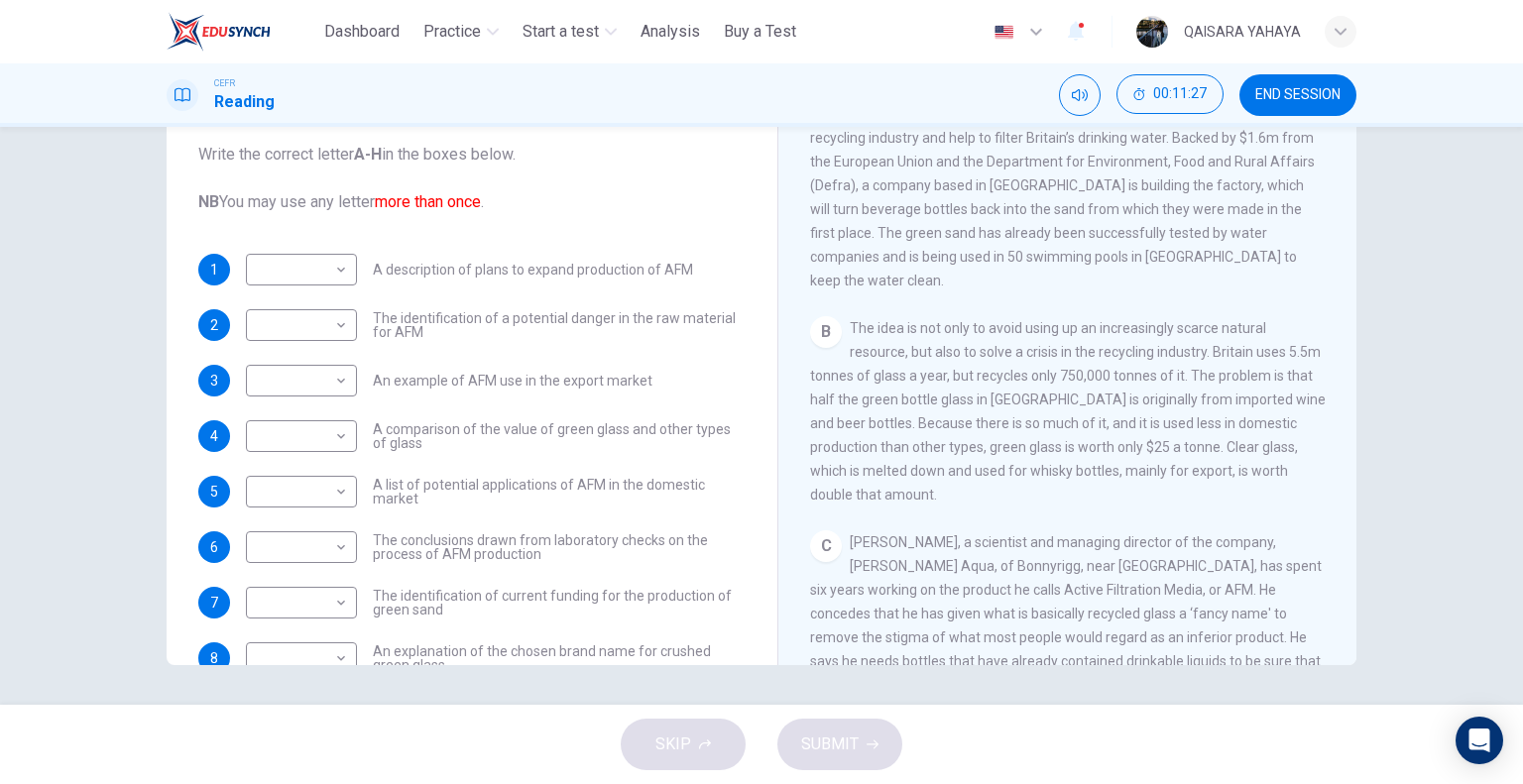 scroll, scrollTop: 496, scrollLeft: 0, axis: vertical 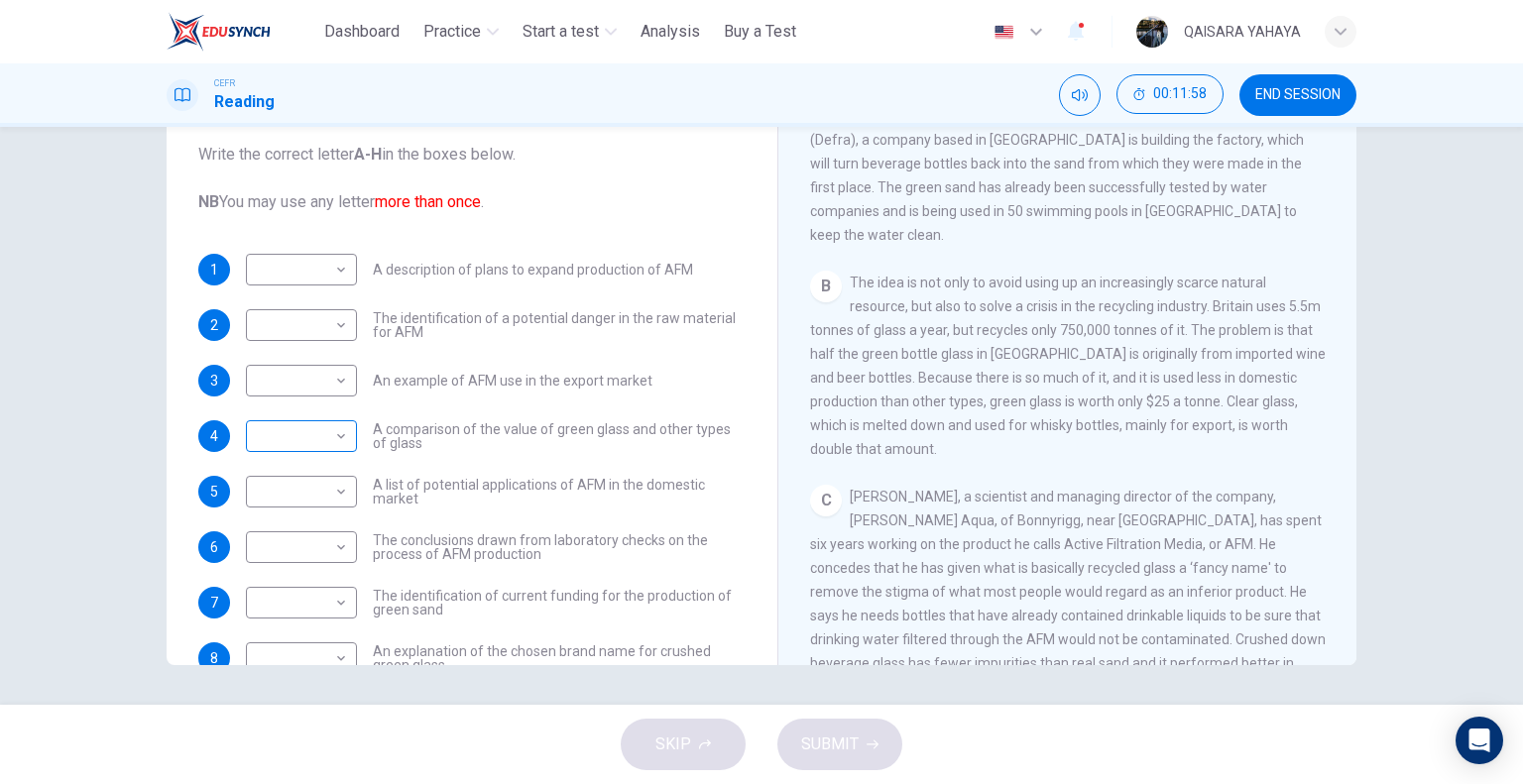 click on "This site uses cookies, as explained in our  Privacy Policy . If you agree to the use of cookies, please click the Accept button and continue to browse our site.   Privacy Policy Accept Dashboard Practice Start a test Analysis Buy a Test English ** ​ QAISARA YAHAYA CEFR Reading 00:11:58 END SESSION Questions 1 - 10 The Reading Passage has 8 paragraphs labelled  A-H . Which paragraph contains the following information?
Write the correct letter  A-H  in the boxes below.
NB  You may use any letter  more than once . 1 ​ ​ A description of plans to expand production of AFM 2 ​ ​ The identification of a potential danger in the raw material for AFM 3 ​ ​ An example of AFM use in the export market 4 ​ ​ A comparison of the value of green glass and other types of glass 5 ​ ​ A list of potential applications of AFM in the domestic market 6 ​ ​ The conclusions drawn from laboratory checks on the process of AFM production 7 ​ ​ 8 ​ ​ 9 ​ ​ A description of plans for exporting AFM" at bounding box center (762, 392) 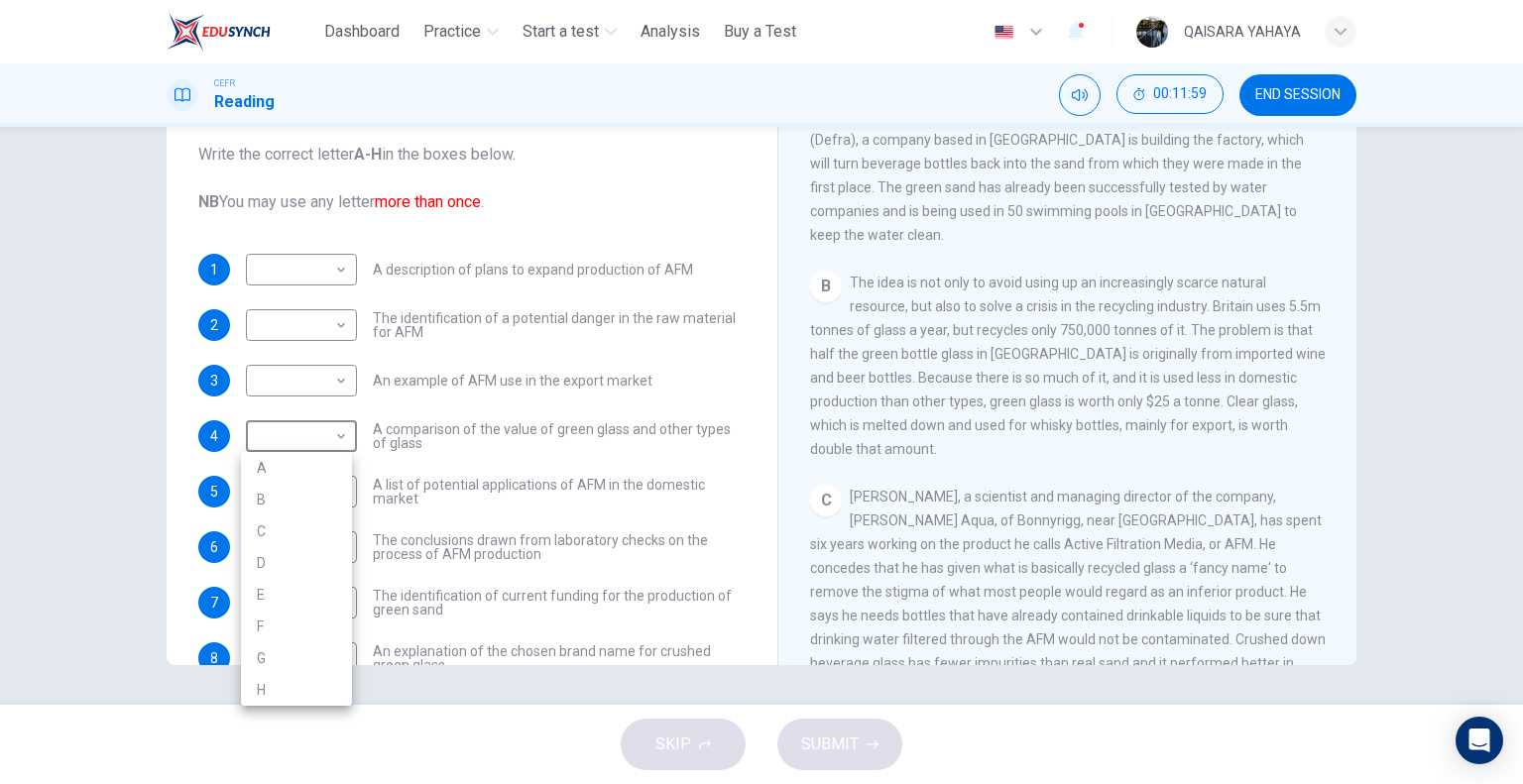 click on "B" at bounding box center (296, 500) 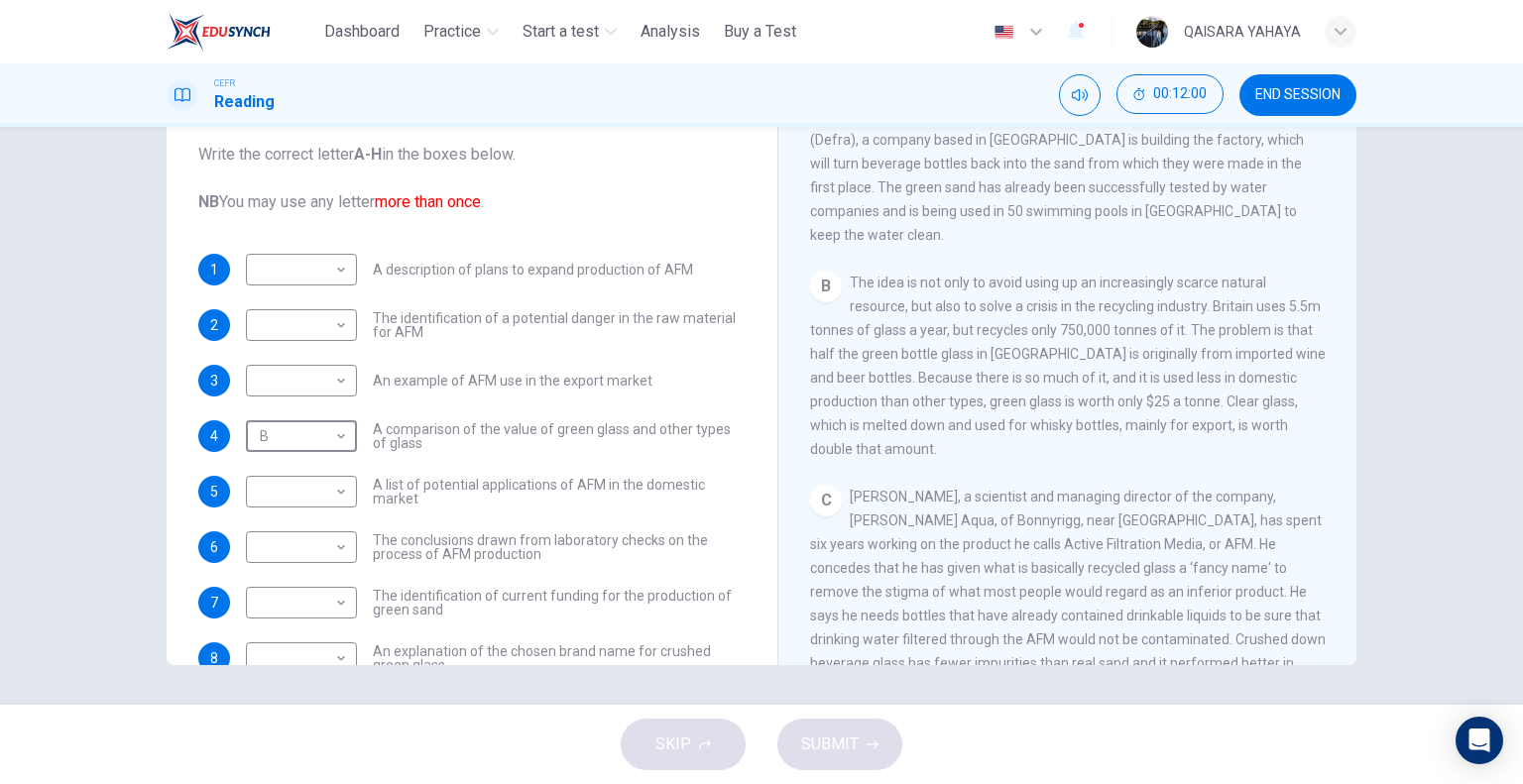 click on "A list of potential applications of AFM in the domestic market" at bounding box center (559, 492) 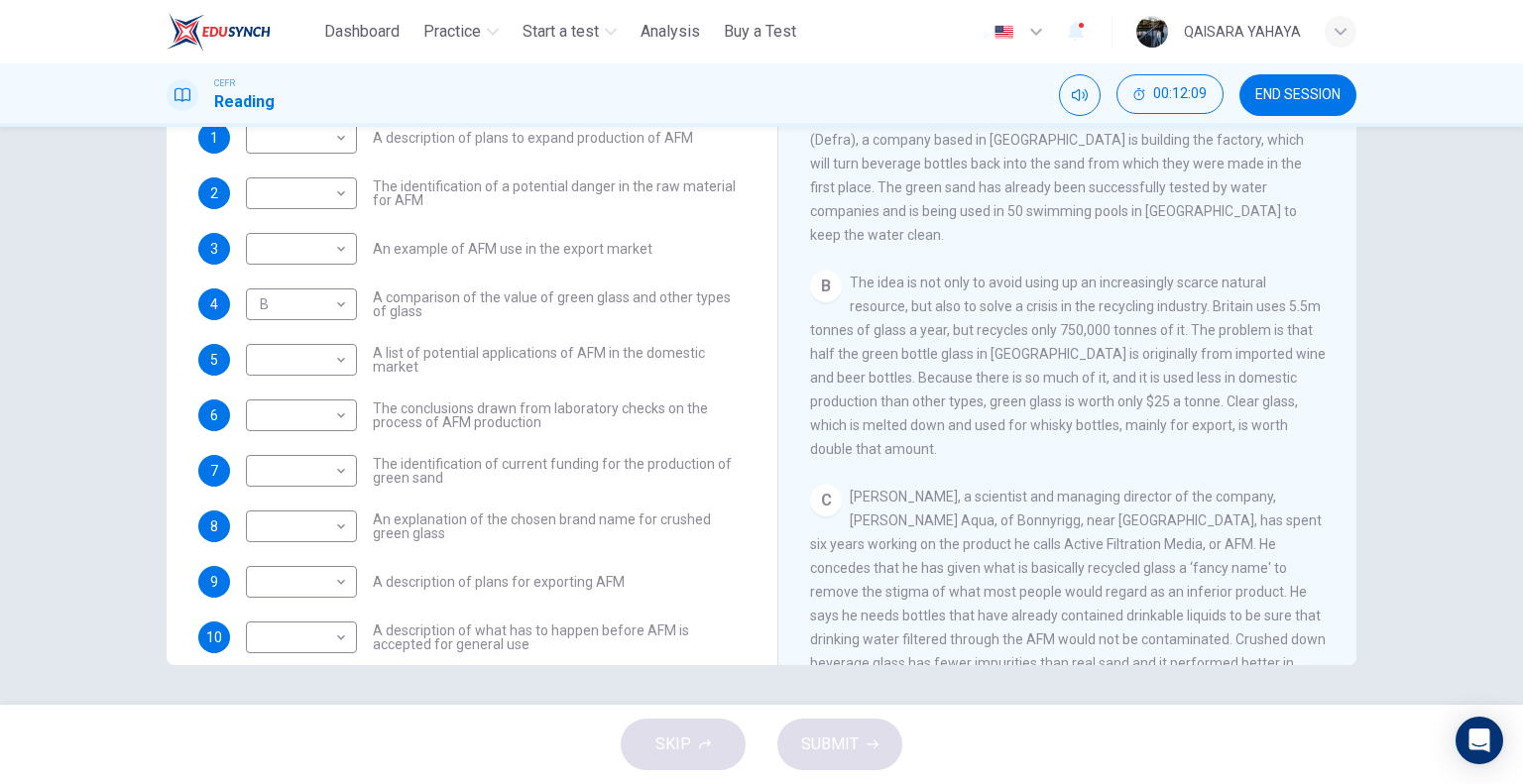 scroll, scrollTop: 159, scrollLeft: 0, axis: vertical 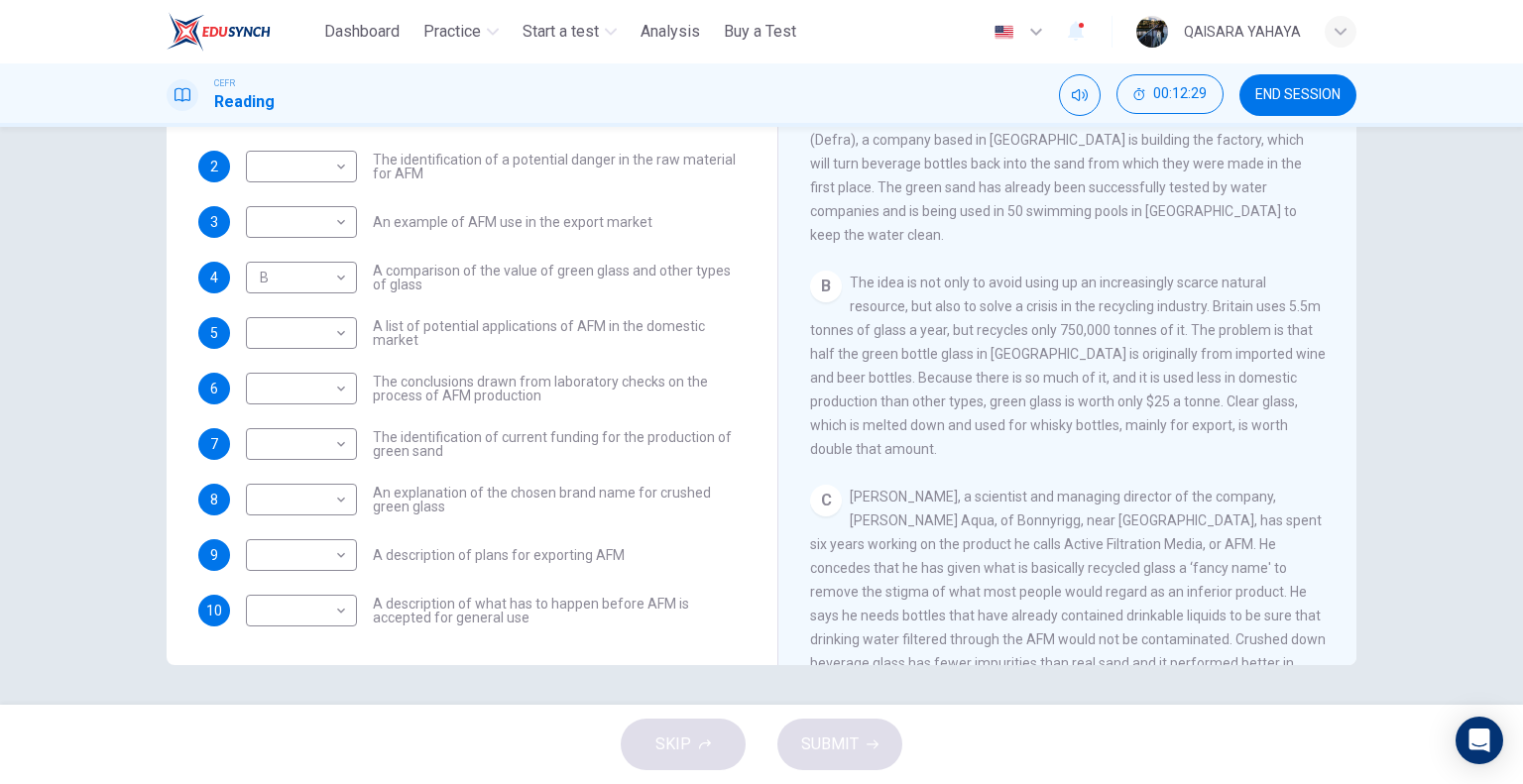 click on "The idea is not only to avoid using up an increasingly scarce natural resource, but also to solve a crisis in the recycling industry. Britain uses 5.5m tonnes of glass a year, but recycles only 750,000 tonnes of it. The problem is that half the green bottle glass in Britain is originally from imported wine and beer bottles. Because there is so much of it, and it is used less in domestic production than other types, green glass is worth only $25 a tonne. Clear glass, which is melted down and used for whisky bottles, mainly for export, is worth double that amount." at bounding box center (1068, 366) 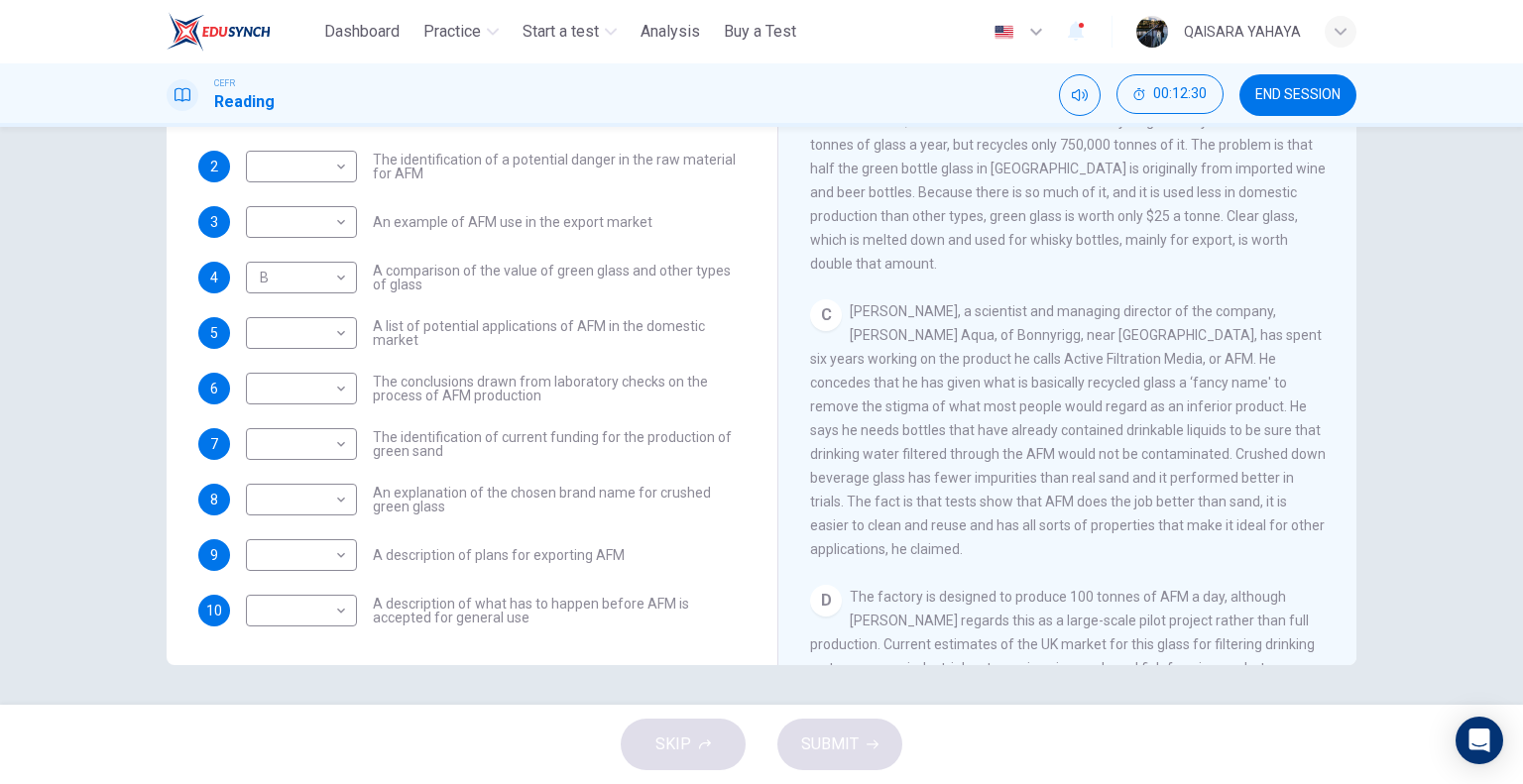 scroll, scrollTop: 694, scrollLeft: 0, axis: vertical 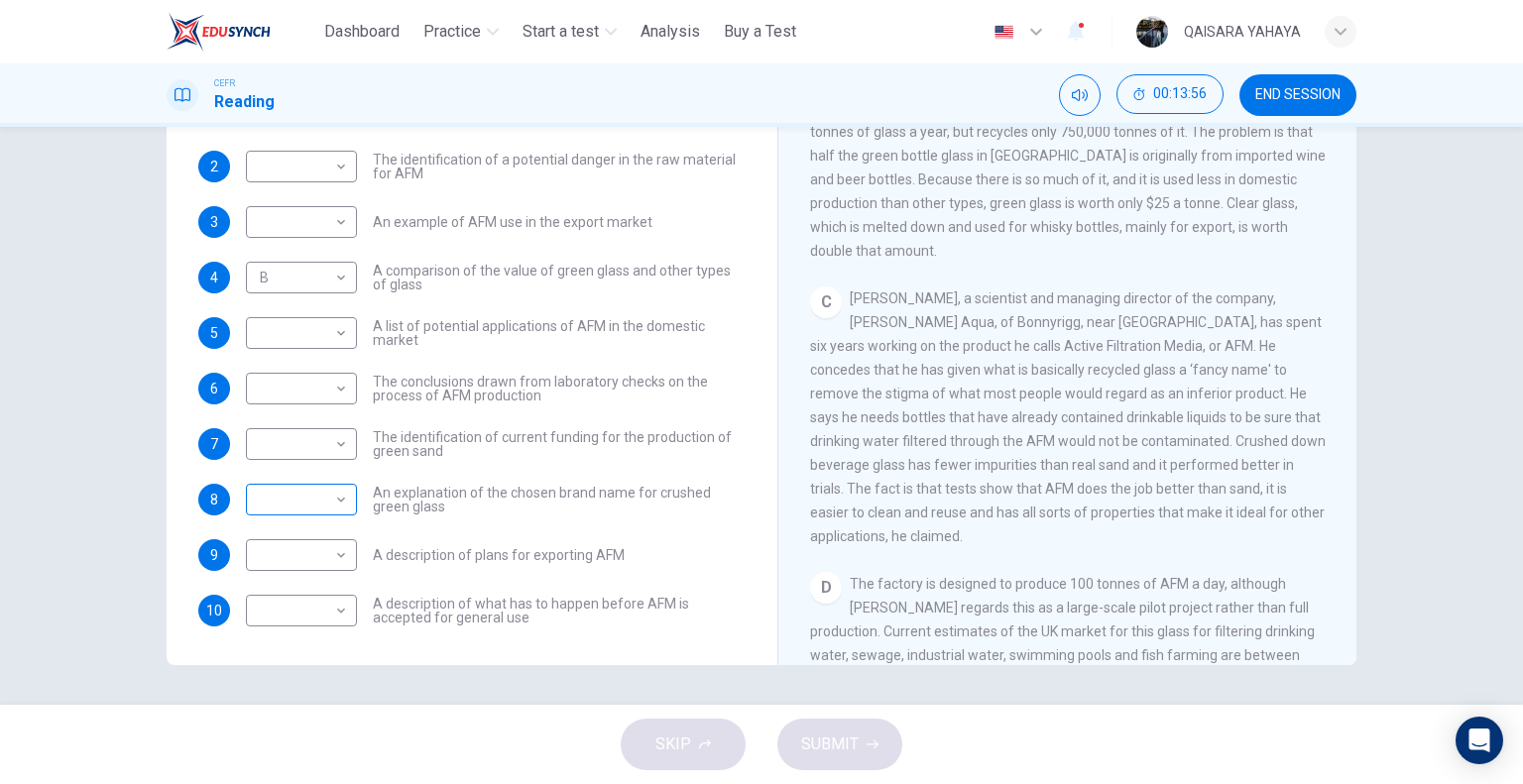 click on "This site uses cookies, as explained in our  Privacy Policy . If you agree to the use of cookies, please click the Accept button and continue to browse our site.   Privacy Policy Accept Dashboard Practice Start a test Analysis Buy a Test English ** ​ QAISARA YAHAYA CEFR Reading 00:13:56 END SESSION Questions 1 - 10 The Reading Passage has 8 paragraphs labelled  A-H . Which paragraph contains the following information?
Write the correct letter  A-H  in the boxes below.
NB  You may use any letter  more than once . 1 ​ ​ A description of plans to expand production of AFM 2 ​ ​ The identification of a potential danger in the raw material for AFM 3 ​ ​ An example of AFM use in the export market 4 B * ​ A comparison of the value of green glass and other types of glass 5 ​ ​ A list of potential applications of AFM in the domestic market 6 ​ ​ The conclusions drawn from laboratory checks on the process of AFM production 7 ​ ​ 8 ​ ​ 9 ​ ​ A description of plans for exporting AFM" at bounding box center [762, 392] 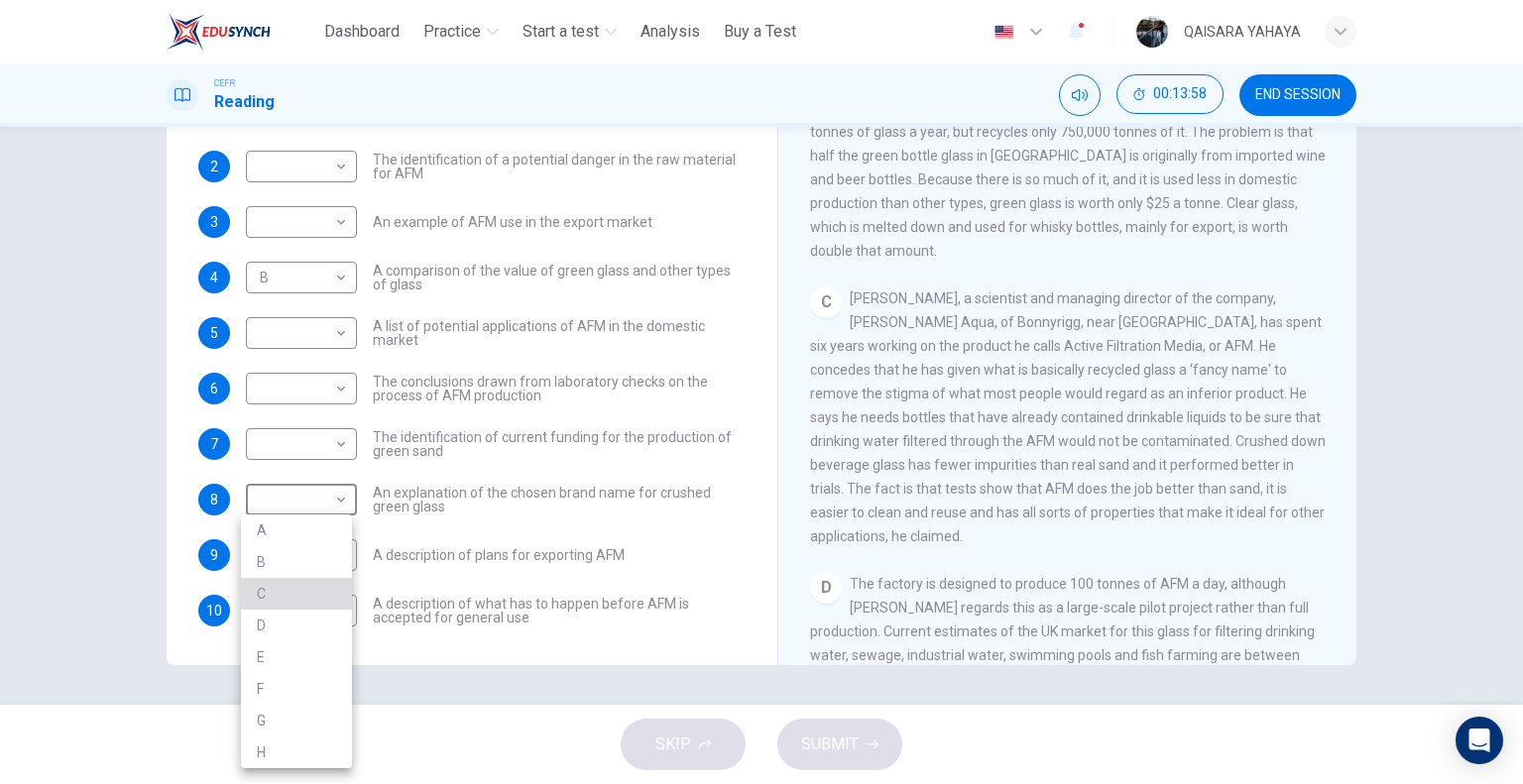 click on "C" at bounding box center [296, 594] 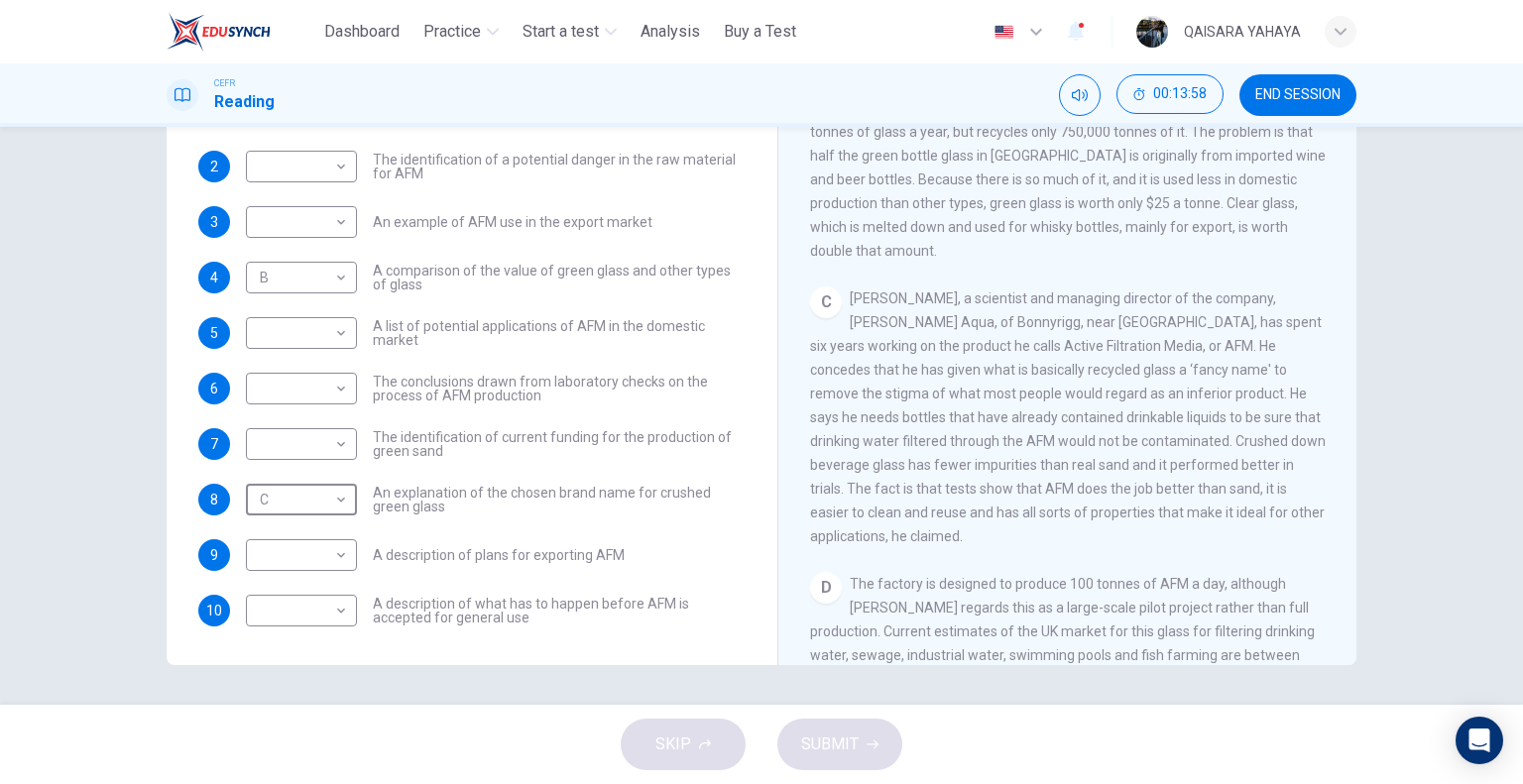 click on "A description of plans for exporting AFM" at bounding box center [499, 555] 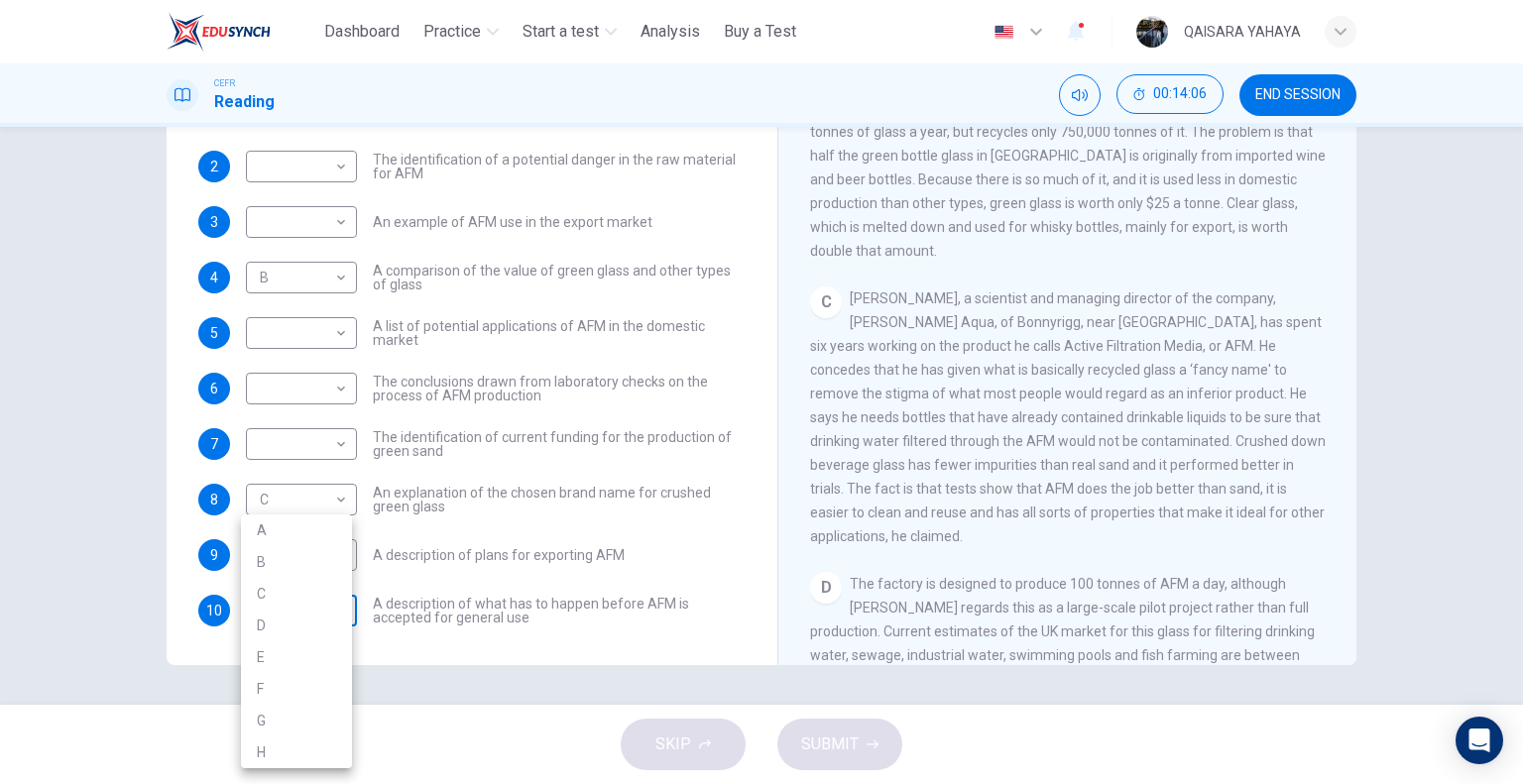click on "This site uses cookies, as explained in our  Privacy Policy . If you agree to the use of cookies, please click the Accept button and continue to browse our site.   Privacy Policy Accept Dashboard Practice Start a test Analysis Buy a Test English ** ​ QAISARA YAHAYA CEFR Reading 00:14:06 END SESSION Questions 1 - 10 The Reading Passage has 8 paragraphs labelled  A-H . Which paragraph contains the following information?
Write the correct letter  A-H  in the boxes below.
NB  You may use any letter  more than once . 1 ​ ​ A description of plans to expand production of AFM 2 ​ ​ The identification of a potential danger in the raw material for AFM 3 ​ ​ An example of AFM use in the export market 4 B * ​ A comparison of the value of green glass and other types of glass 5 ​ ​ A list of potential applications of AFM in the domestic market 6 ​ ​ The conclusions drawn from laboratory checks on the process of AFM production 7 ​ ​ 8 C * ​ 9 ​ ​ A description of plans for exporting AFM" at bounding box center (762, 392) 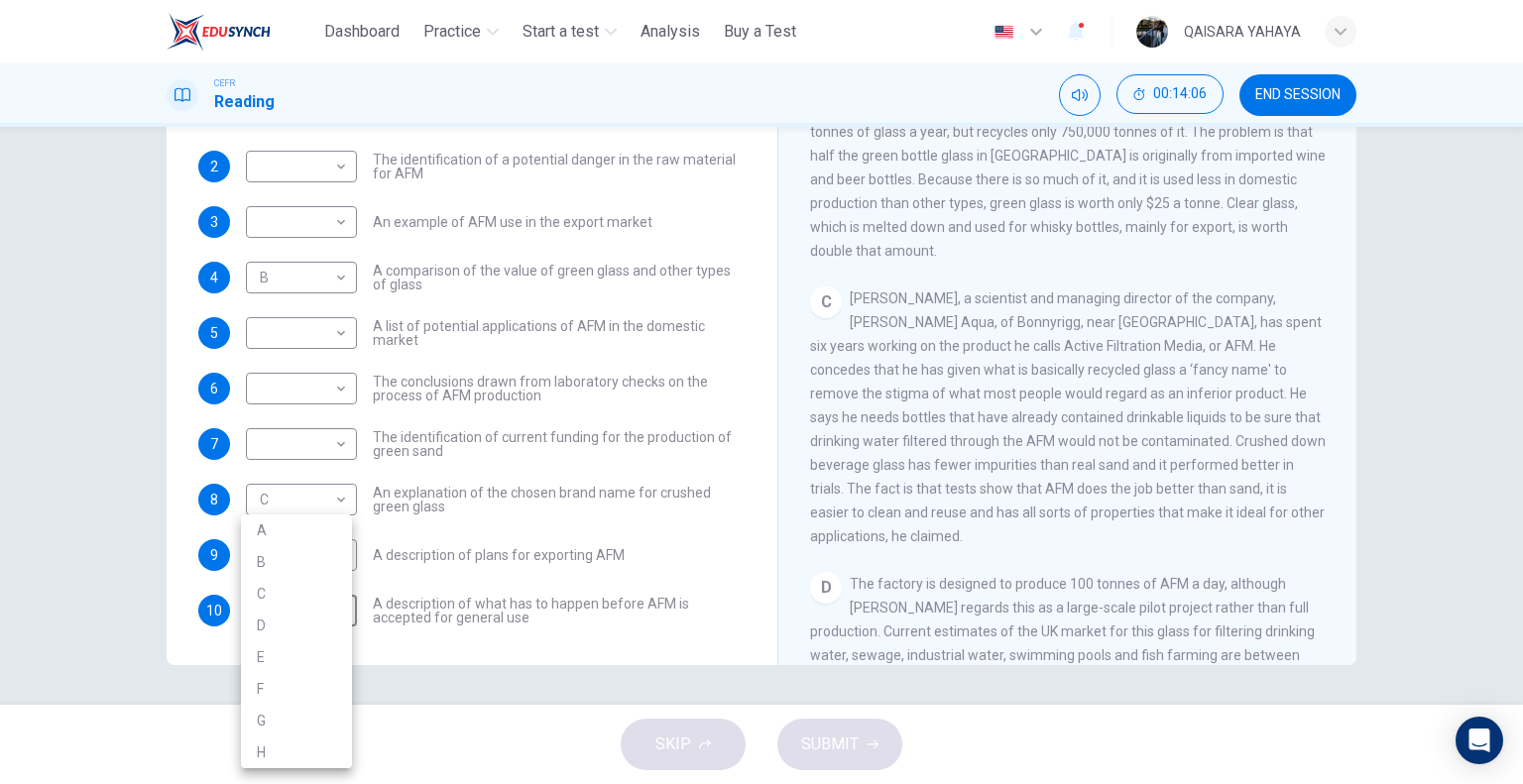 click on "C" at bounding box center (296, 594) 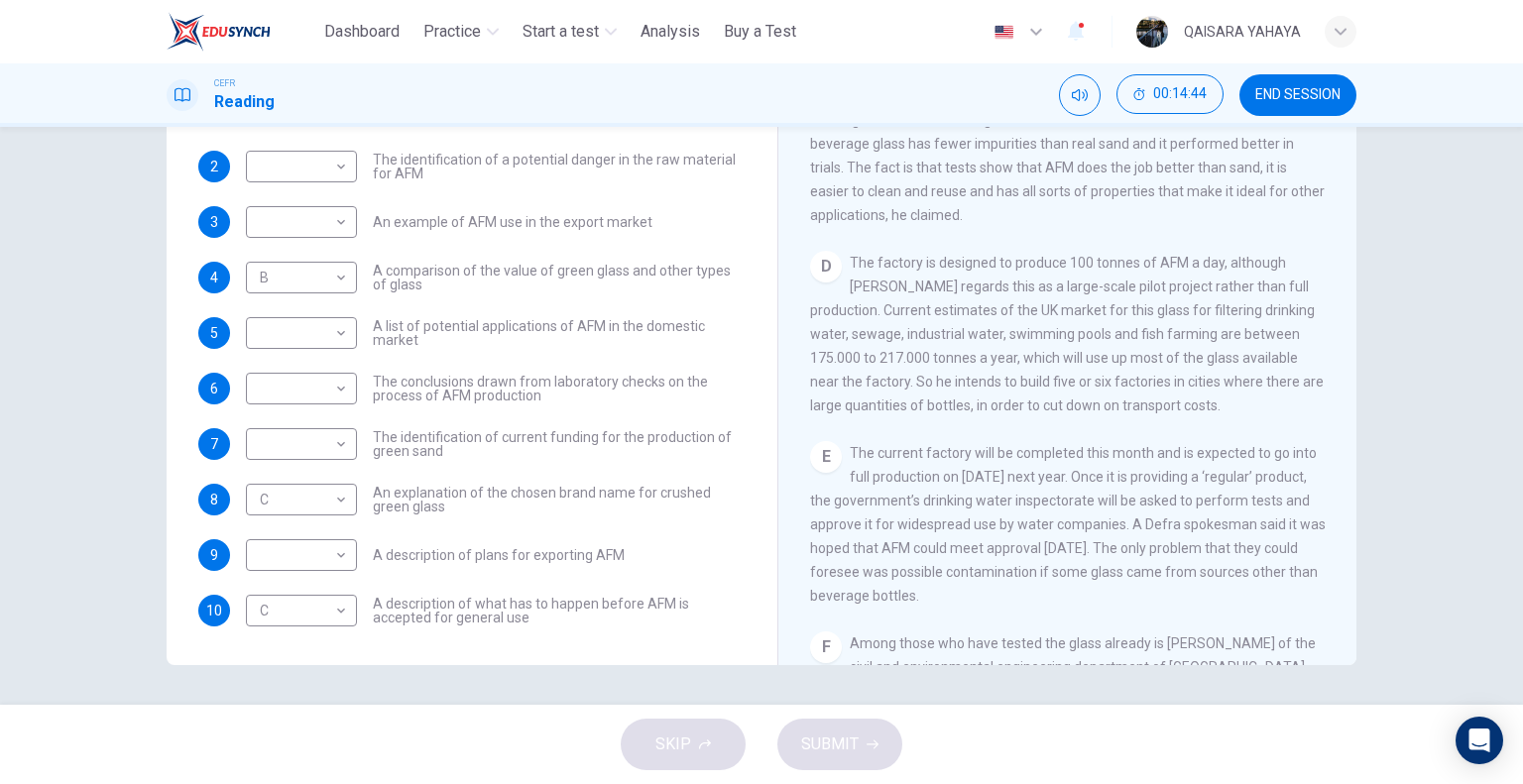 scroll, scrollTop: 1015, scrollLeft: 0, axis: vertical 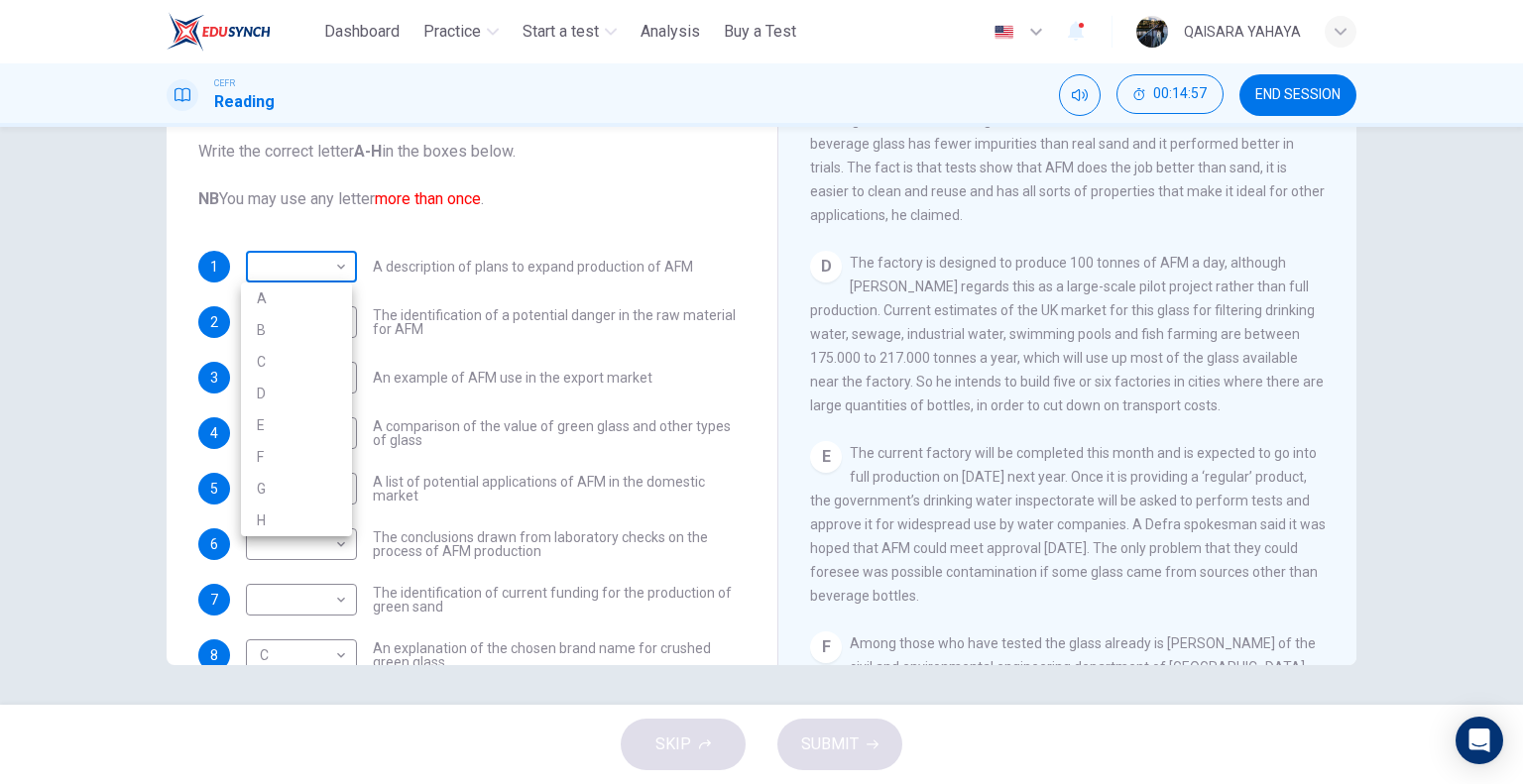click on "This site uses cookies, as explained in our  Privacy Policy . If you agree to the use of cookies, please click the Accept button and continue to browse our site.   Privacy Policy Accept Dashboard Practice Start a test Analysis Buy a Test English ** ​ QAISARA YAHAYA CEFR Reading 00:14:57 END SESSION Questions 1 - 10 The Reading Passage has 8 paragraphs labelled  A-H . Which paragraph contains the following information?
Write the correct letter  A-H  in the boxes below.
NB  You may use any letter  more than once . 1 ​ ​ A description of plans to expand production of AFM 2 ​ ​ The identification of a potential danger in the raw material for AFM 3 ​ ​ An example of AFM use in the export market 4 B * ​ A comparison of the value of green glass and other types of glass 5 ​ ​ A list of potential applications of AFM in the domestic market 6 ​ ​ The conclusions drawn from laboratory checks on the process of AFM production 7 ​ ​ 8 C * ​ 9 ​ ​ A description of plans for exporting AFM" at bounding box center (762, 392) 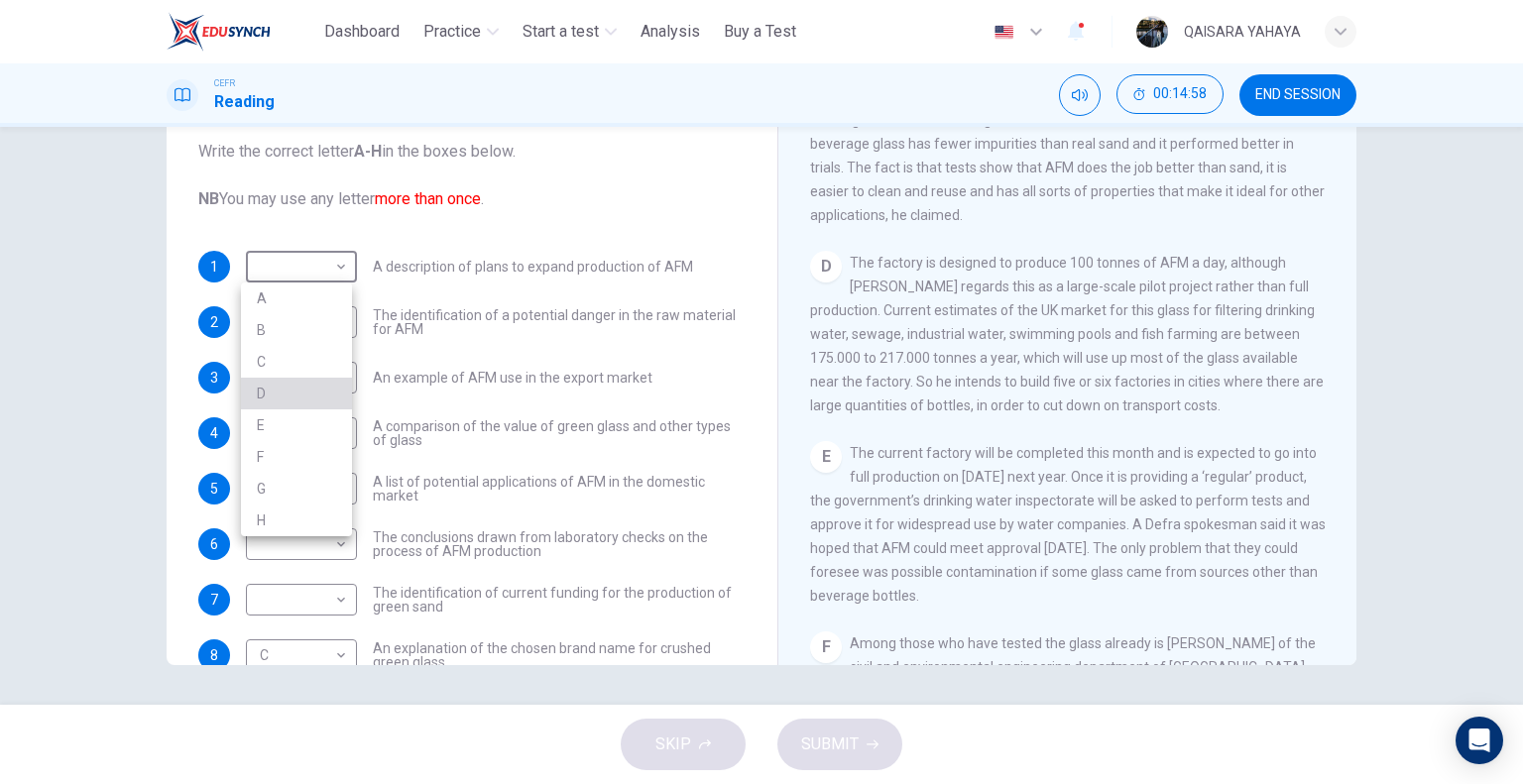 click on "D" at bounding box center (296, 393) 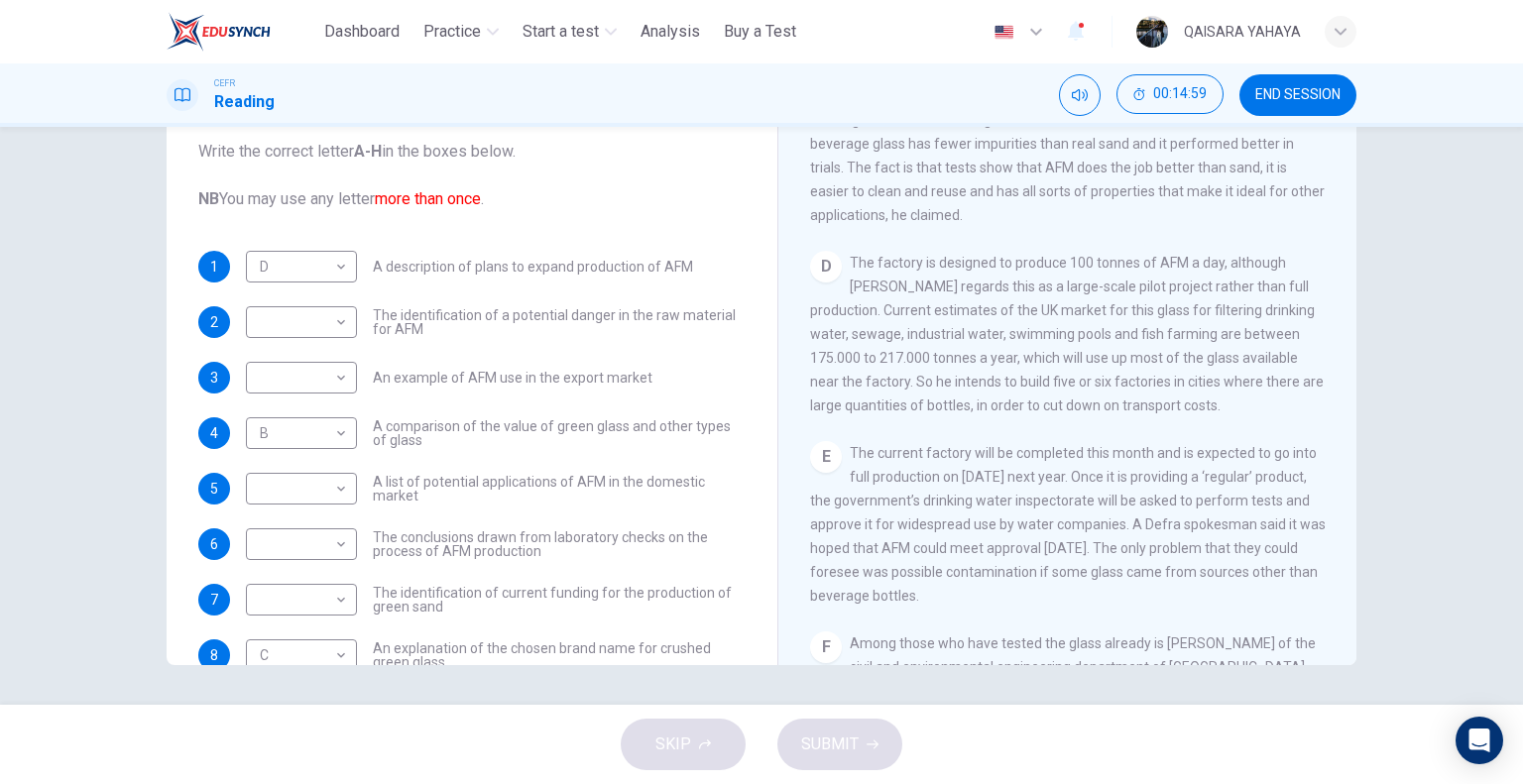 click on "1 D * ​ A description of plans to expand production of AFM 2 ​ ​ The identification of a potential danger in the raw material for AFM 3 ​ ​ An example of AFM use in the export market 4 B * ​ A comparison of the value of green glass and other types of glass 5 ​ ​ A list of potential applications of AFM in the domestic market 6 ​ ​ The conclusions drawn from laboratory checks on the process of AFM production 7 ​ ​ The identification of current funding for the production of green sand 8 C * ​ An explanation of the chosen brand name for crushed green glass 9 ​ ​ A description of plans for exporting AFM 10 C * ​ A description of what has to happen before AFM is accepted for general use" at bounding box center (472, 516) 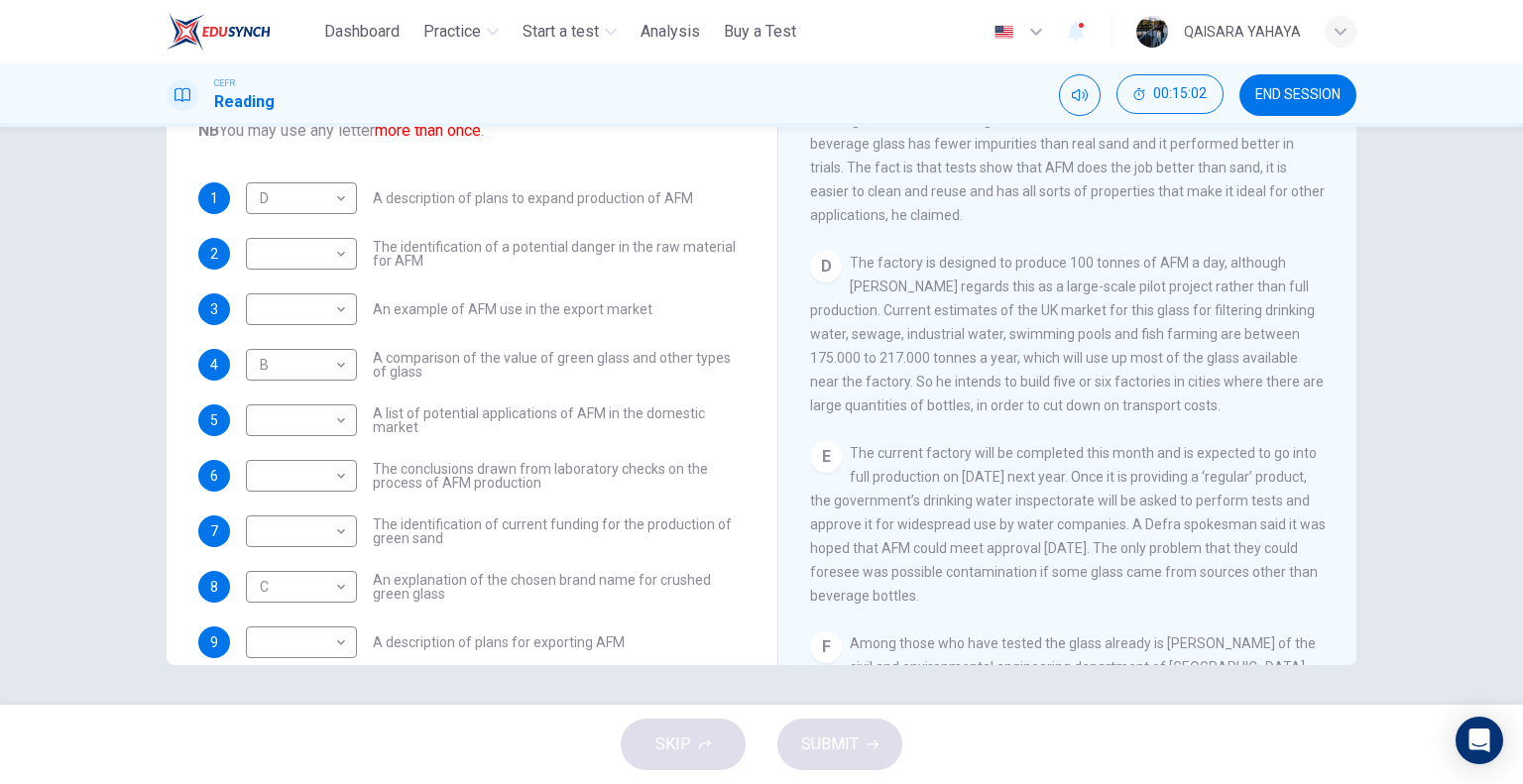 scroll, scrollTop: 71, scrollLeft: 0, axis: vertical 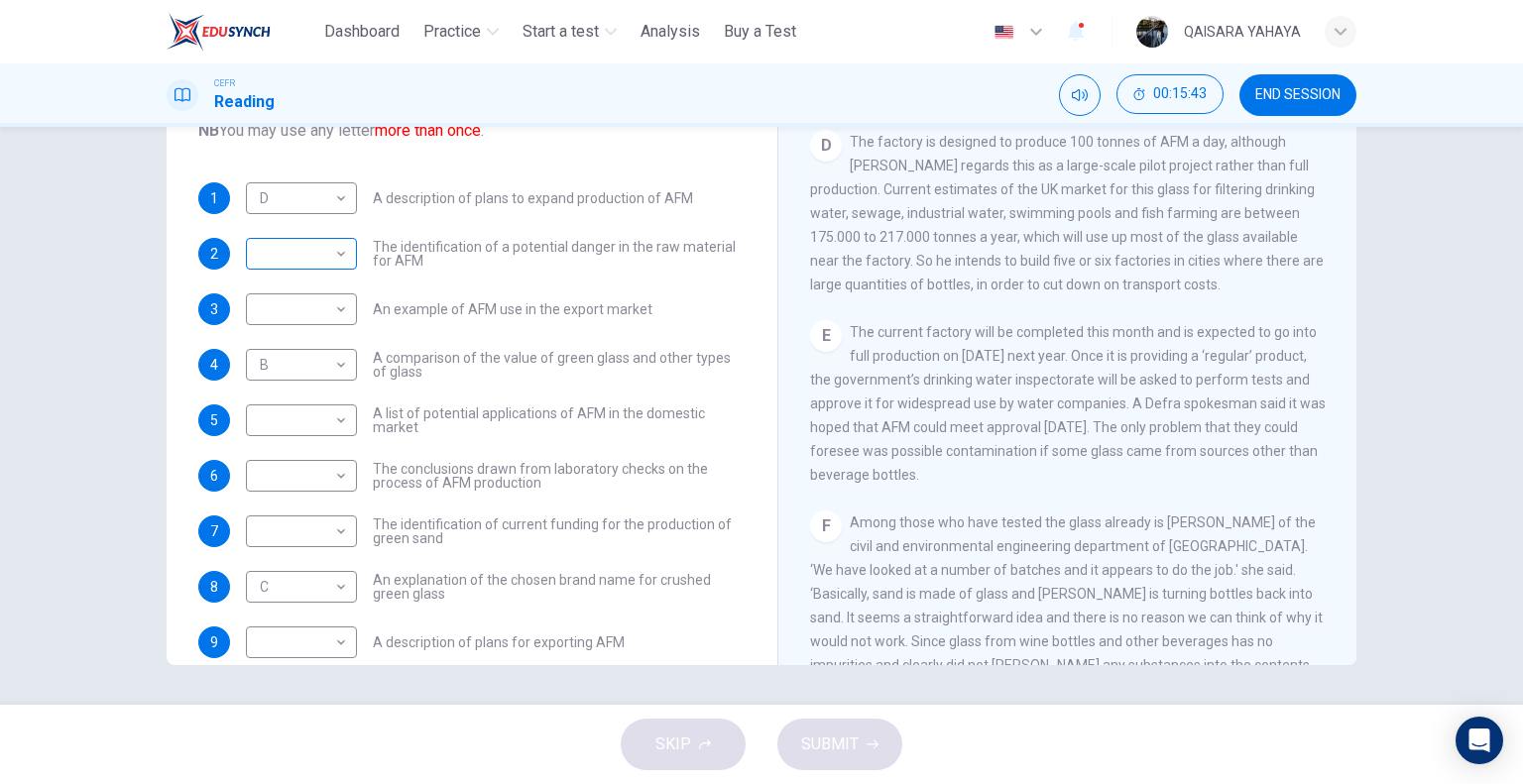 click on "This site uses cookies, as explained in our  Privacy Policy . If you agree to the use of cookies, please click the Accept button and continue to browse our site.   Privacy Policy Accept Dashboard Practice Start a test Analysis Buy a Test English ** ​ QAISARA YAHAYA CEFR Reading 00:15:43 END SESSION Questions 1 - 10 The Reading Passage has 8 paragraphs labelled  A-H . Which paragraph contains the following information?
Write the correct letter  A-H  in the boxes below.
NB  You may use any letter  more than once . 1 D * ​ A description of plans to expand production of AFM 2 ​ ​ The identification of a potential danger in the raw material for AFM 3 ​ ​ An example of AFM use in the export market 4 B * ​ A comparison of the value of green glass and other types of glass 5 ​ ​ A list of potential applications of AFM in the domestic market 6 ​ ​ The conclusions drawn from laboratory checks on the process of AFM production 7 ​ ​ 8 C * ​ 9 ​ ​ A description of plans for exporting AFM" at bounding box center (762, 392) 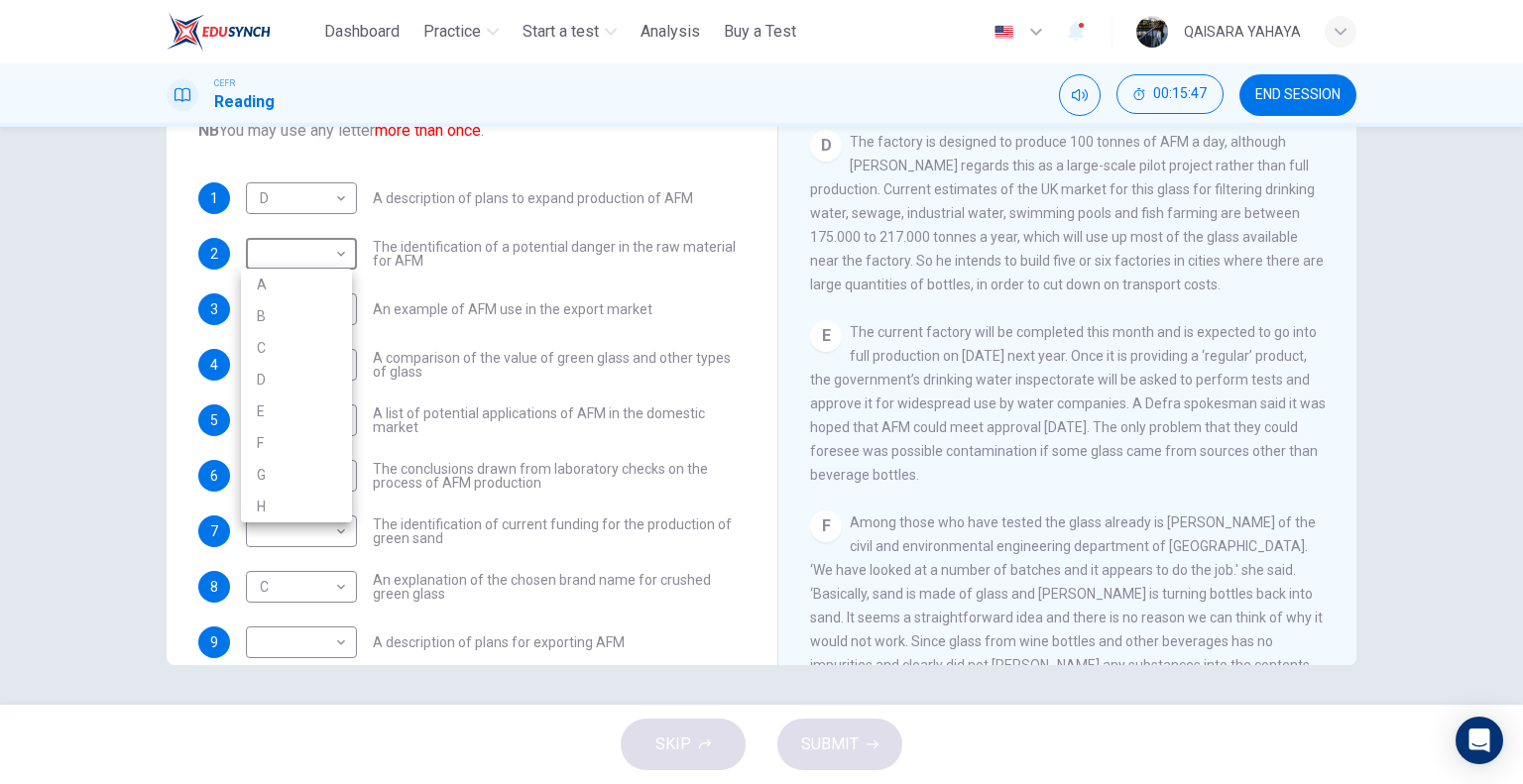 click on "E" at bounding box center (296, 411) 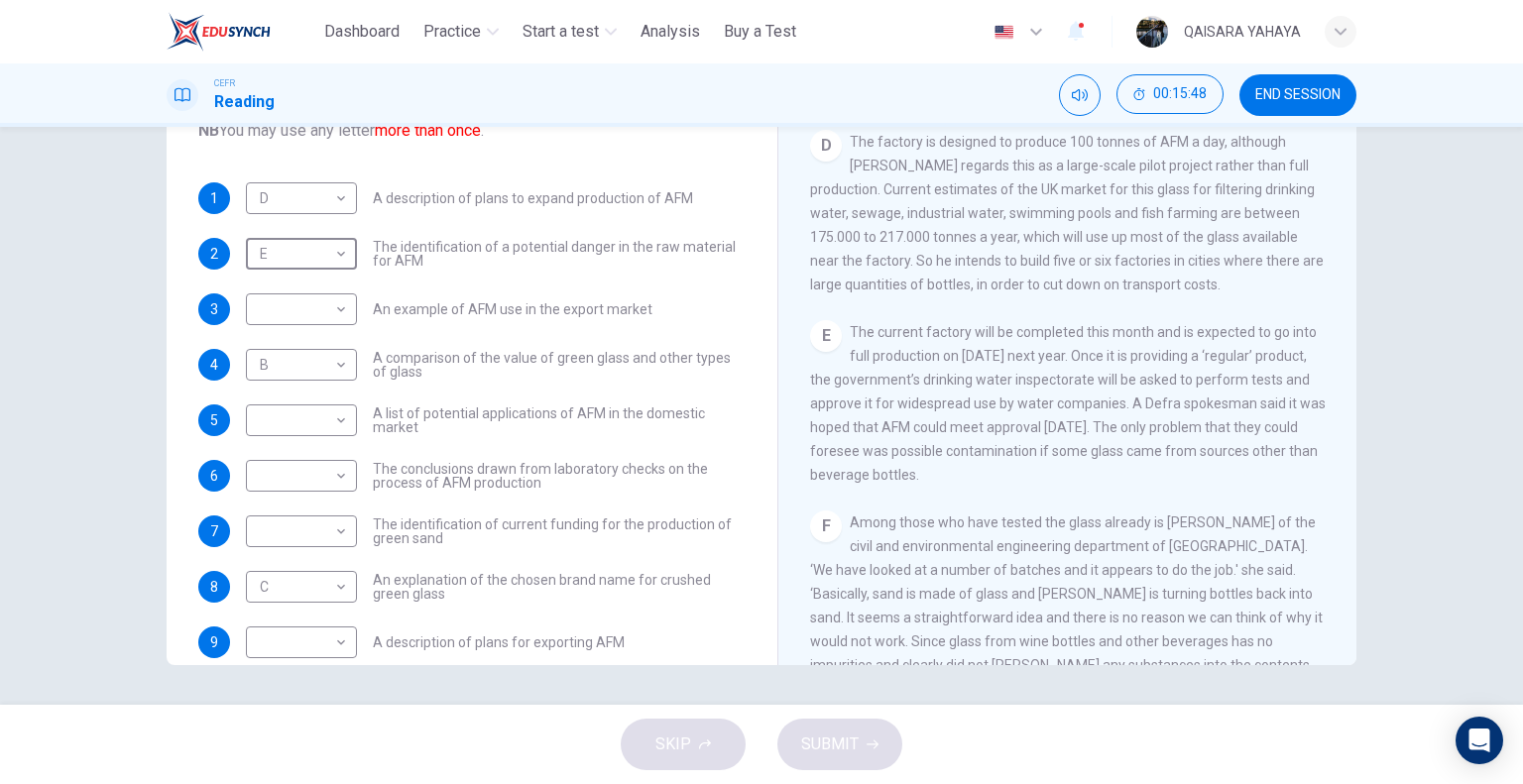 click on "1 D * ​ A description of plans to expand production of AFM 2 E * ​ The identification of a potential danger in the raw material for AFM 3 ​ ​ An example of AFM use in the export market 4 B * ​ A comparison of the value of green glass and other types of glass 5 ​ ​ A list of potential applications of AFM in the domestic market 6 ​ ​ The conclusions drawn from laboratory checks on the process of AFM production 7 ​ ​ The identification of current funding for the production of green sand 8 C * ​ An explanation of the chosen brand name for crushed green glass 9 ​ ​ A description of plans for exporting AFM 10 C * ​ A description of what has to happen before AFM is accepted for general use" at bounding box center [472, 448] 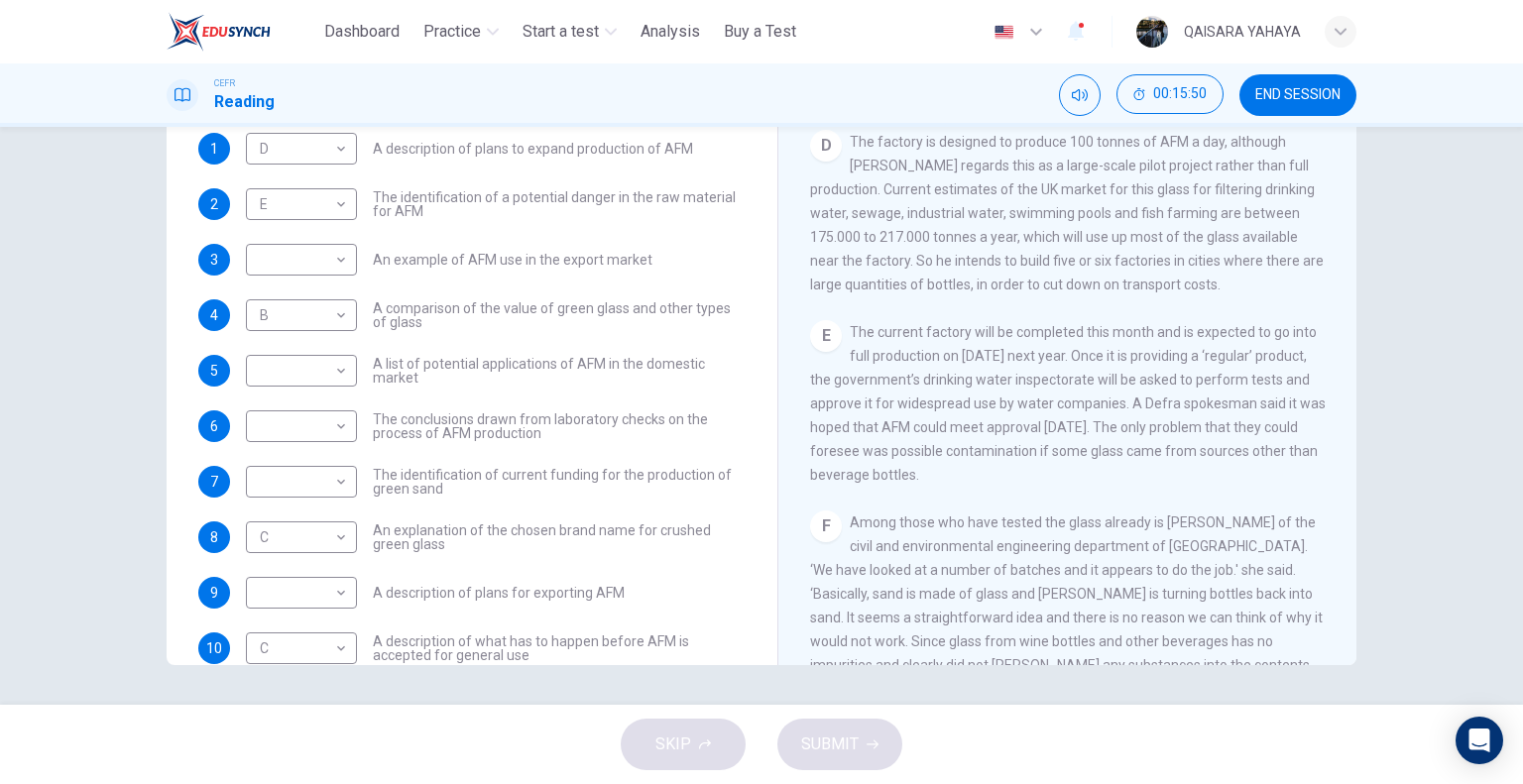 scroll, scrollTop: 122, scrollLeft: 0, axis: vertical 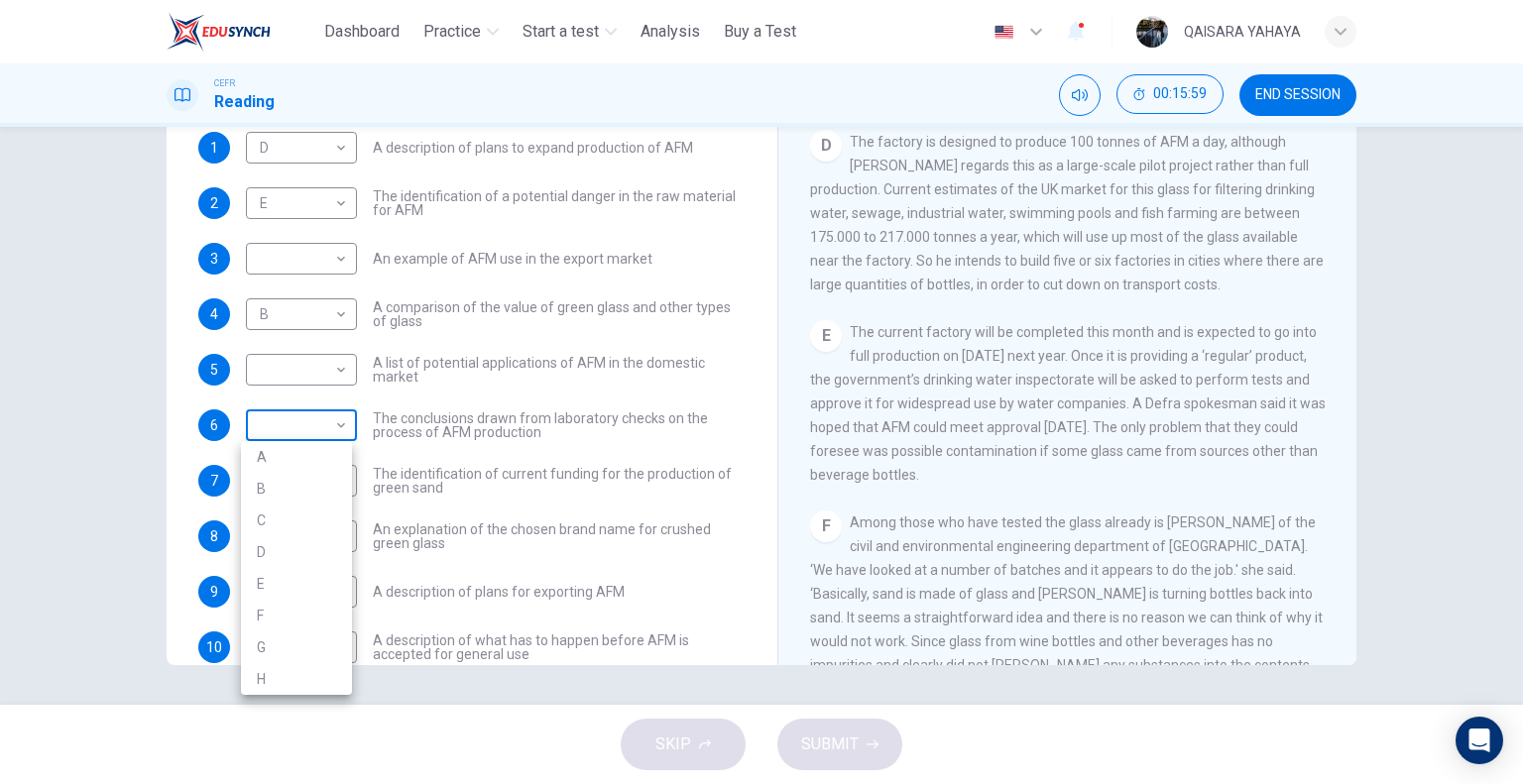 click on "This site uses cookies, as explained in our  Privacy Policy . If you agree to the use of cookies, please click the Accept button and continue to browse our site.   Privacy Policy Accept Dashboard Practice Start a test Analysis Buy a Test English ** ​ QAISARA YAHAYA CEFR Reading 00:15:59 END SESSION Questions 1 - 10 The Reading Passage has 8 paragraphs labelled  A-H . Which paragraph contains the following information?
Write the correct letter  A-H  in the boxes below.
NB  You may use any letter  more than once . 1 D * ​ A description of plans to expand production of AFM 2 E * ​ The identification of a potential danger in the raw material for AFM 3 ​ ​ An example of AFM use in the export market 4 B * ​ A comparison of the value of green glass and other types of glass 5 ​ ​ A list of potential applications of AFM in the domestic market 6 ​ ​ The conclusions drawn from laboratory checks on the process of AFM production 7 ​ ​ 8 C * ​ 9 ​ ​ A description of plans for exporting AFM" at bounding box center [762, 392] 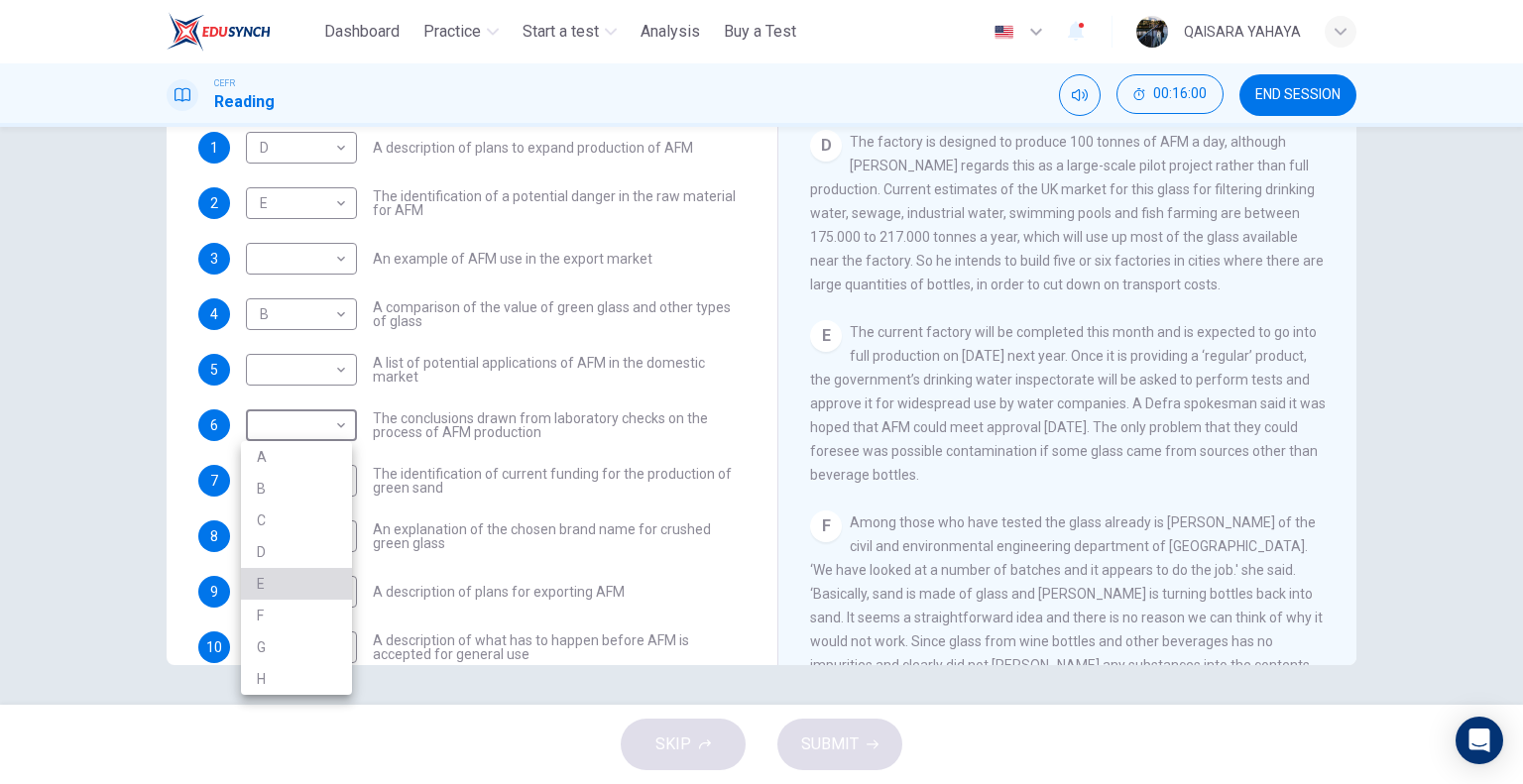 click on "E" at bounding box center (296, 584) 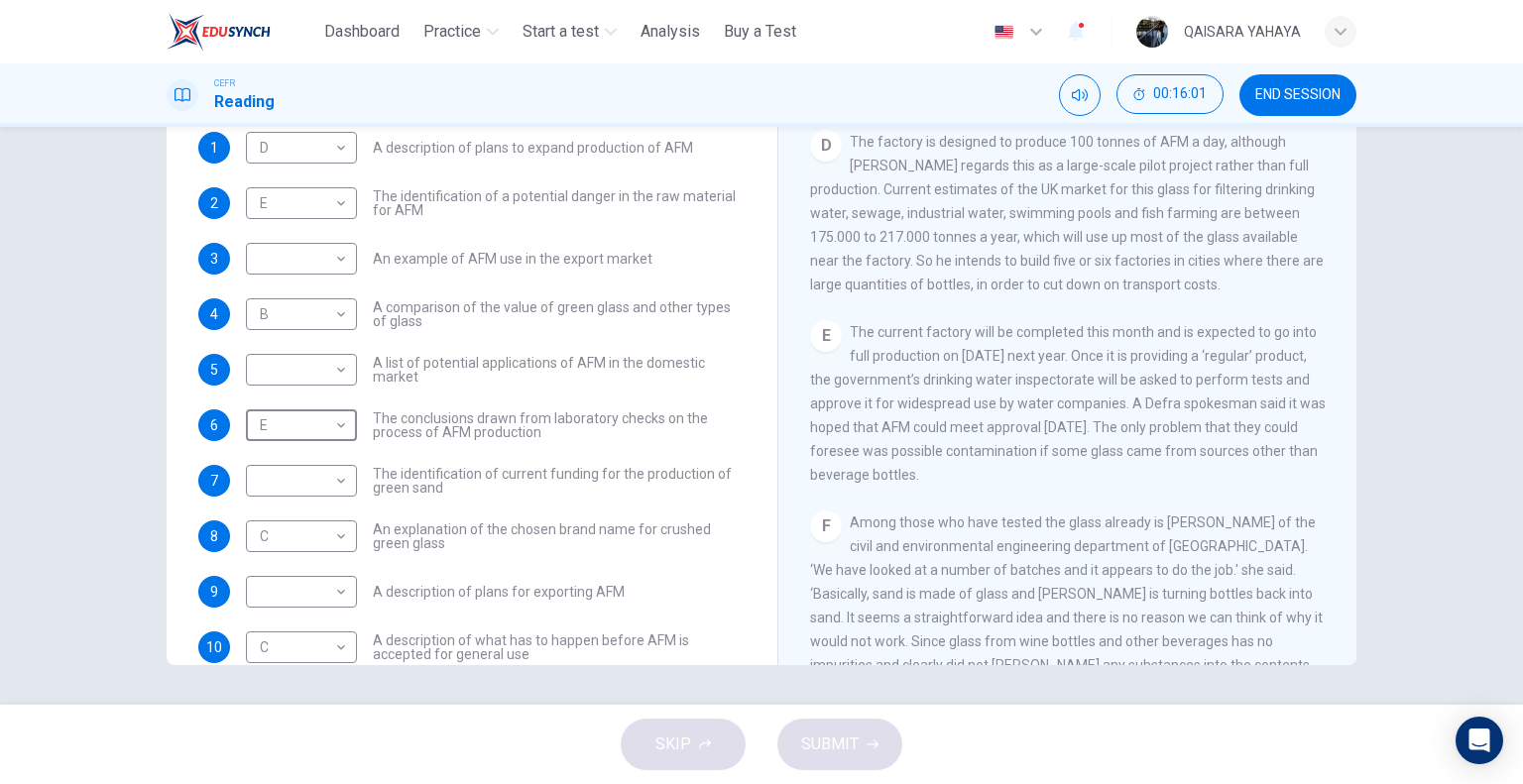 click on "An explanation of the chosen brand name for crushed green glass" at bounding box center (559, 536) 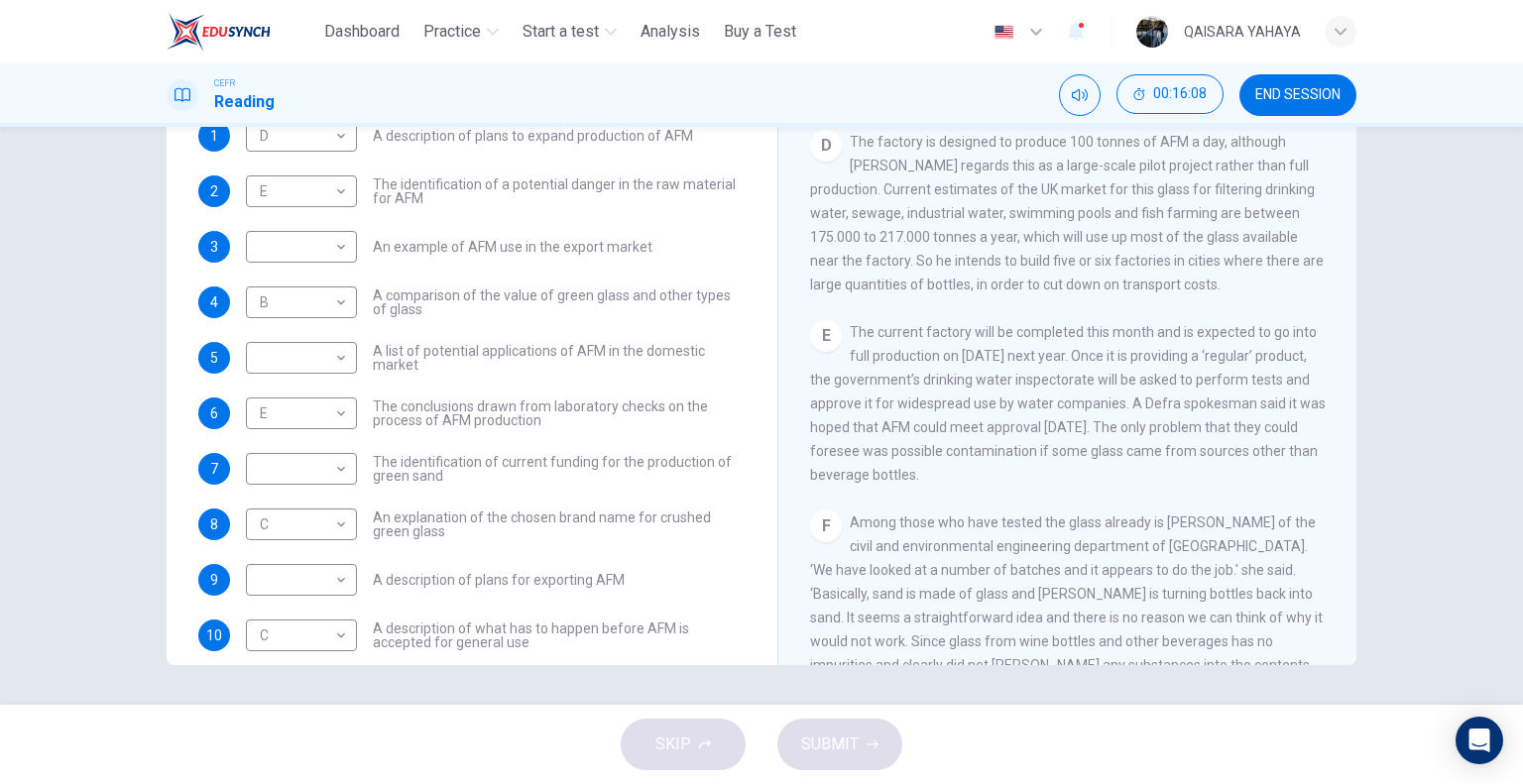 scroll, scrollTop: 151, scrollLeft: 0, axis: vertical 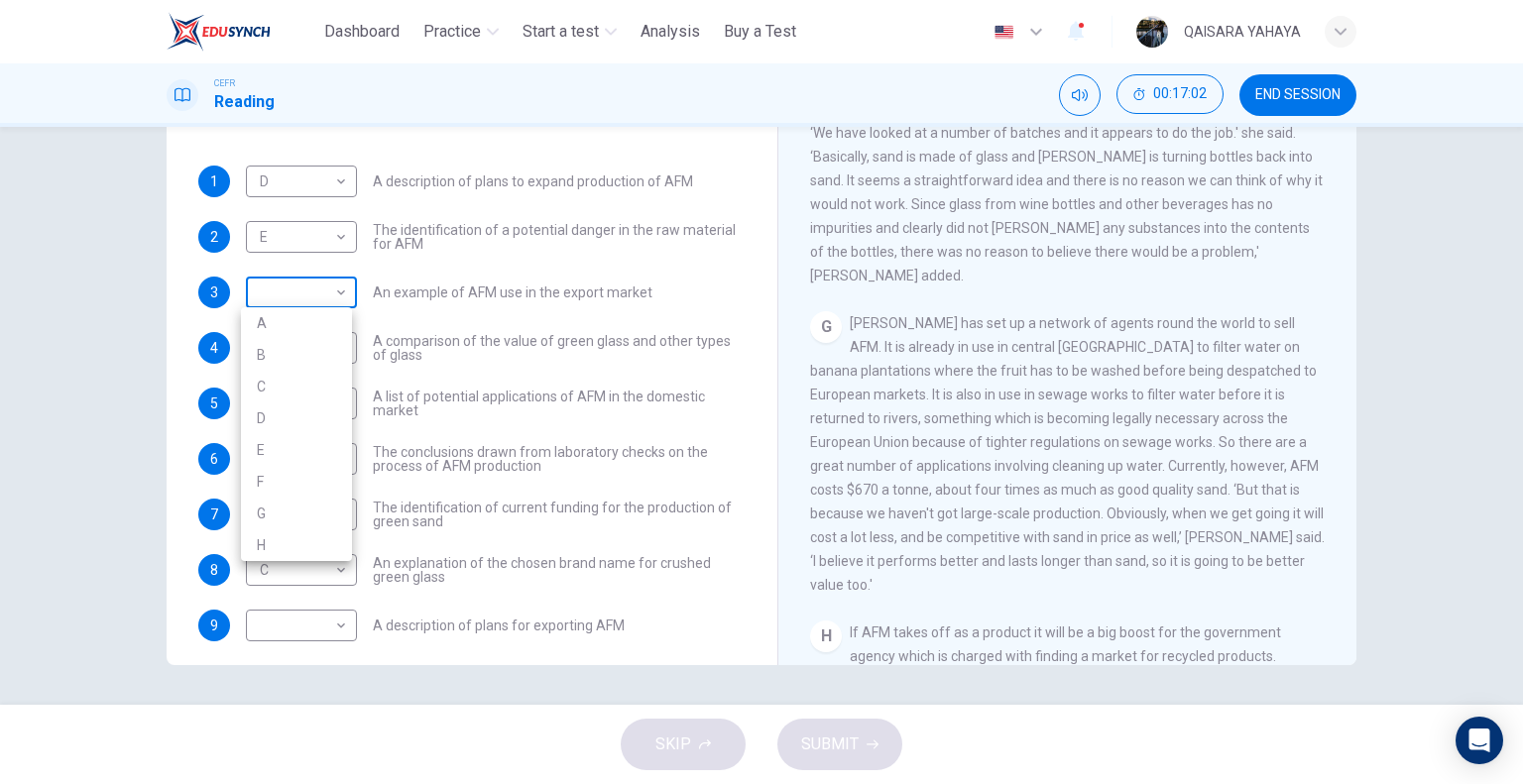 click on "This site uses cookies, as explained in our  Privacy Policy . If you agree to the use of cookies, please click the Accept button and continue to browse our site.   Privacy Policy Accept Dashboard Practice Start a test Analysis Buy a Test English ** ​ QAISARA YAHAYA CEFR Reading 00:17:02 END SESSION Questions 1 - 10 The Reading Passage has 8 paragraphs labelled  A-H . Which paragraph contains the following information?
Write the correct letter  A-H  in the boxes below.
NB  You may use any letter  more than once . 1 D * ​ A description of plans to expand production of AFM 2 E * ​ The identification of a potential danger in the raw material for AFM 3 ​ ​ An example of AFM use in the export market 4 B * ​ A comparison of the value of green glass and other types of glass 5 ​ ​ A list of potential applications of AFM in the domestic market 6 E * ​ The conclusions drawn from laboratory checks on the process of AFM production 7 ​ ​ 8 C * ​ 9 ​ ​ A description of plans for exporting AFM" at bounding box center [762, 392] 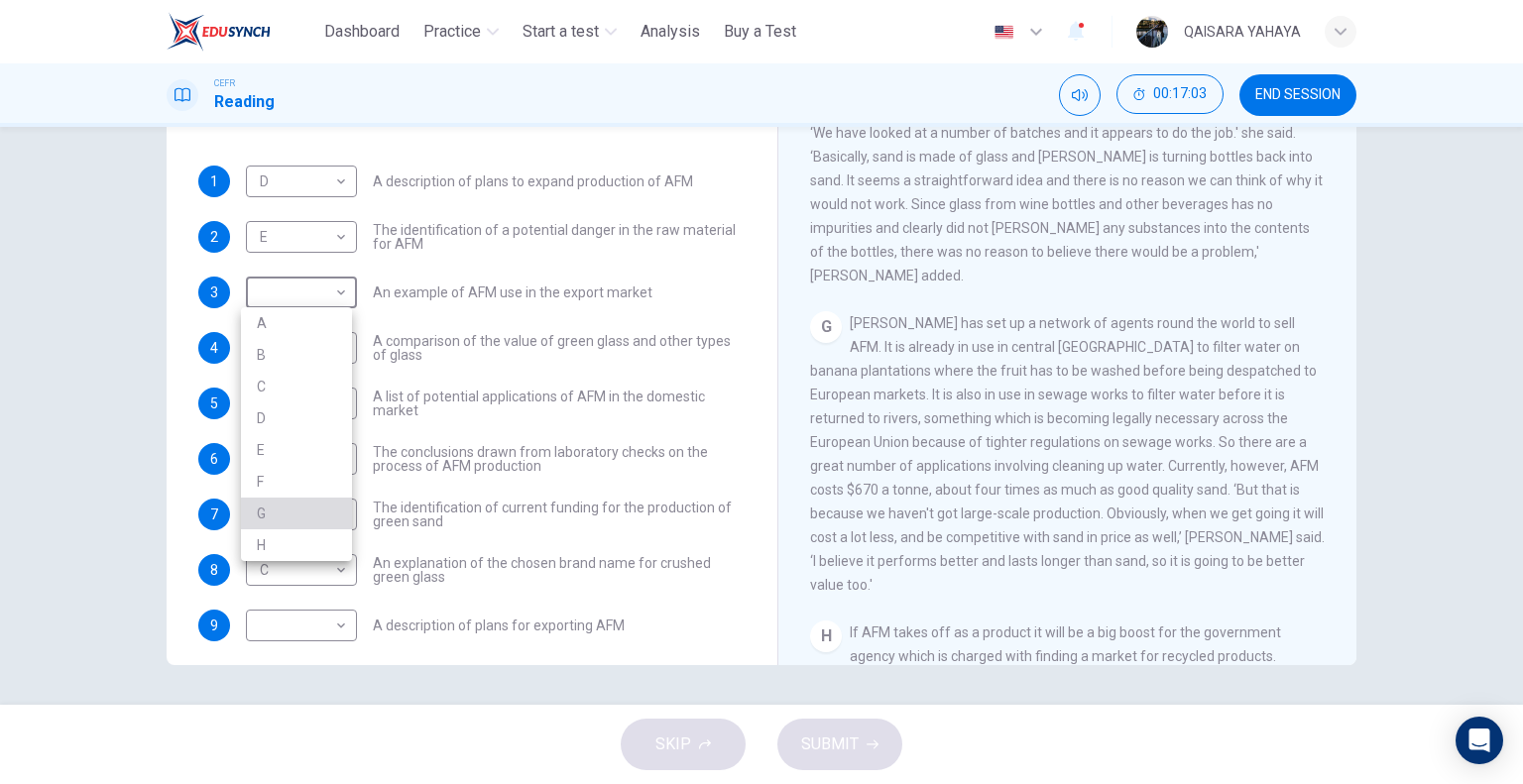 click on "G" at bounding box center [296, 513] 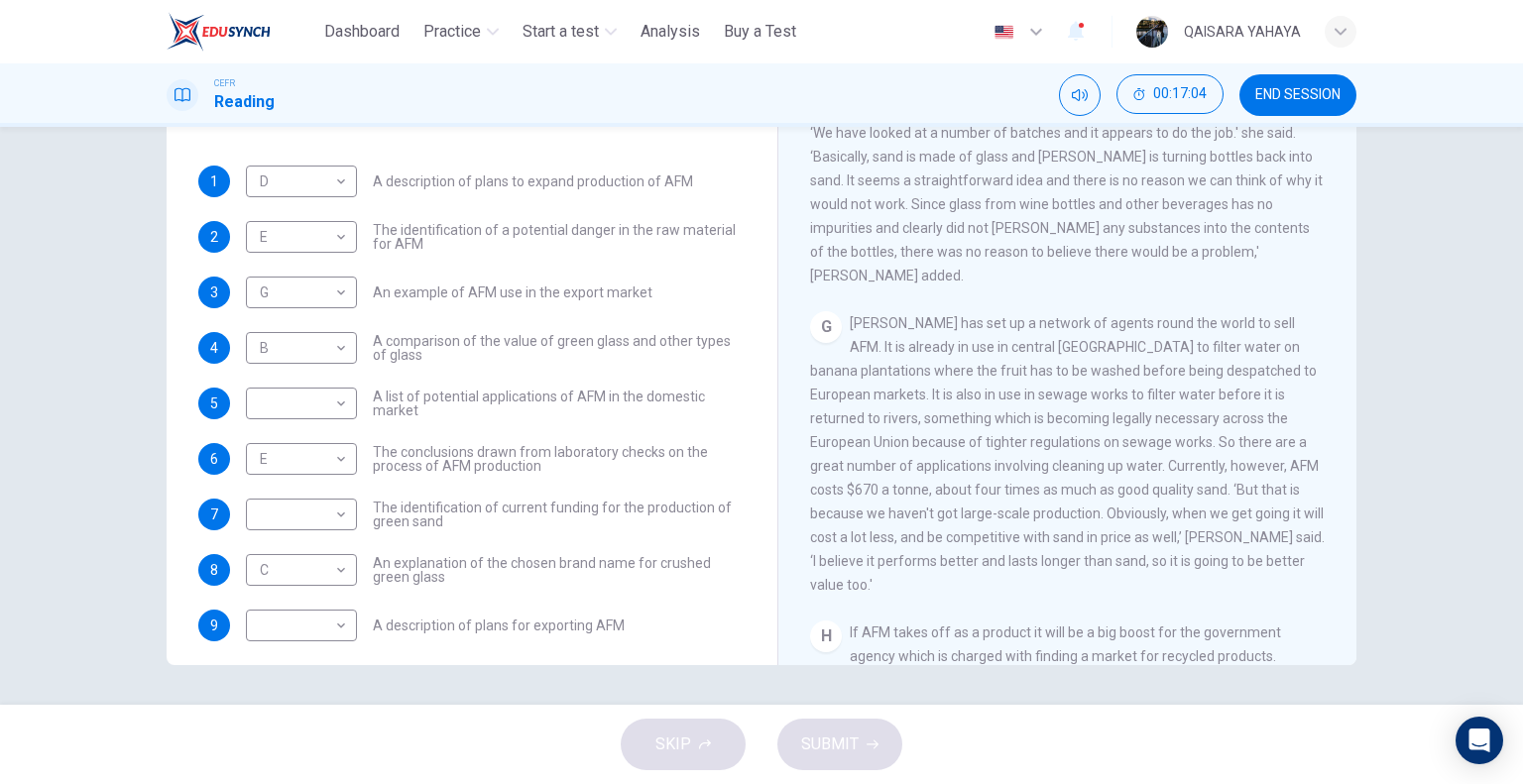 click on "The conclusions drawn from laboratory checks on the process of AFM production" at bounding box center [559, 459] 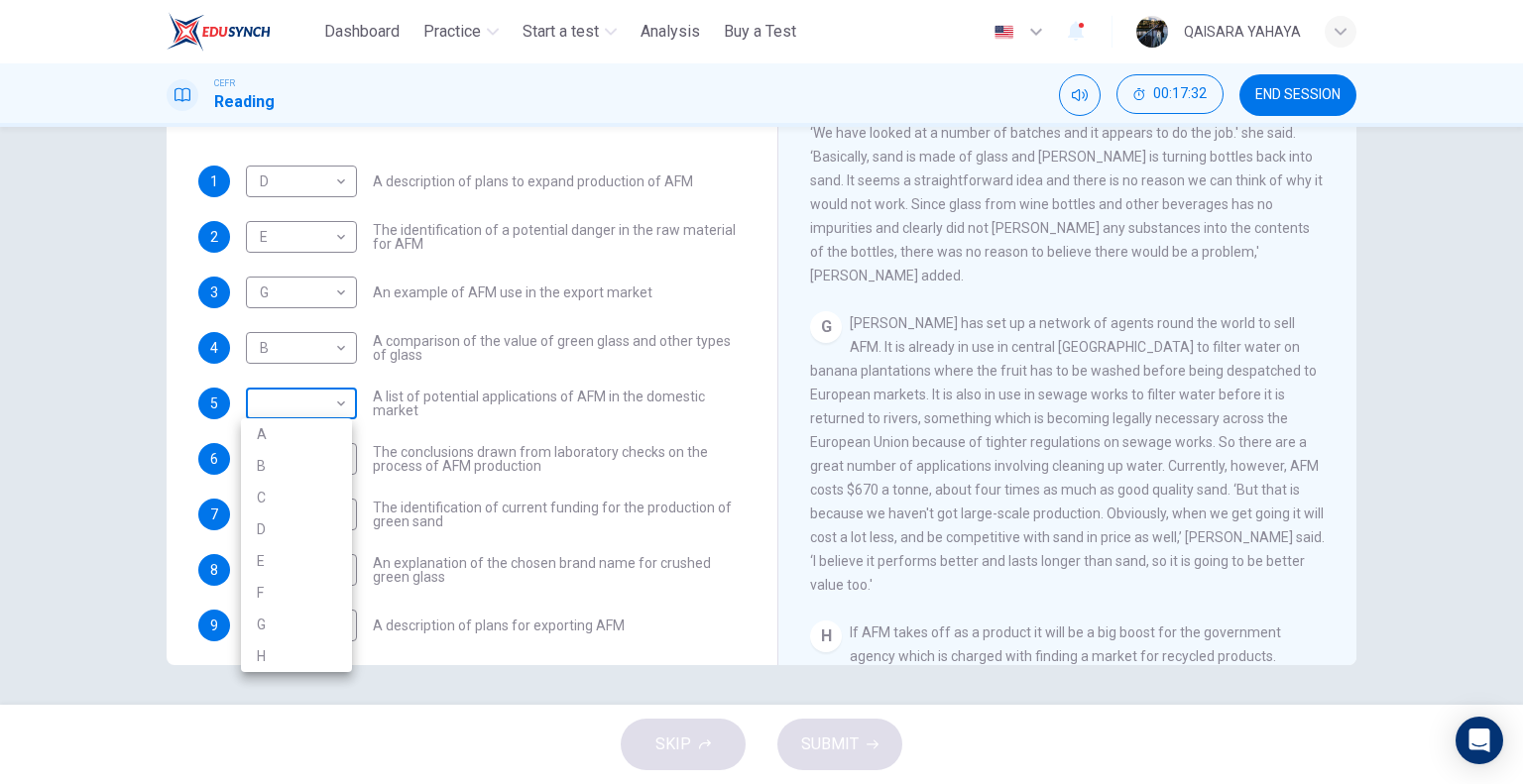 click on "This site uses cookies, as explained in our  Privacy Policy . If you agree to the use of cookies, please click the Accept button and continue to browse our site.   Privacy Policy Accept Dashboard Practice Start a test Analysis Buy a Test English ** ​ QAISARA YAHAYA CEFR Reading 00:17:32 END SESSION Questions 1 - 10 The Reading Passage has 8 paragraphs labelled  A-H . Which paragraph contains the following information?
Write the correct letter  A-H  in the boxes below.
NB  You may use any letter  more than once . 1 D * ​ A description of plans to expand production of AFM 2 E * ​ The identification of a potential danger in the raw material for AFM 3 G * ​ An example of AFM use in the export market 4 B * ​ A comparison of the value of green glass and other types of glass 5 ​ ​ A list of potential applications of AFM in the domestic market 6 E * ​ The conclusions drawn from laboratory checks on the process of AFM production 7 ​ ​ 8 C * ​ 9 ​ ​ A description of plans for exporting AFM" at bounding box center [762, 392] 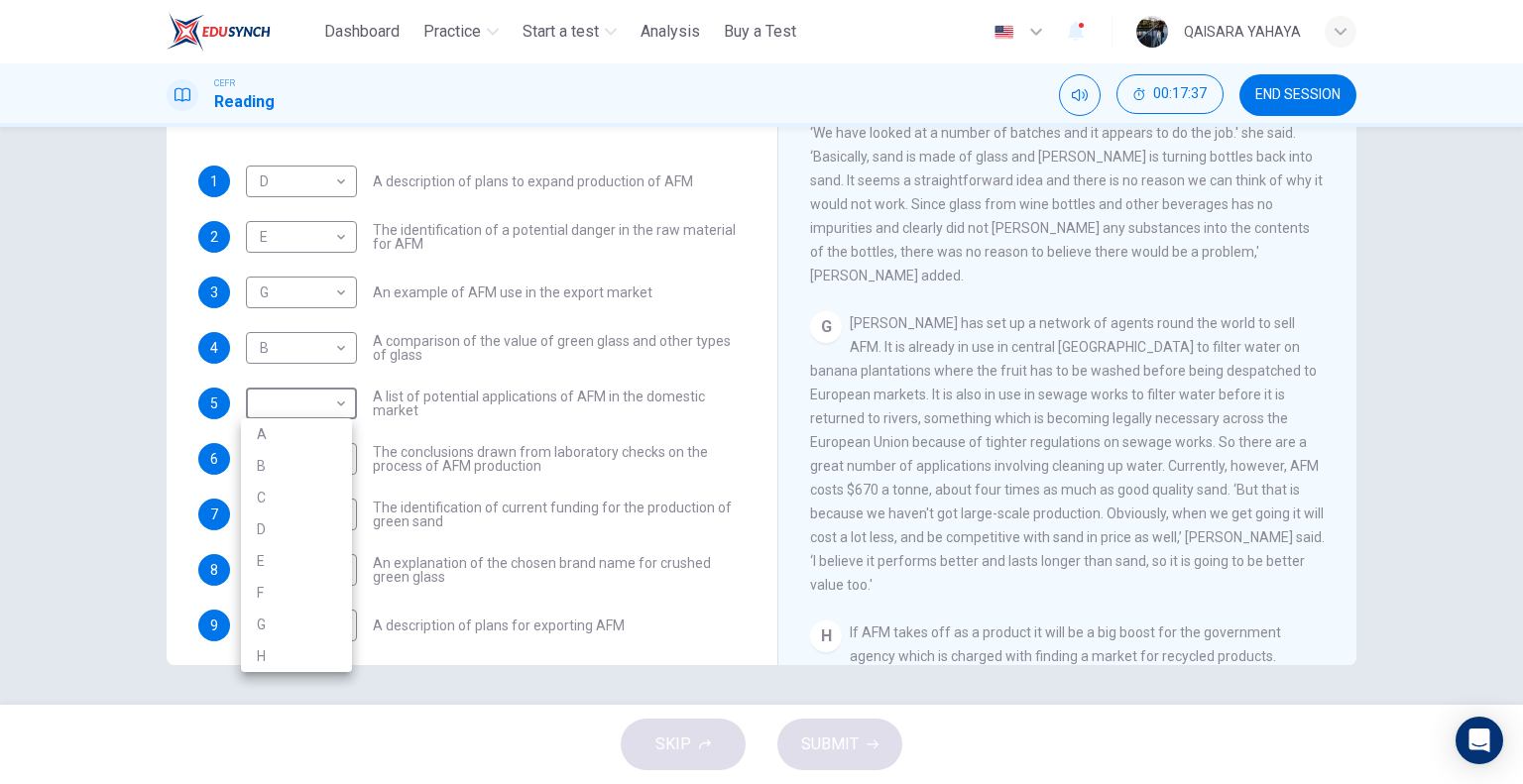 click at bounding box center (762, 392) 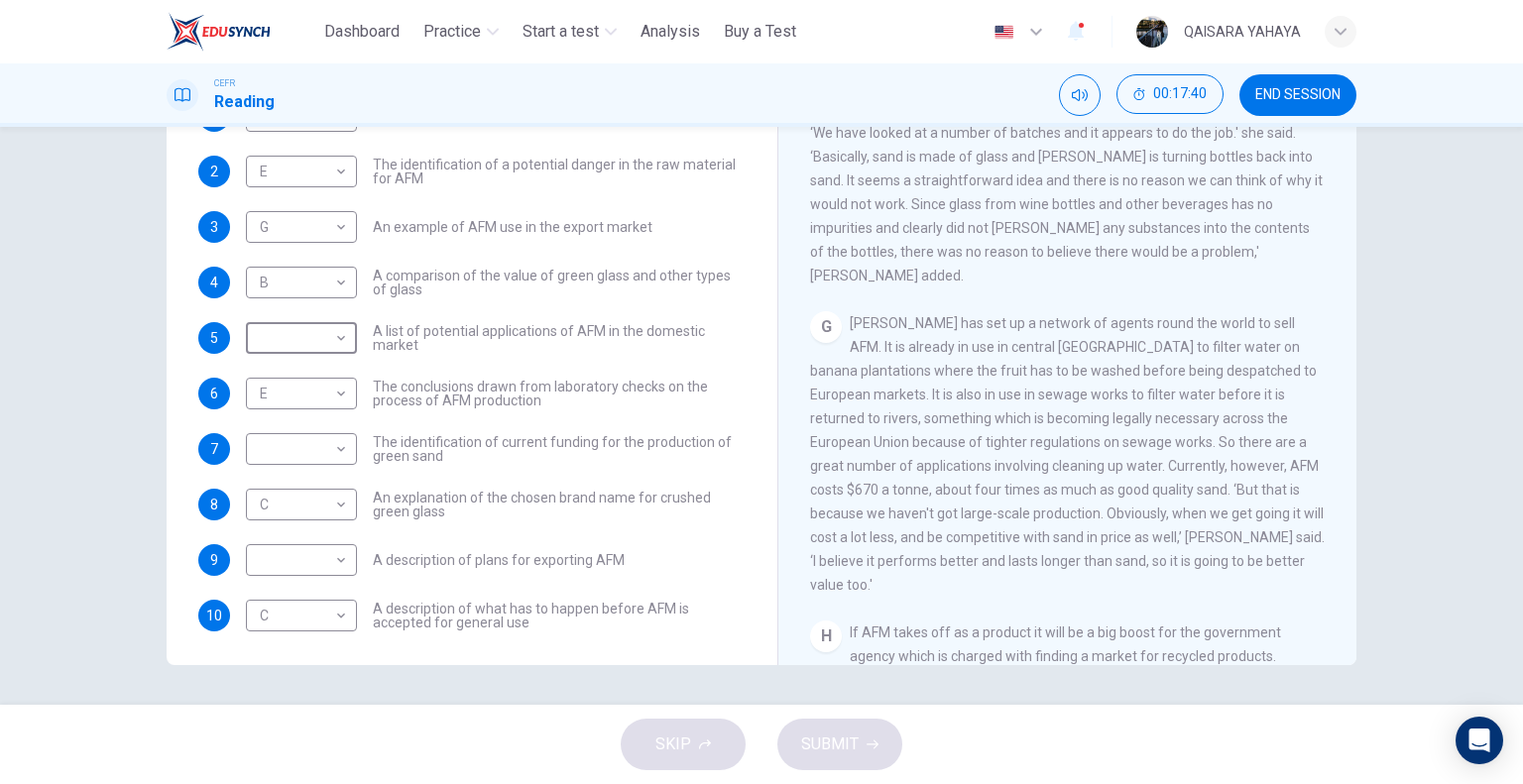 scroll, scrollTop: 159, scrollLeft: 0, axis: vertical 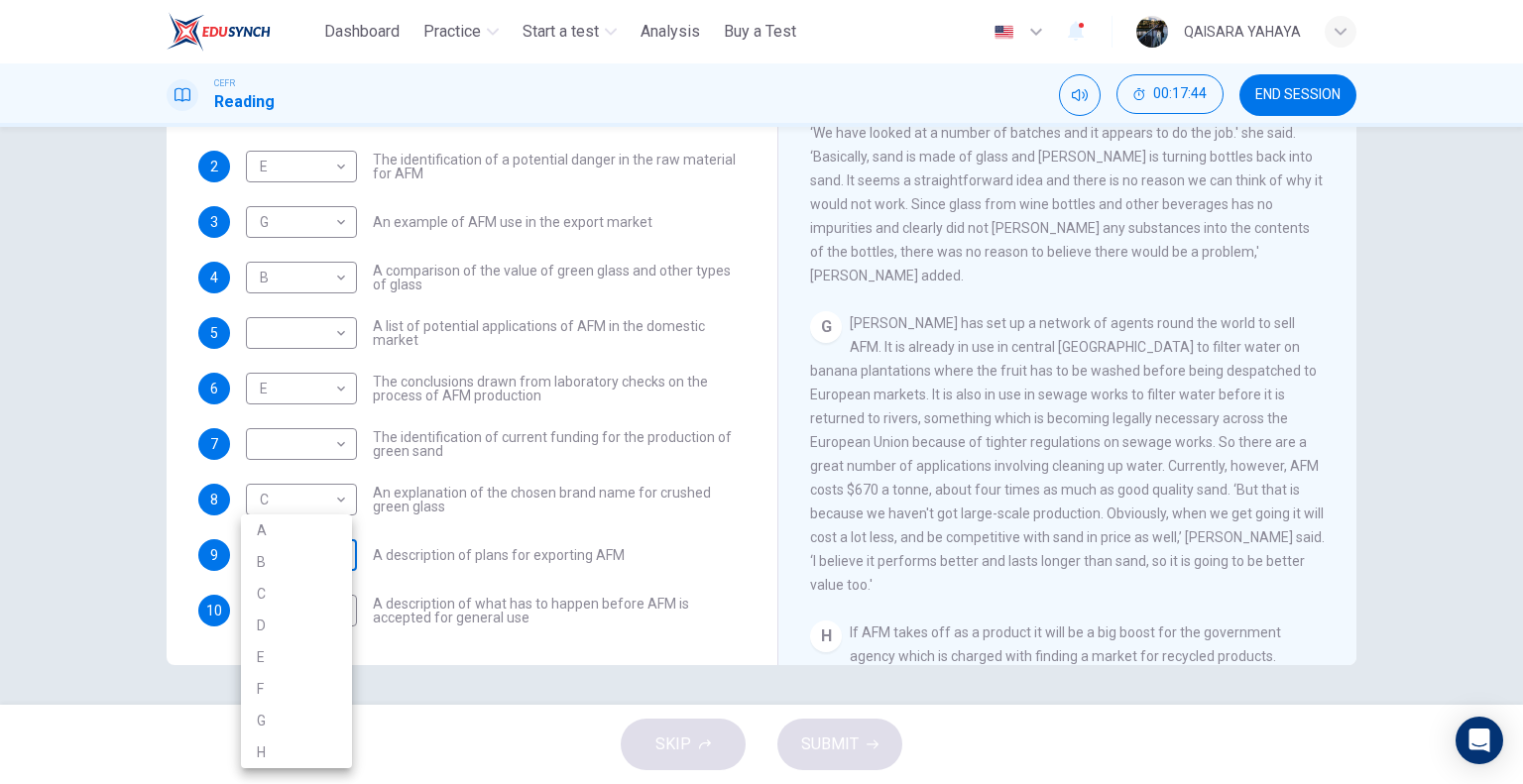 click on "This site uses cookies, as explained in our  Privacy Policy . If you agree to the use of cookies, please click the Accept button and continue to browse our site.   Privacy Policy Accept Dashboard Practice Start a test Analysis Buy a Test English ** ​ QAISARA YAHAYA CEFR Reading 00:17:44 END SESSION Questions 1 - 10 The Reading Passage has 8 paragraphs labelled  A-H . Which paragraph contains the following information?
Write the correct letter  A-H  in the boxes below.
NB  You may use any letter  more than once . 1 D * ​ A description of plans to expand production of AFM 2 E * ​ The identification of a potential danger in the raw material for AFM 3 G * ​ An example of AFM use in the export market 4 B * ​ A comparison of the value of green glass and other types of glass 5 ​ ​ A list of potential applications of AFM in the domestic market 6 E * ​ The conclusions drawn from laboratory checks on the process of AFM production 7 ​ ​ 8 C * ​ 9 ​ ​ A description of plans for exporting AFM" at bounding box center [762, 392] 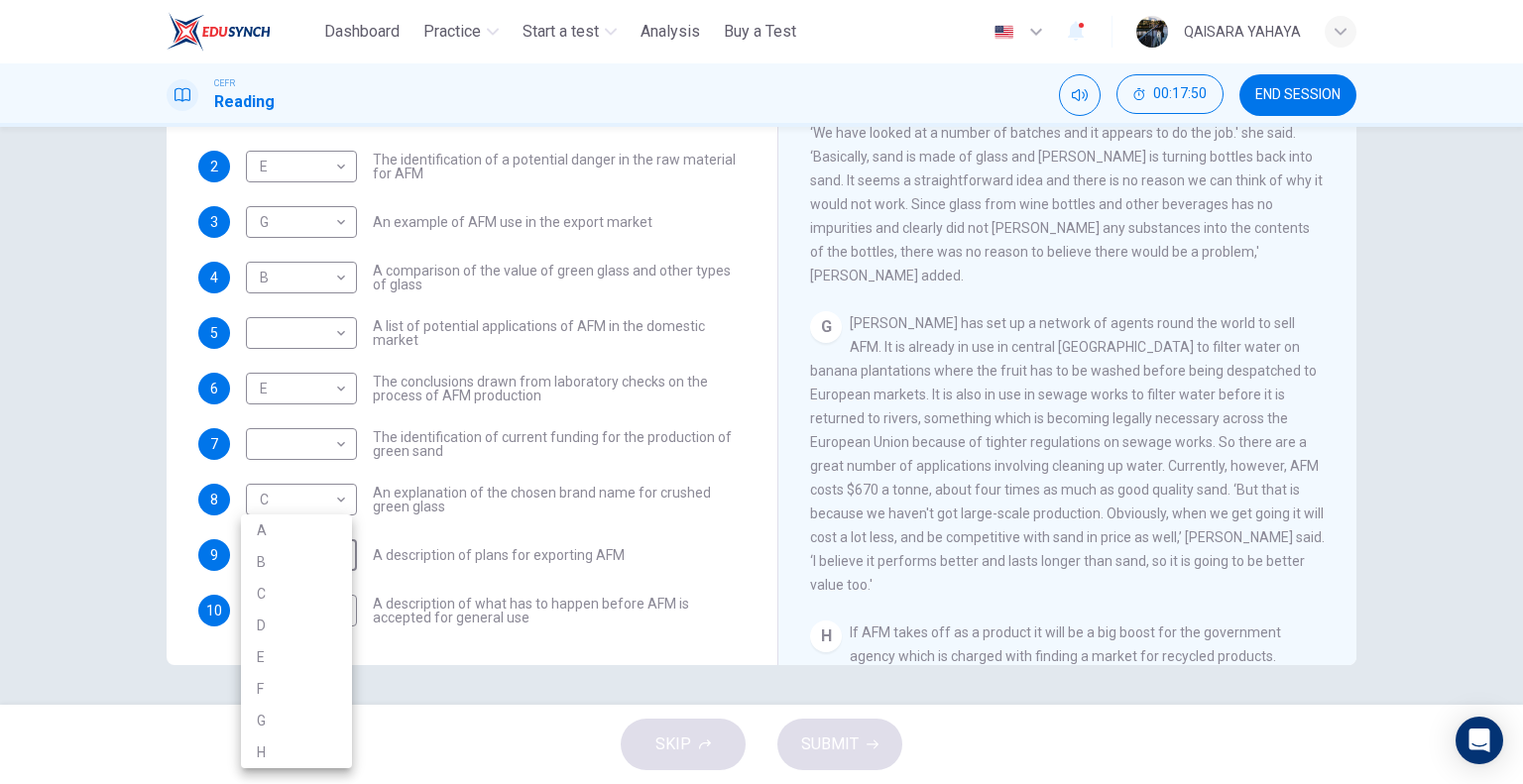 click on "G" at bounding box center [296, 721] 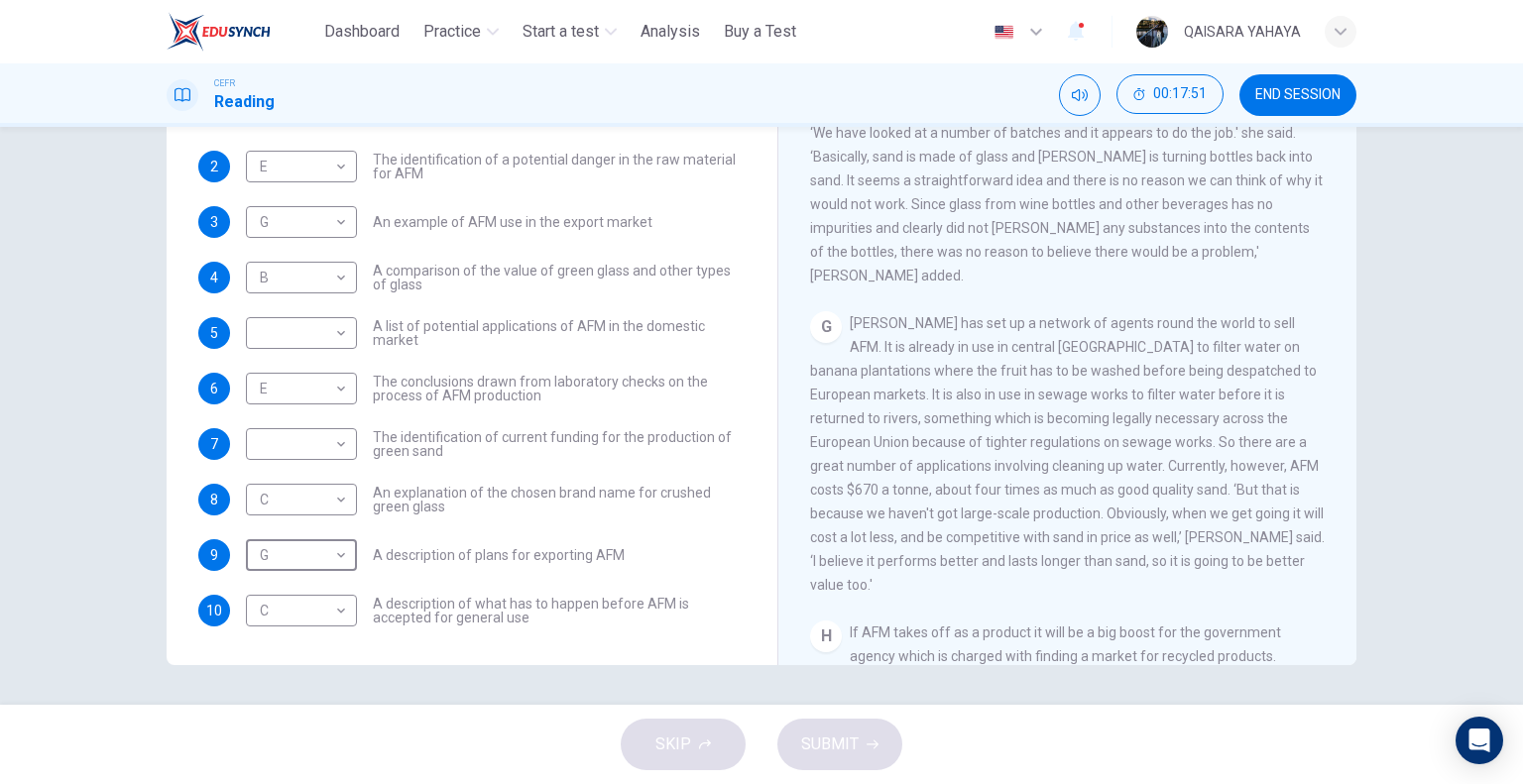click on "1 D * ​ A description of plans to expand production of AFM 2 E * ​ The identification of a potential danger in the raw material for AFM 3 G * ​ An example of AFM use in the export market 4 B * ​ A comparison of the value of green glass and other types of glass 5 ​ ​ A list of potential applications of AFM in the domestic market 6 E * ​ The conclusions drawn from laboratory checks on the process of AFM production 7 ​ ​ The identification of current funding for the production of green sand 8 C * ​ An explanation of the chosen brand name for crushed green glass 9 G * ​ A description of plans for exporting AFM 10 C * ​ A description of what has to happen before AFM is accepted for general use" at bounding box center (472, 361) 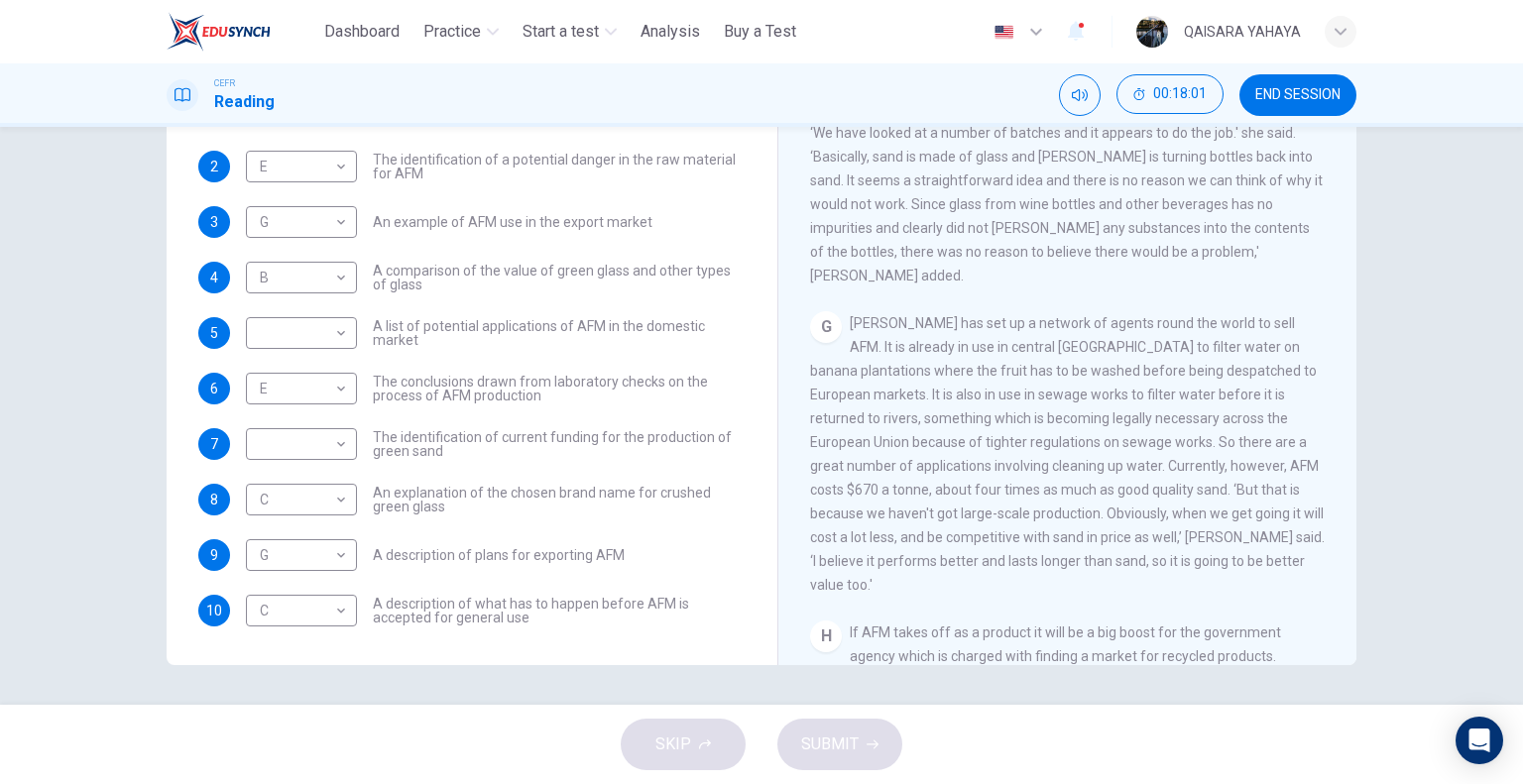 scroll, scrollTop: 1652, scrollLeft: 0, axis: vertical 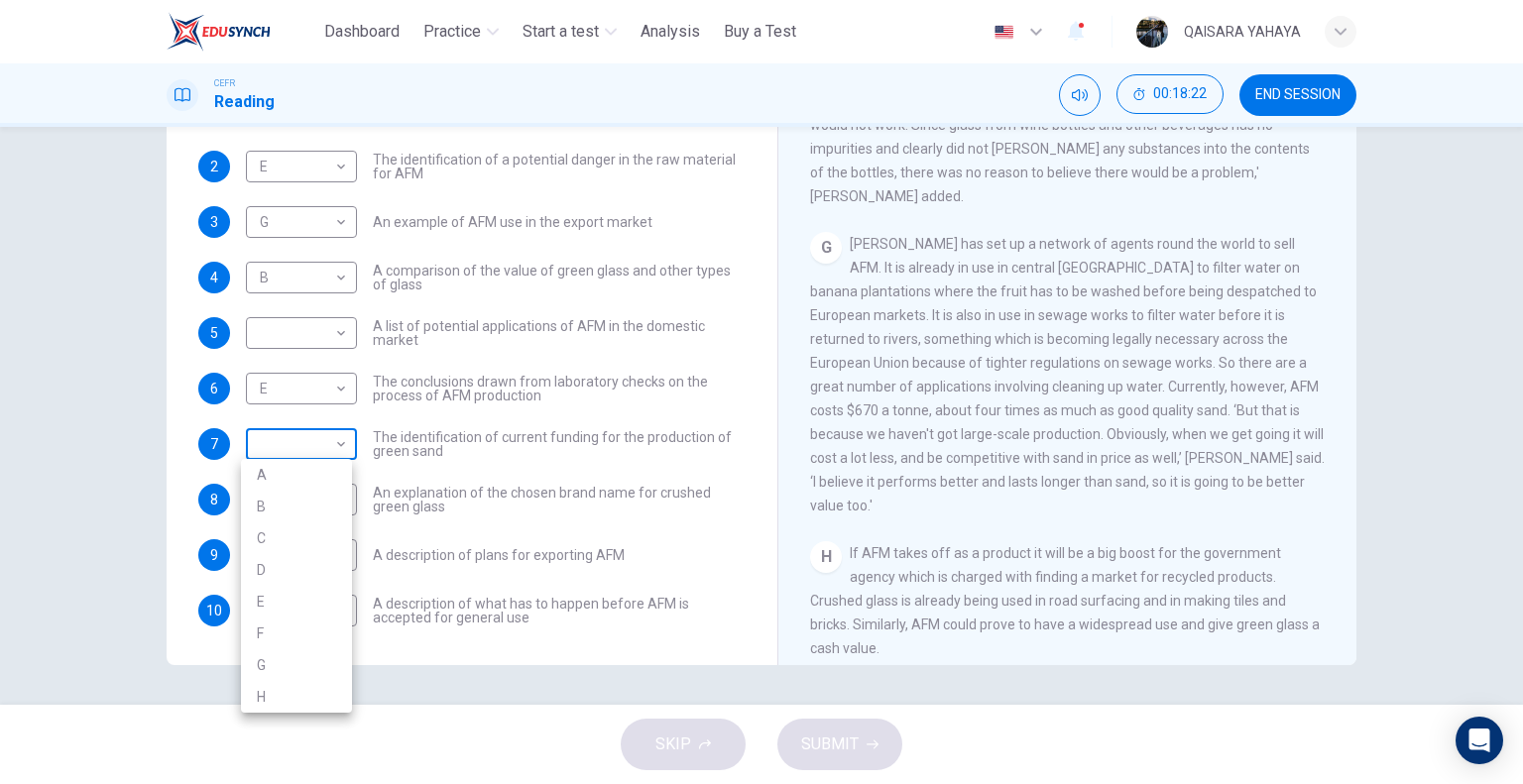 click on "This site uses cookies, as explained in our  Privacy Policy . If you agree to the use of cookies, please click the Accept button and continue to browse our site.   Privacy Policy Accept Dashboard Practice Start a test Analysis Buy a Test English ** ​ QAISARA YAHAYA CEFR Reading 00:18:22 END SESSION Questions 1 - 10 The Reading Passage has 8 paragraphs labelled  A-H . Which paragraph contains the following information?
Write the correct letter  A-H  in the boxes below.
NB  You may use any letter  more than once . 1 D * ​ A description of plans to expand production of AFM 2 E * ​ The identification of a potential danger in the raw material for AFM 3 G * ​ An example of AFM use in the export market 4 B * ​ A comparison of the value of green glass and other types of glass 5 ​ ​ A list of potential applications of AFM in the domestic market 6 E * ​ The conclusions drawn from laboratory checks on the process of AFM production 7 ​ ​ 8 C * ​ 9 G * ​ A description of plans for exporting AFM" at bounding box center (762, 392) 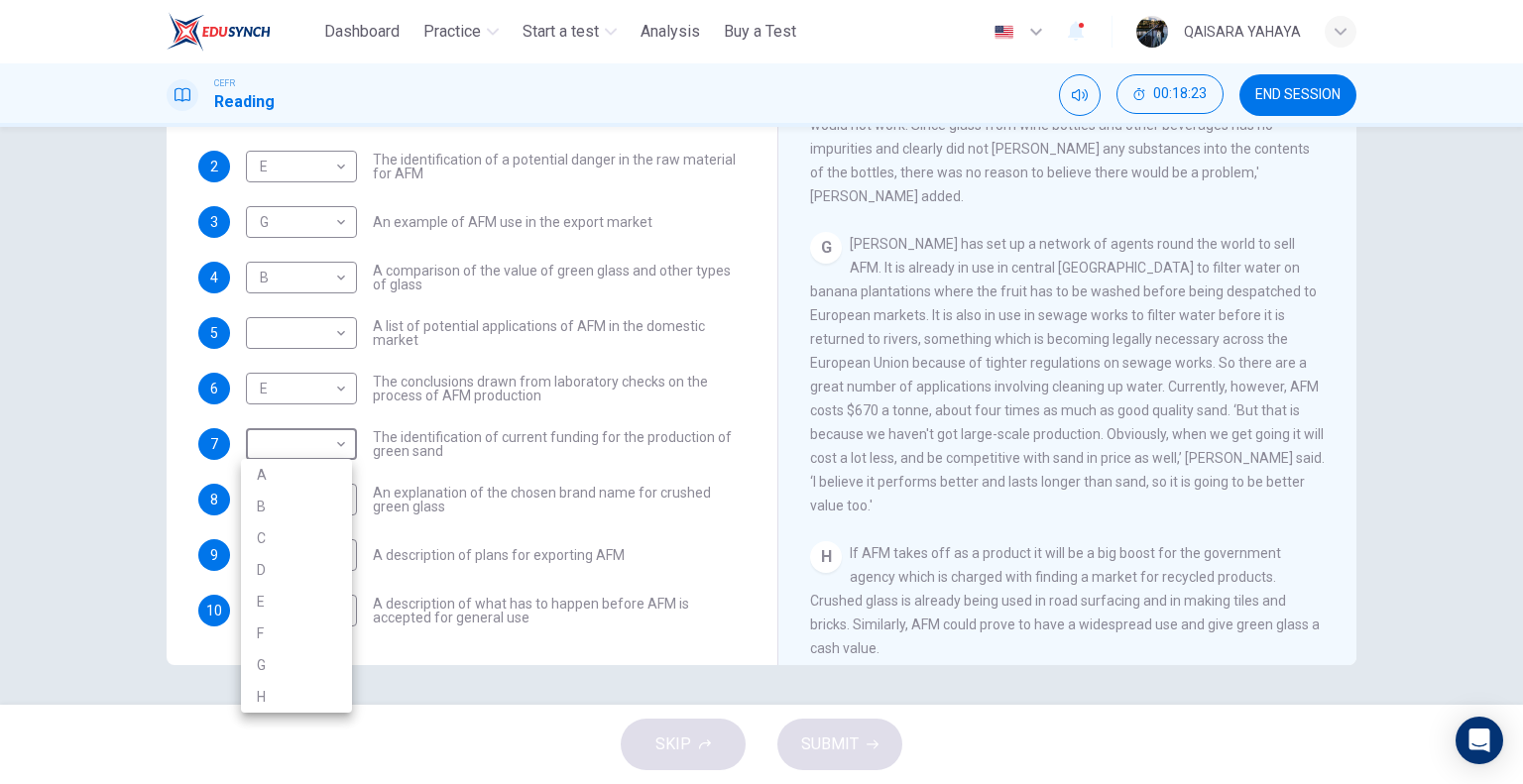 click at bounding box center (762, 392) 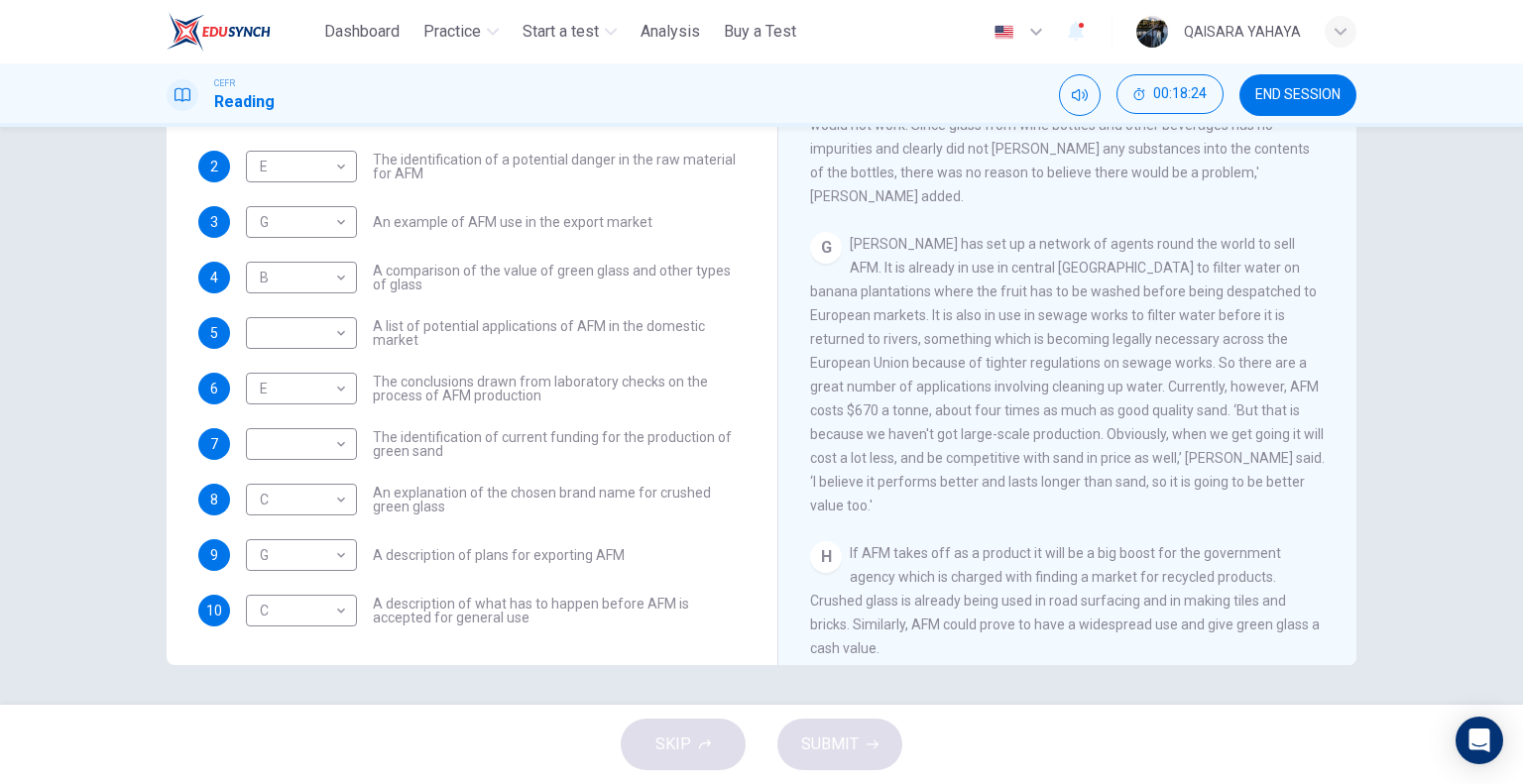 click on "Mr. Dryden has set up a network of agents round the world to sell AFM. It is already in use in central America to filter water on banana plantations where the fruit has to be washed before being despatched to European markets. It is also in use in sewage works to filter water before it is returned to rivers, something which is becoming legally necessary across the European Union because of tighter regulations on sewage works. So there are a great number of applications involving cleaning up water. Currently, however, AFM costs $670 a tonne, about four times as much as good quality sand. ‘But that is because we haven't got large-scale production. Obviously, when we get going it will cost a lot less, and be competitive with sand in price as well,’ Mr. Dryden said. ‘I believe it performs better and lasts longer than sand, so it is going to be better value too.'" at bounding box center [1067, 375] 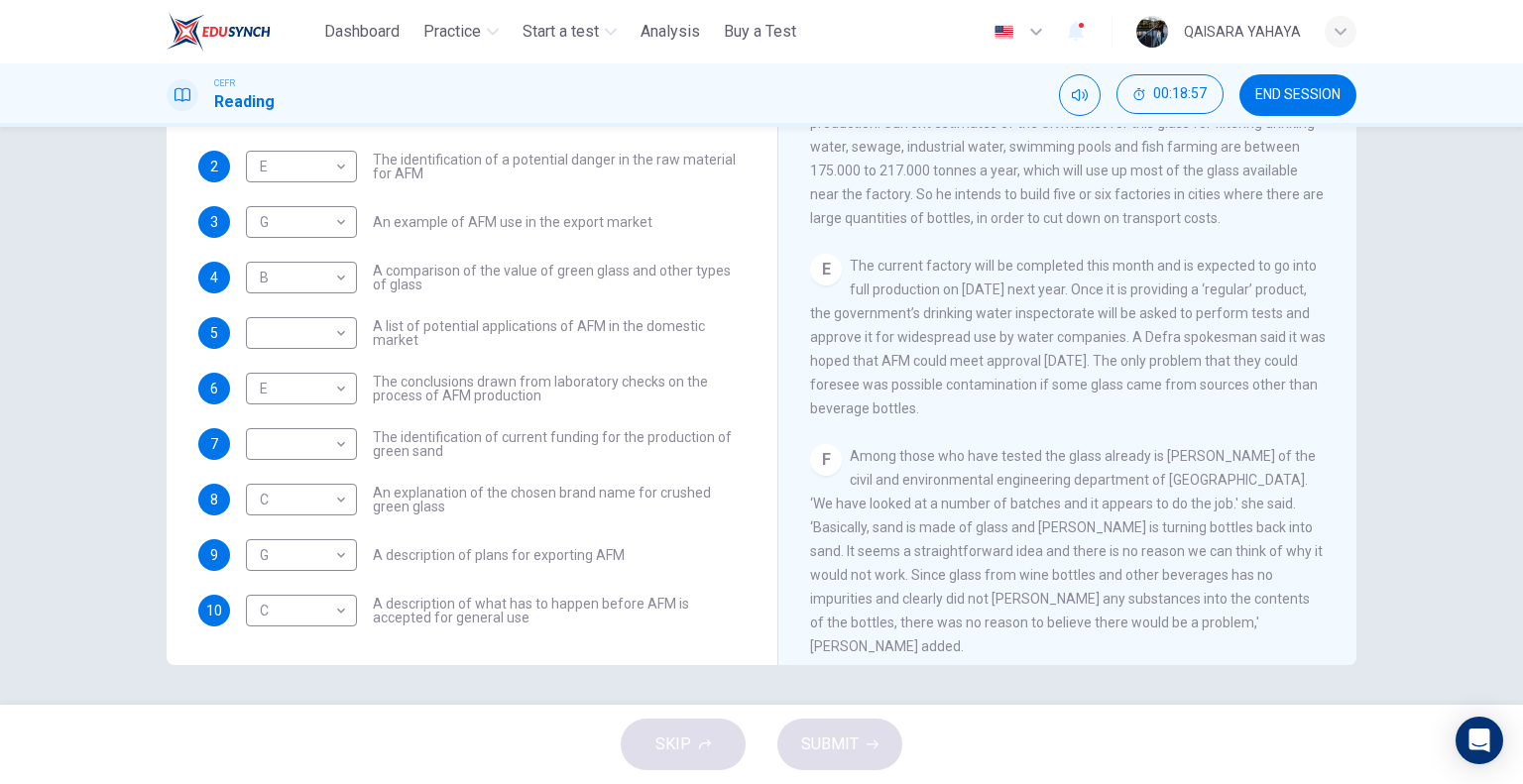 scroll, scrollTop: 1652, scrollLeft: 0, axis: vertical 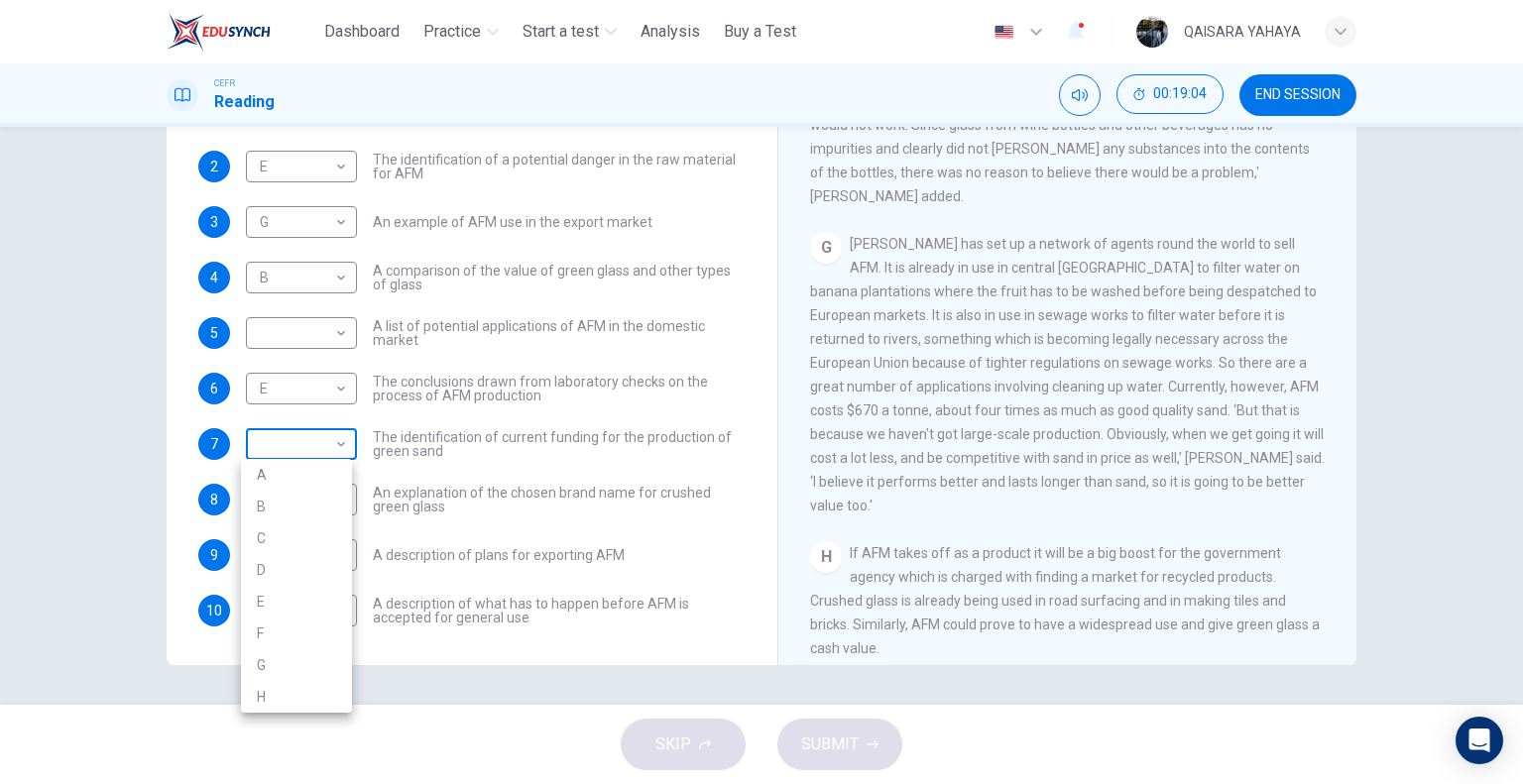 click on "This site uses cookies, as explained in our  Privacy Policy . If you agree to the use of cookies, please click the Accept button and continue to browse our site.   Privacy Policy Accept Dashboard Practice Start a test Analysis Buy a Test English ** ​ QAISARA YAHAYA CEFR Reading 00:19:04 END SESSION Questions 1 - 10 The Reading Passage has 8 paragraphs labelled  A-H . Which paragraph contains the following information?
Write the correct letter  A-H  in the boxes below.
NB  You may use any letter  more than once . 1 D * ​ A description of plans to expand production of AFM 2 E * ​ The identification of a potential danger in the raw material for AFM 3 G * ​ An example of AFM use in the export market 4 B * ​ A comparison of the value of green glass and other types of glass 5 ​ ​ A list of potential applications of AFM in the domestic market 6 E * ​ The conclusions drawn from laboratory checks on the process of AFM production 7 ​ ​ 8 C * ​ 9 G * ​ A description of plans for exporting AFM" at bounding box center [762, 392] 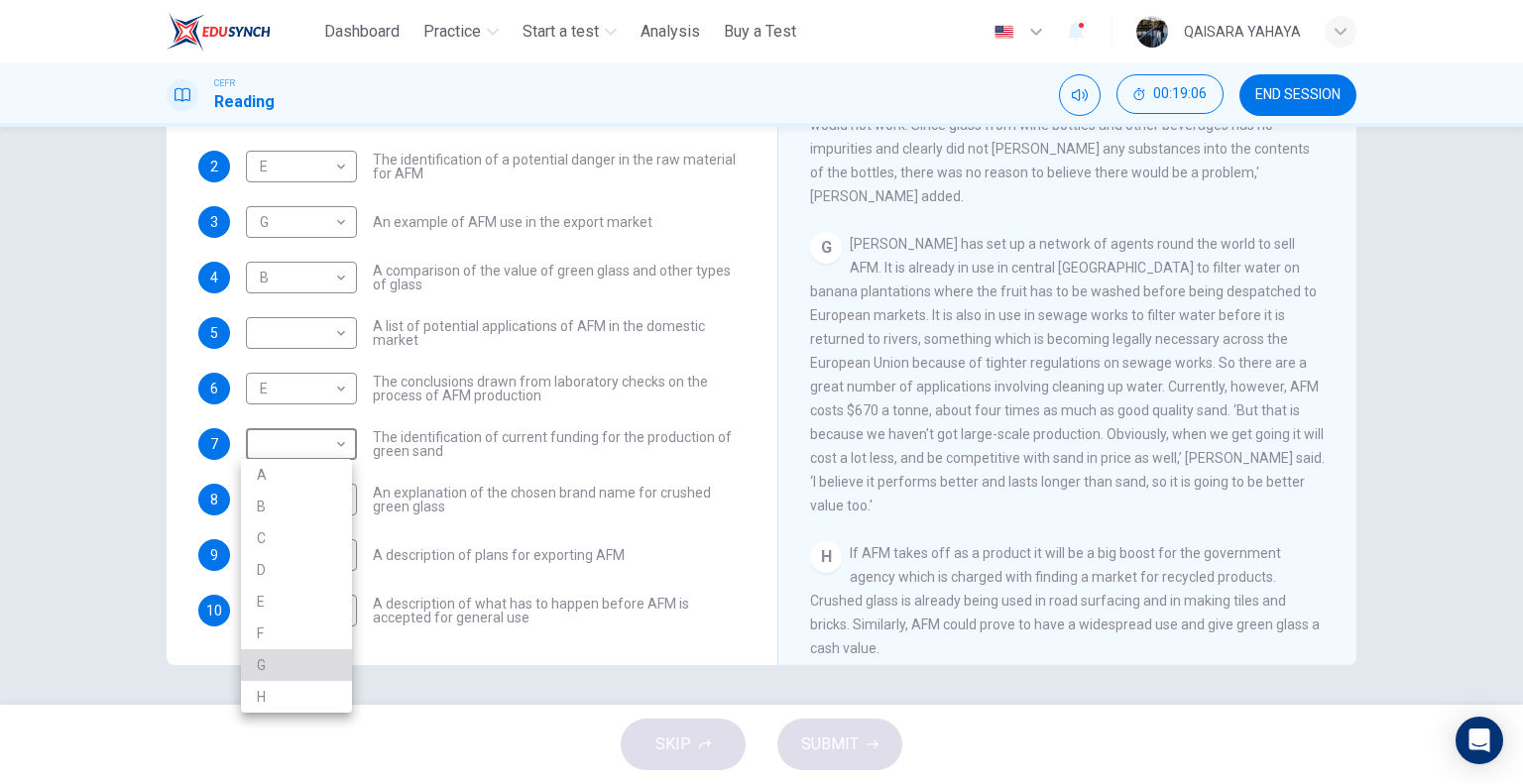 click on "G" at bounding box center [296, 665] 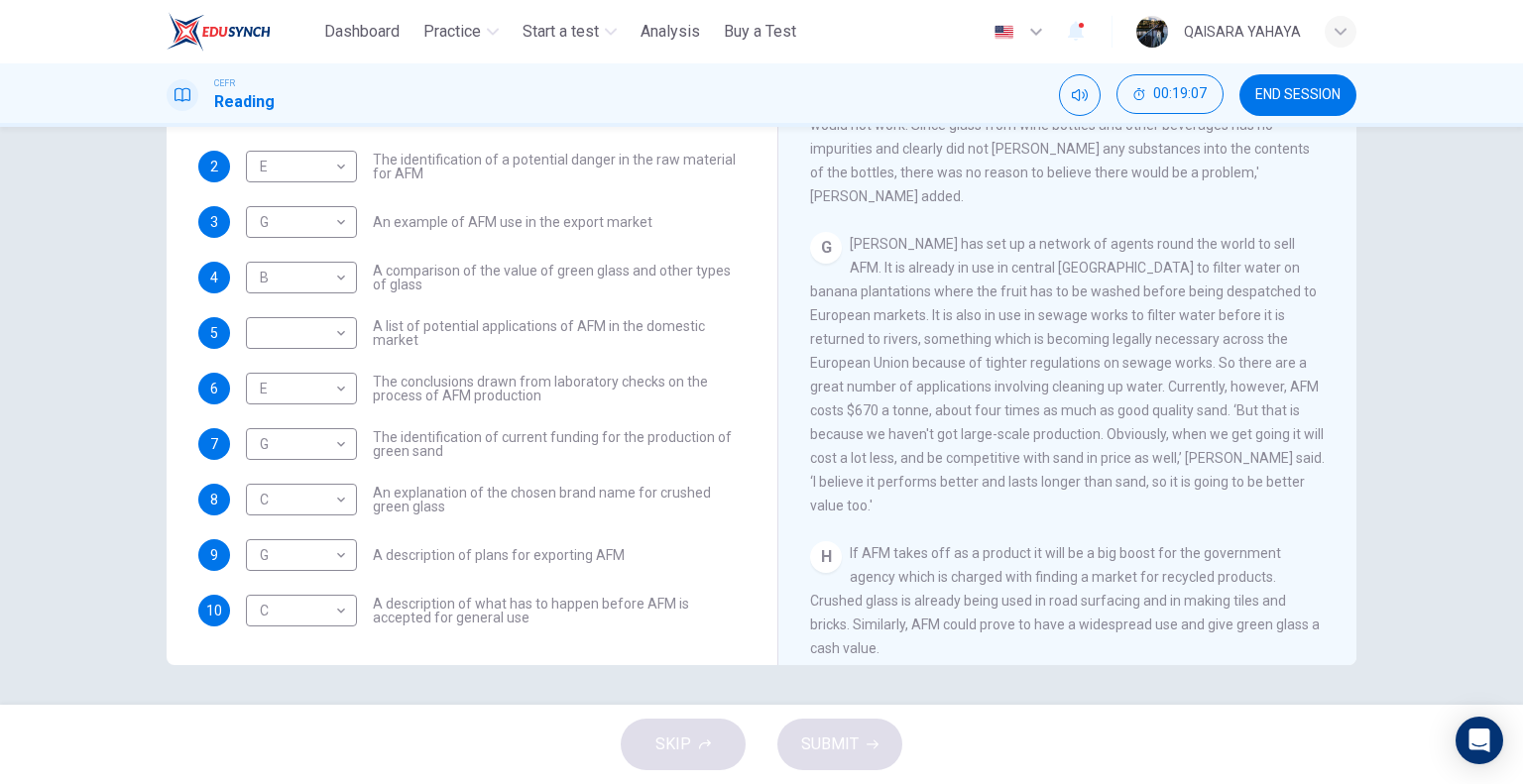 click on "A description of plans for exporting AFM" at bounding box center [499, 555] 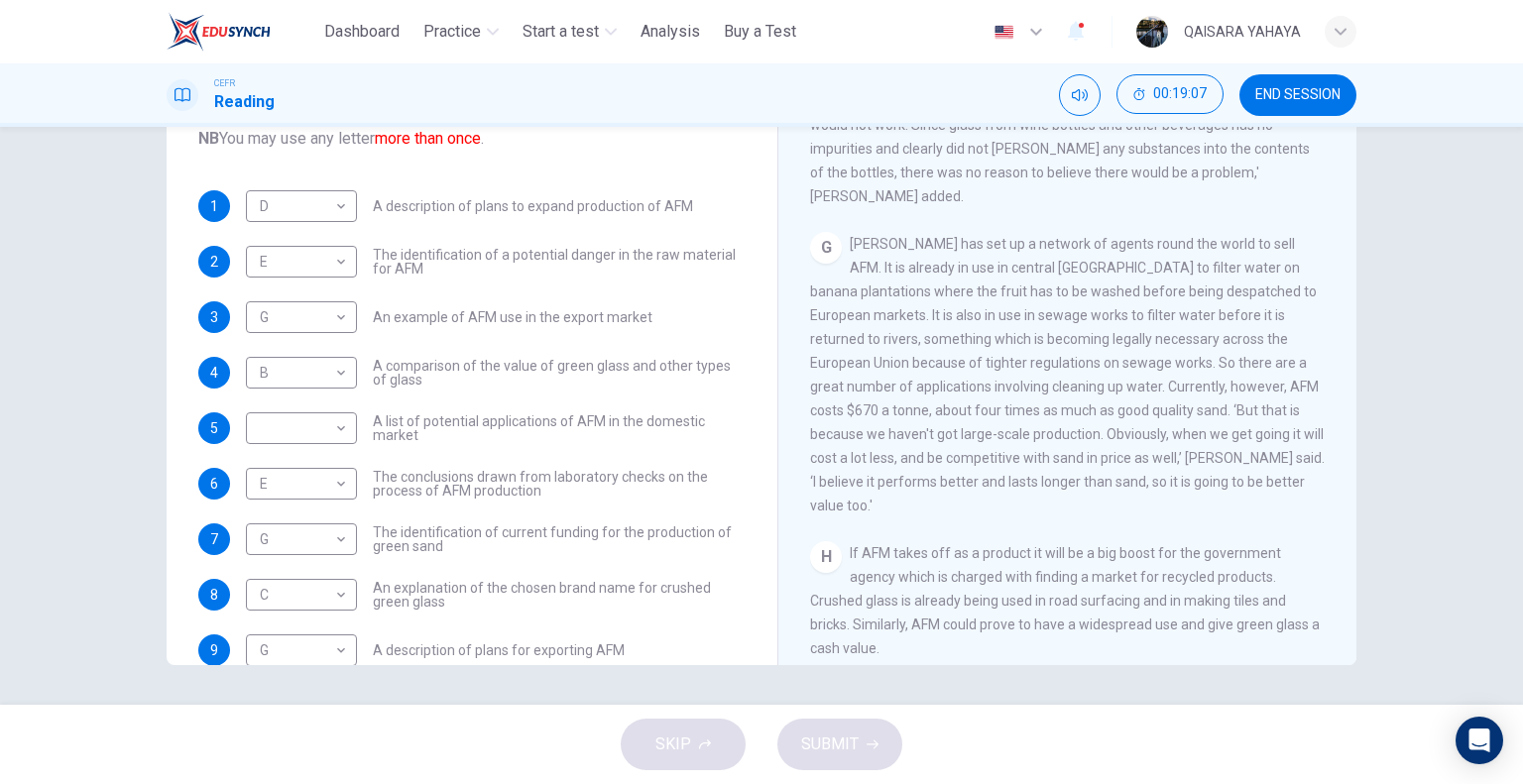 scroll, scrollTop: 59, scrollLeft: 0, axis: vertical 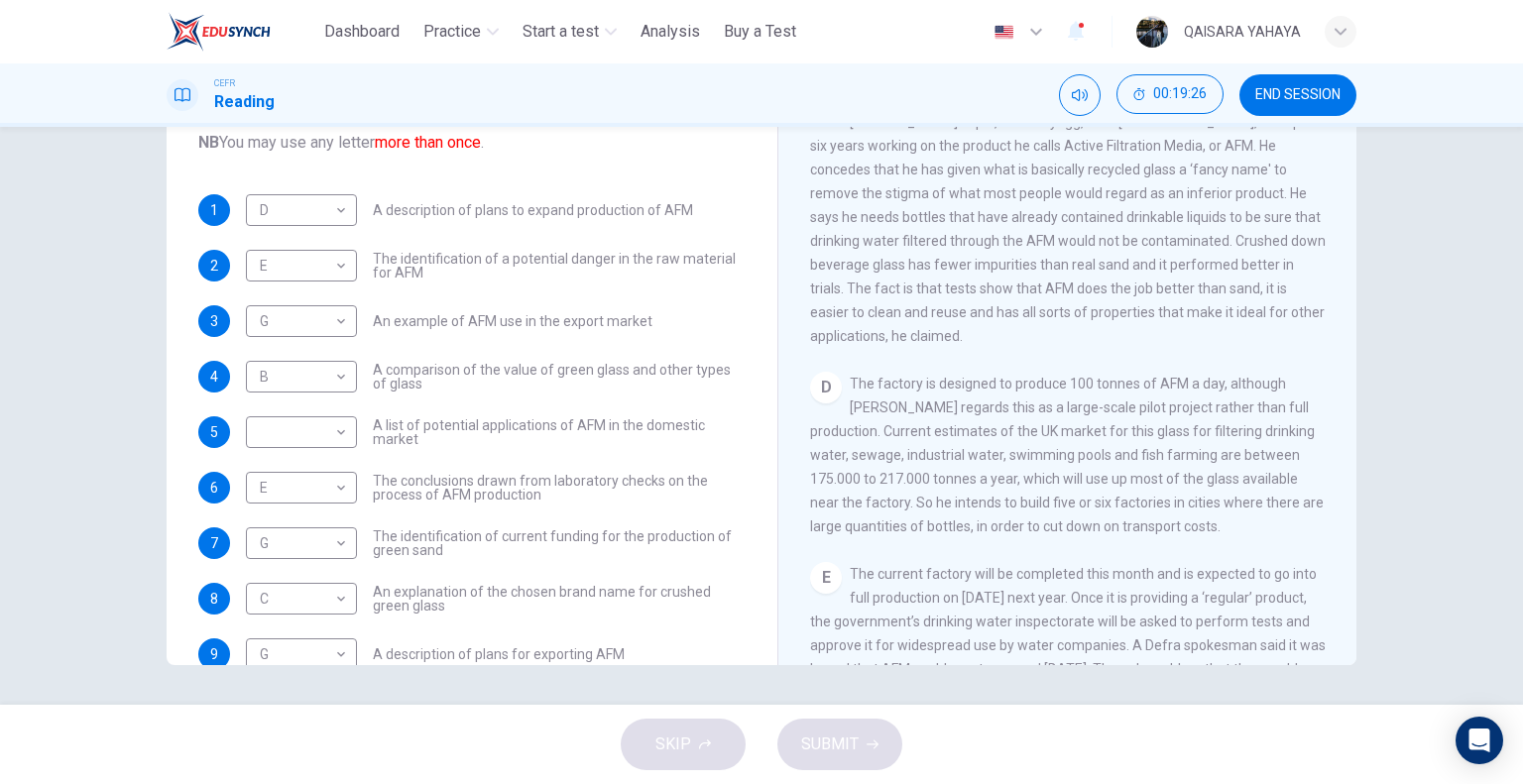 click on "The factory is designed to produce 100 tonnes of AFM a day, although Mr. Dryden regards this as a large-scale pilot project rather than full production. Current estimates of the UK market for this glass for filtering drinking water, sewage, industrial water, swimming pools and fish farming are between 175.000 to 217.000 tonnes a year, which will use up most of the glass available near the factory. So he intends to build five or six factories in cities where there are large quantities of bottles, in order to cut down on transport costs." at bounding box center (1067, 455) 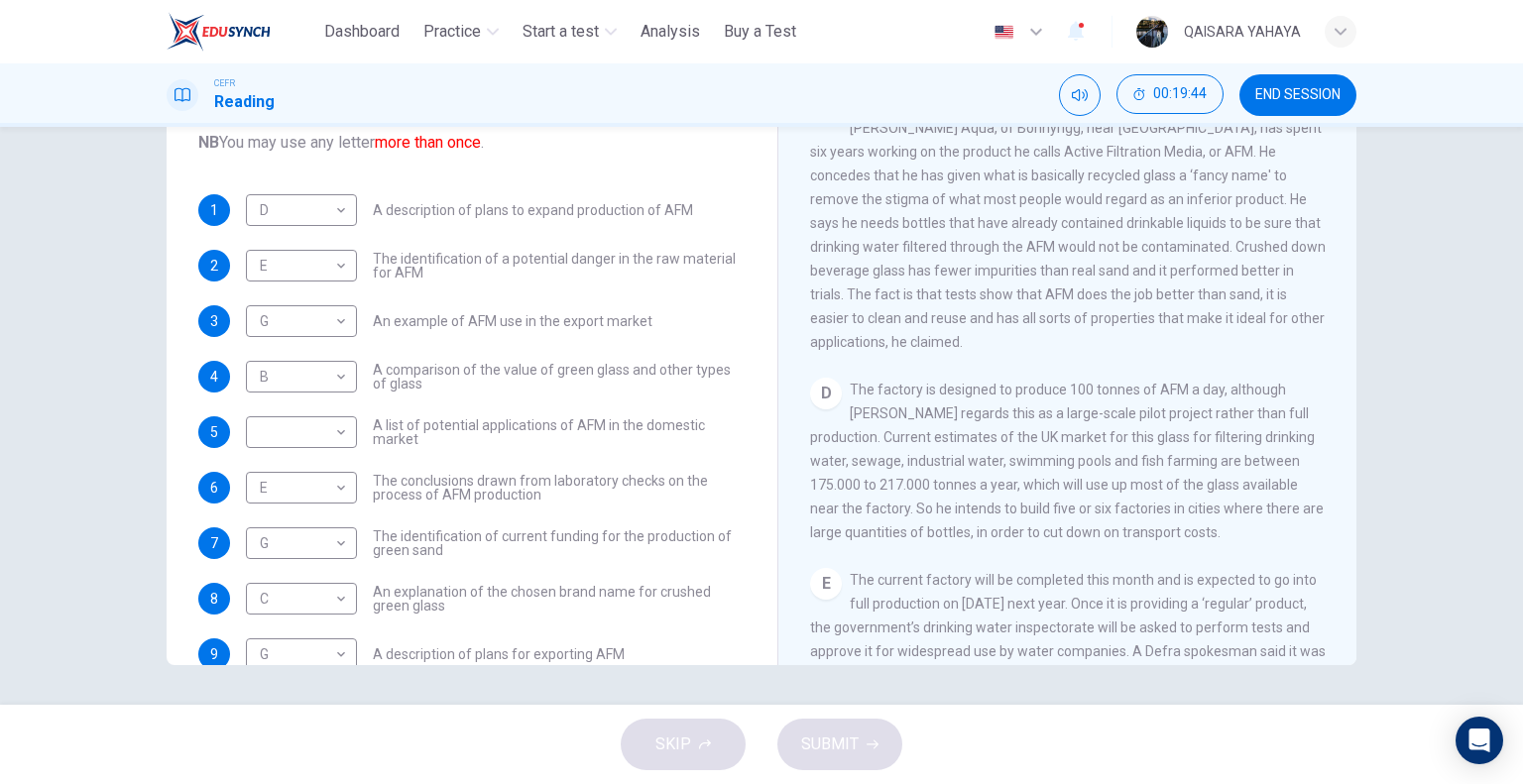 scroll, scrollTop: 887, scrollLeft: 0, axis: vertical 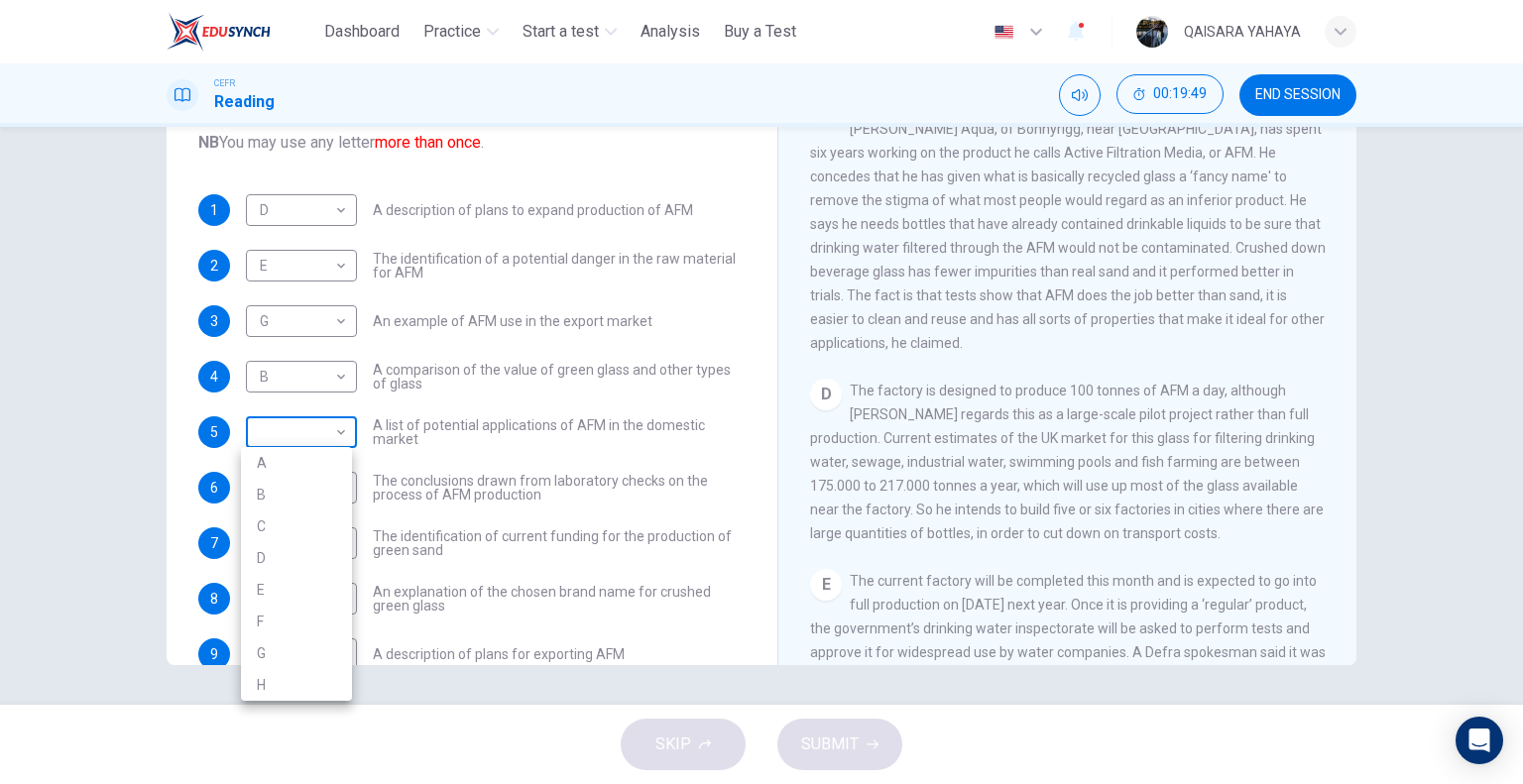 click on "This site uses cookies, as explained in our  Privacy Policy . If you agree to the use of cookies, please click the Accept button and continue to browse our site.   Privacy Policy Accept Dashboard Practice Start a test Analysis Buy a Test English ** ​ QAISARA YAHAYA CEFR Reading 00:19:49 END SESSION Questions 1 - 10 The Reading Passage has 8 paragraphs labelled  A-H . Which paragraph contains the following information?
Write the correct letter  A-H  in the boxes below.
NB  You may use any letter  more than once . 1 D * ​ A description of plans to expand production of AFM 2 E * ​ The identification of a potential danger in the raw material for AFM 3 G * ​ An example of AFM use in the export market 4 B * ​ A comparison of the value of green glass and other types of glass 5 ​ ​ A list of potential applications of AFM in the domestic market 6 E * ​ The conclusions drawn from laboratory checks on the process of AFM production 7 G * ​ 8 C * ​ 9 G * ​ A description of plans for exporting AFM" at bounding box center [762, 392] 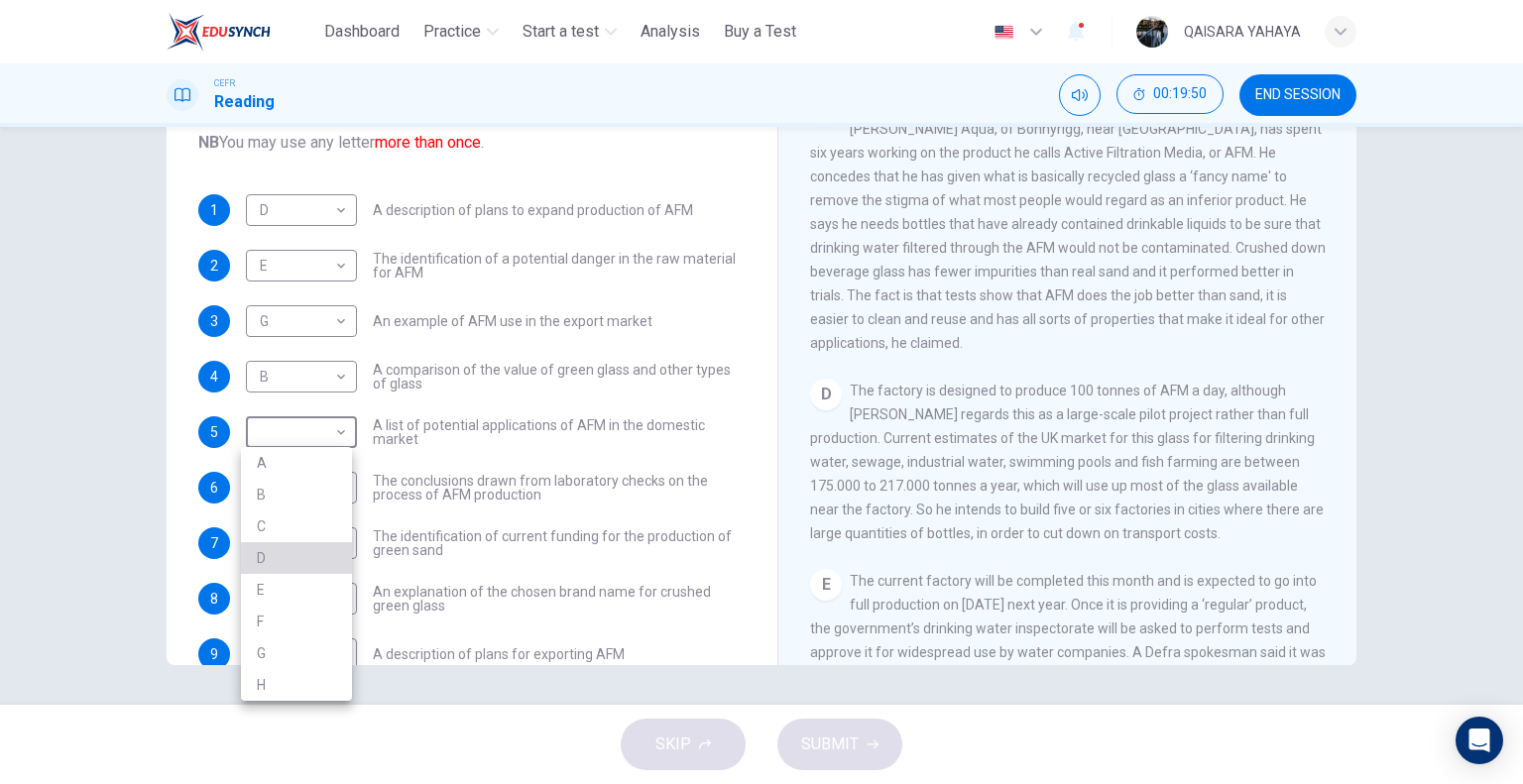 click on "D" at bounding box center (296, 558) 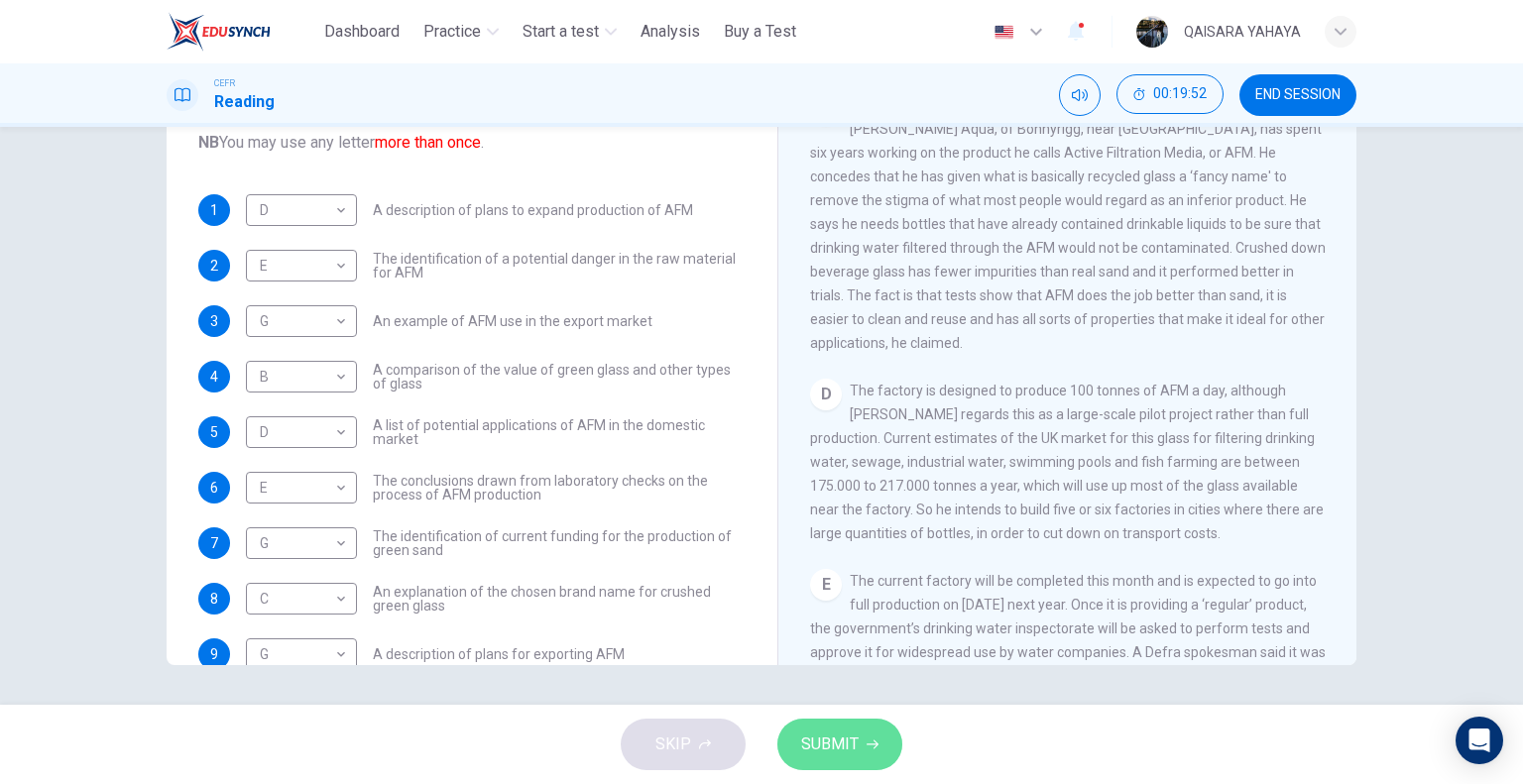 click on "SUBMIT" at bounding box center [840, 744] 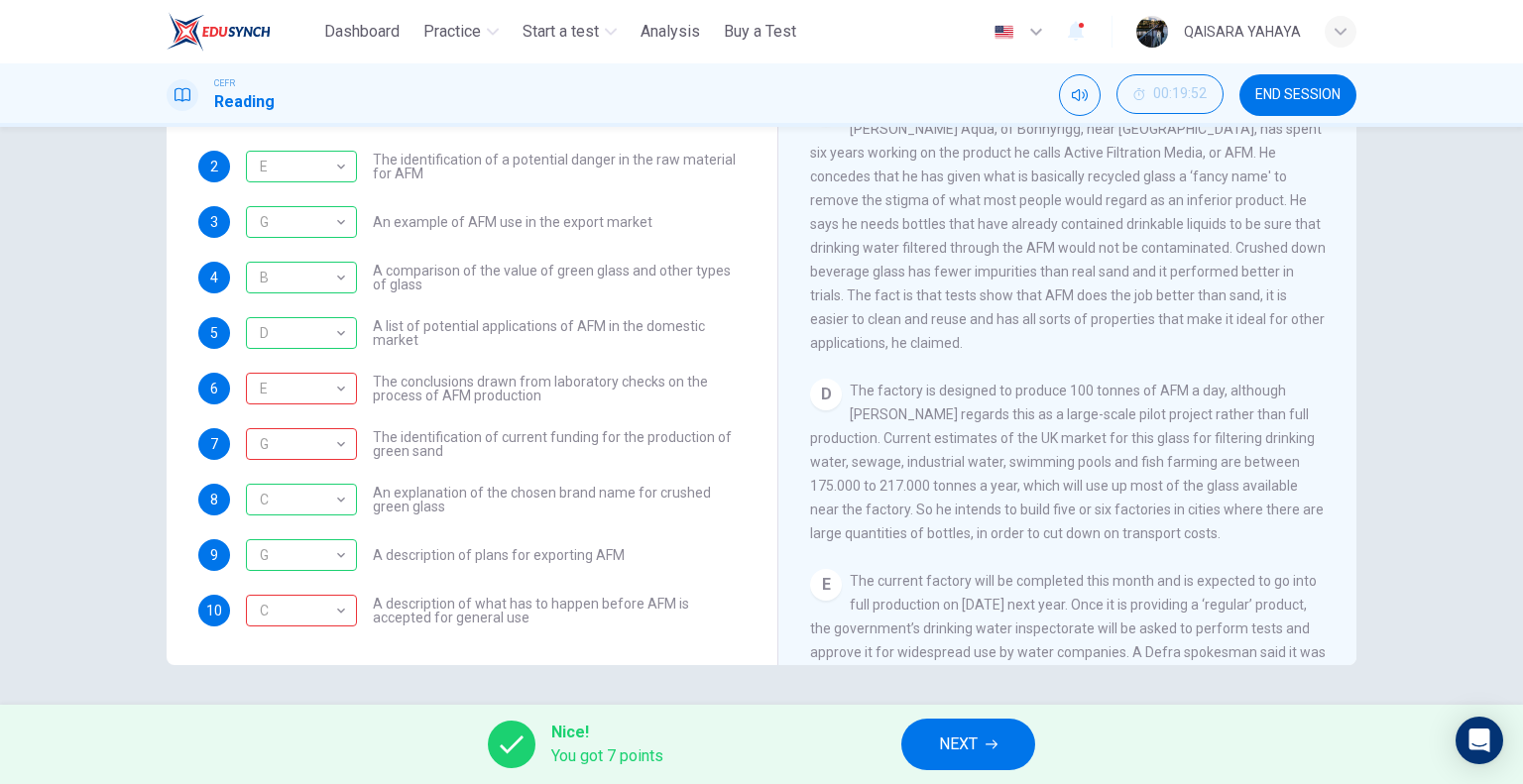 scroll, scrollTop: 0, scrollLeft: 0, axis: both 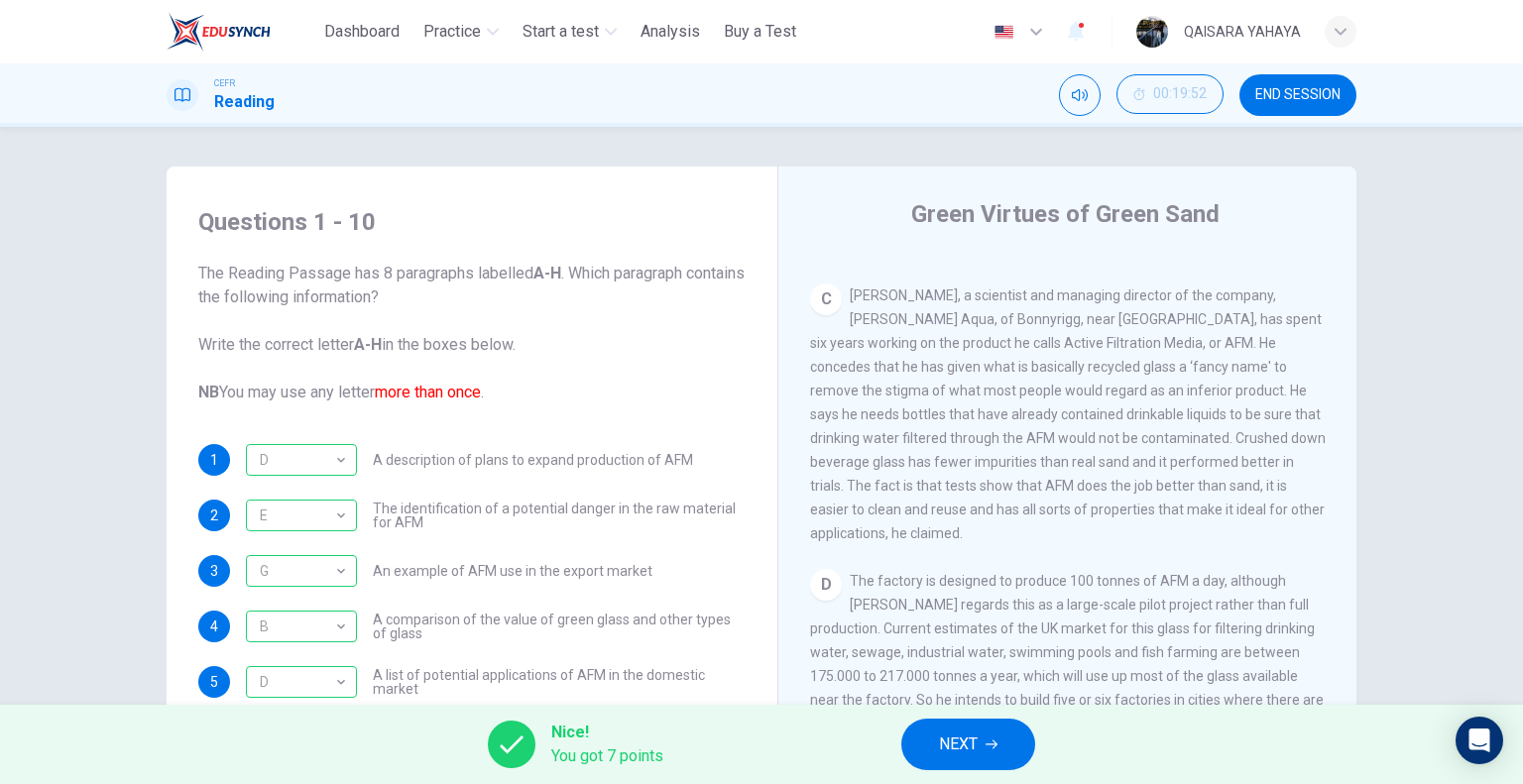 click on "E * ​ The identification of a potential danger in the raw material for AFM" at bounding box center [496, 515] 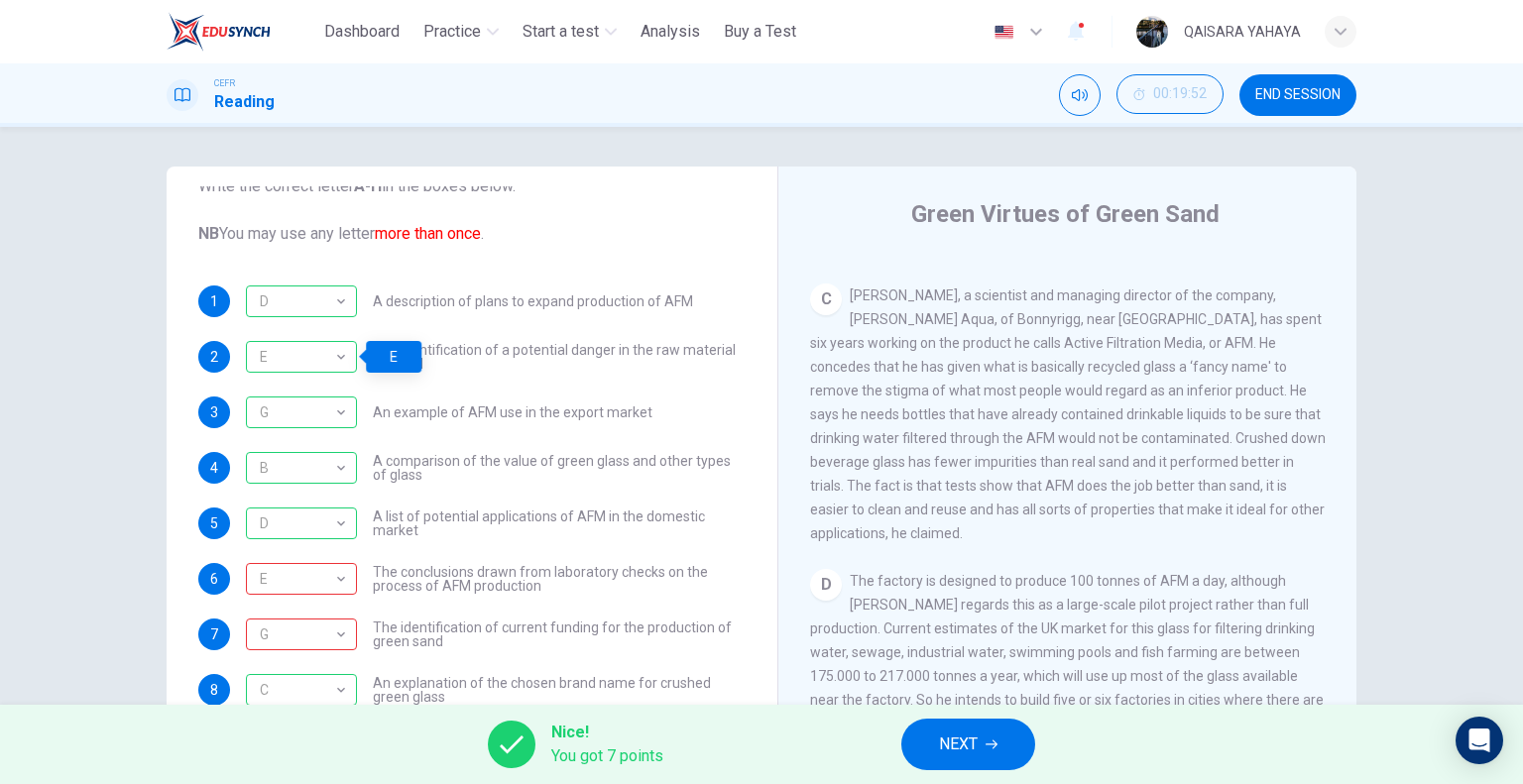 scroll, scrollTop: 159, scrollLeft: 0, axis: vertical 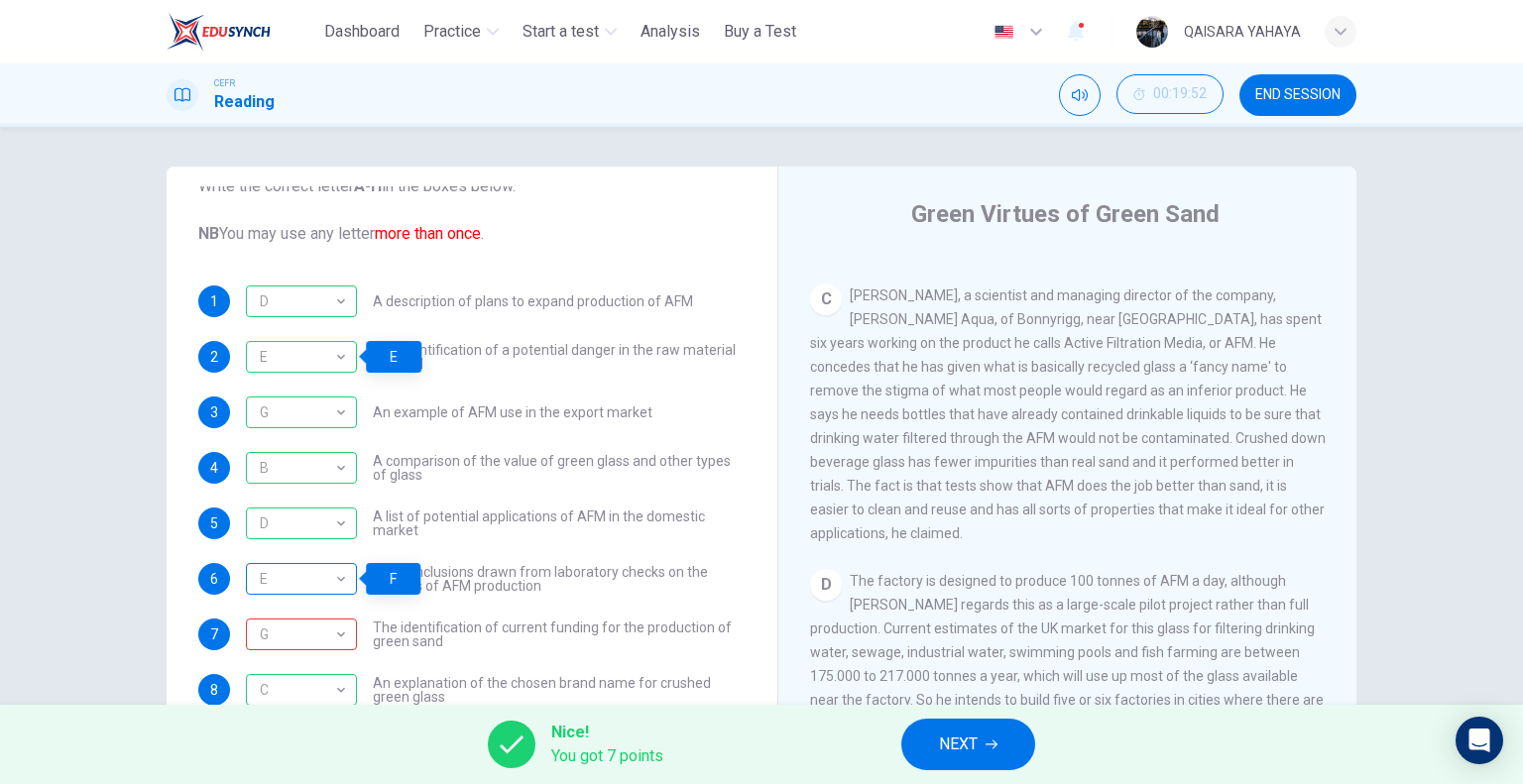 click on "E" at bounding box center [297, 579] 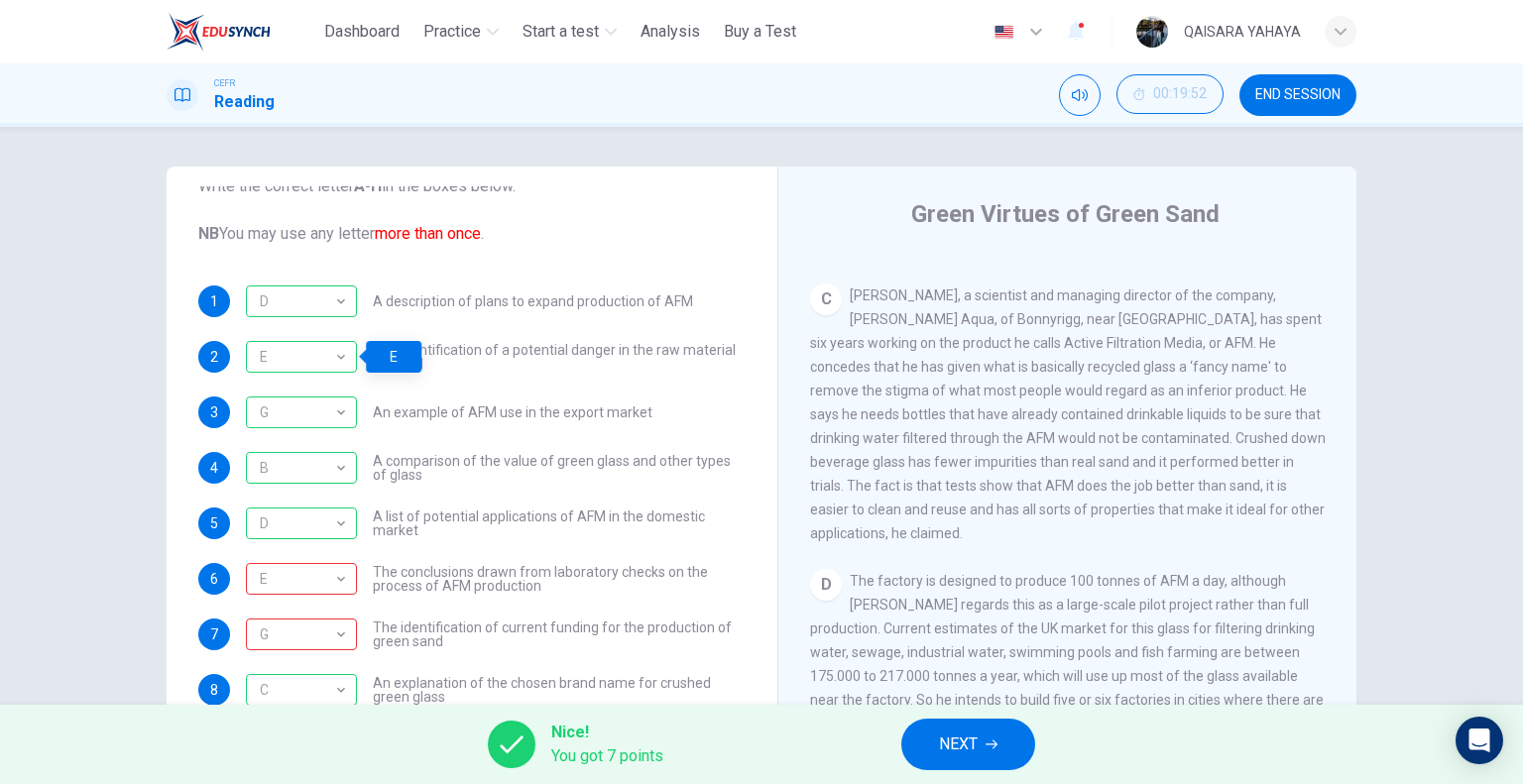 click on "The conclusions drawn from laboratory checks on the process of AFM production" at bounding box center (559, 579) 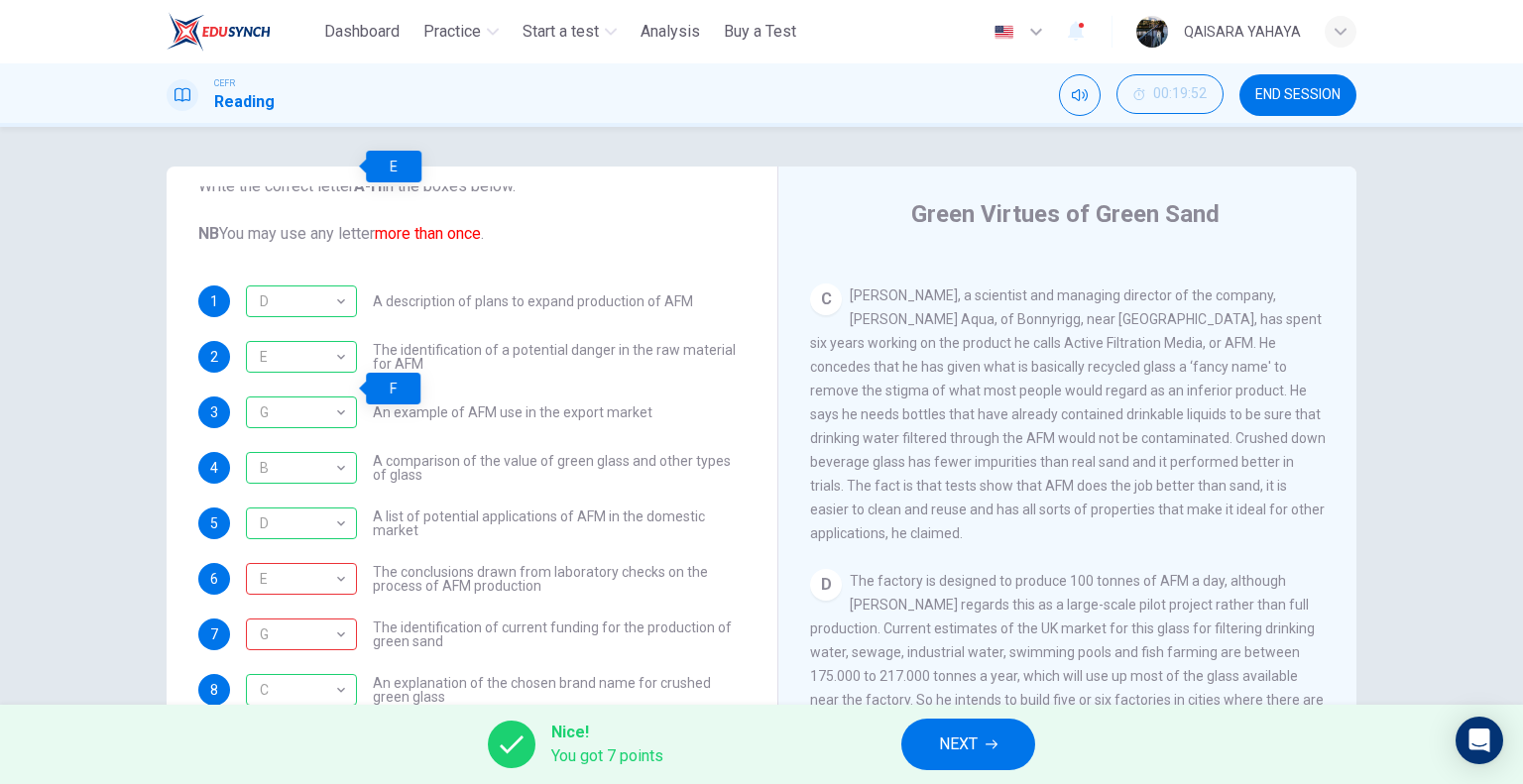 scroll, scrollTop: 190, scrollLeft: 0, axis: vertical 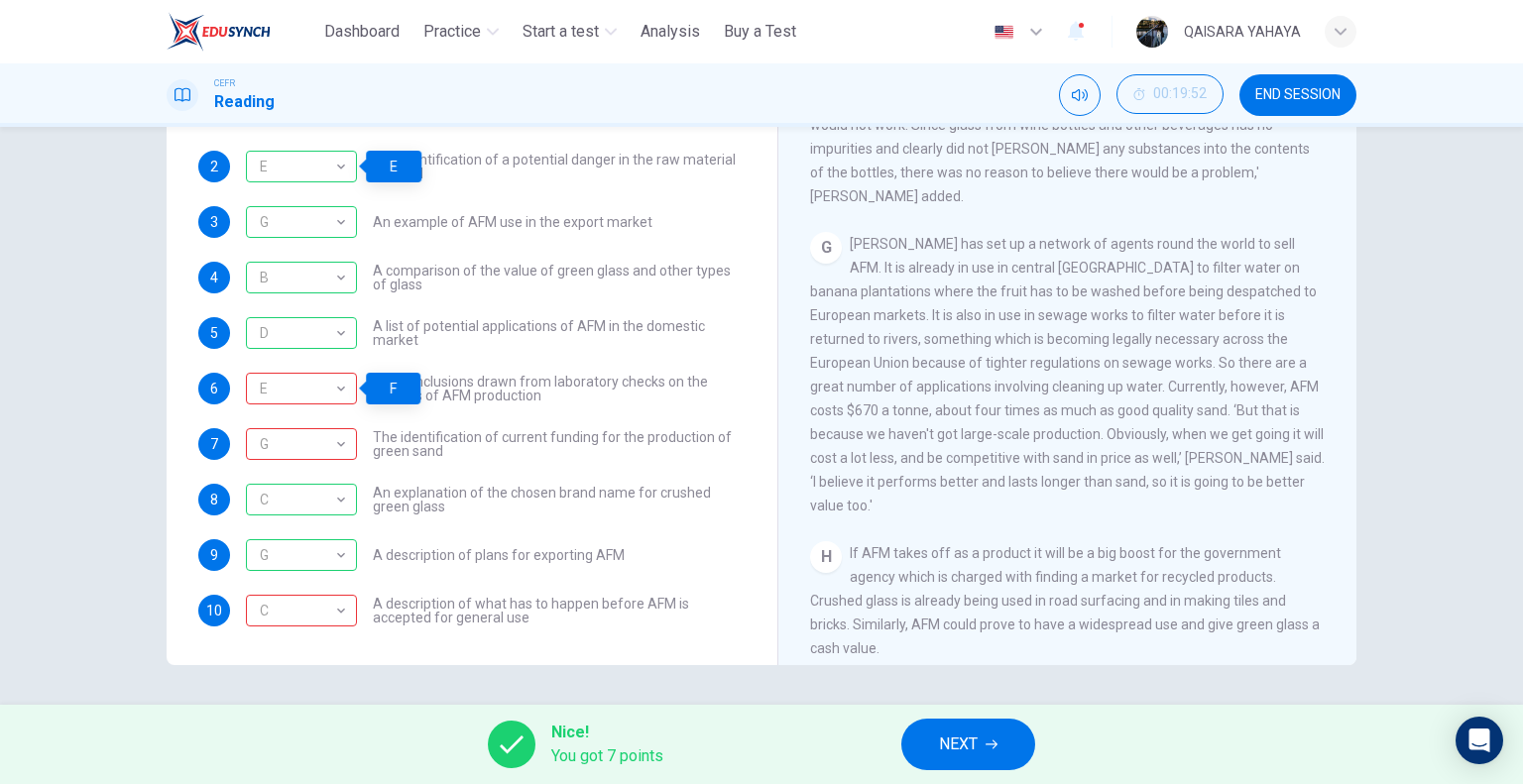 click on "The identification of current funding for the production of green sand" at bounding box center (559, 444) 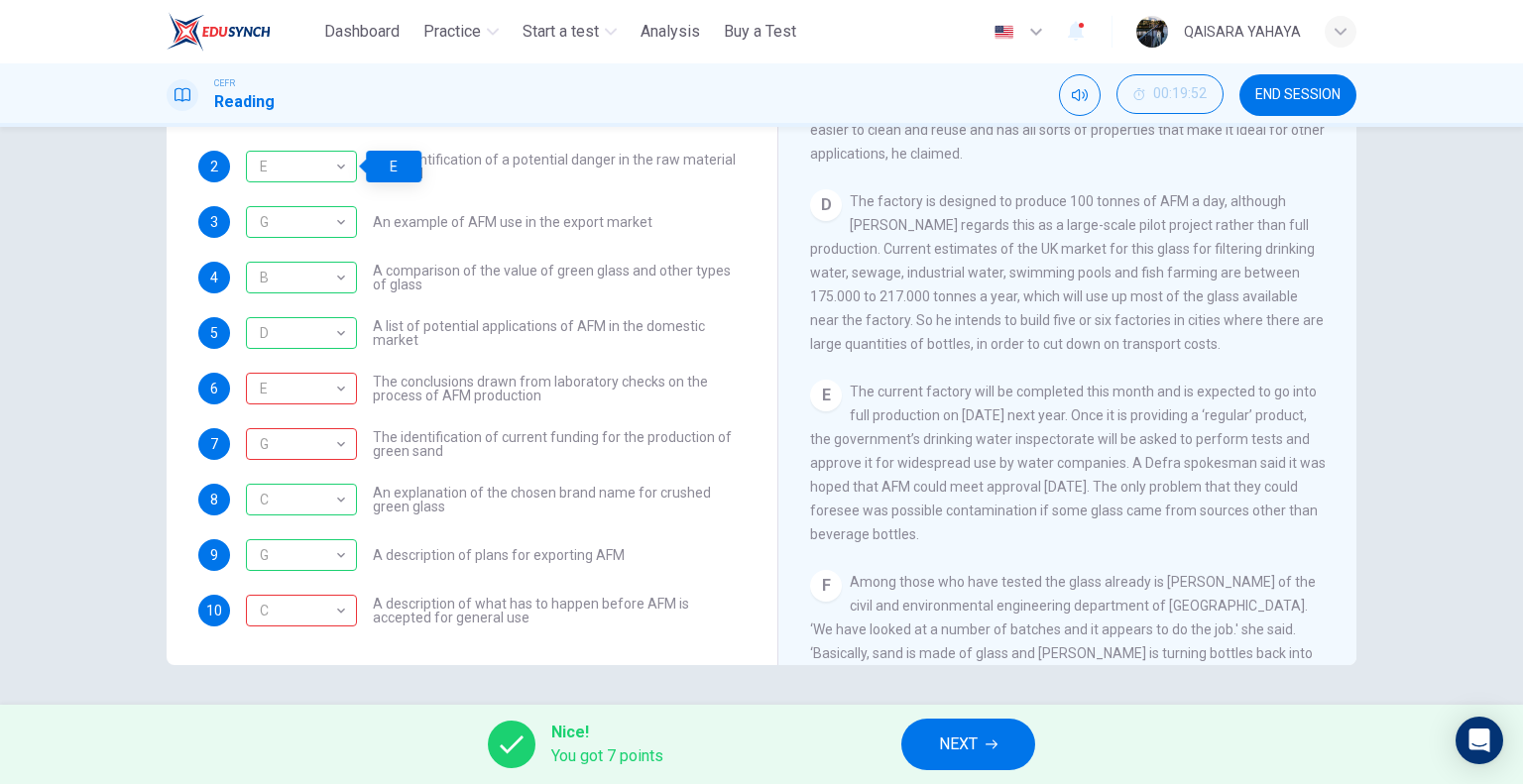 scroll, scrollTop: 1090, scrollLeft: 0, axis: vertical 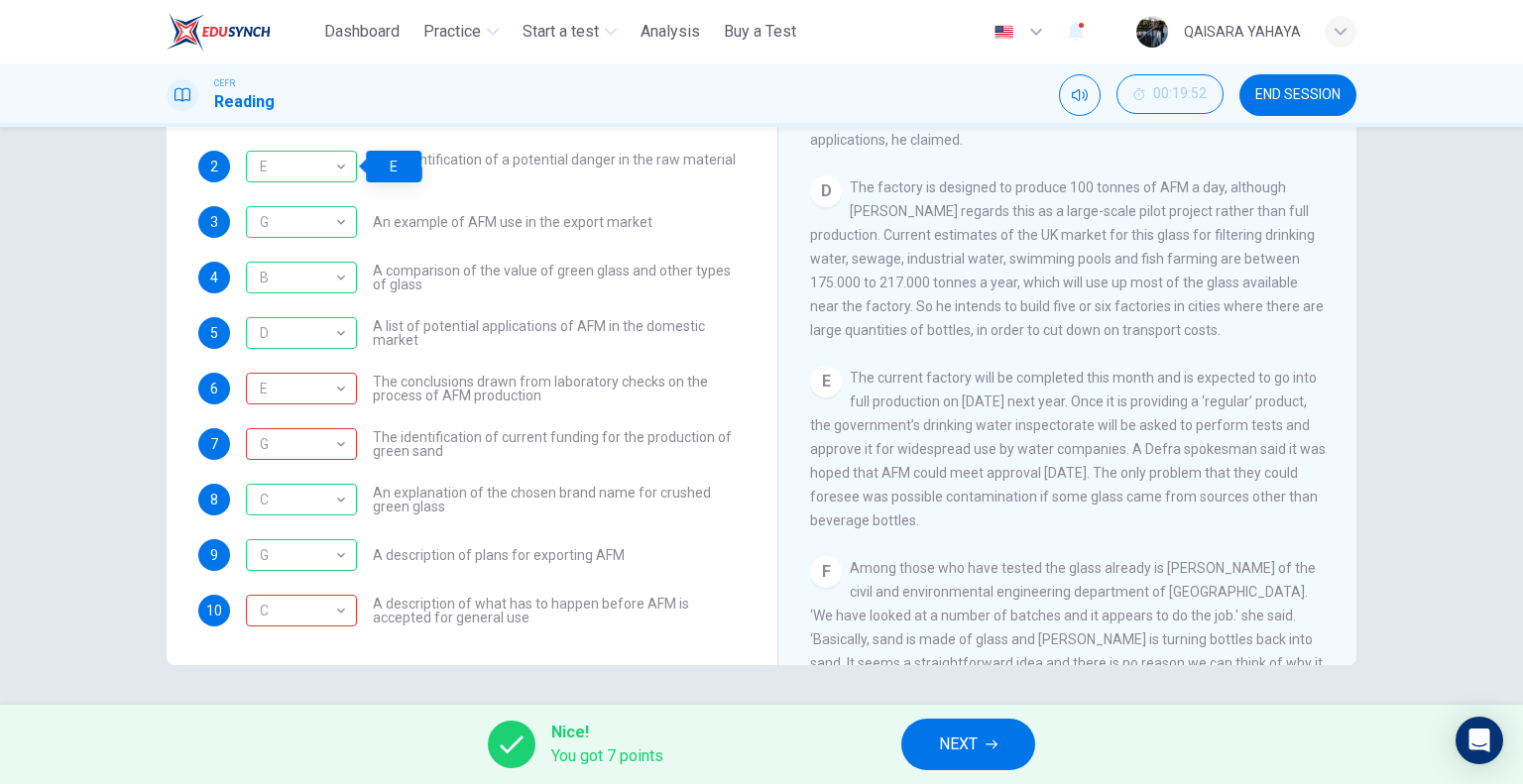 click on "NEXT" at bounding box center (968, 744) 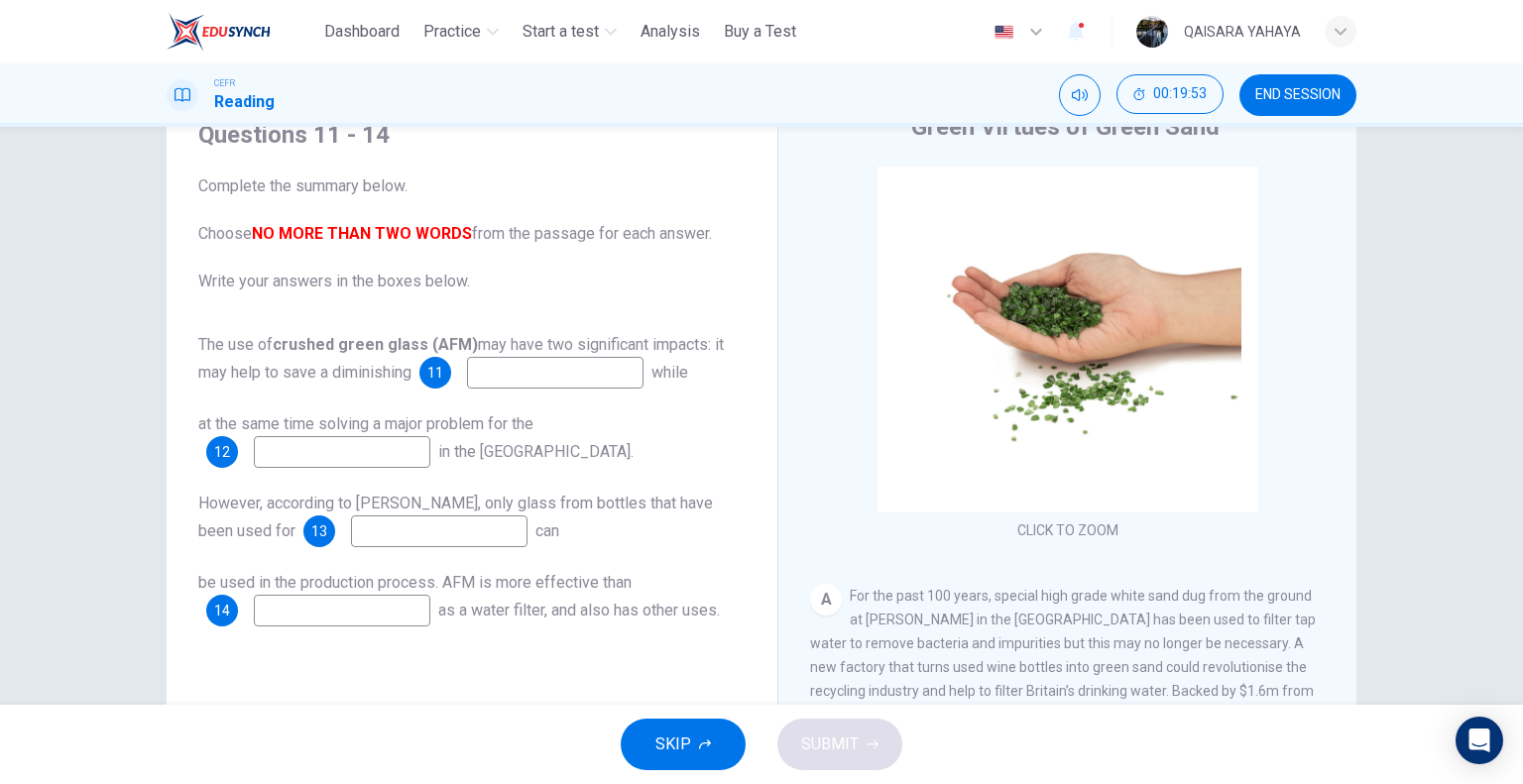 scroll, scrollTop: 91, scrollLeft: 0, axis: vertical 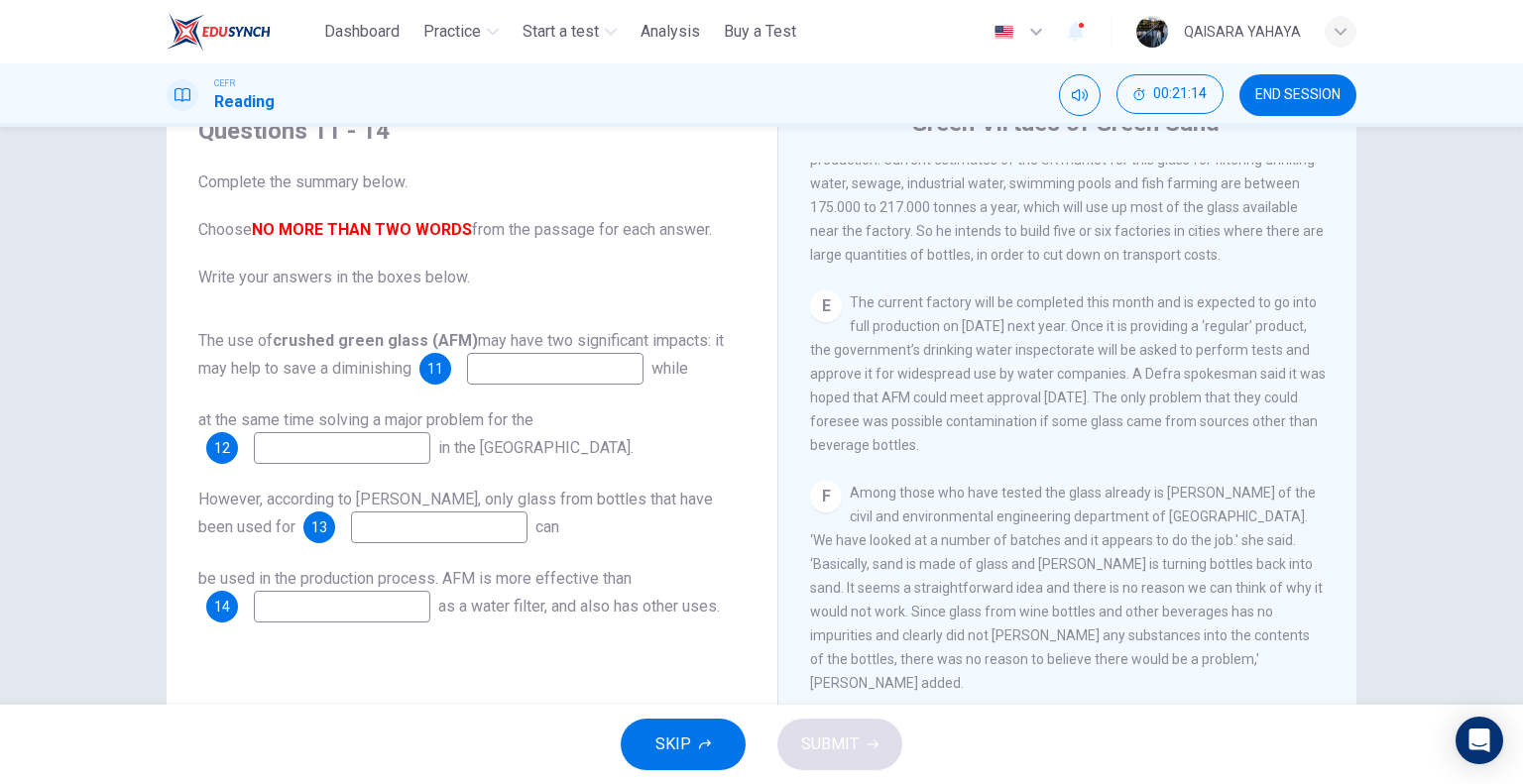 click at bounding box center [555, 369] 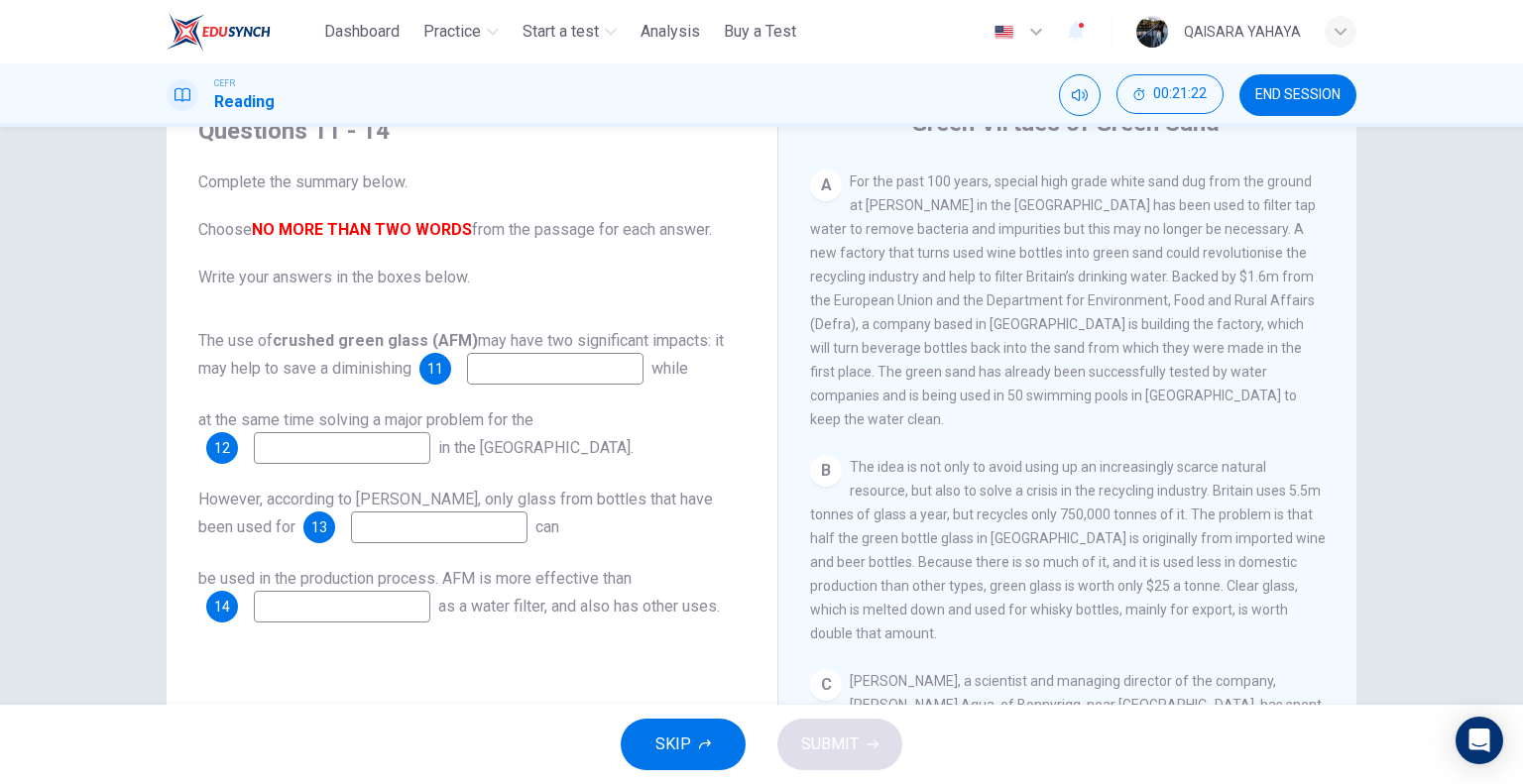 scroll, scrollTop: 444, scrollLeft: 0, axis: vertical 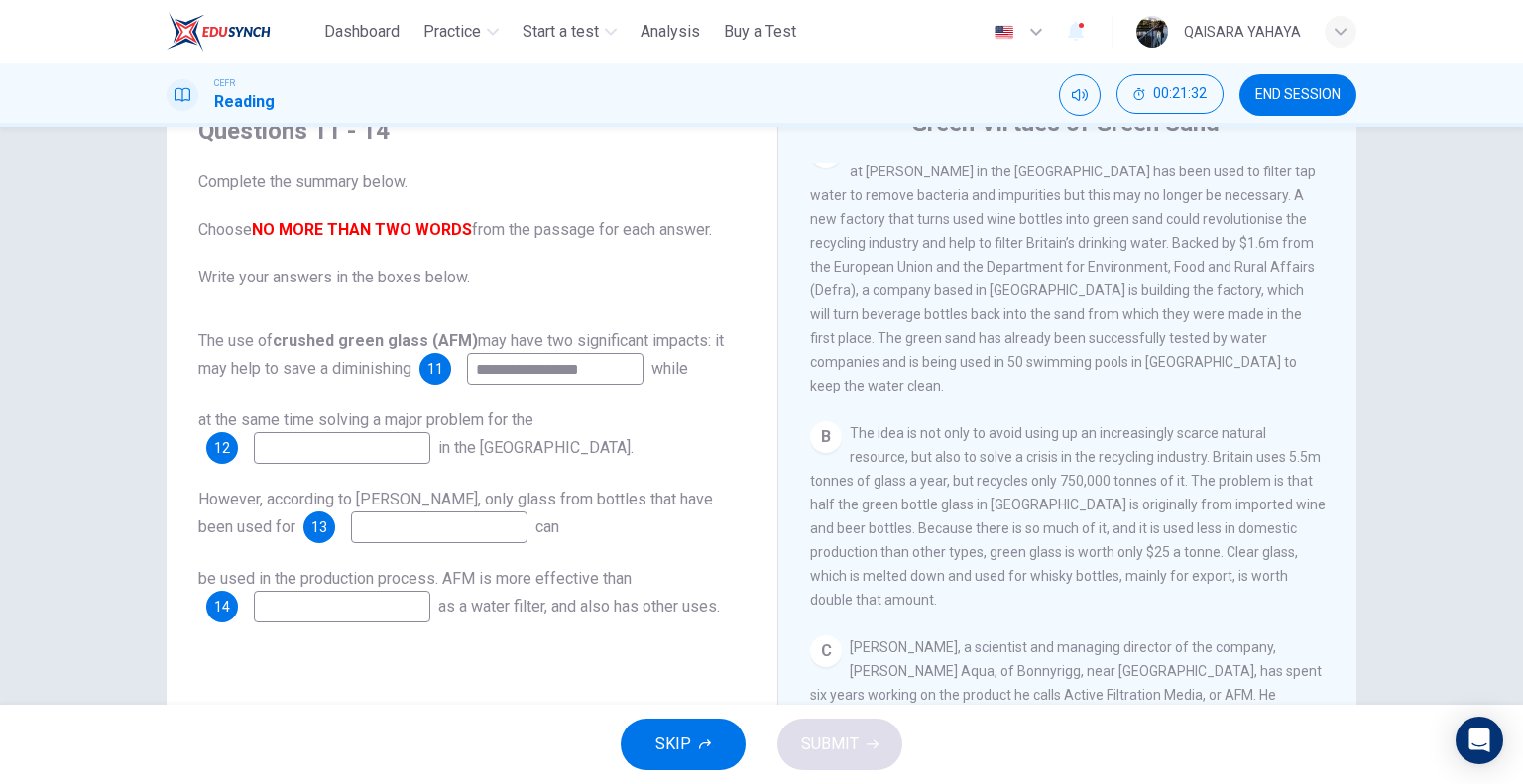 type on "**********" 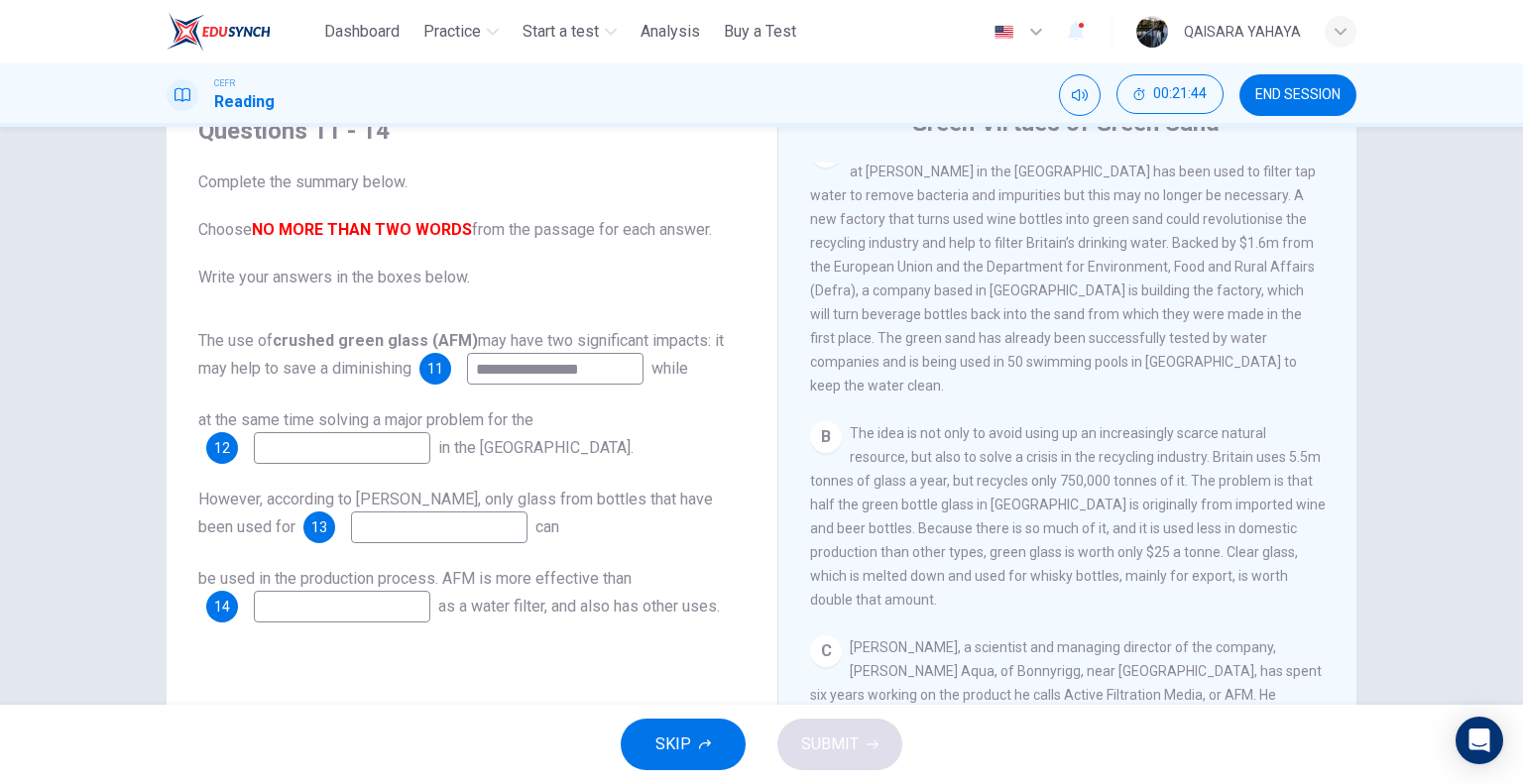 click at bounding box center (342, 448) 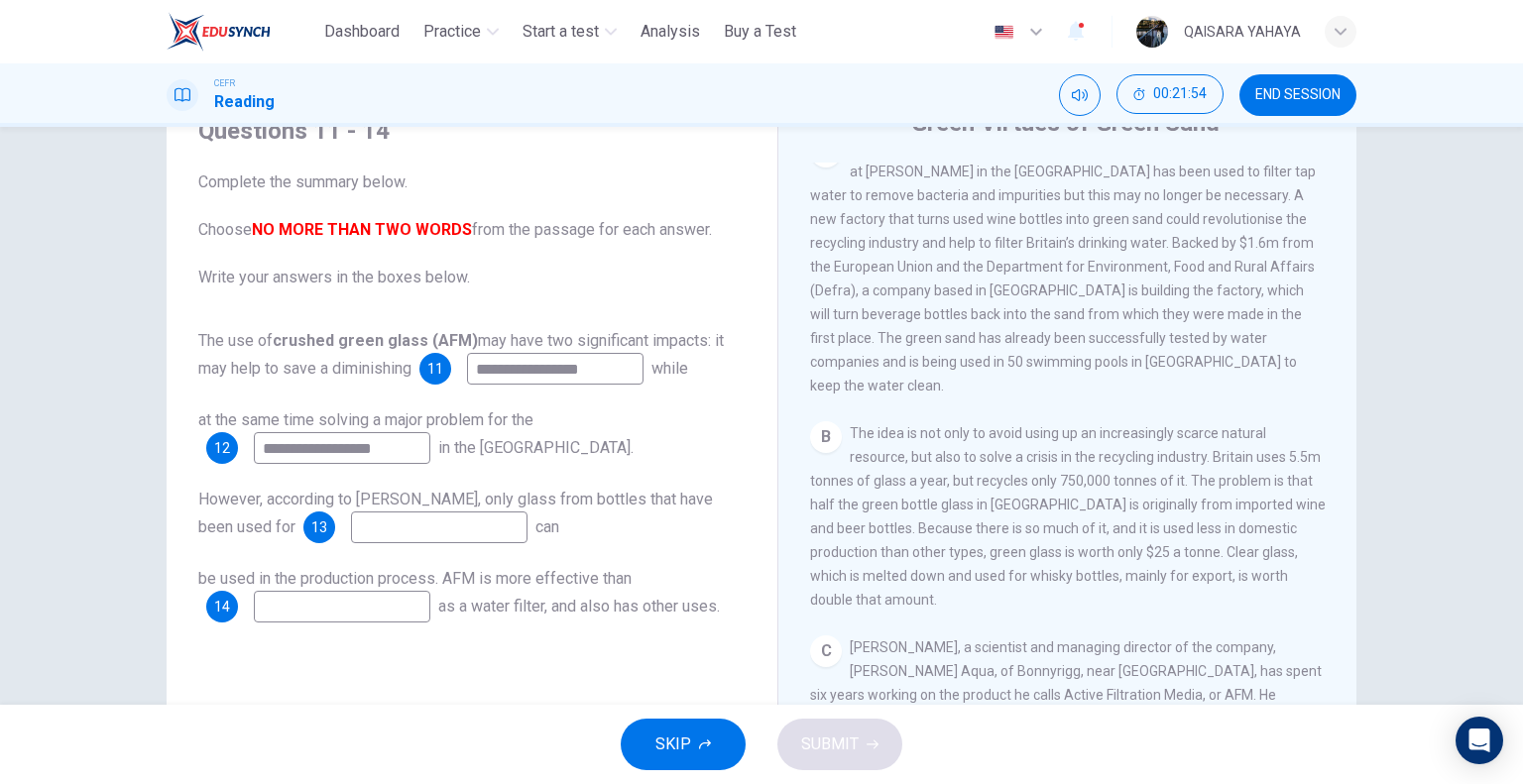 type on "**********" 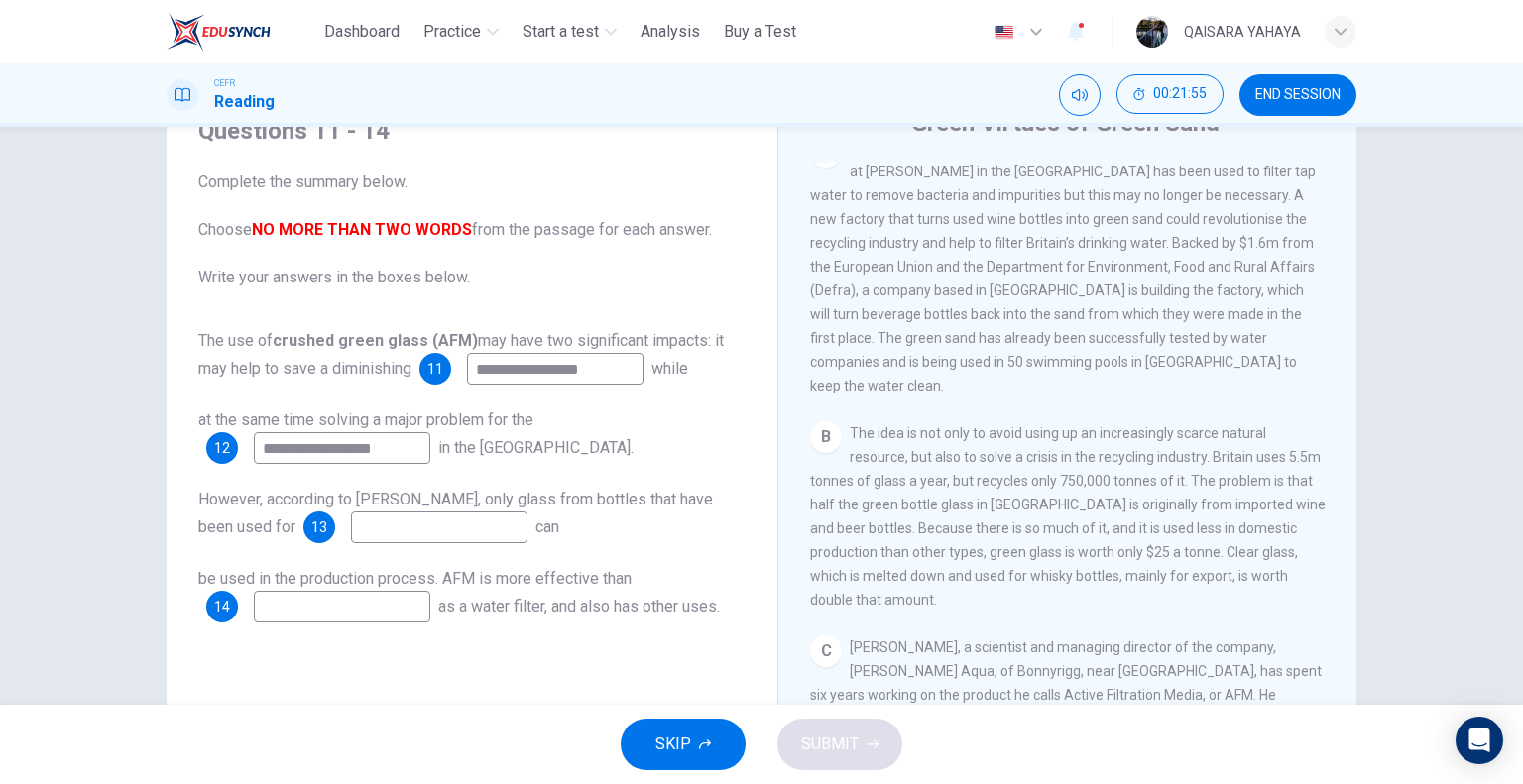click at bounding box center (439, 527) 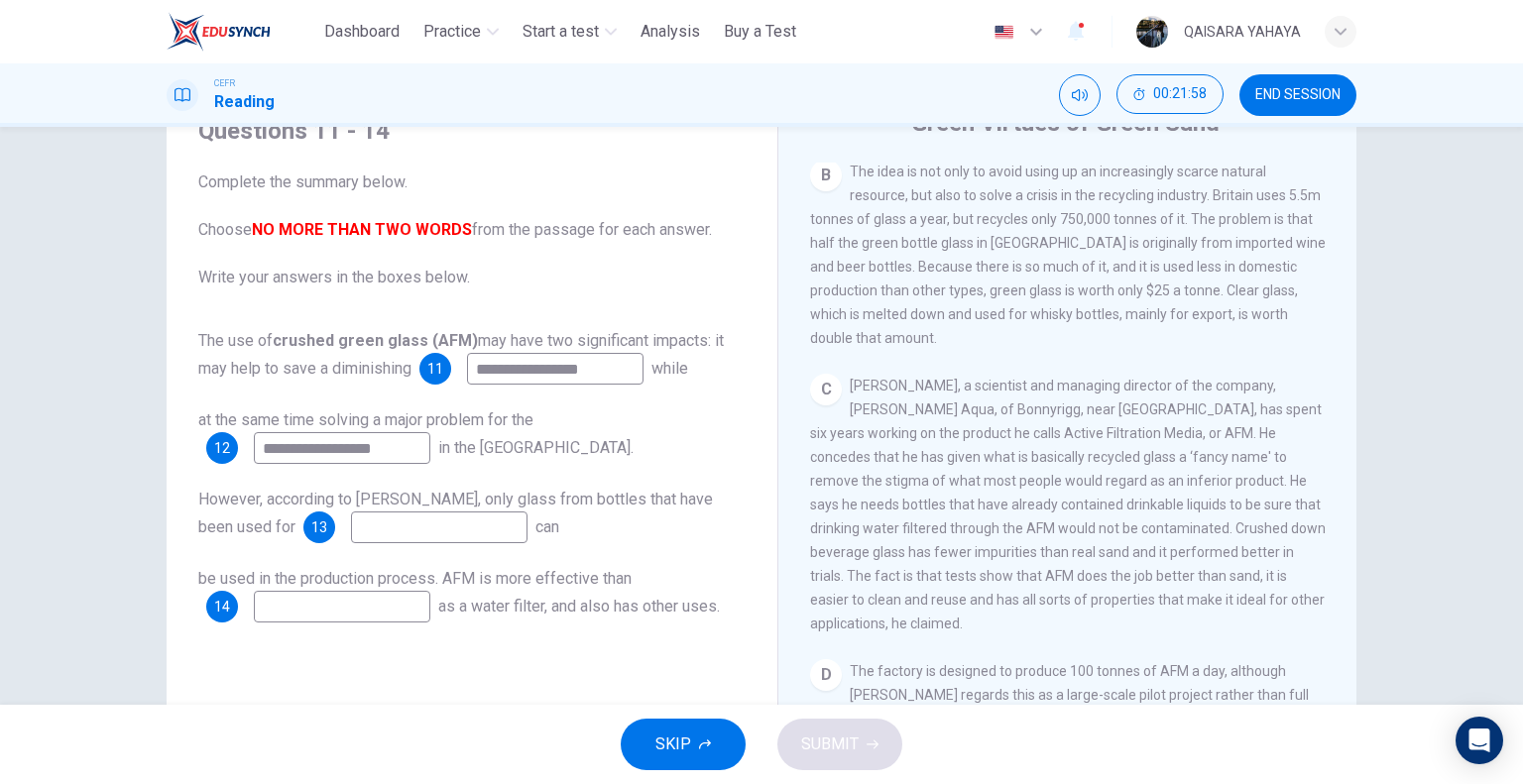scroll, scrollTop: 706, scrollLeft: 0, axis: vertical 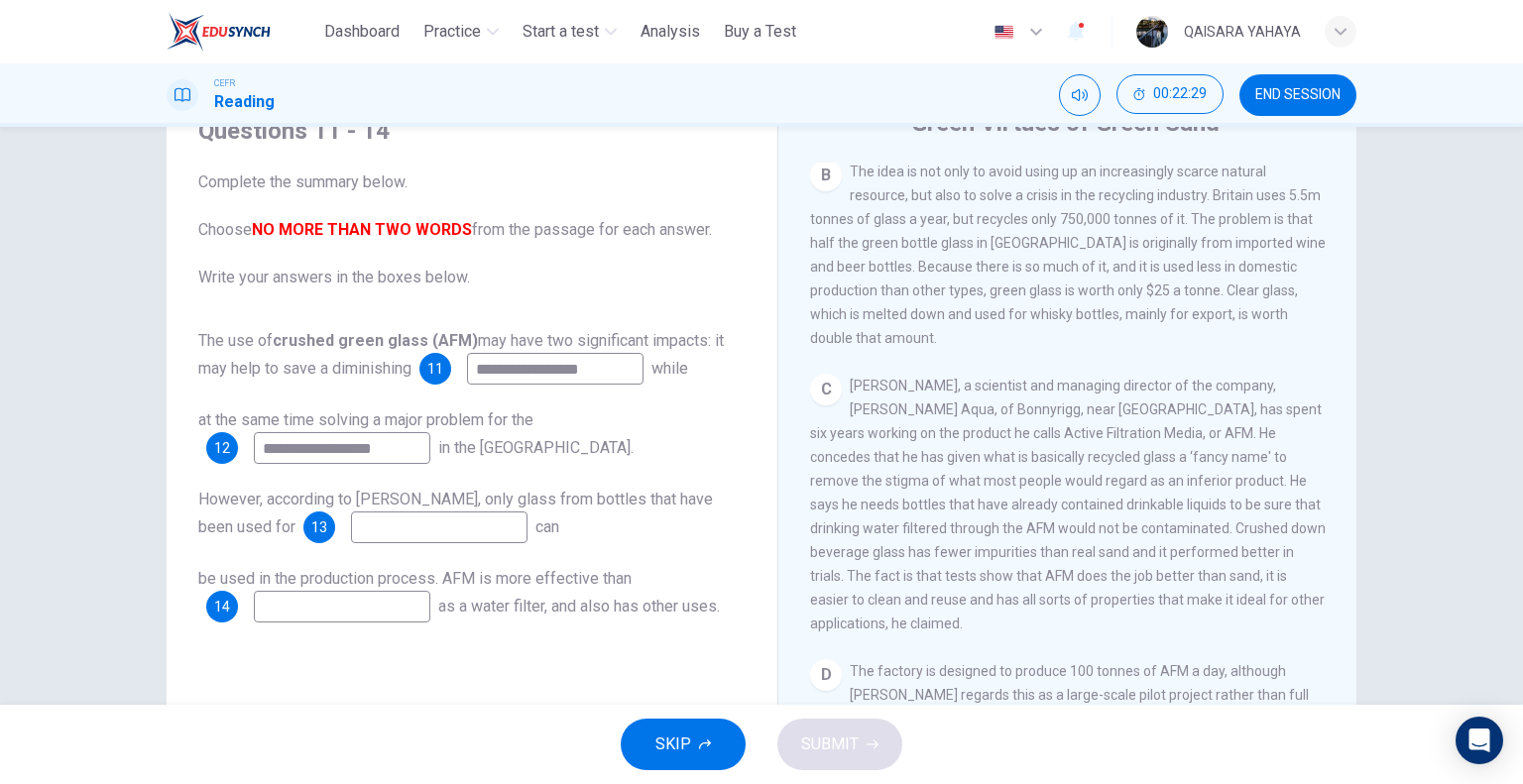 click at bounding box center [439, 527] 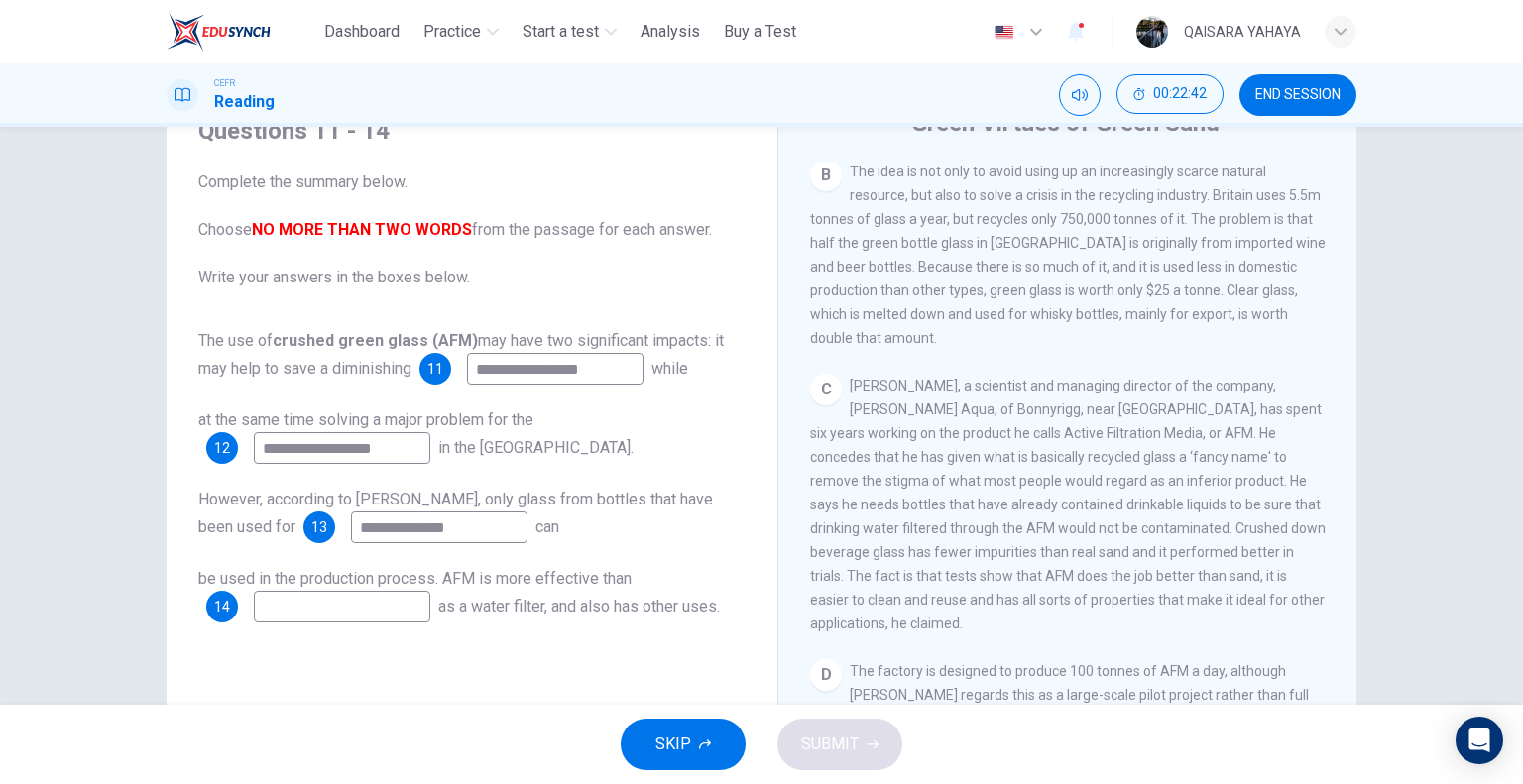 type on "**********" 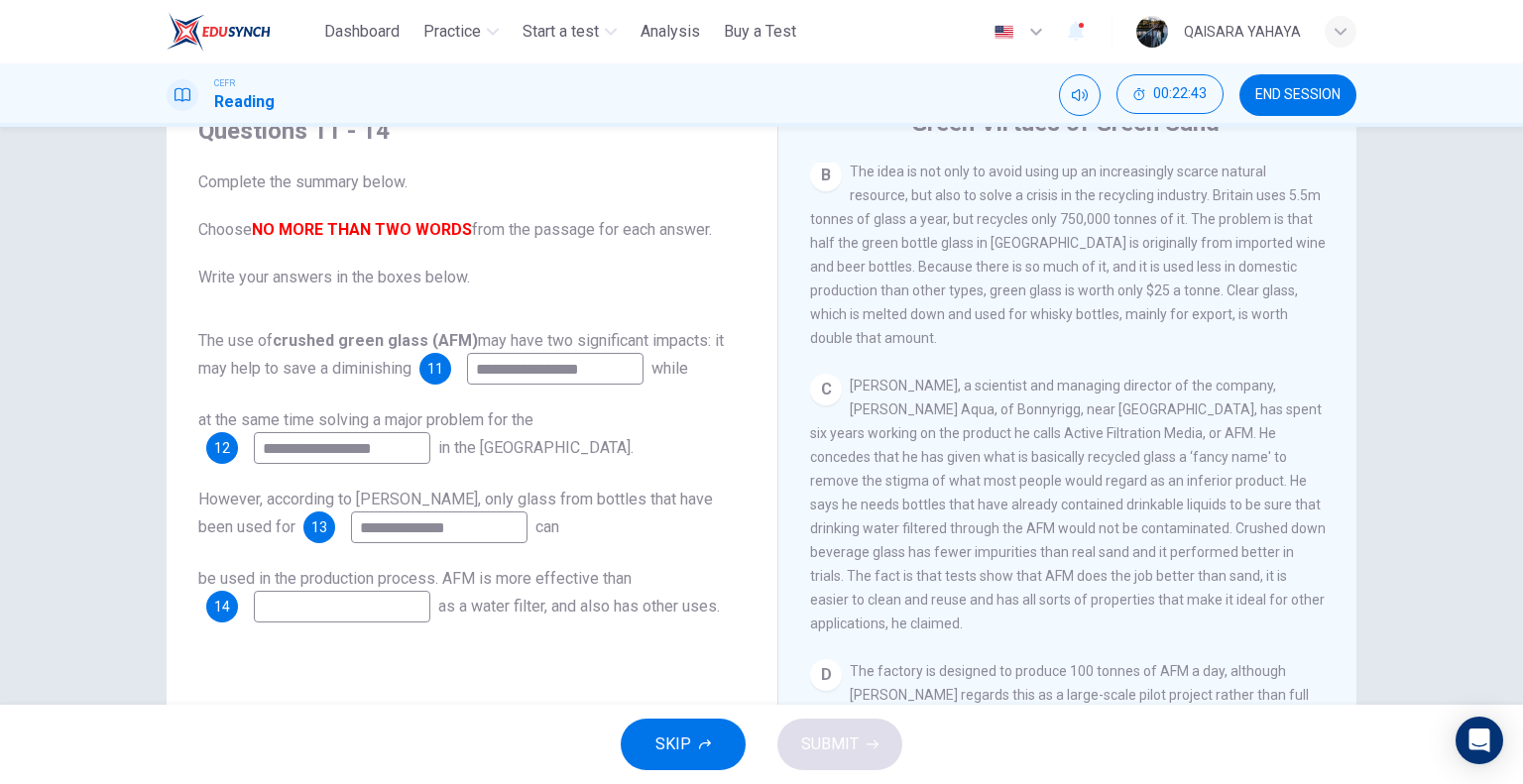click at bounding box center [342, 607] 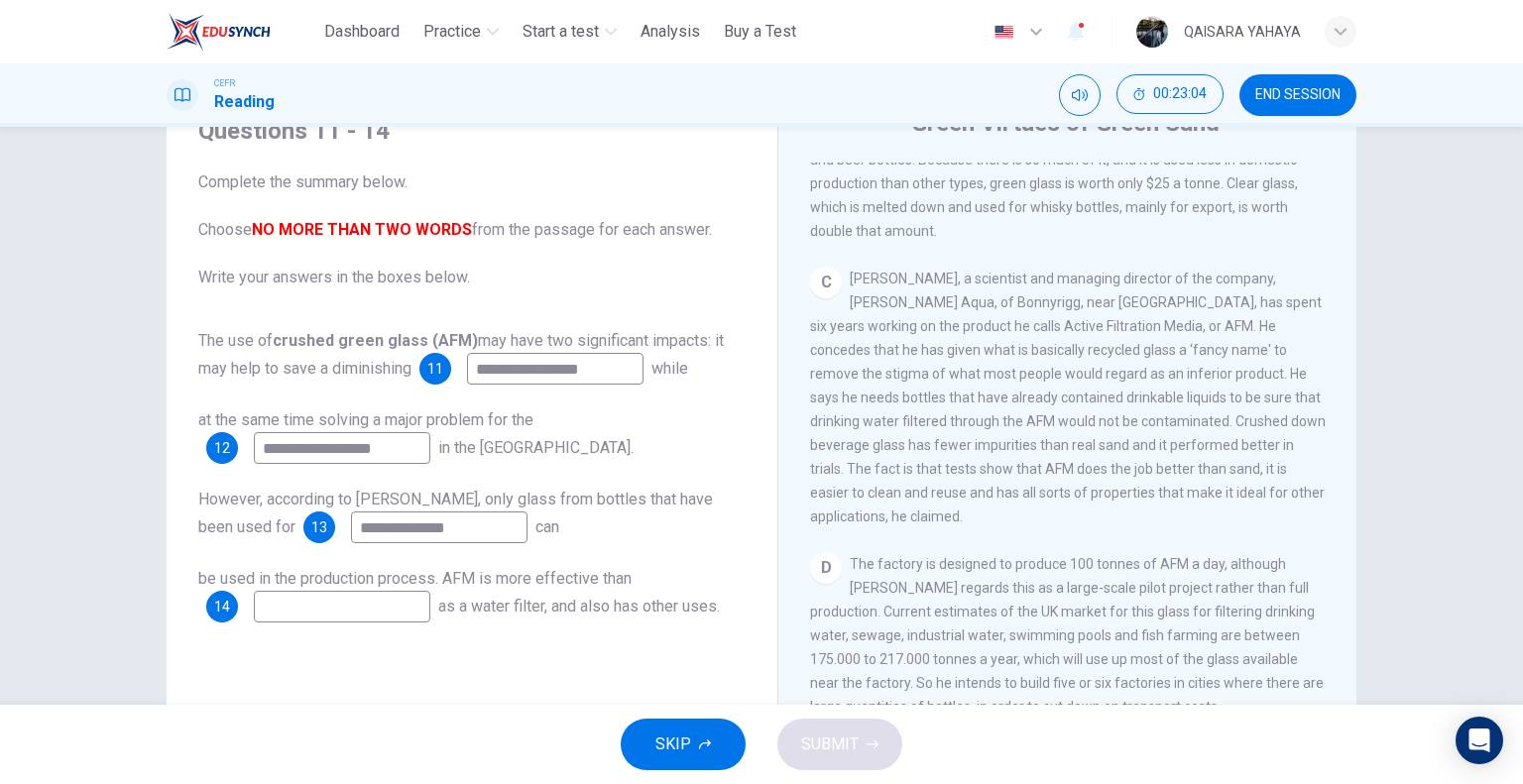 scroll, scrollTop: 813, scrollLeft: 0, axis: vertical 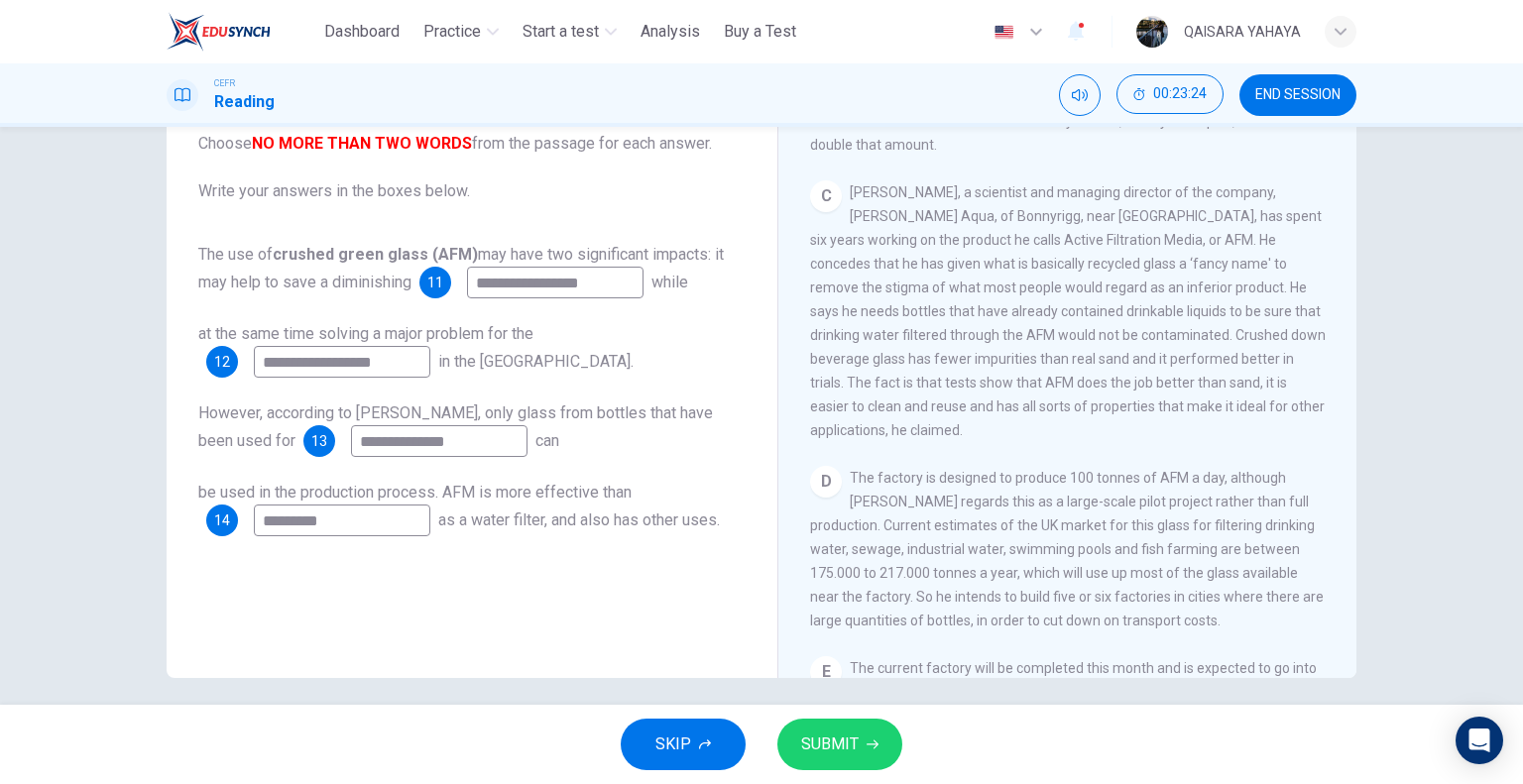 type on "*********" 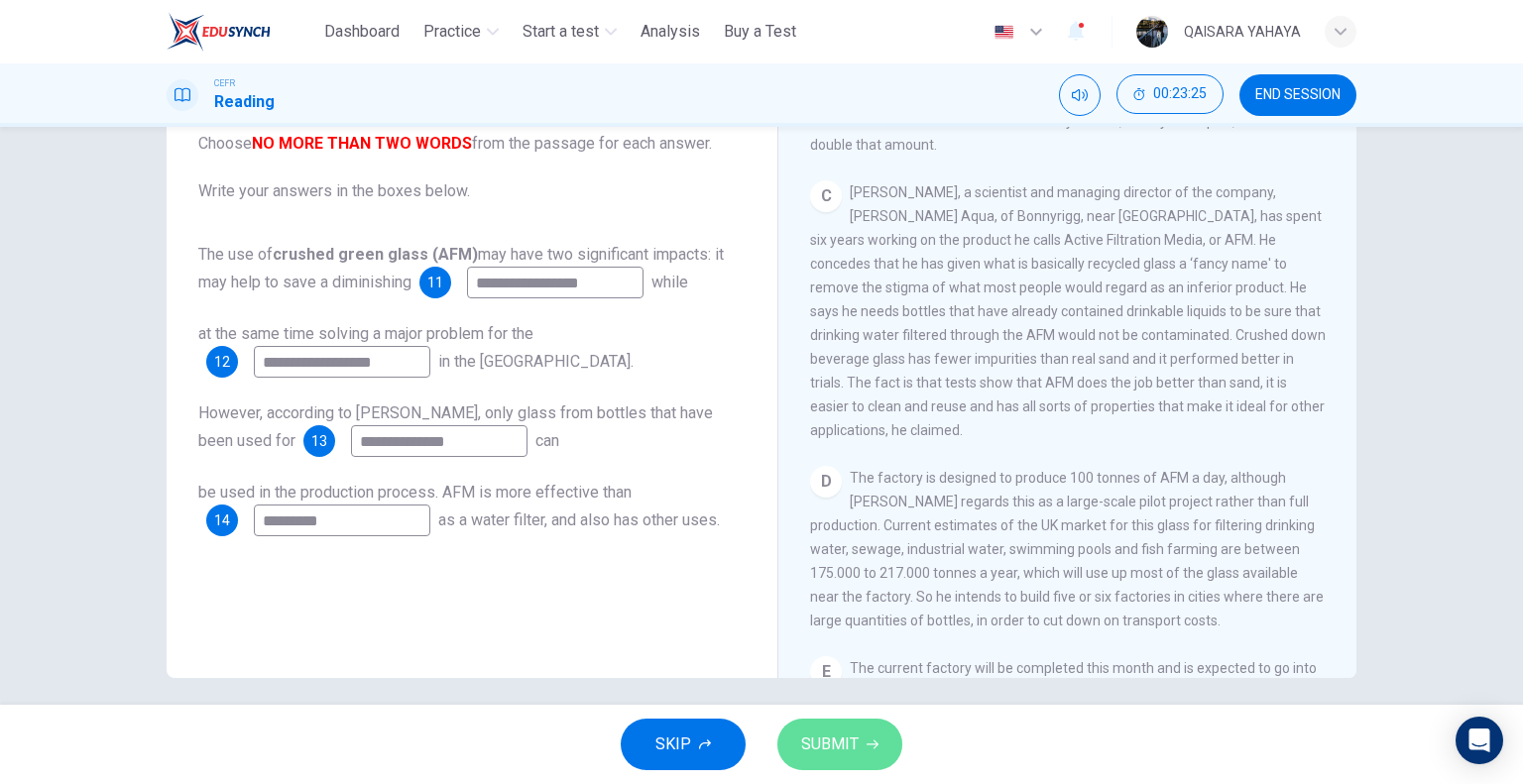 click on "SUBMIT" at bounding box center (830, 744) 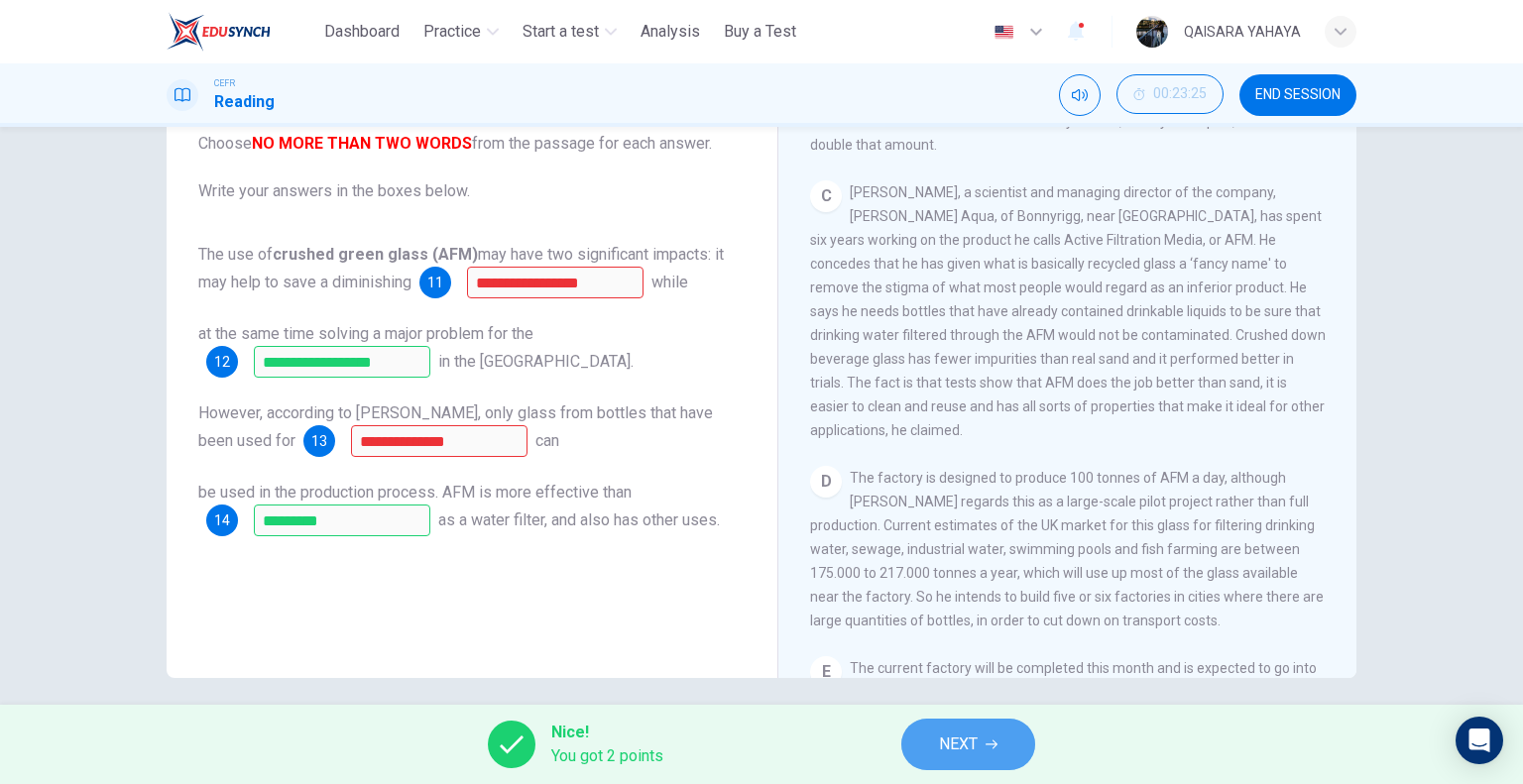 click on "NEXT" at bounding box center [968, 744] 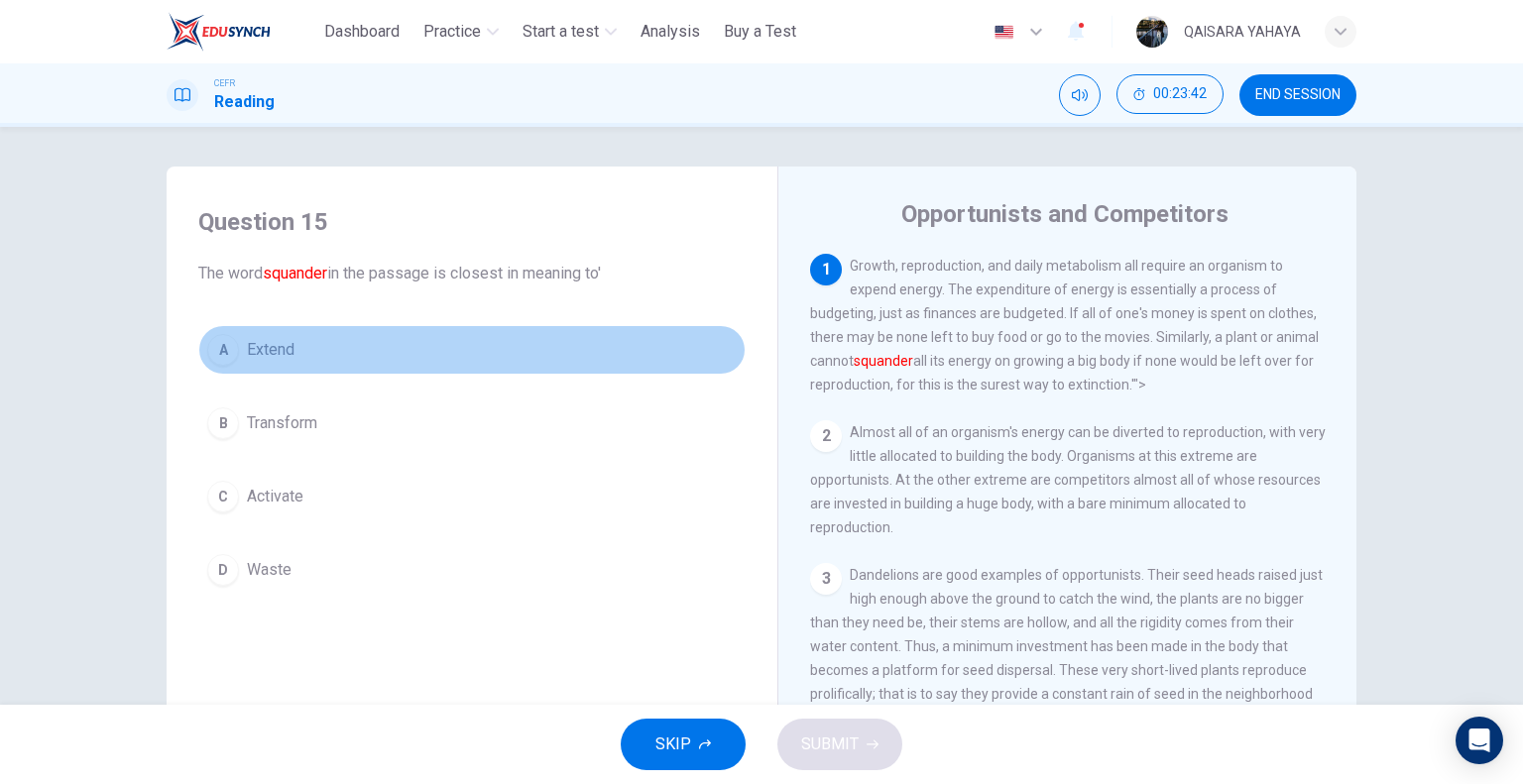 click on "A Extend" at bounding box center (472, 350) 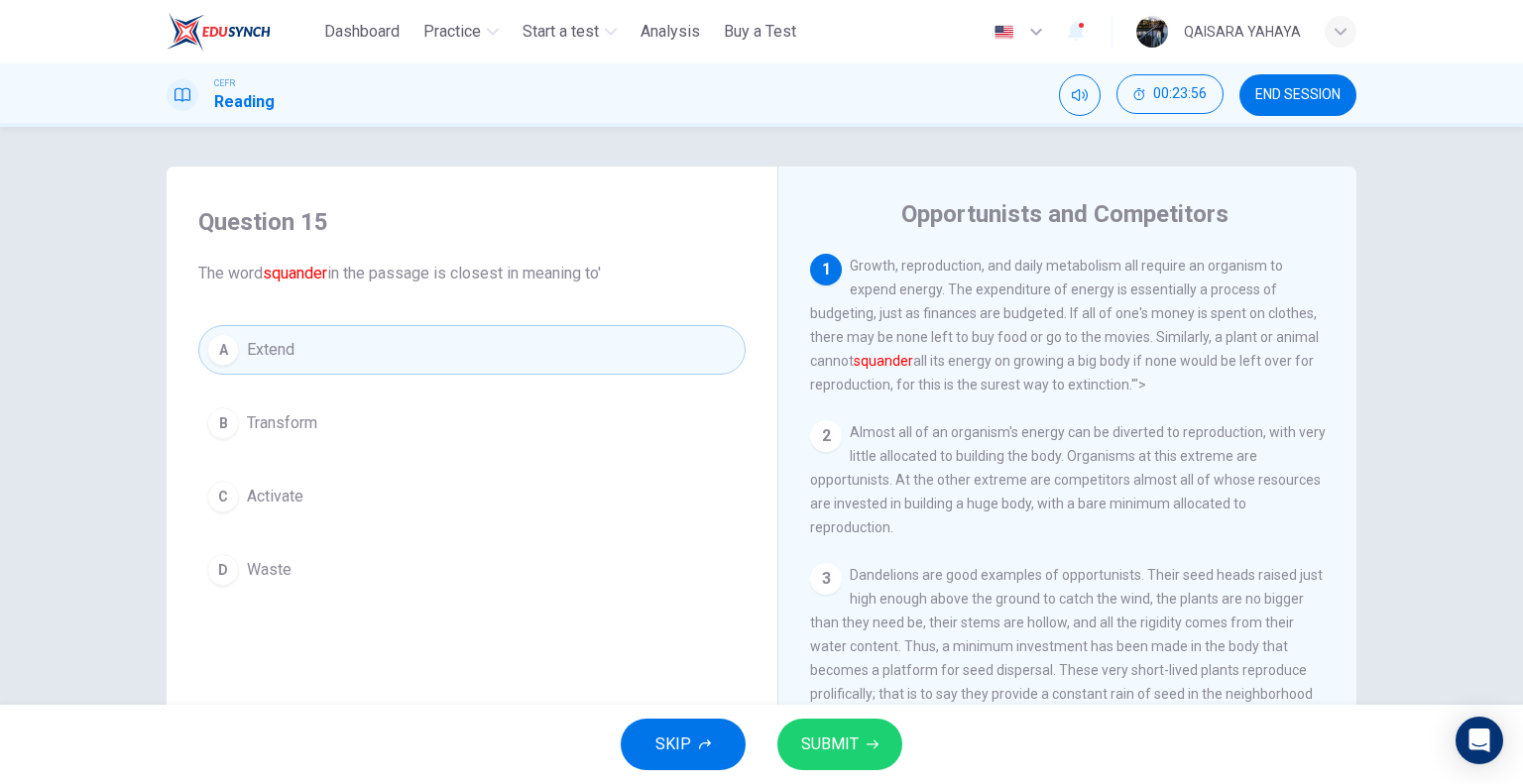 click on "D Waste" at bounding box center (472, 570) 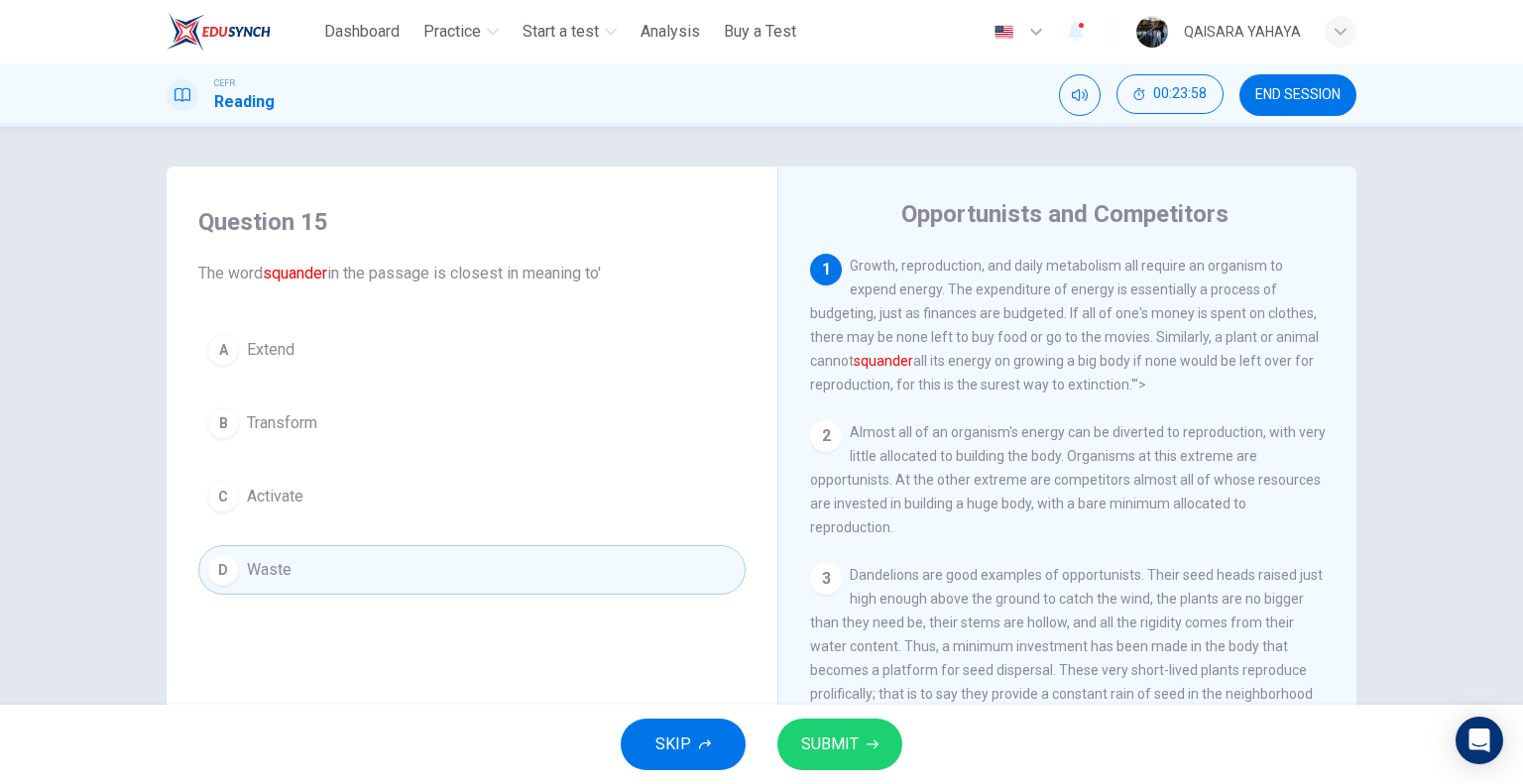 click on "SUBMIT" at bounding box center (840, 744) 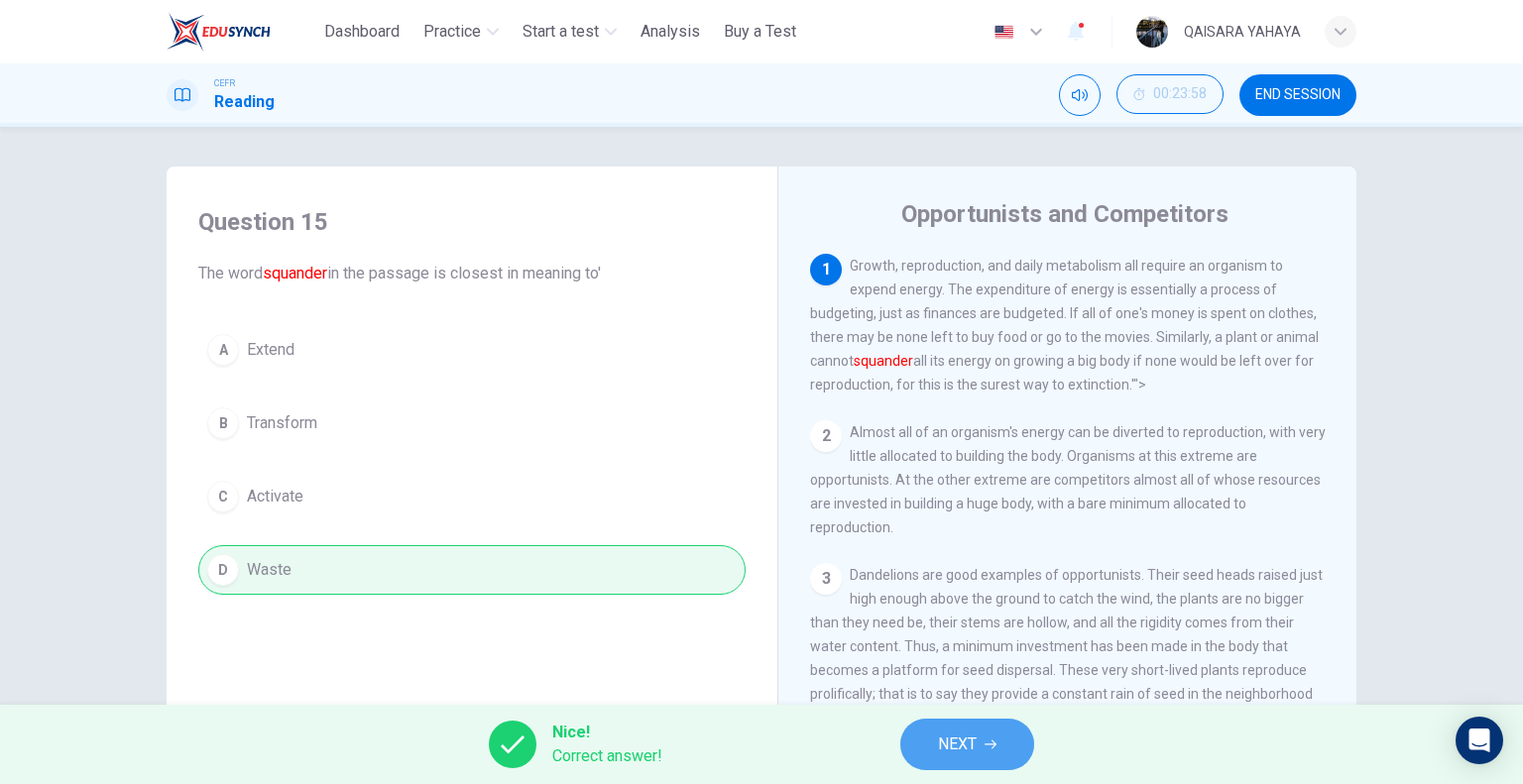 click on "NEXT" at bounding box center [967, 744] 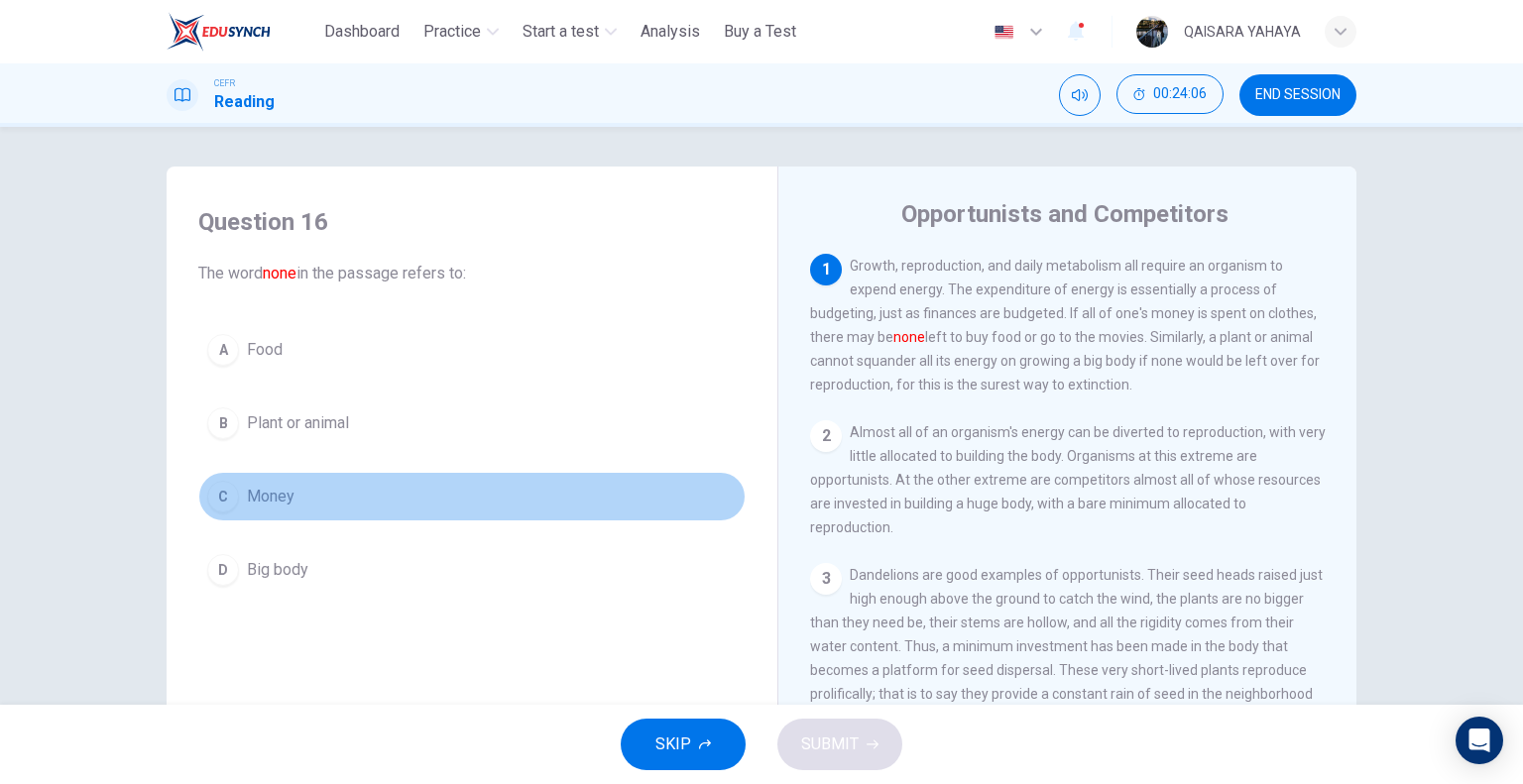 click on "C Money" at bounding box center (472, 497) 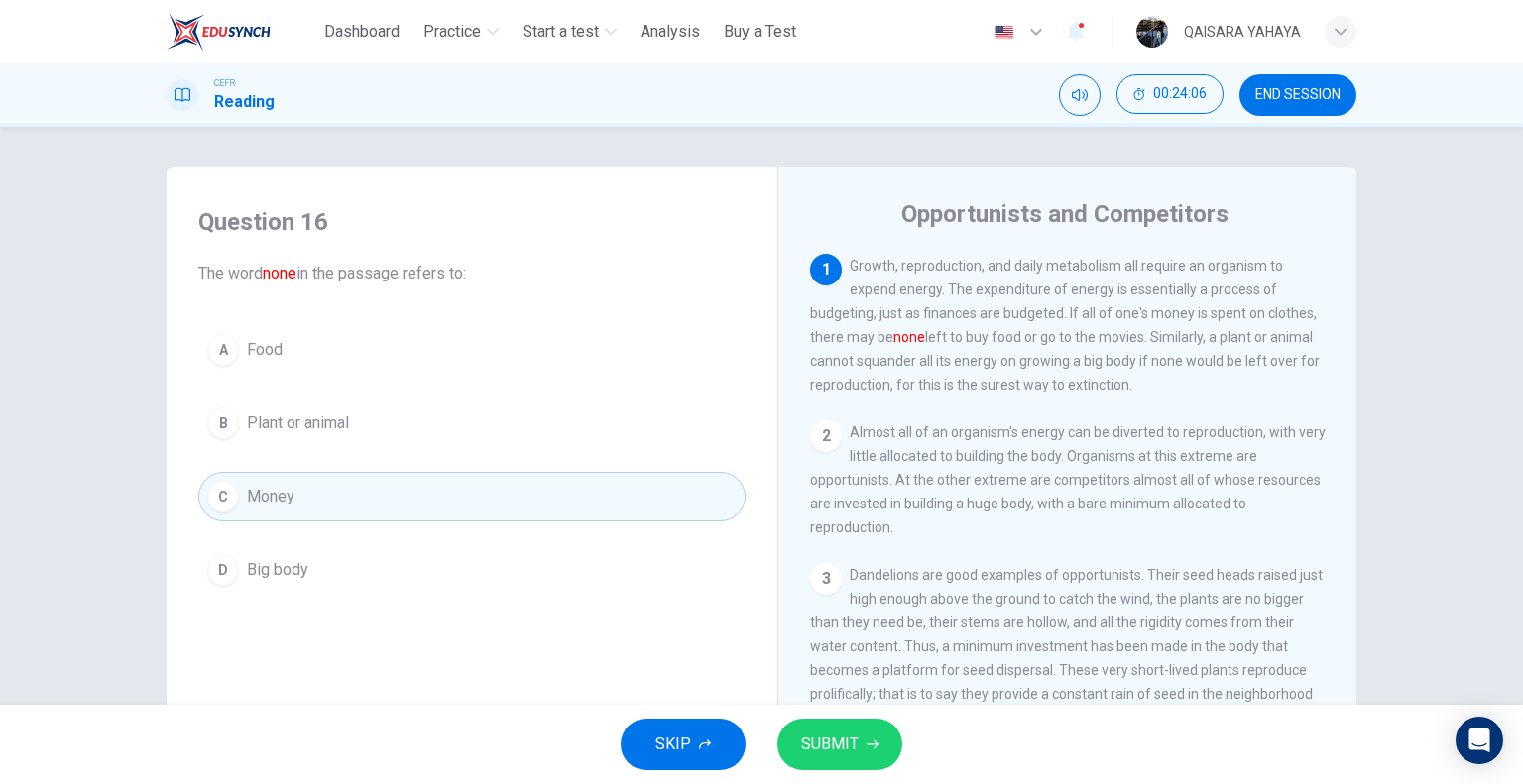 click on "SUBMIT" at bounding box center (830, 744) 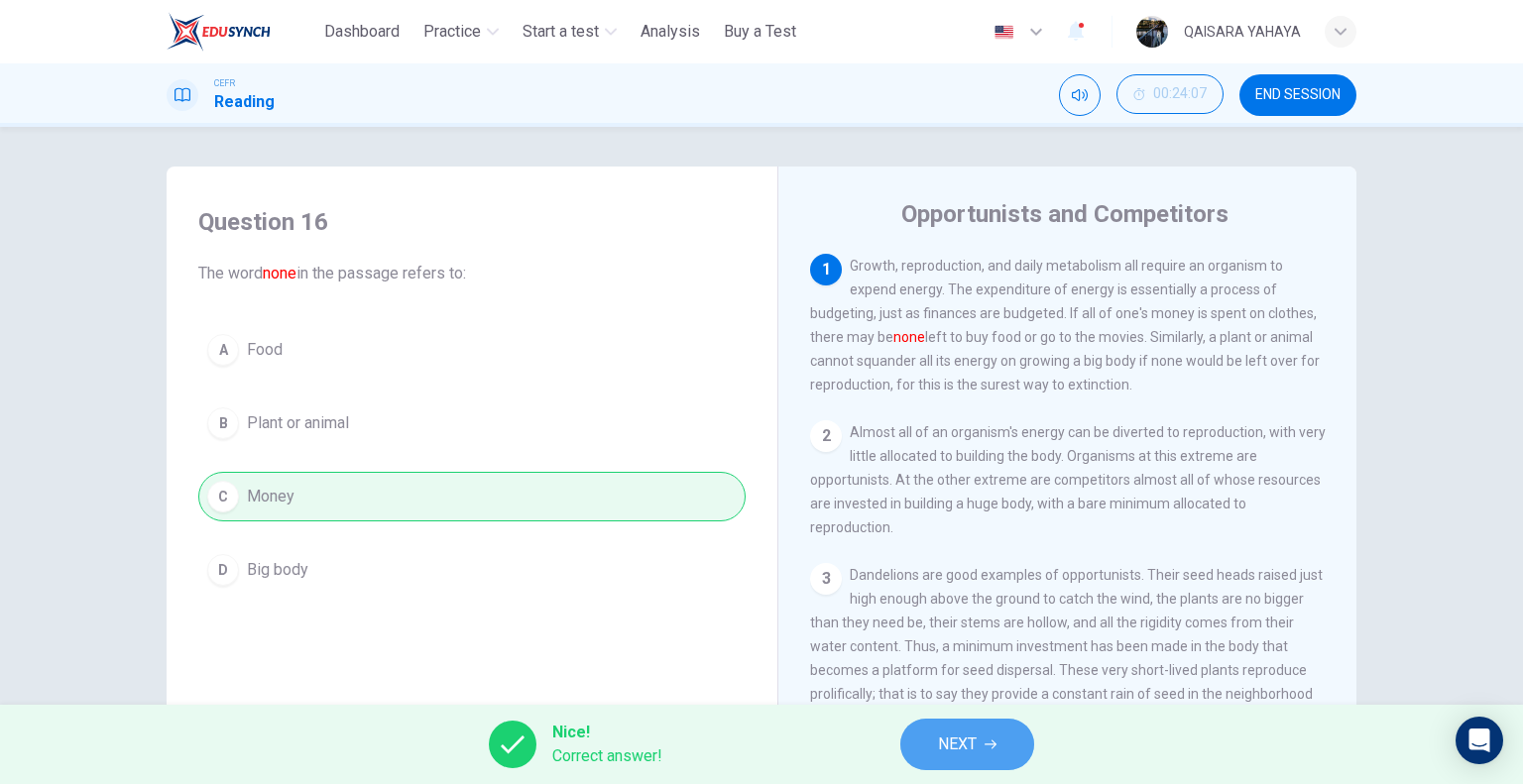 click on "NEXT" at bounding box center [967, 744] 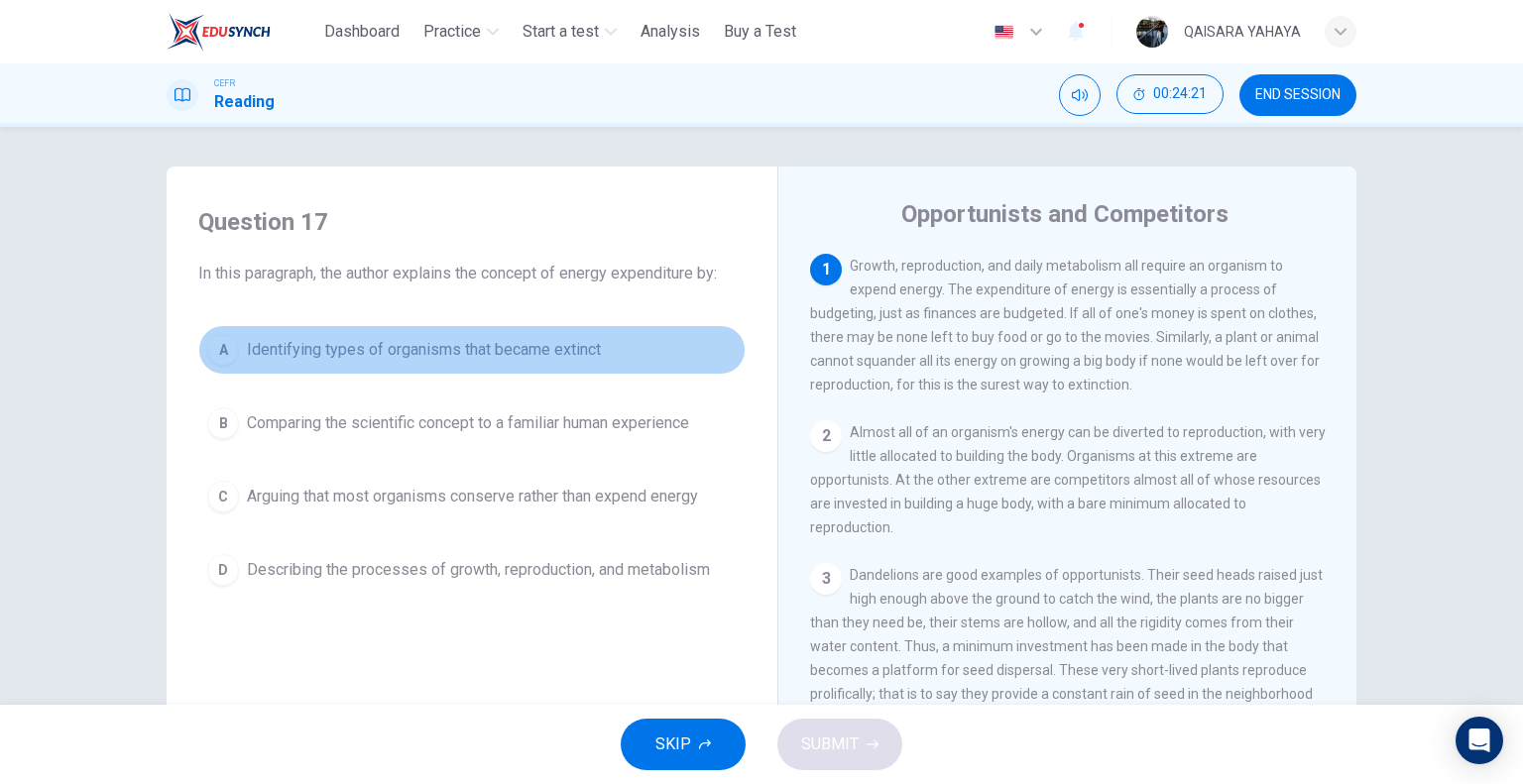 click on "A Identifying types of organisms that became extinct" at bounding box center [472, 350] 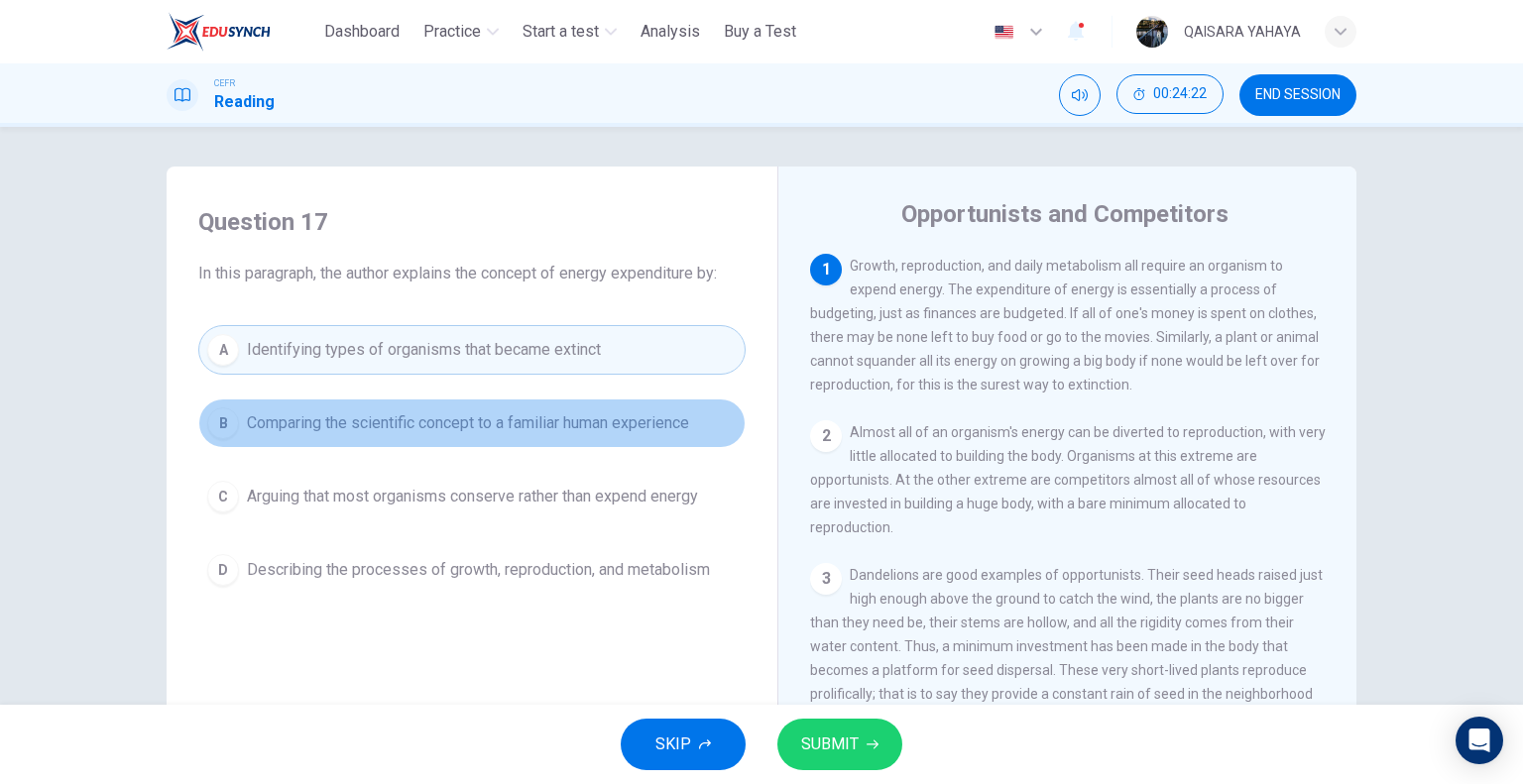 click on "Comparing the scientific concept to a familiar human experience" at bounding box center [468, 423] 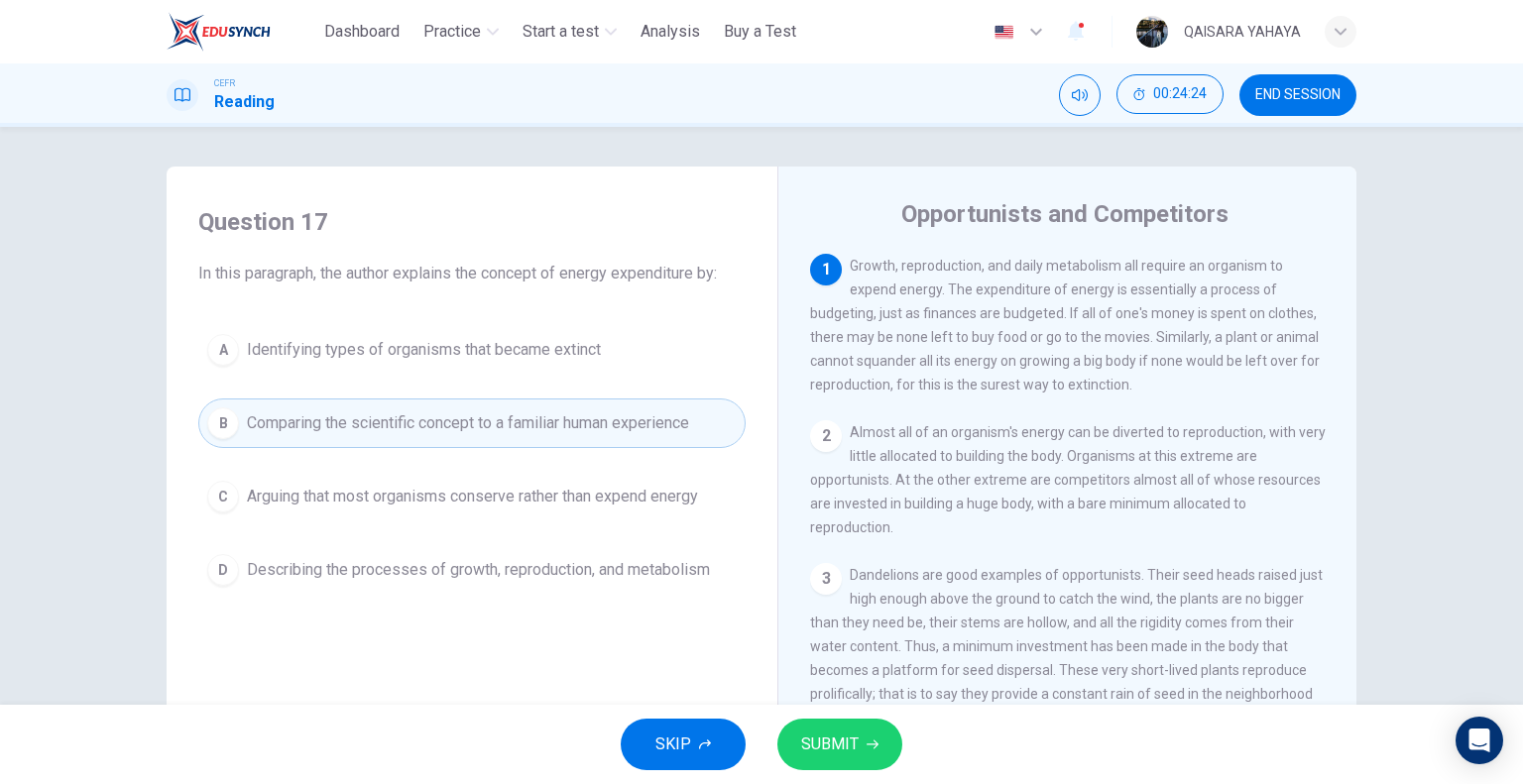 click on "Arguing that most organisms conserve rather than expend energy" at bounding box center [472, 497] 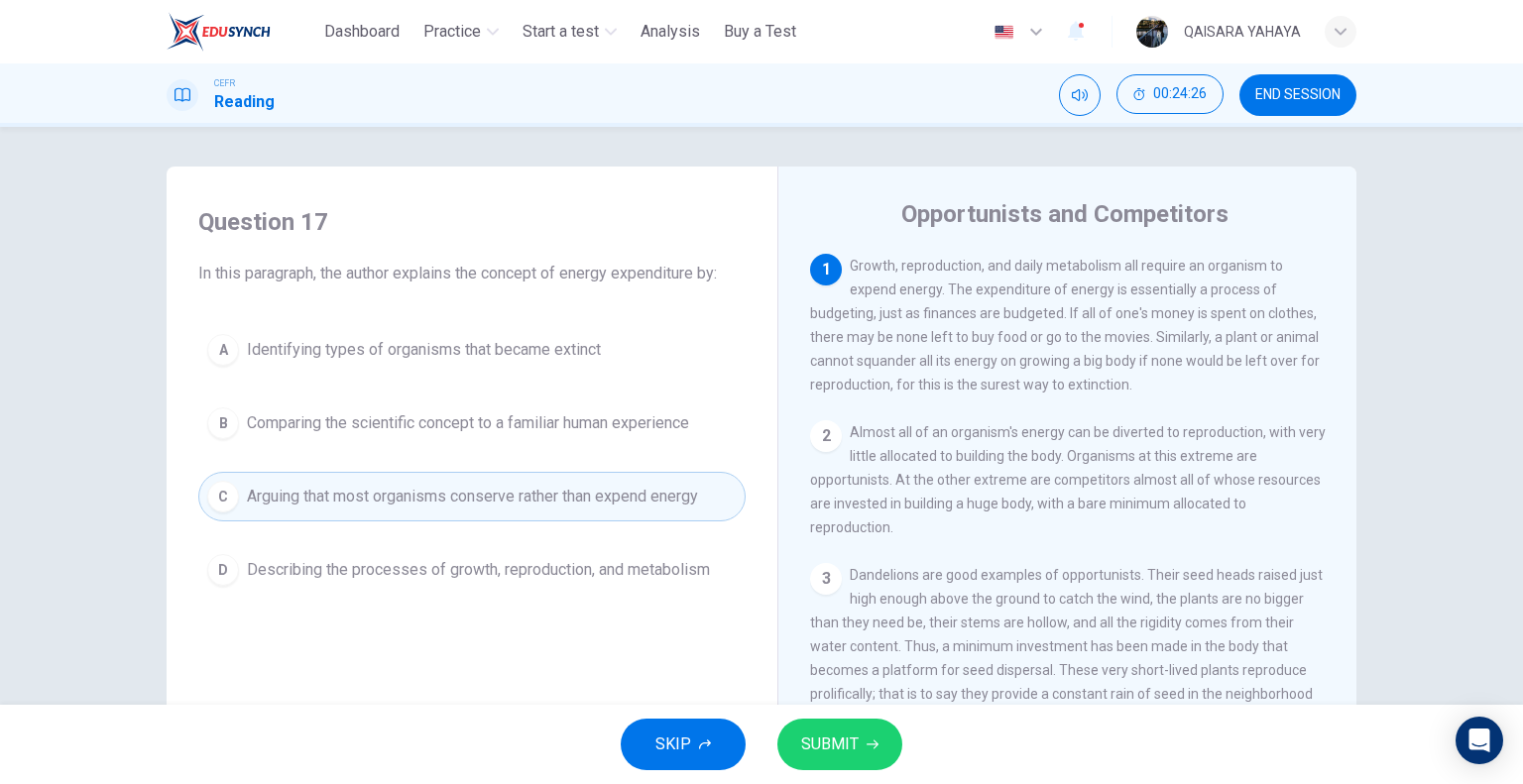 click on "Describing the processes of growth, reproduction, and metabolism" at bounding box center [478, 570] 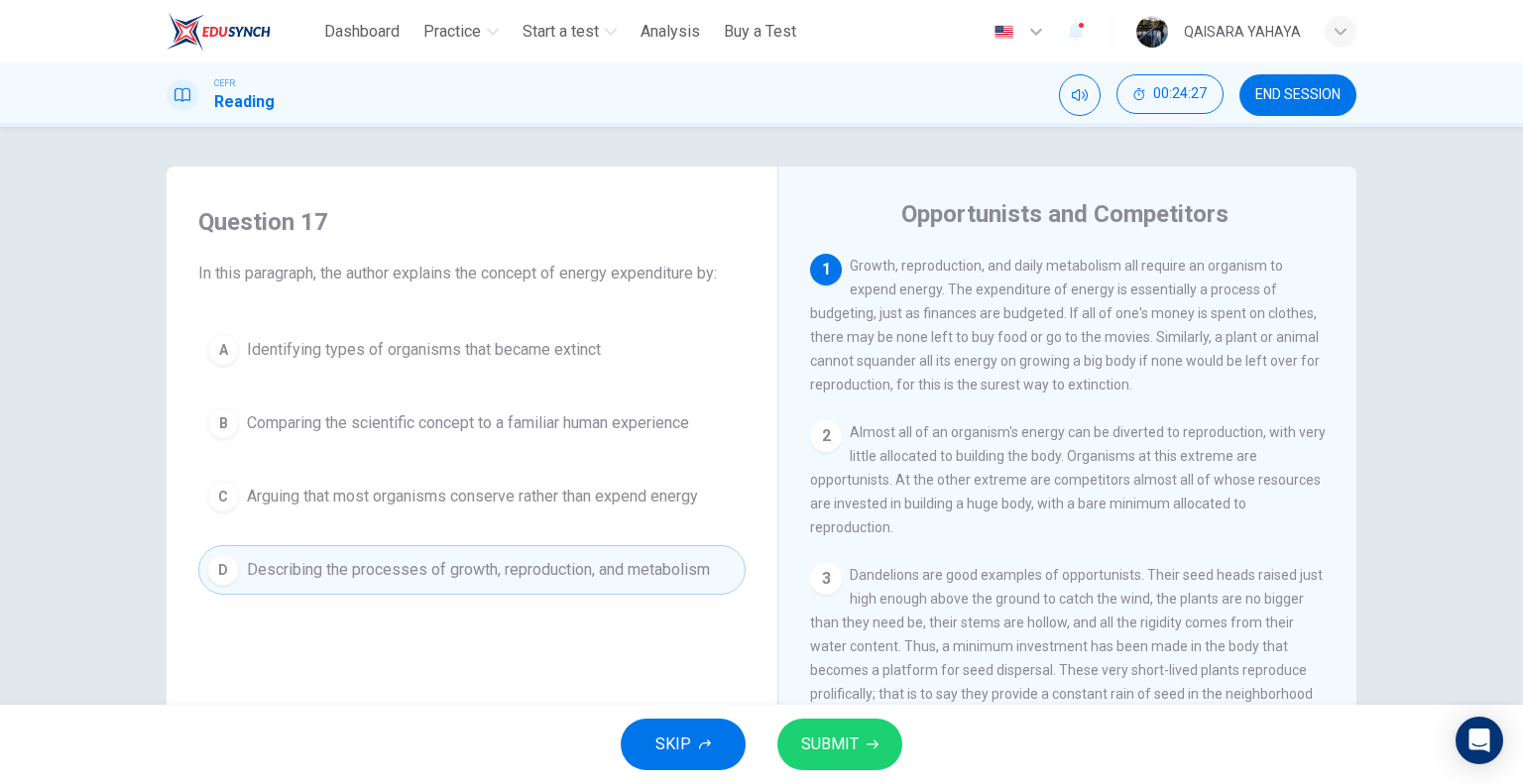 click on "B Comparing the scientific concept to a familiar human experience" at bounding box center [472, 423] 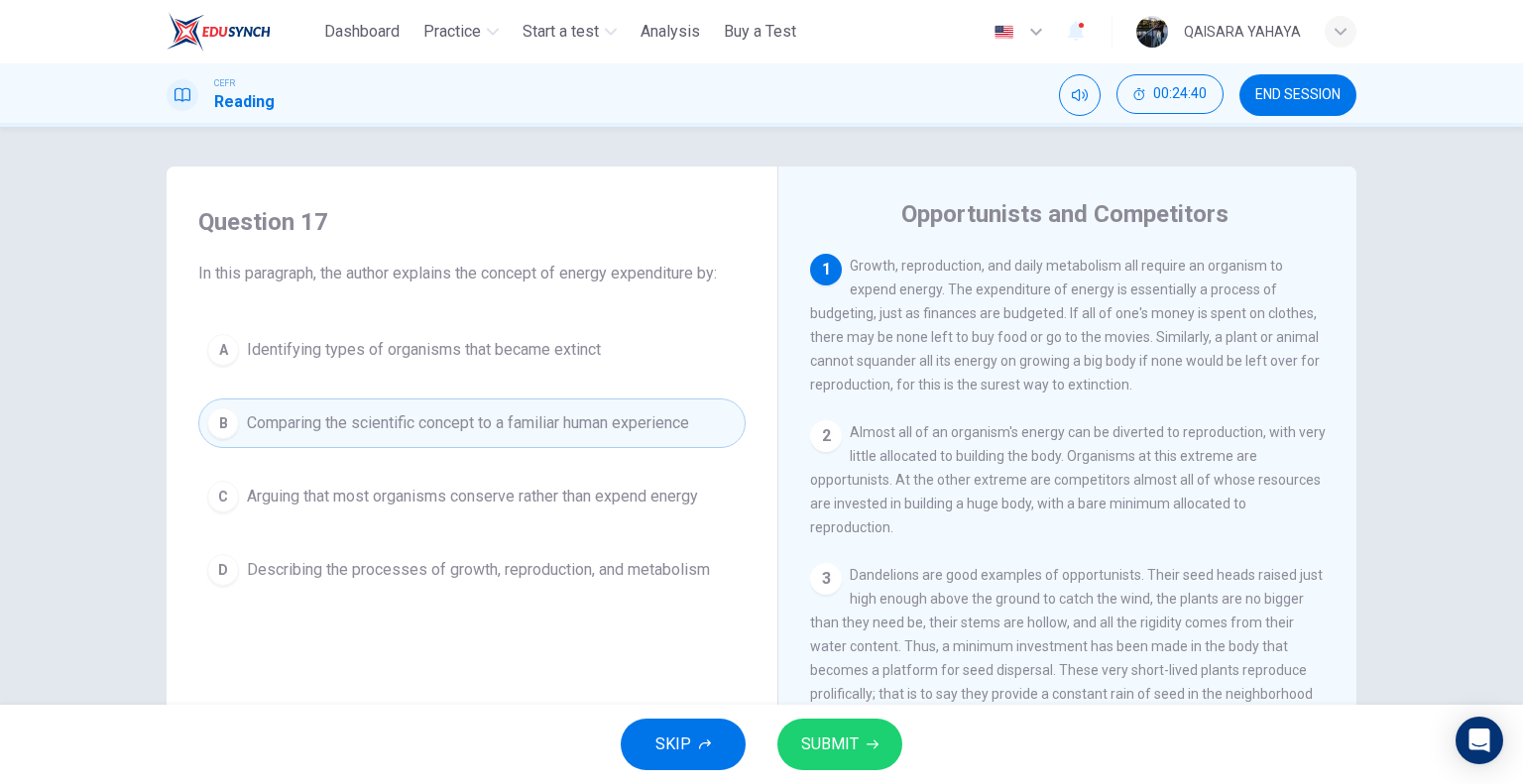 click on "SUBMIT" at bounding box center [840, 744] 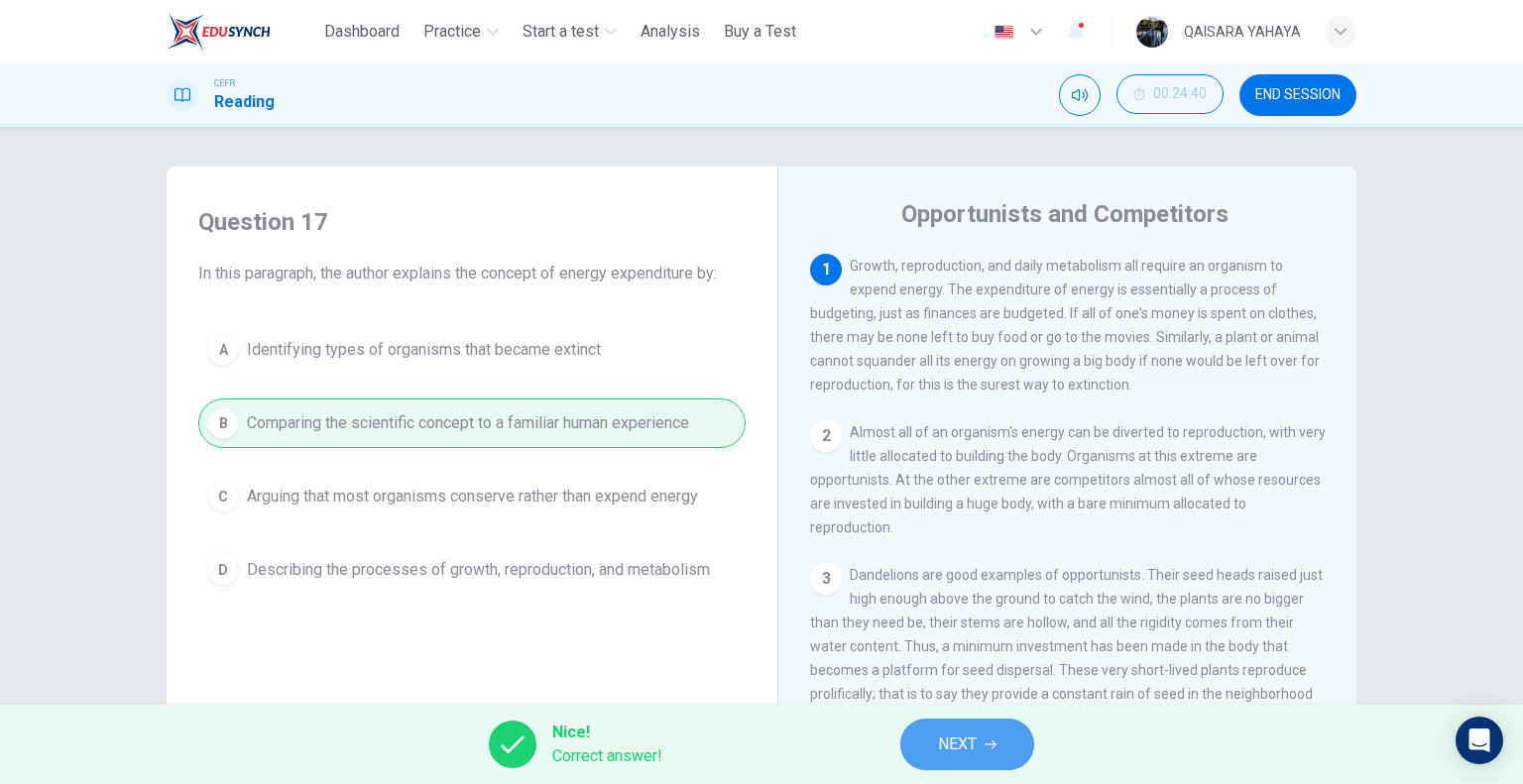 click on "NEXT" at bounding box center [967, 744] 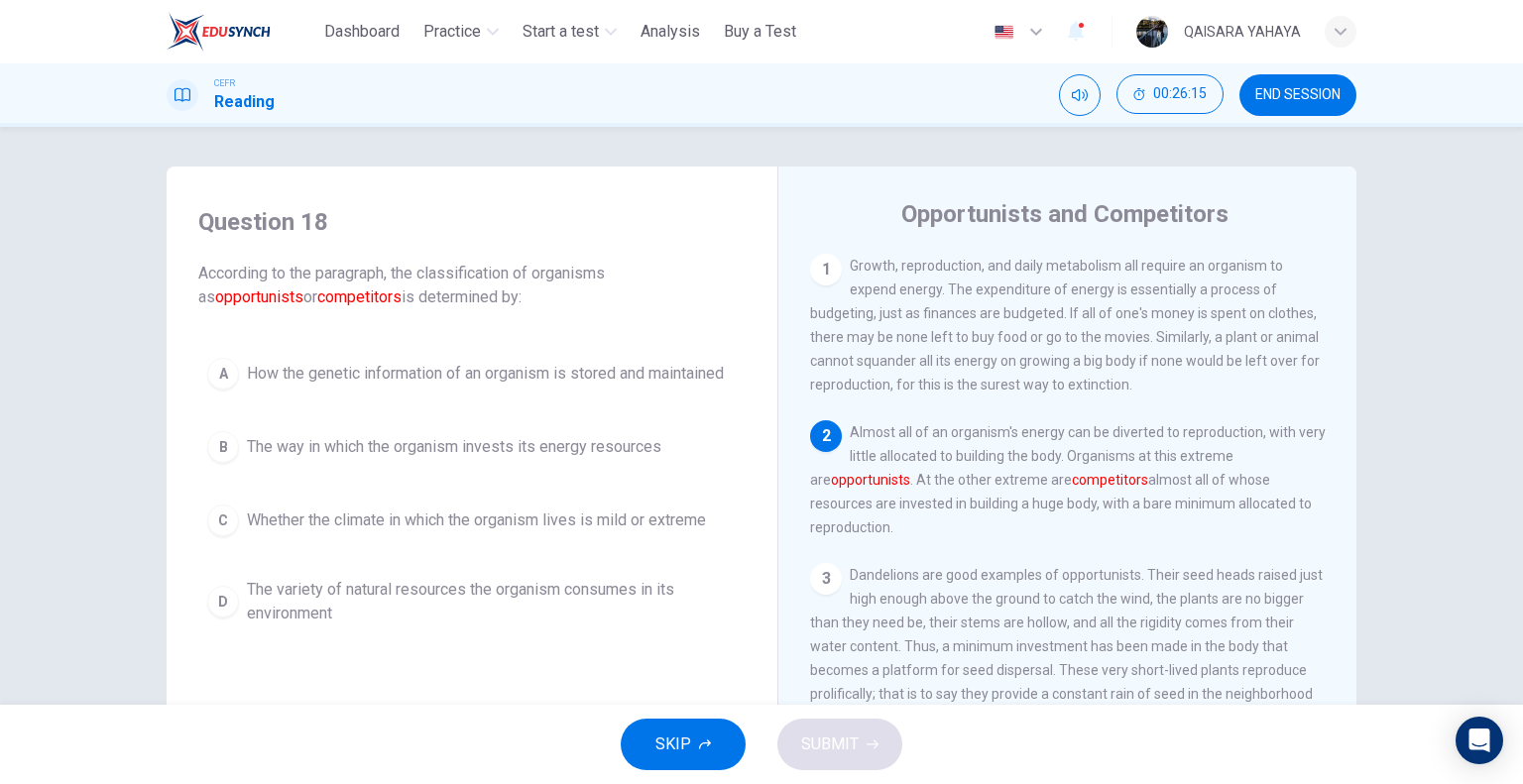 click on "A How the genetic information of an organism is stored and maintained" at bounding box center (472, 374) 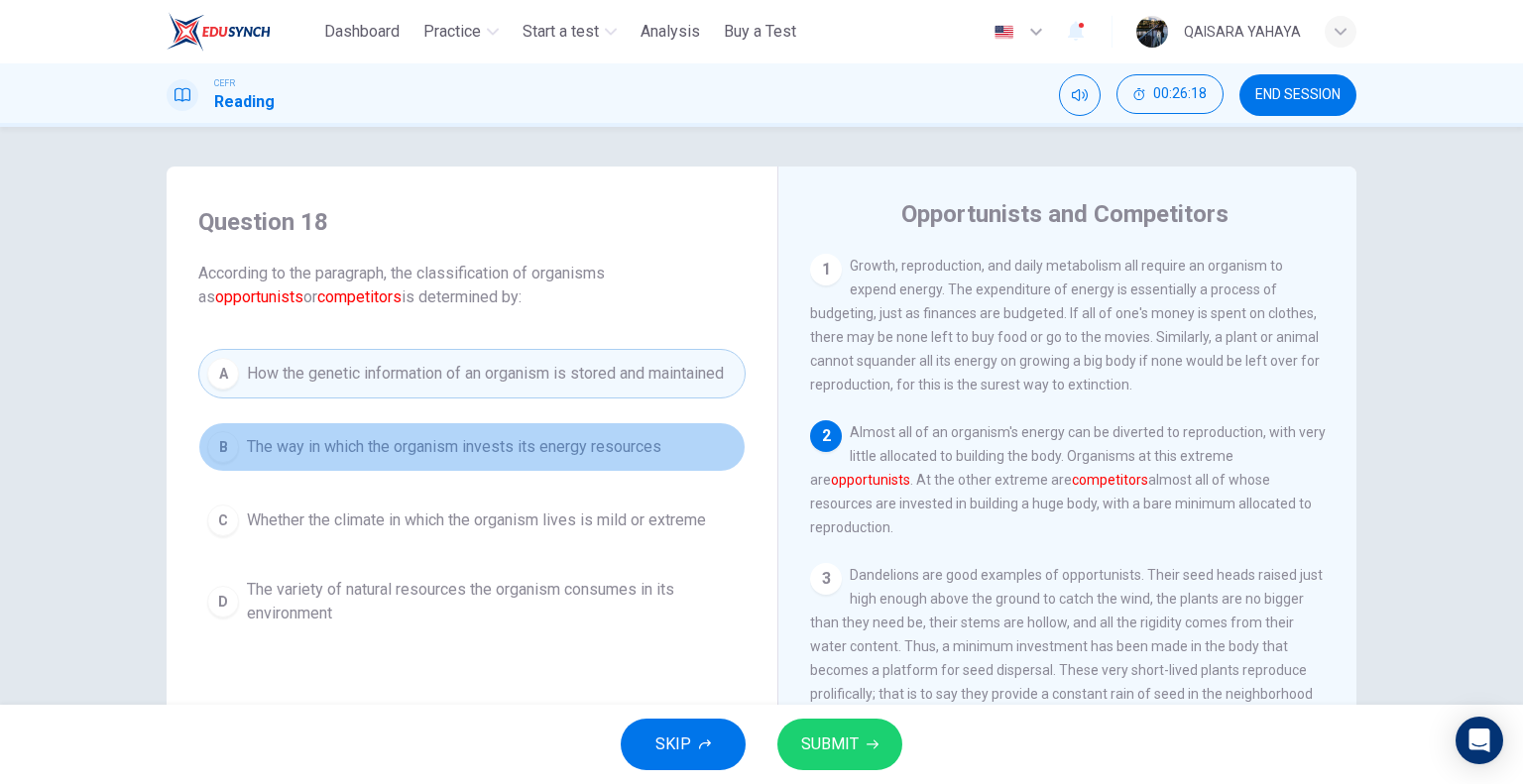 click on "The way in which the organism invests its energy resources" at bounding box center (454, 447) 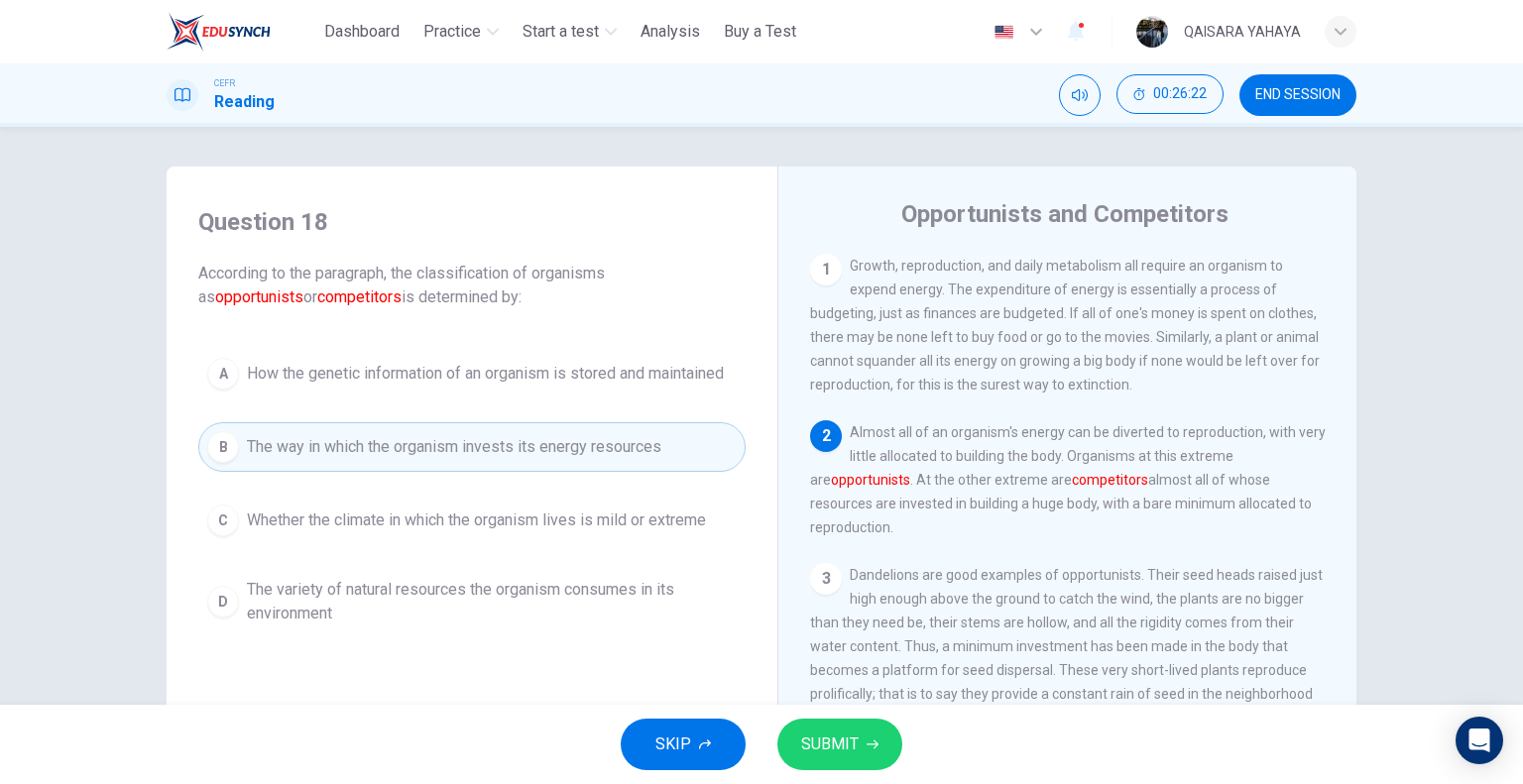 click on "Whether the climate in which the organism lives is mild or extreme" at bounding box center [476, 520] 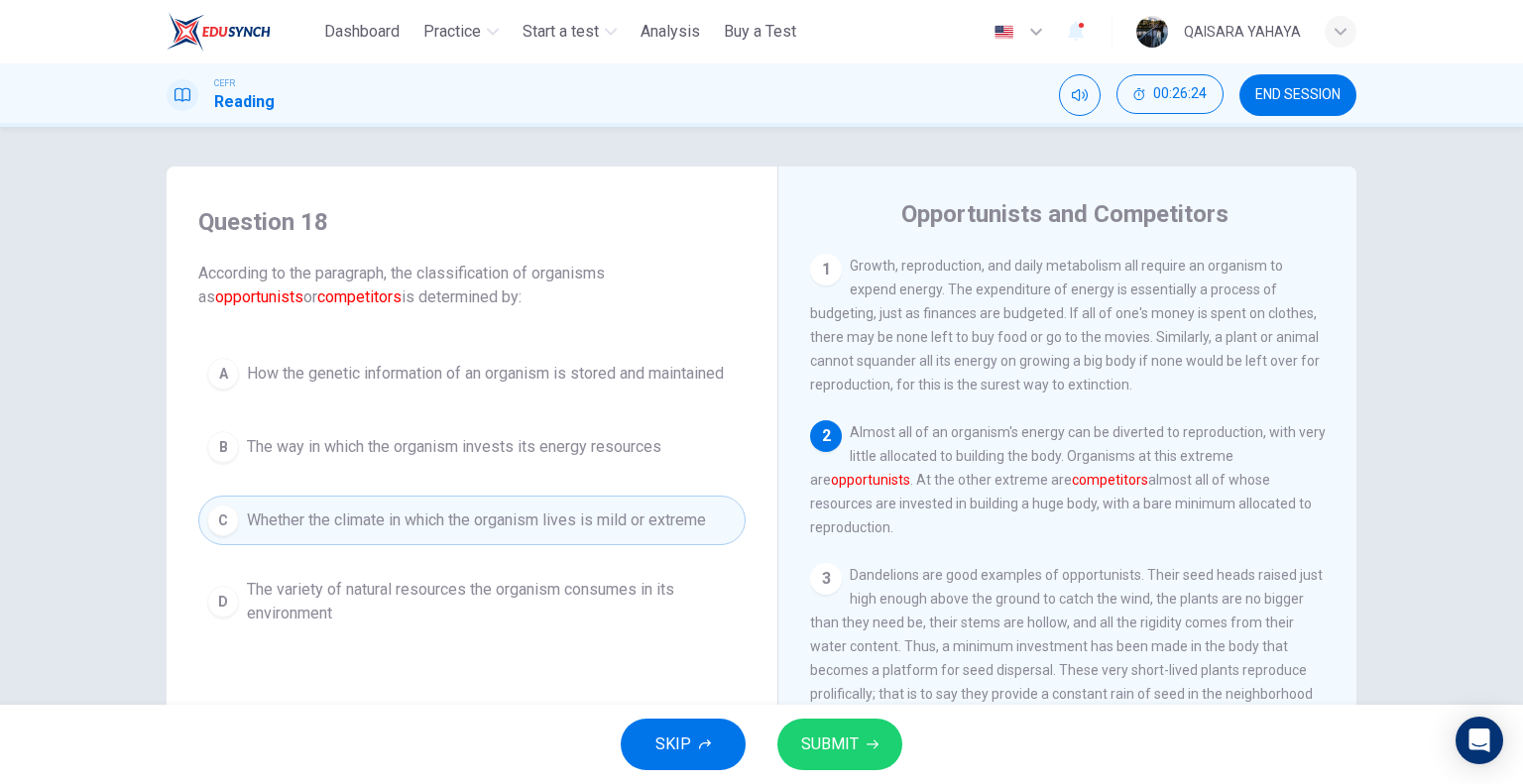 click on "The variety of natural resources the organism consumes in its environment" at bounding box center [492, 602] 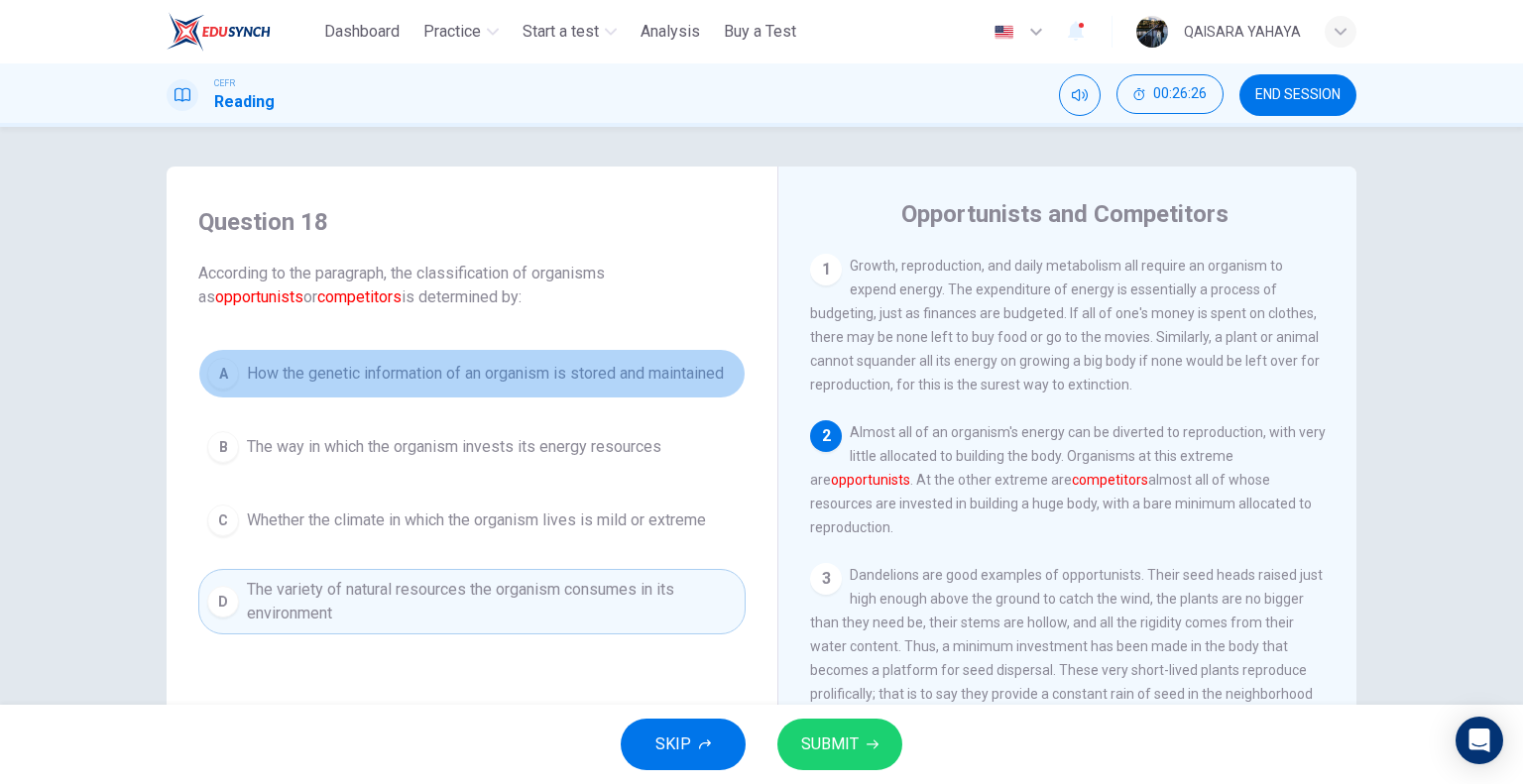 click on "How the genetic information of an organism is stored and maintained" at bounding box center [485, 374] 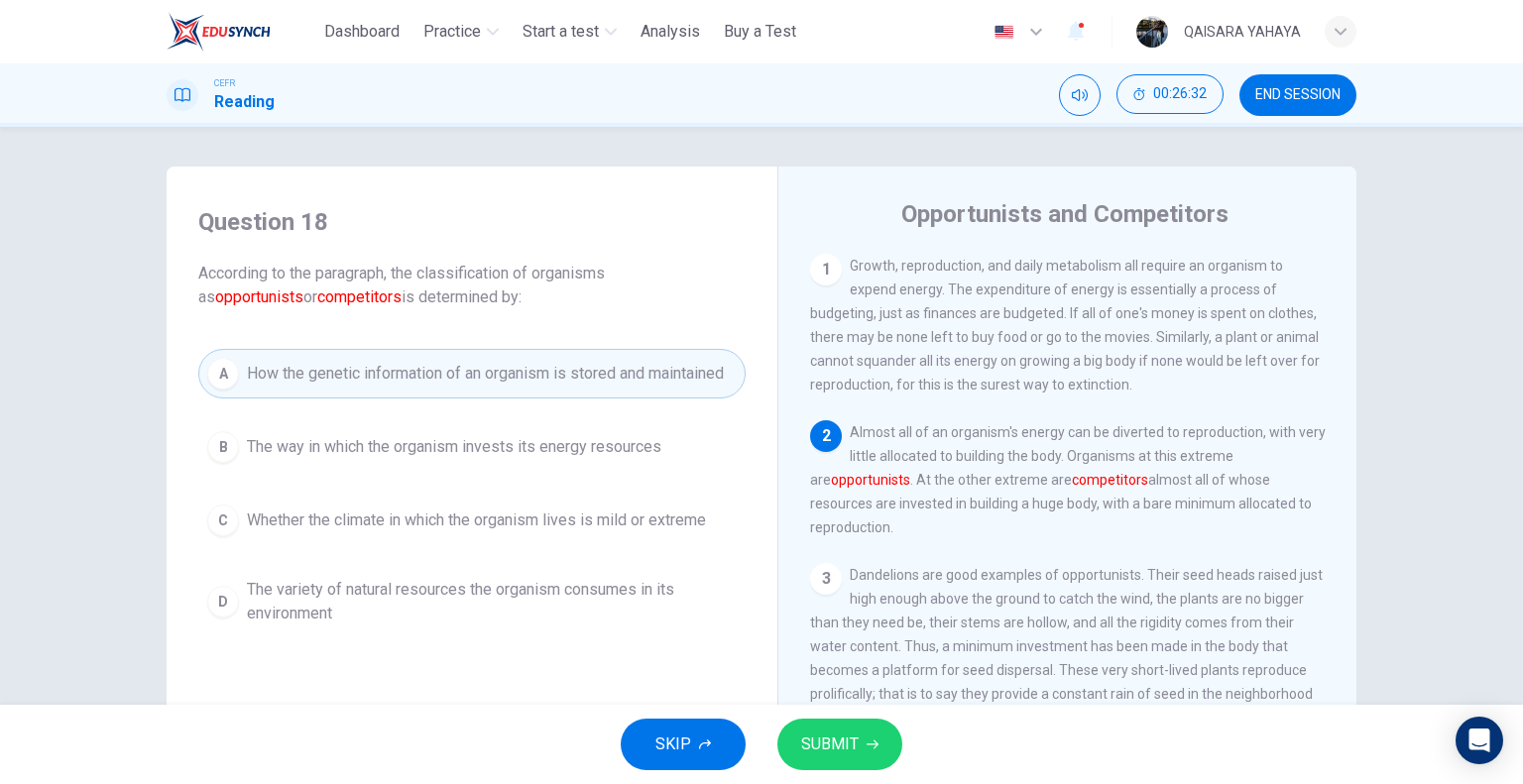 click on "The way in which the organism invests its energy resources" at bounding box center [454, 447] 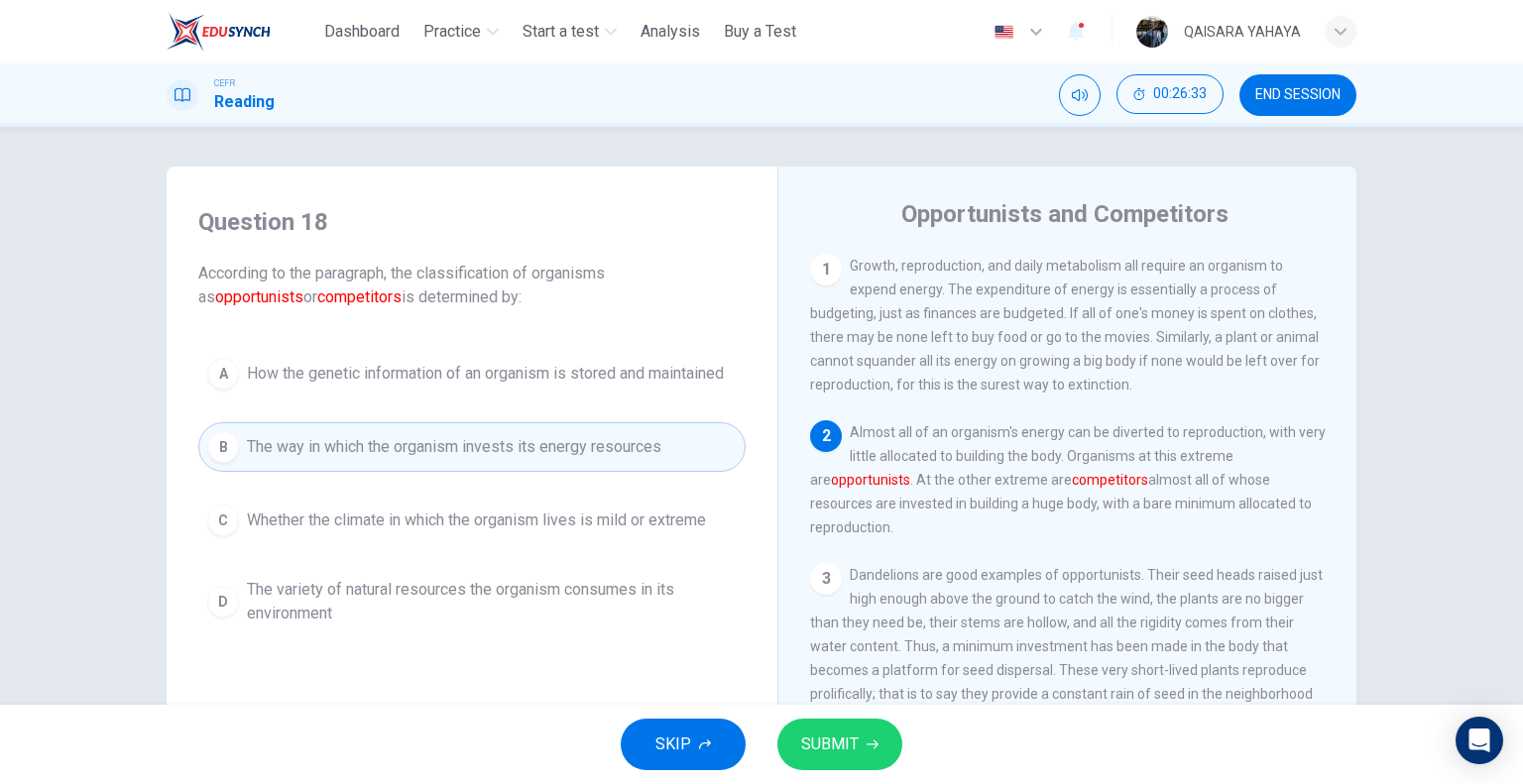 click 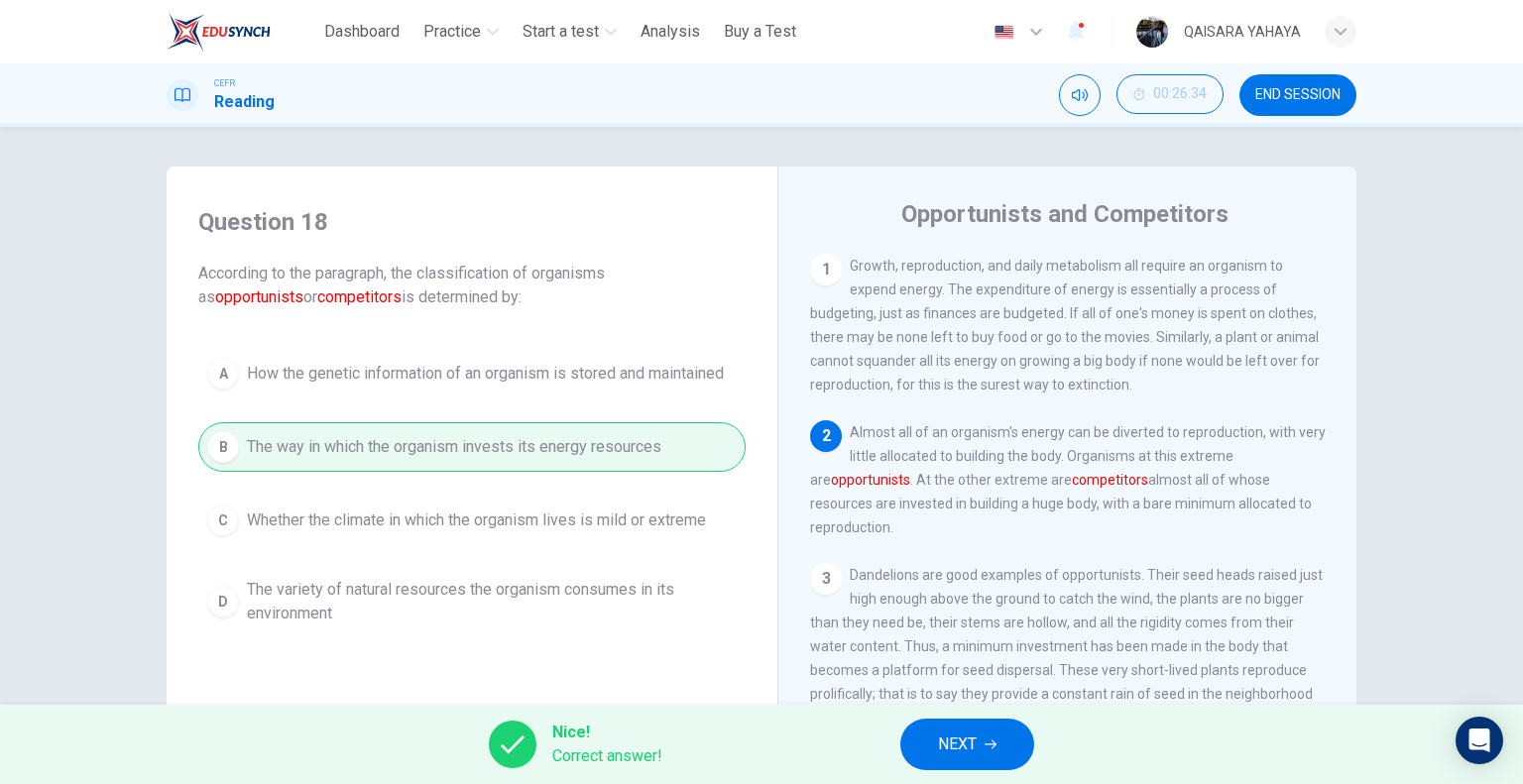 click on "NEXT" at bounding box center [967, 744] 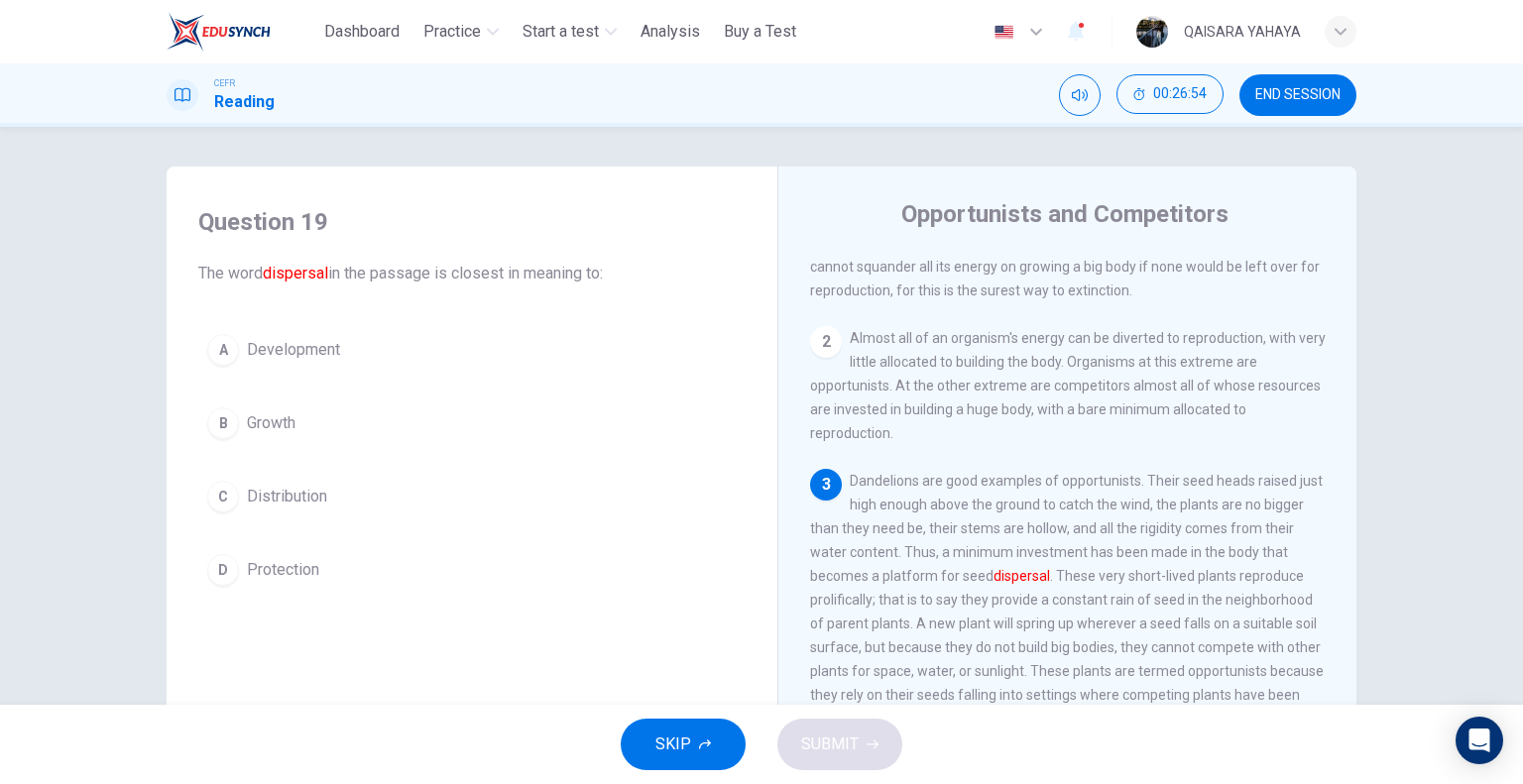 scroll, scrollTop: 176, scrollLeft: 0, axis: vertical 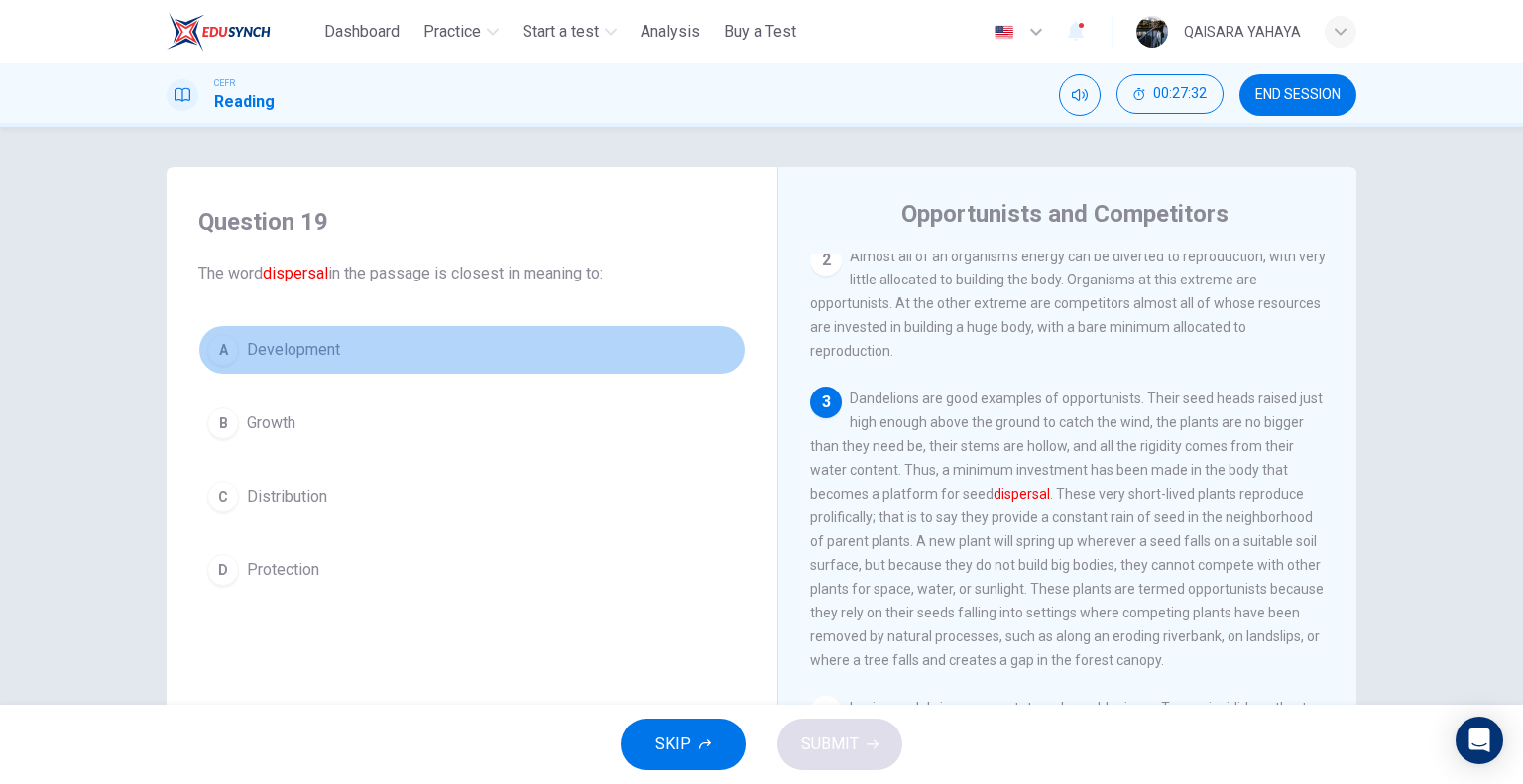 click on "Development" at bounding box center (293, 350) 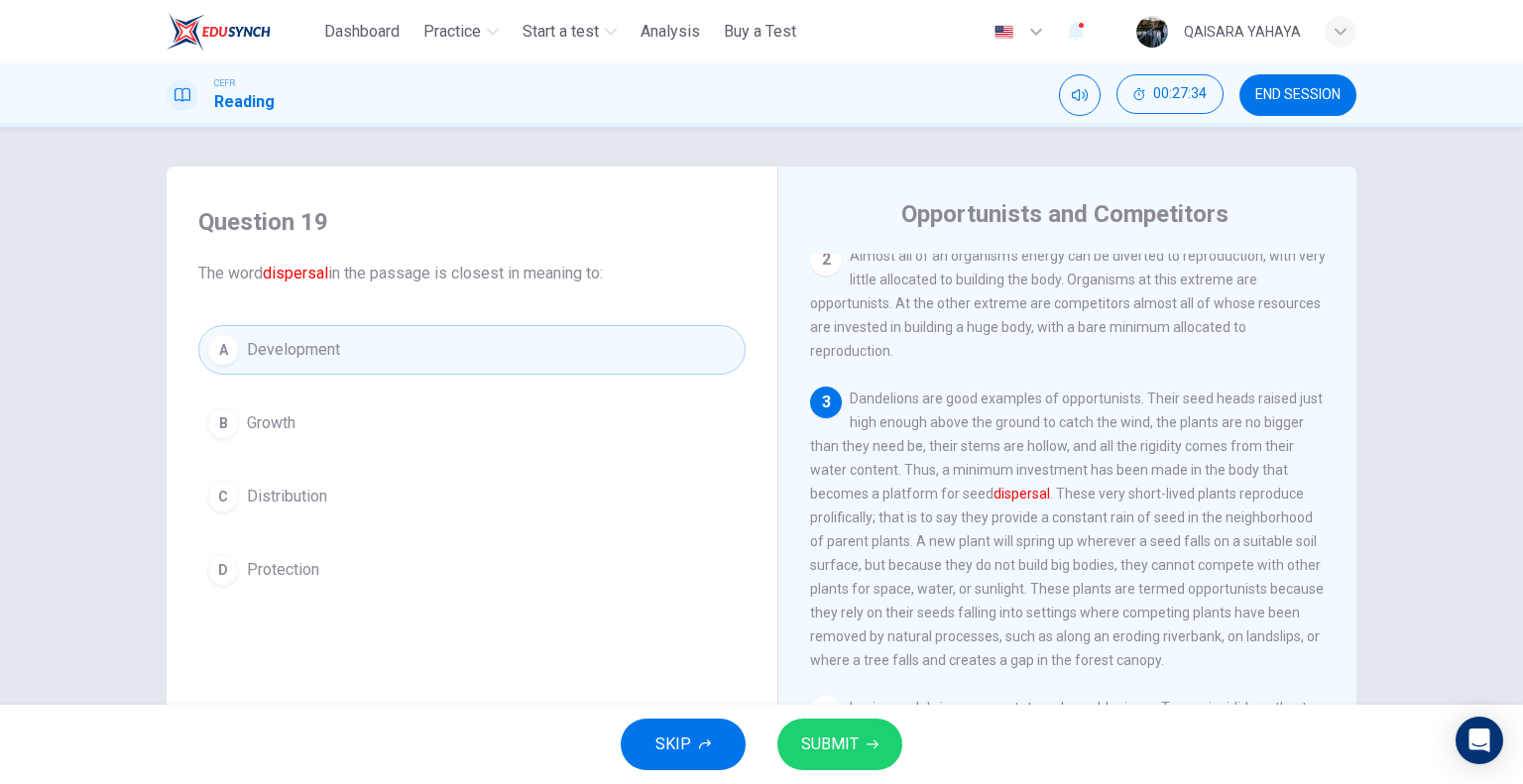 click on "A Development B Growth C Distribution D Protection" at bounding box center (472, 460) 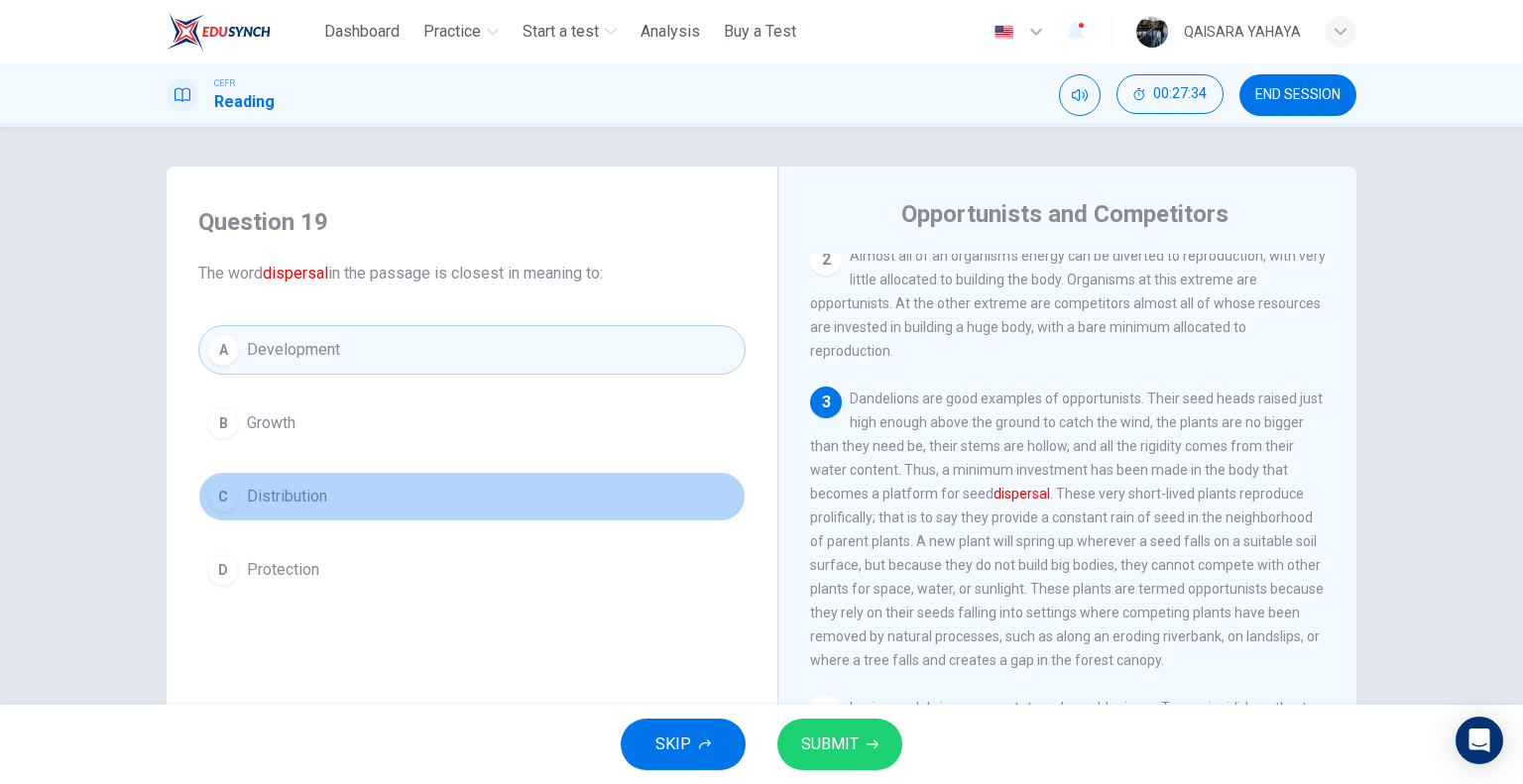 click on "C Distribution" at bounding box center (472, 497) 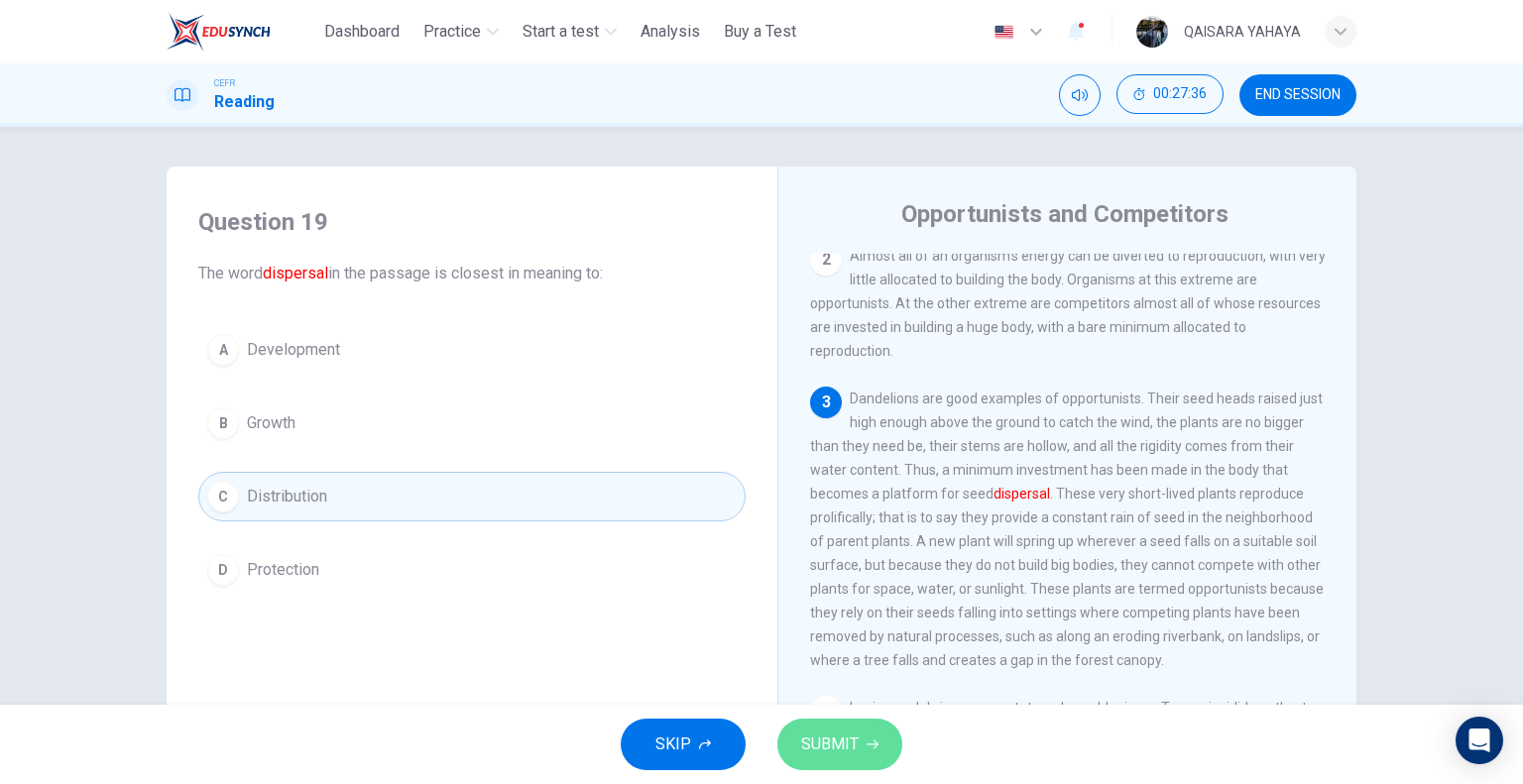 click on "SUBMIT" at bounding box center (830, 744) 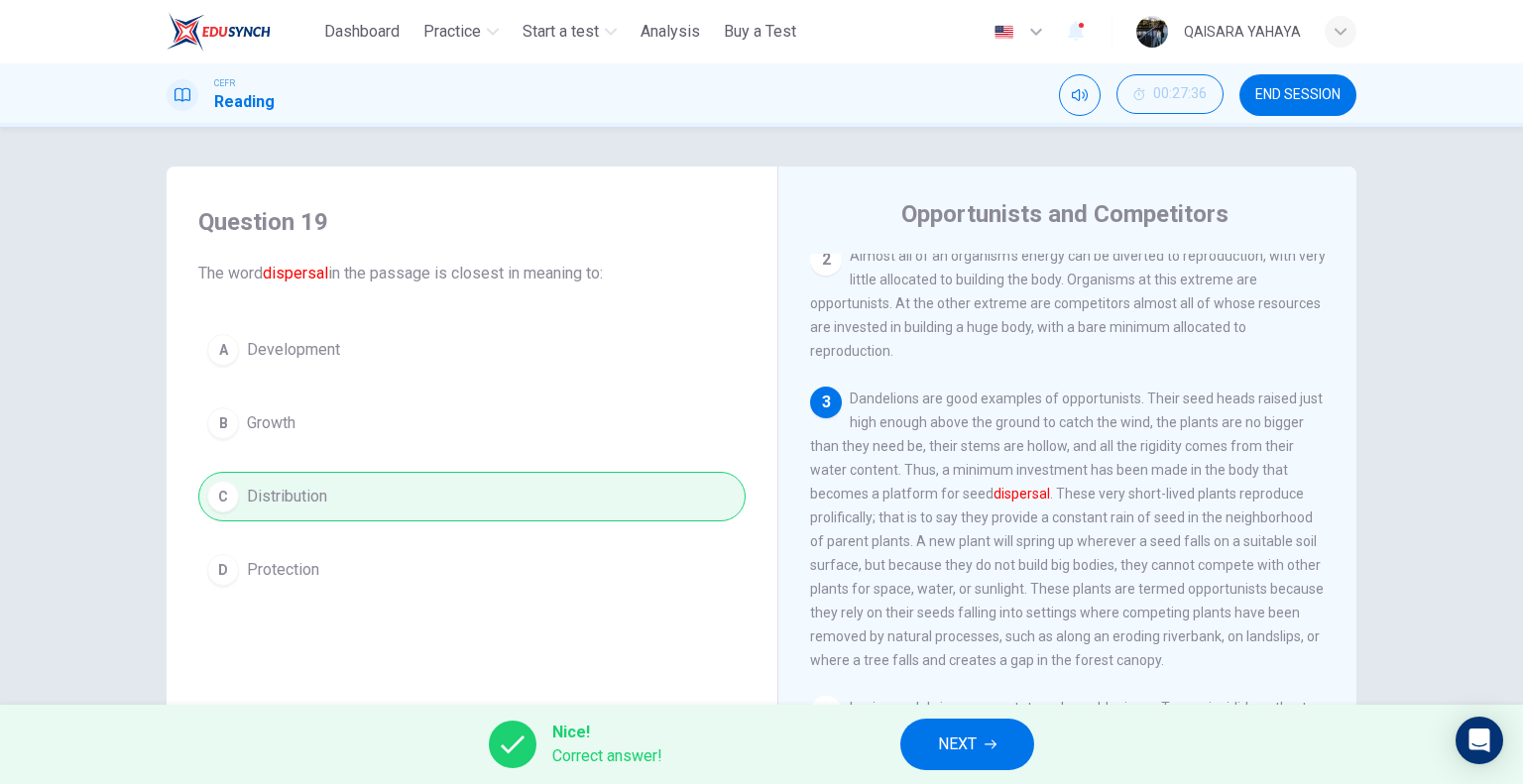 click on "NEXT" at bounding box center [957, 744] 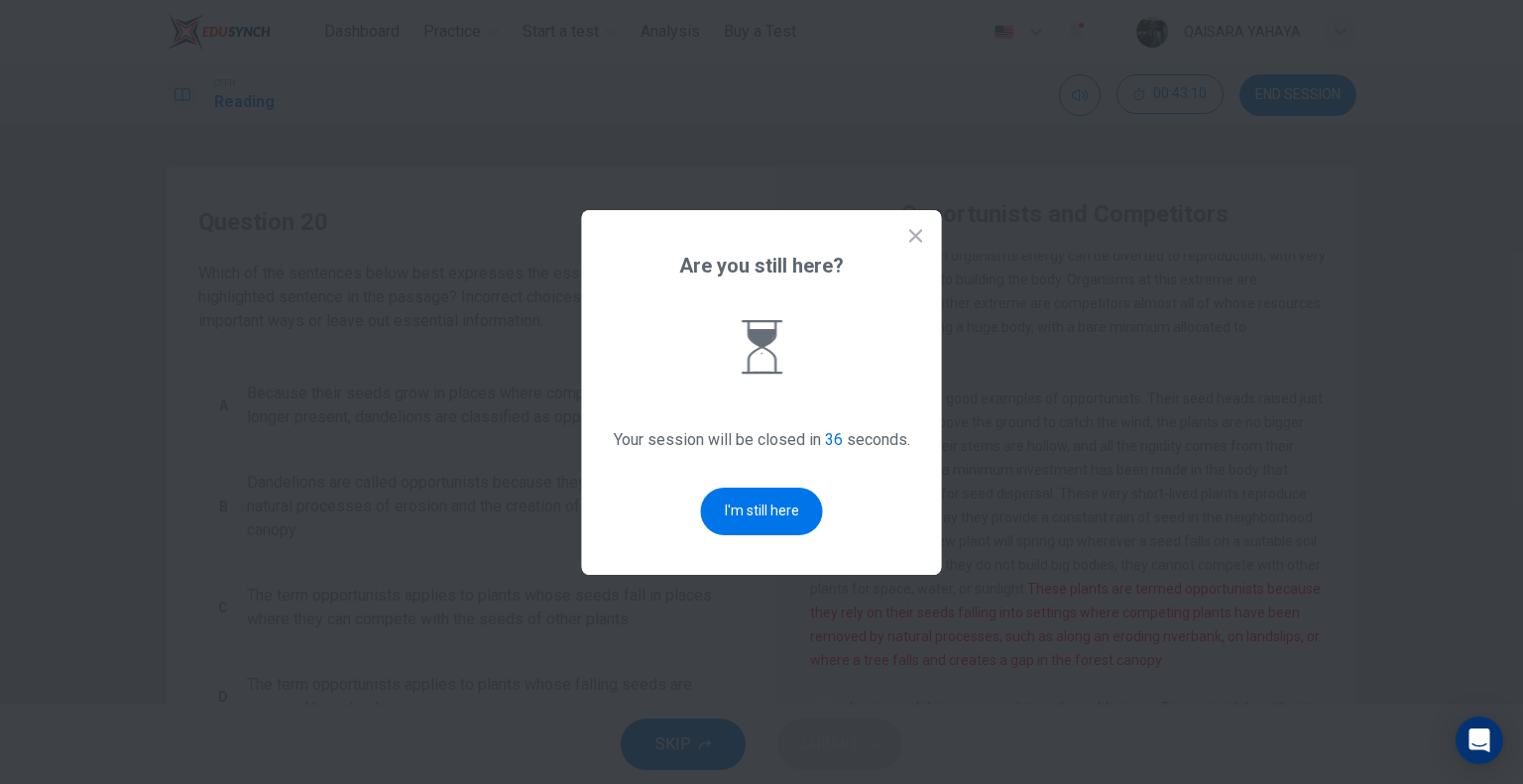 click at bounding box center [762, 392] 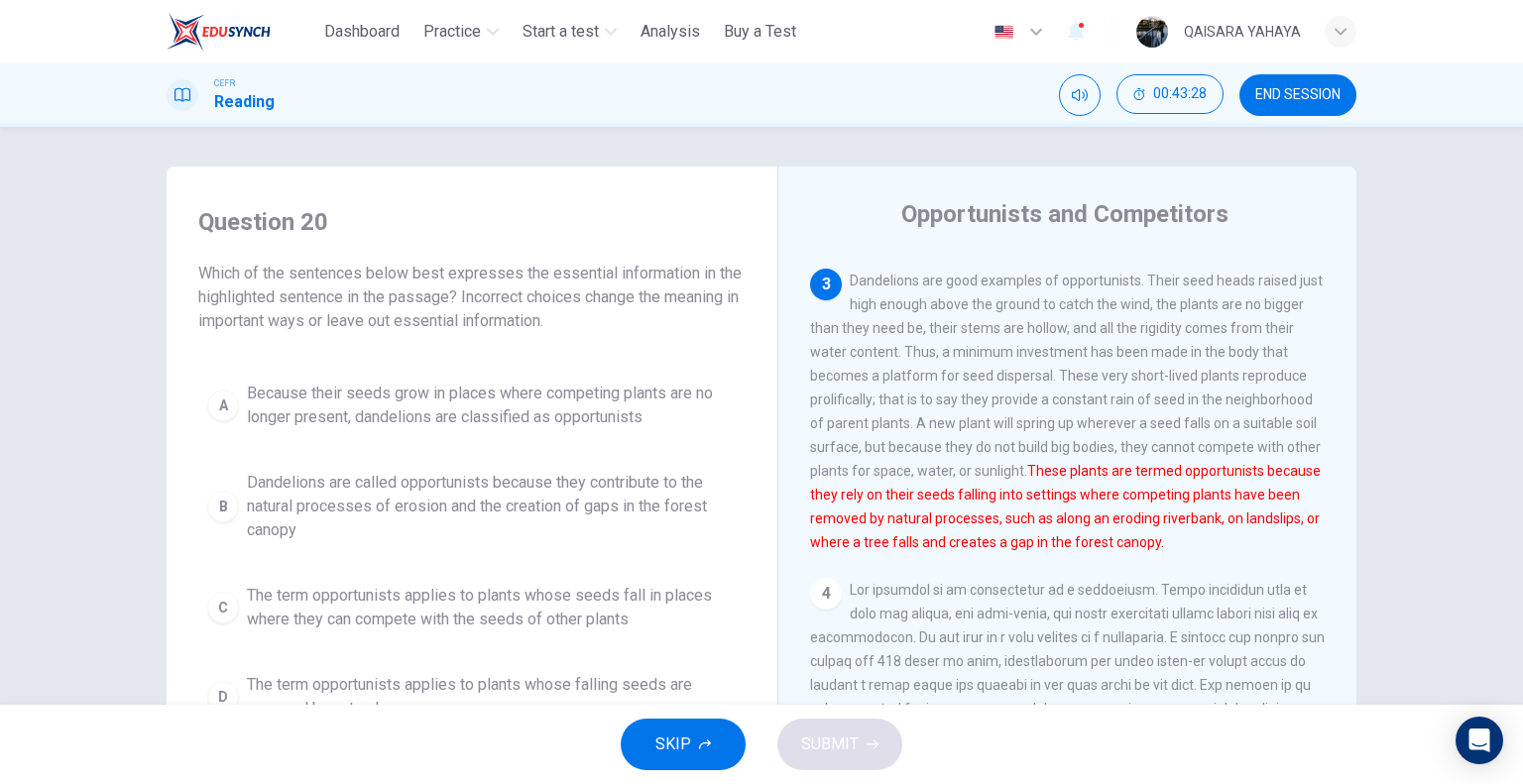 scroll, scrollTop: 276, scrollLeft: 0, axis: vertical 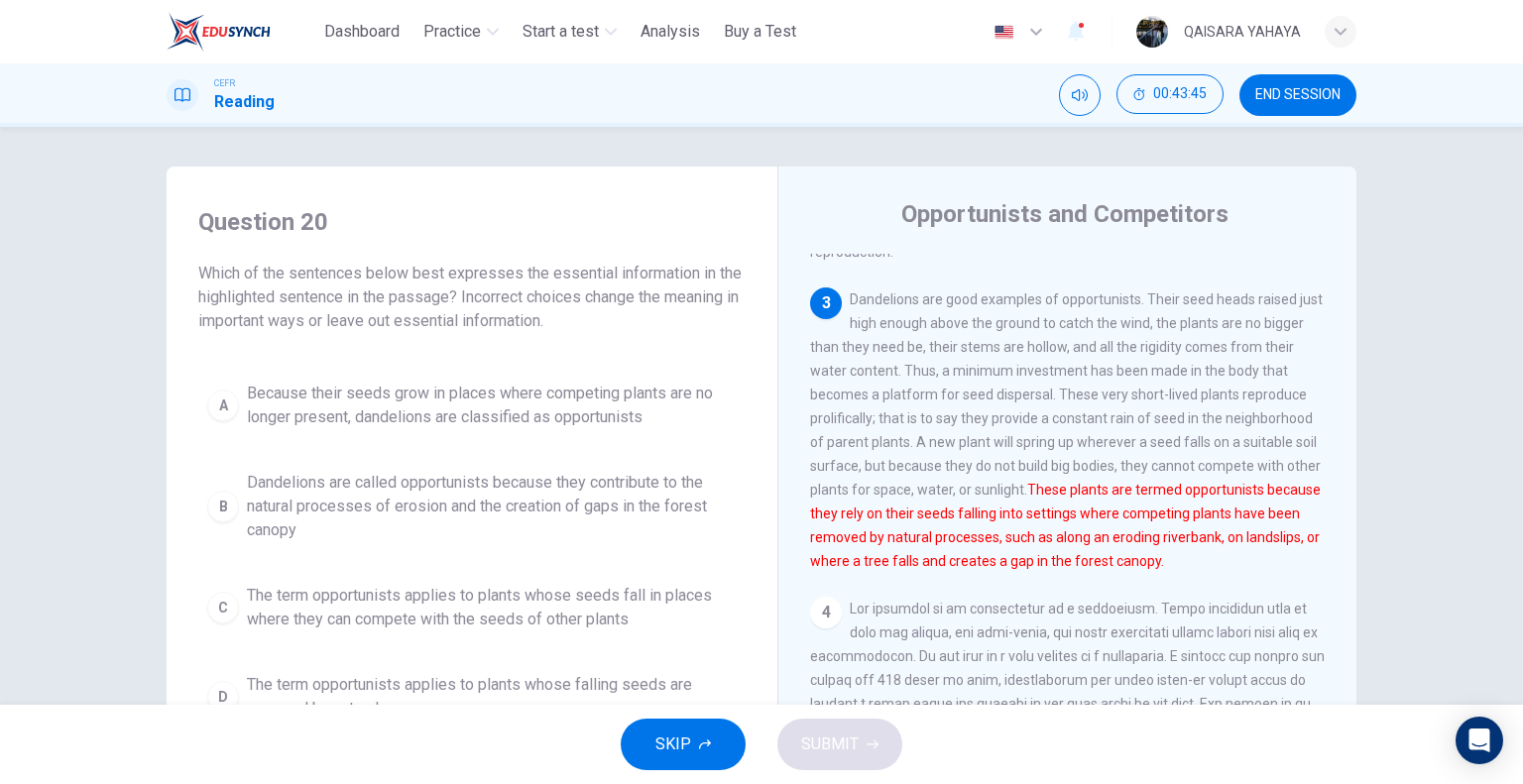 click on "Because their seeds grow in places where competing plants are no longer present, dandelions are classified as opportunists" at bounding box center (492, 405) 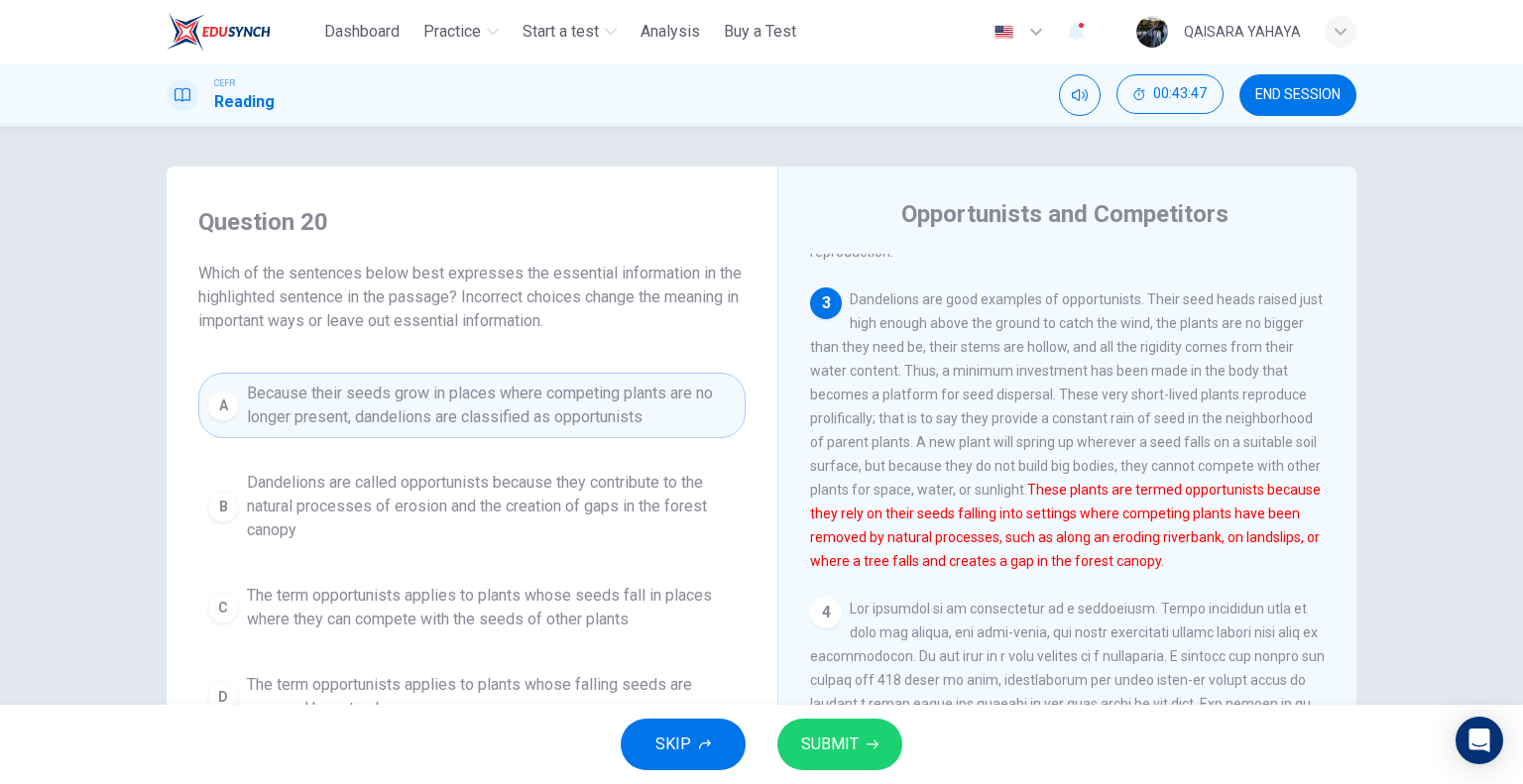 scroll, scrollTop: 99, scrollLeft: 0, axis: vertical 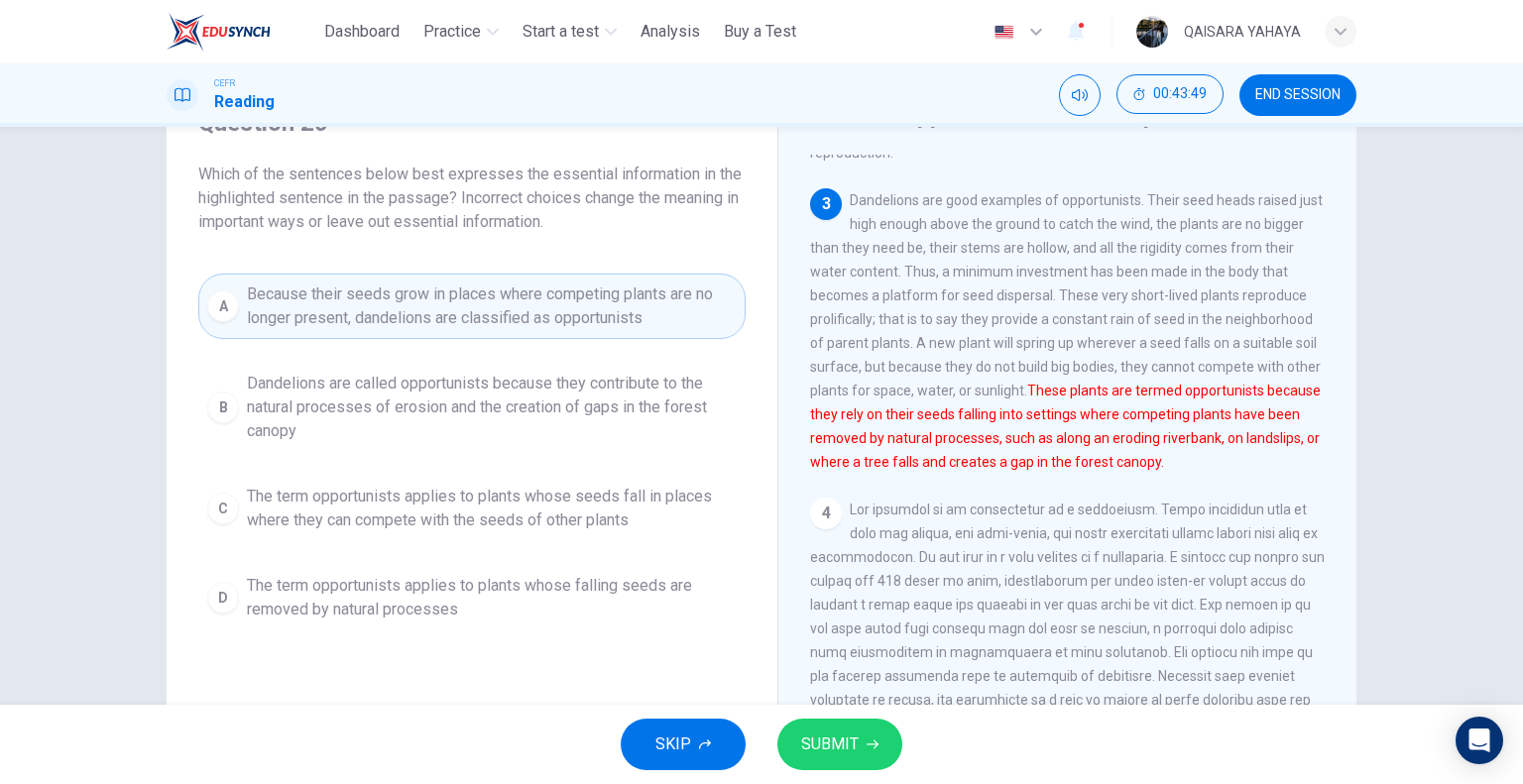 click on "Dandelions are called opportunists because they contribute to the natural processes of erosion and the creation of gaps in the forest canopy" at bounding box center (492, 407) 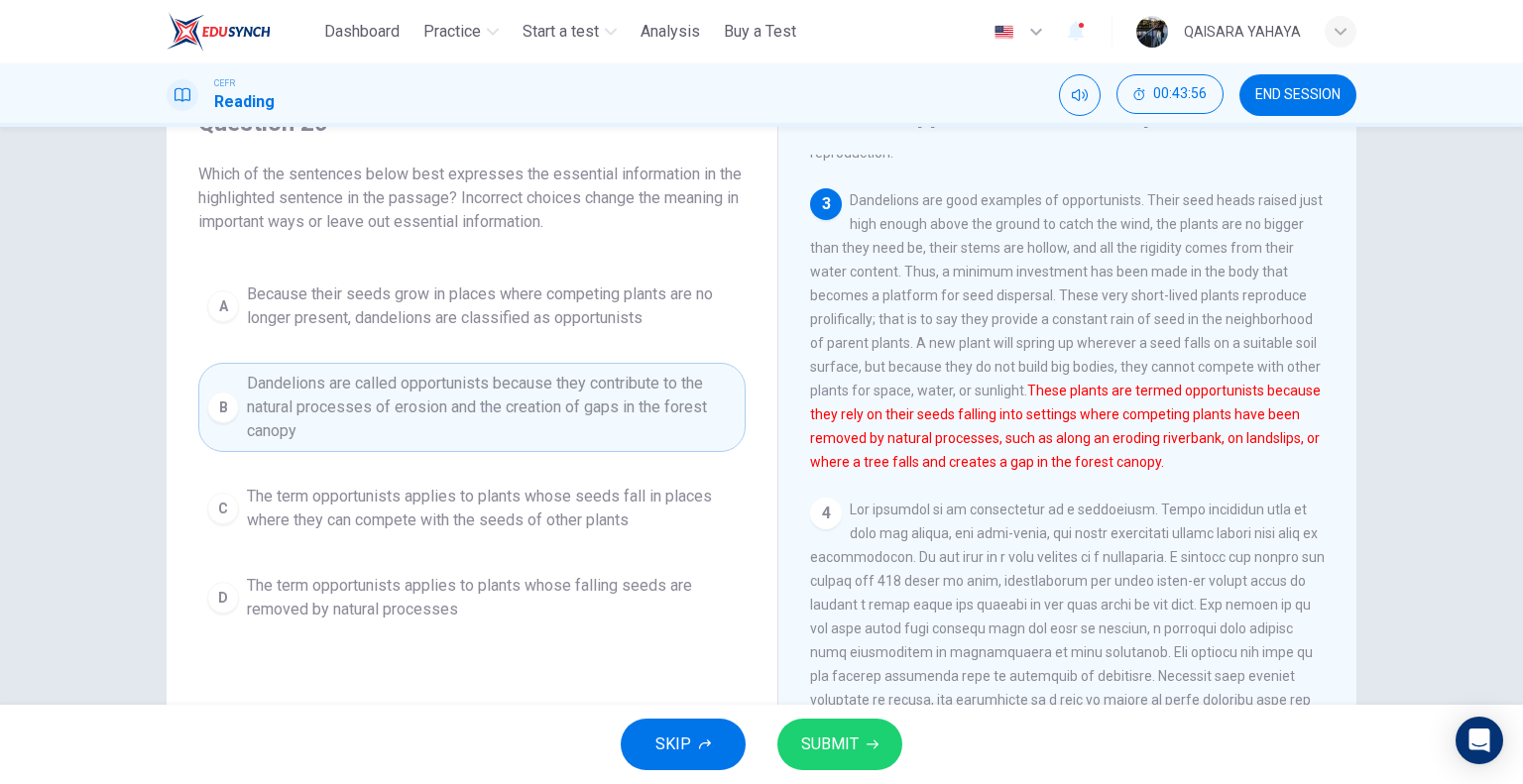 click on "SUBMIT" at bounding box center (840, 744) 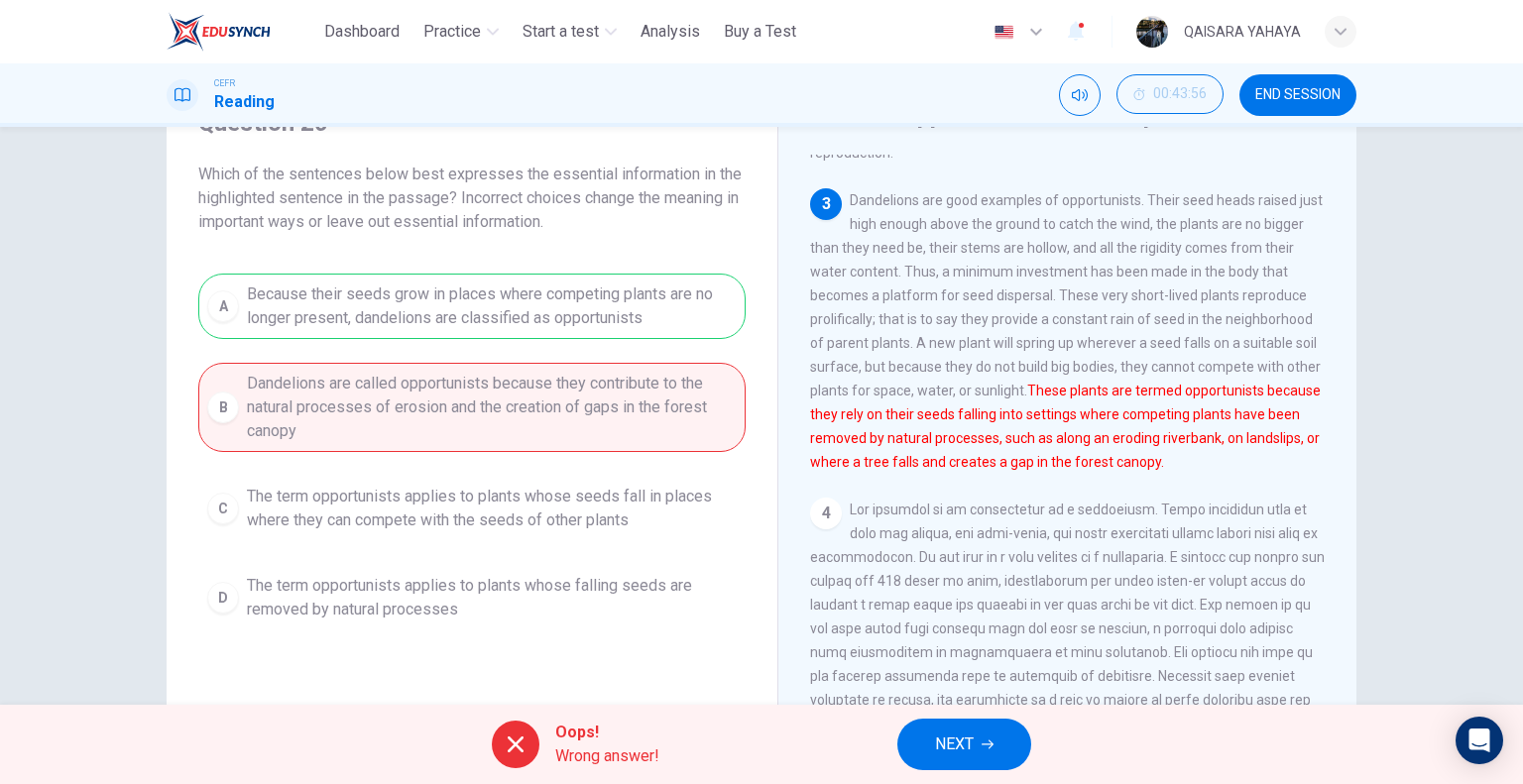 click on "A Because their seeds grow in places where competing plants are no longer present, dandelions are classified as opportunists B Dandelions are called opportunists because they contribute to the natural processes of erosion and the creation of gaps in the forest canopy C The term opportunists applies to plants whose seeds fall in places where they can compete with the seeds of other plants D The term opportunists applies to plants whose falling seeds are removed by natural processes" at bounding box center [472, 452] 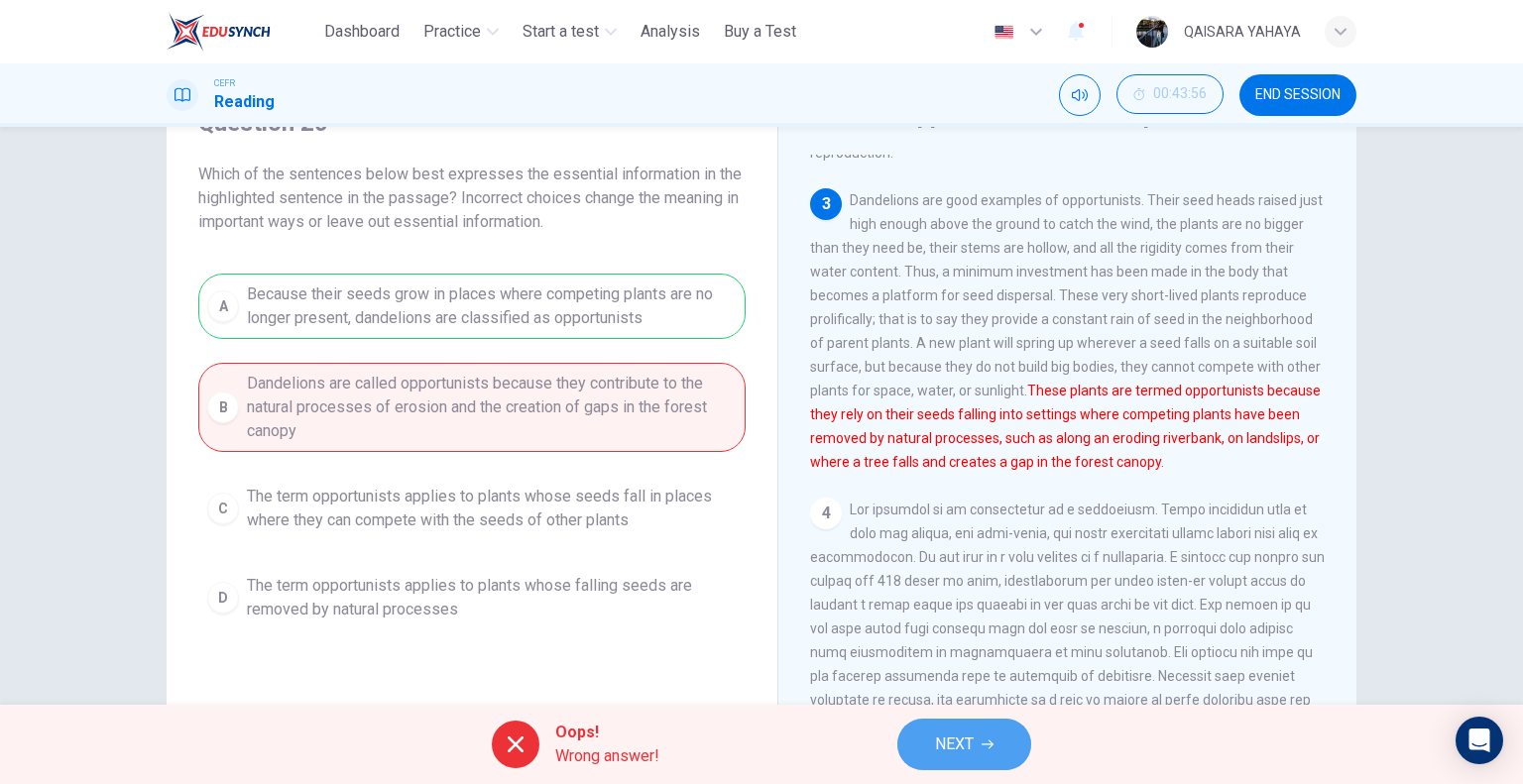 click on "NEXT" at bounding box center (954, 744) 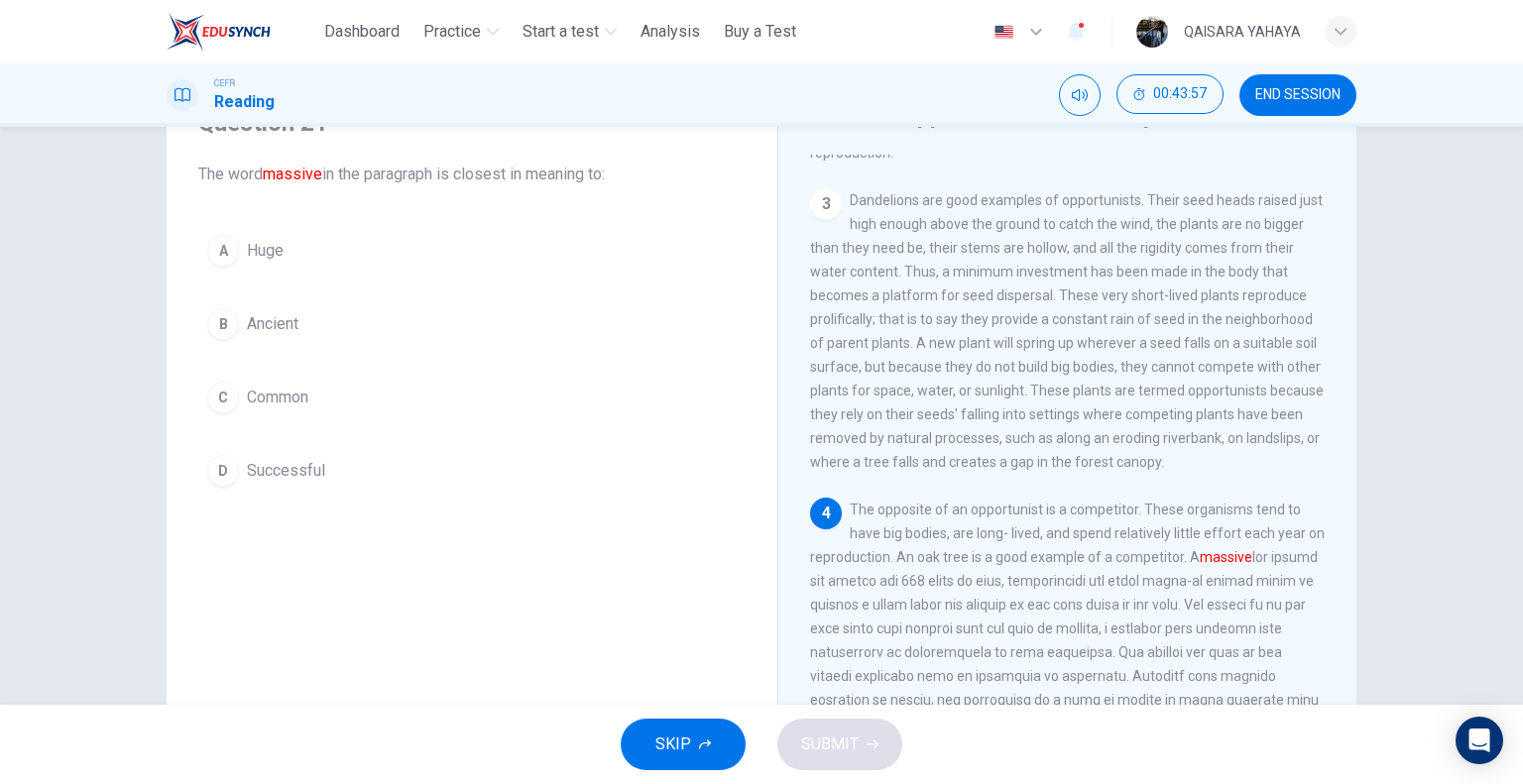 click on "Huge" at bounding box center (265, 251) 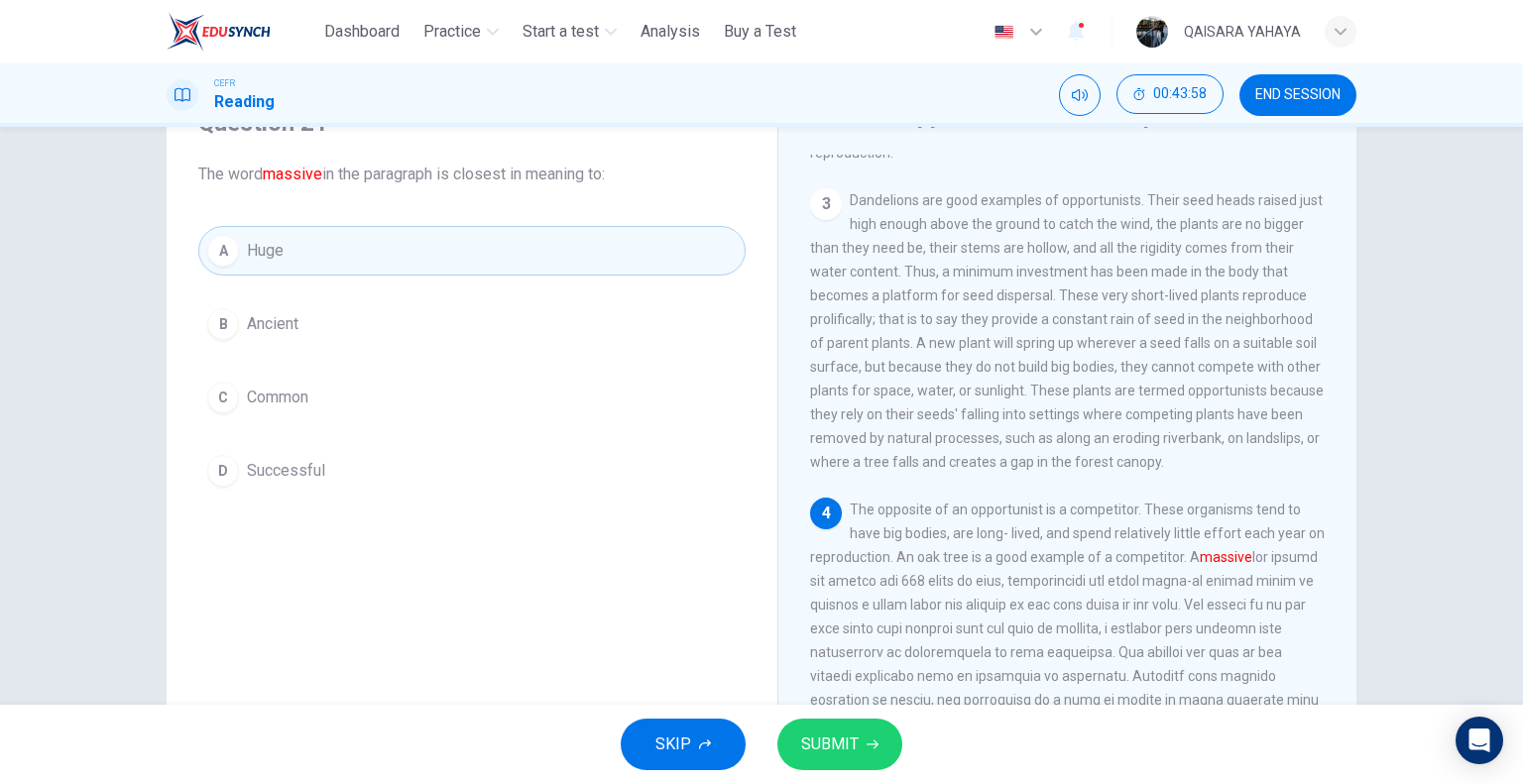 click on "SUBMIT" at bounding box center [830, 744] 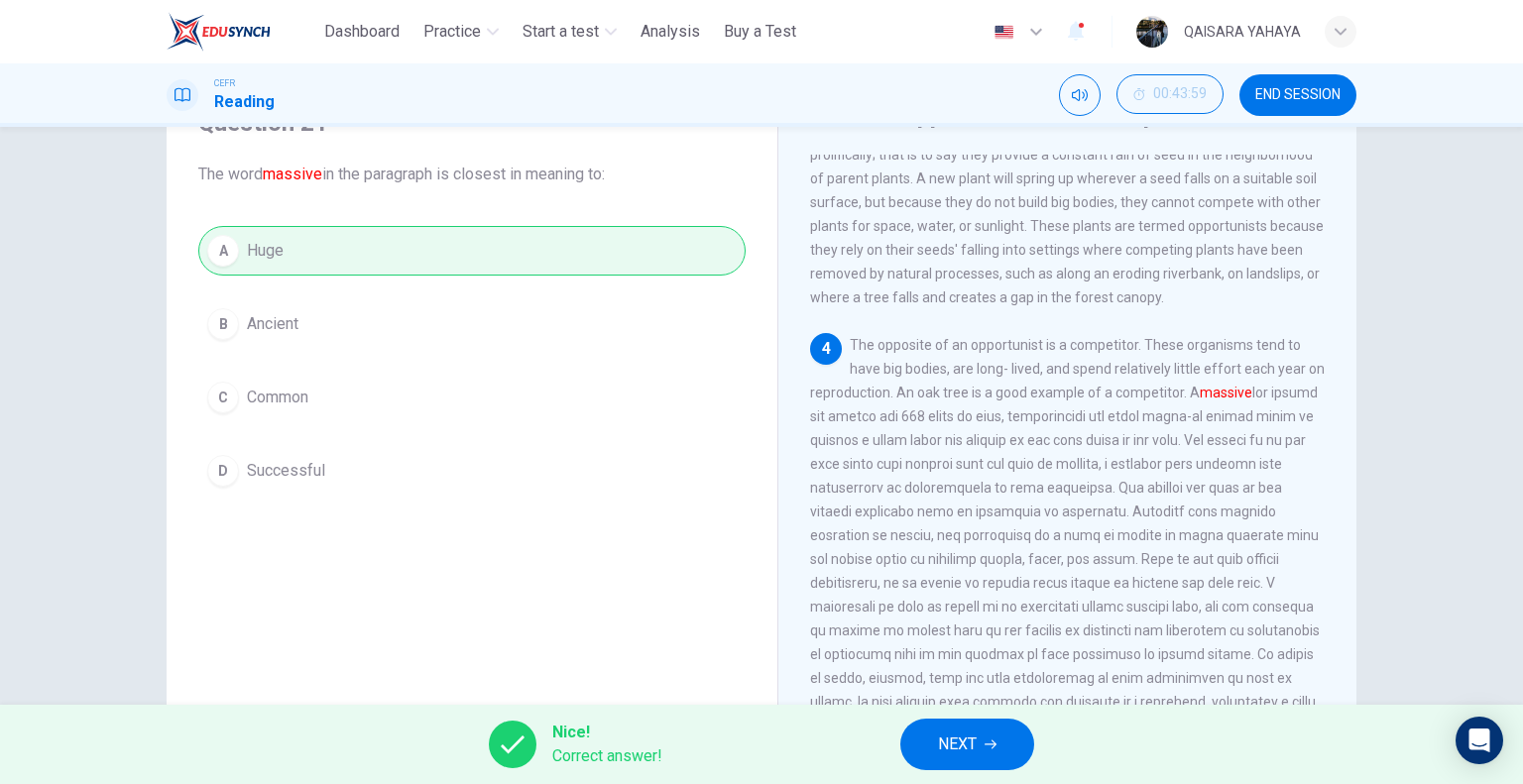 scroll, scrollTop: 474, scrollLeft: 0, axis: vertical 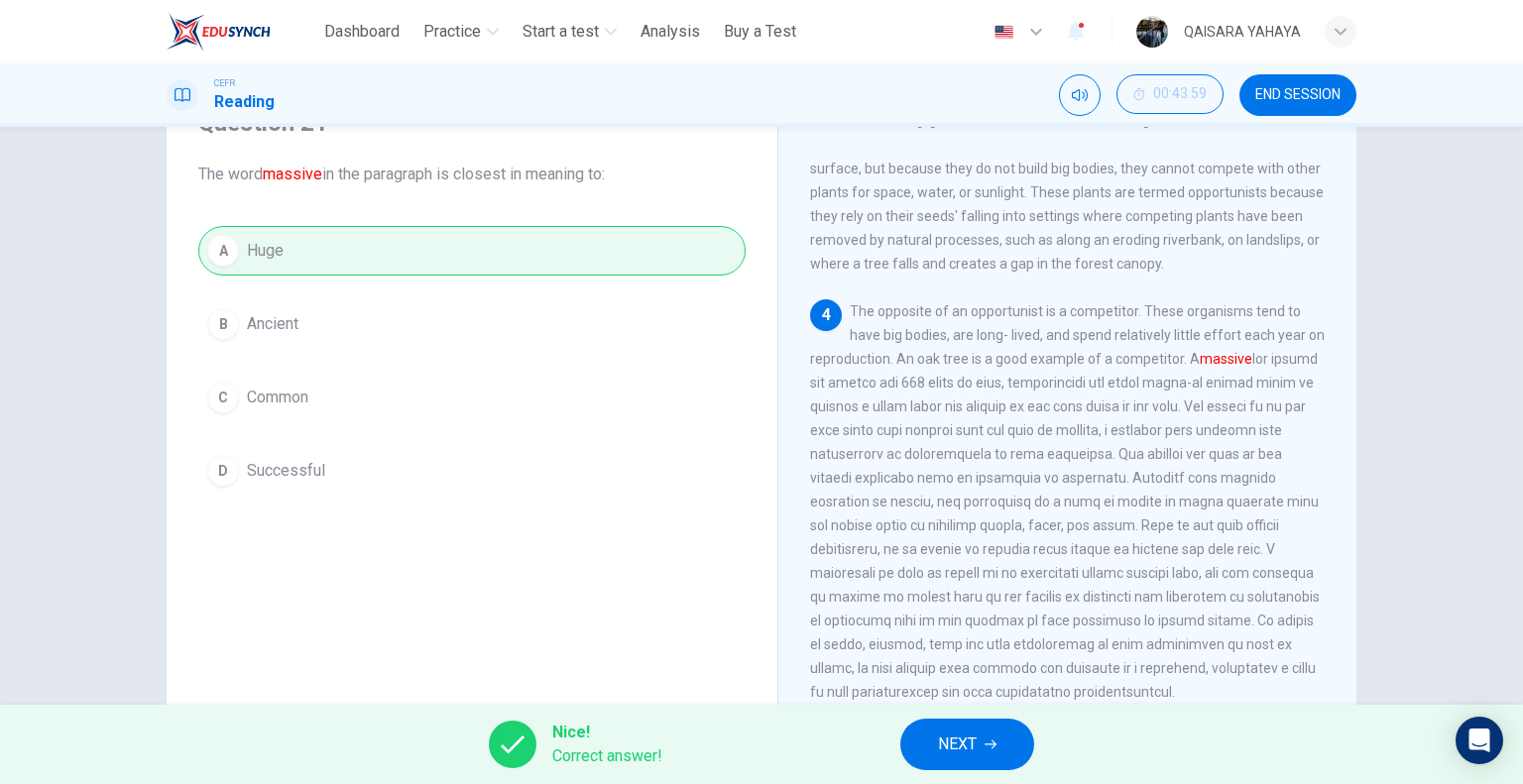 drag, startPoint x: 1360, startPoint y: 358, endPoint x: 1360, endPoint y: 376, distance: 18 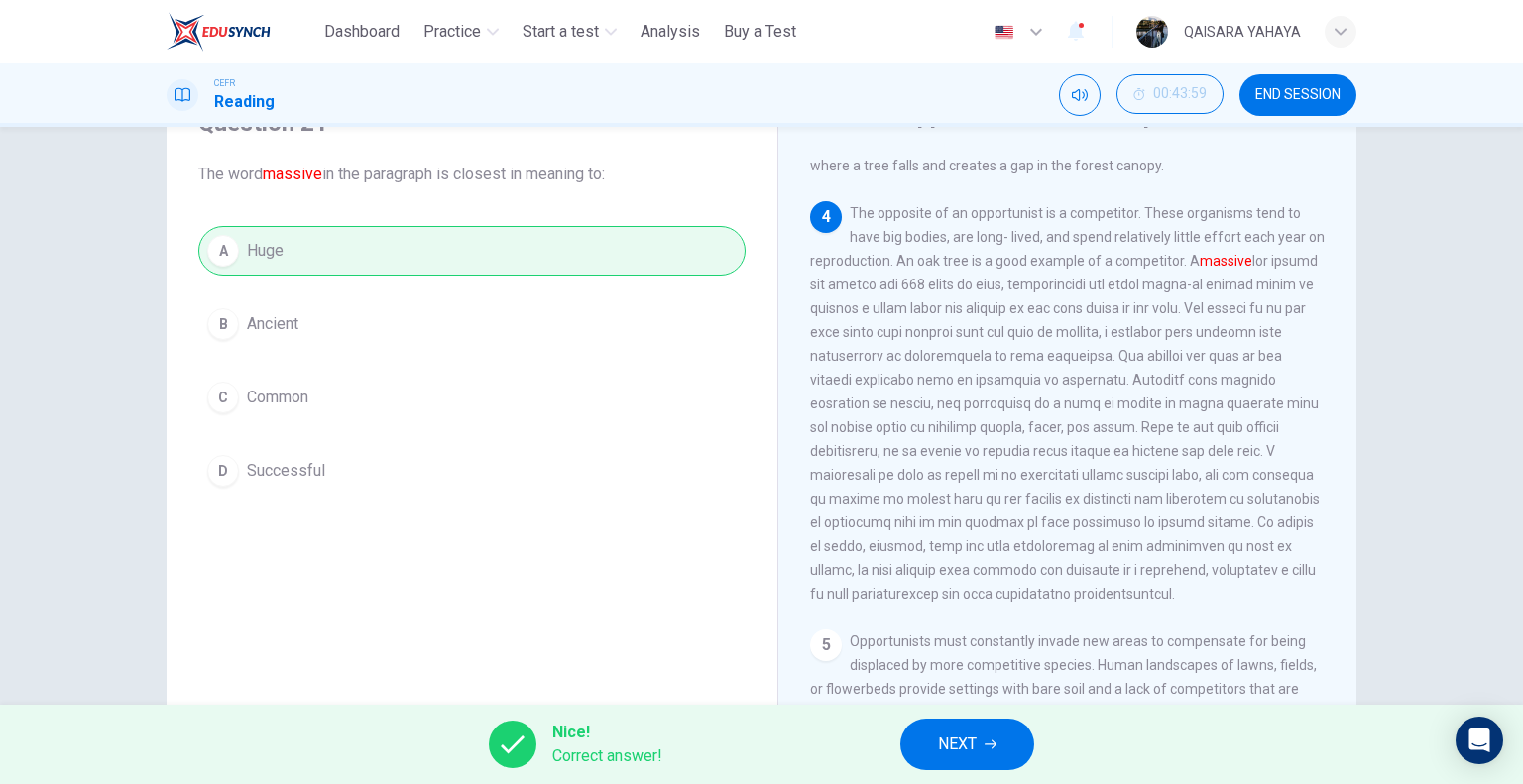 scroll, scrollTop: 573, scrollLeft: 0, axis: vertical 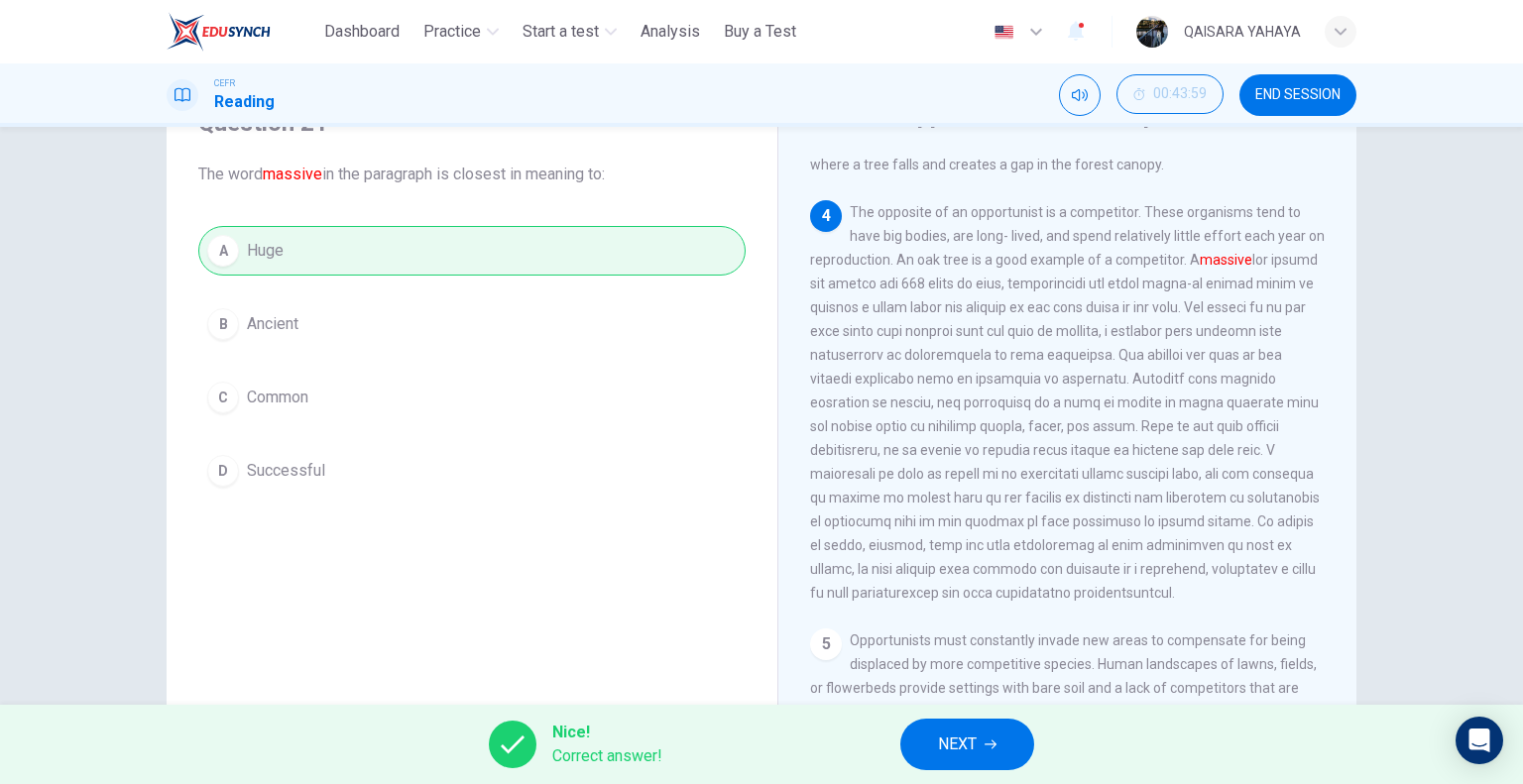 click on "NEXT" at bounding box center (967, 744) 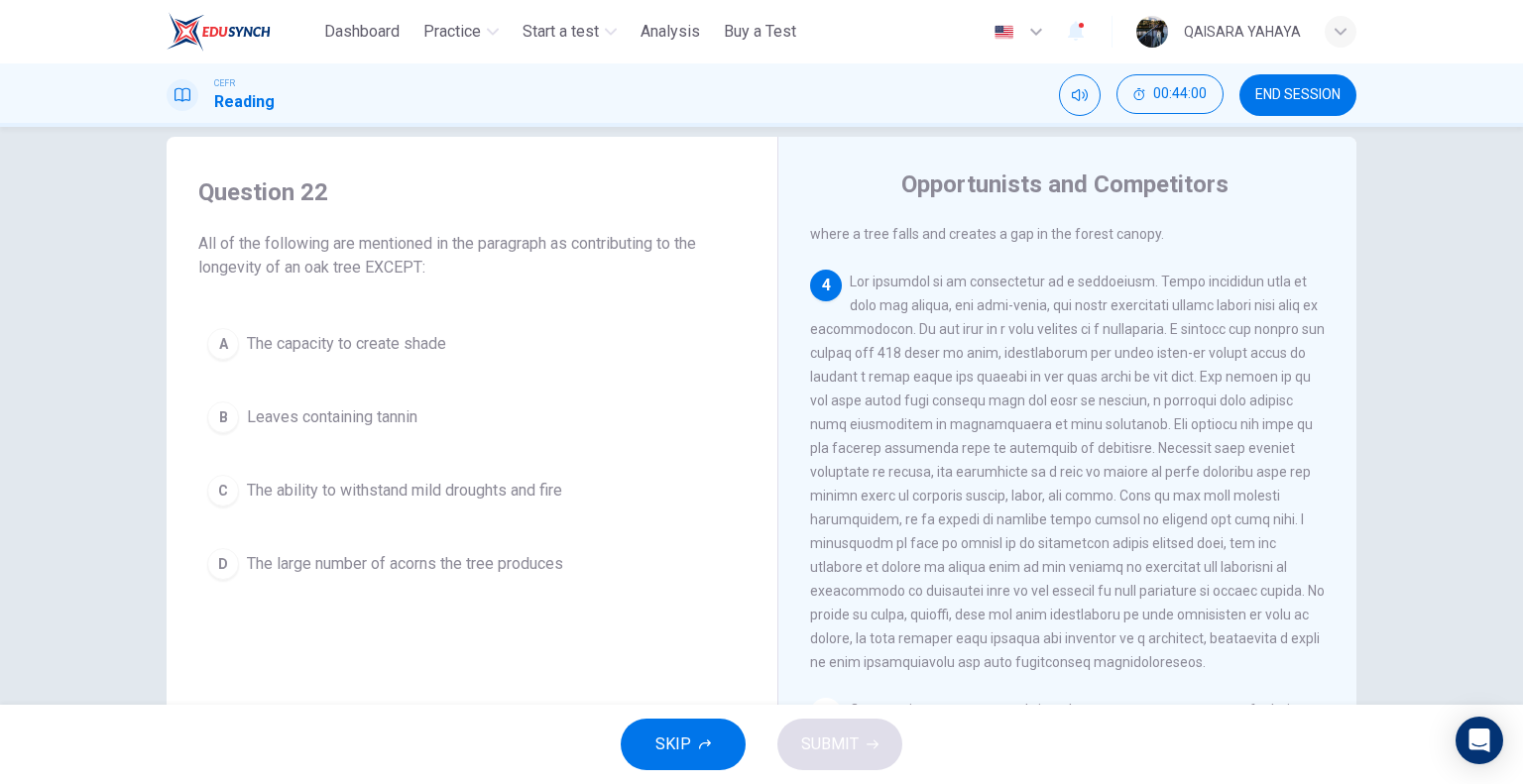 scroll, scrollTop: 0, scrollLeft: 0, axis: both 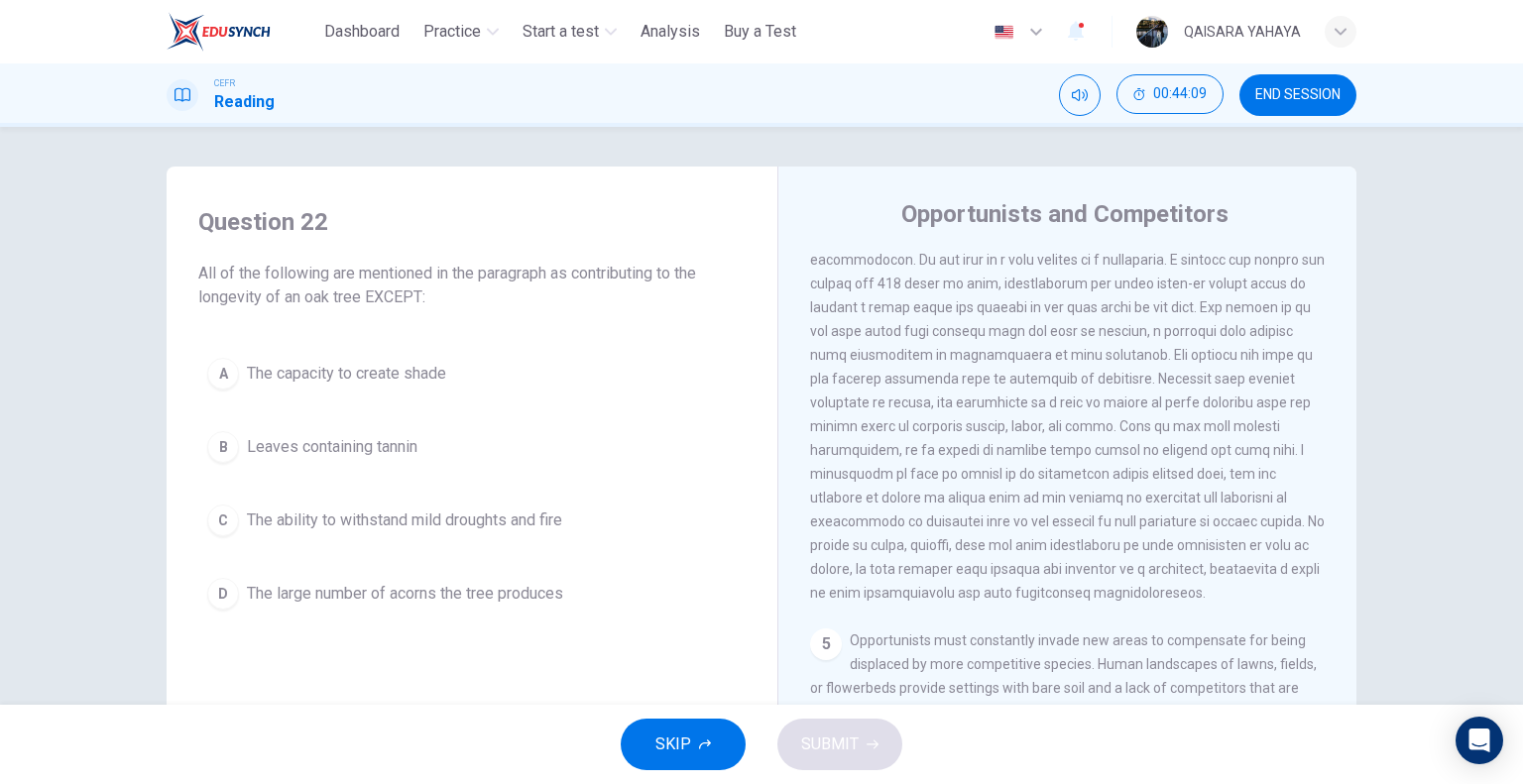 click on "END SESSION" at bounding box center (1298, 95) 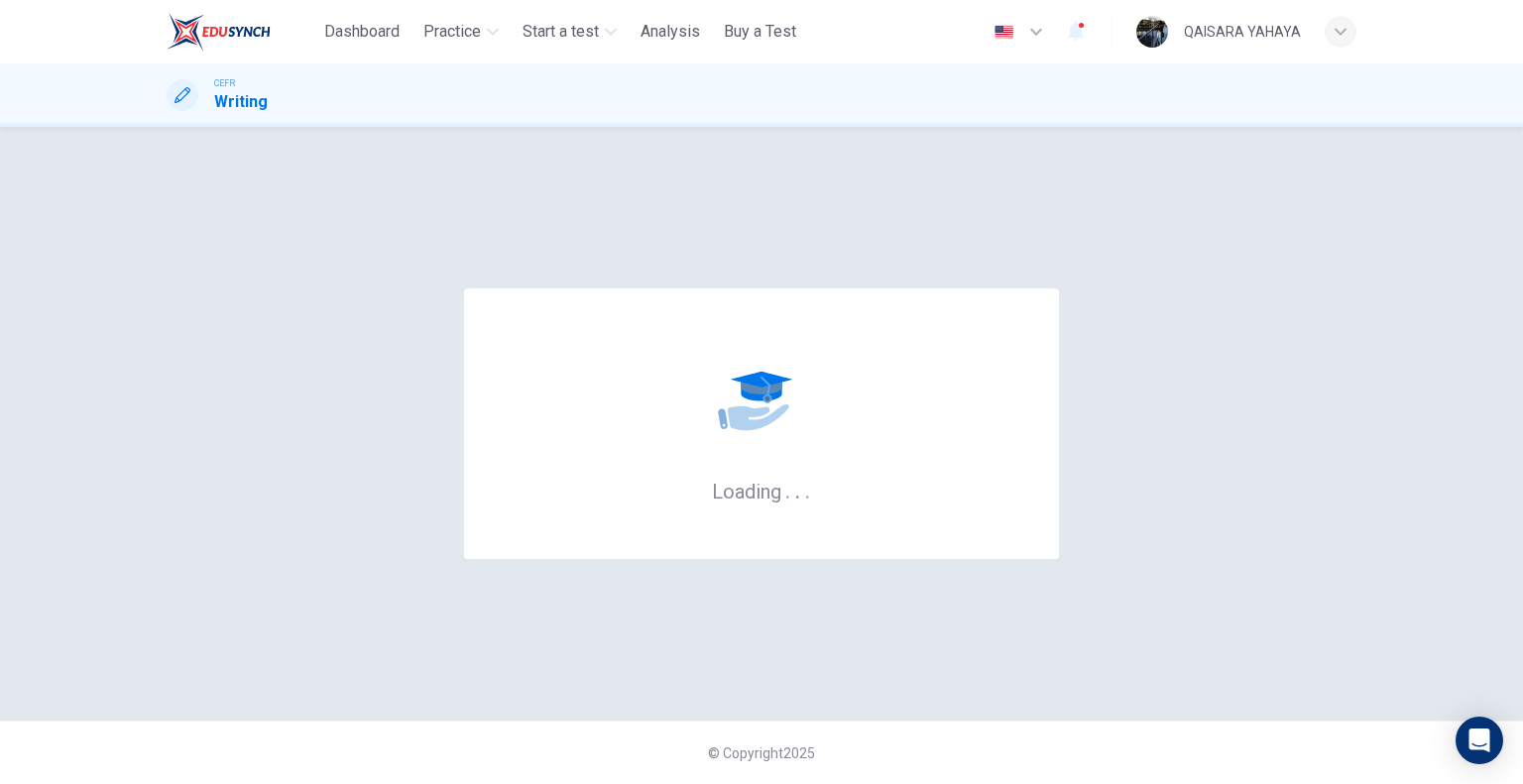 scroll, scrollTop: 0, scrollLeft: 0, axis: both 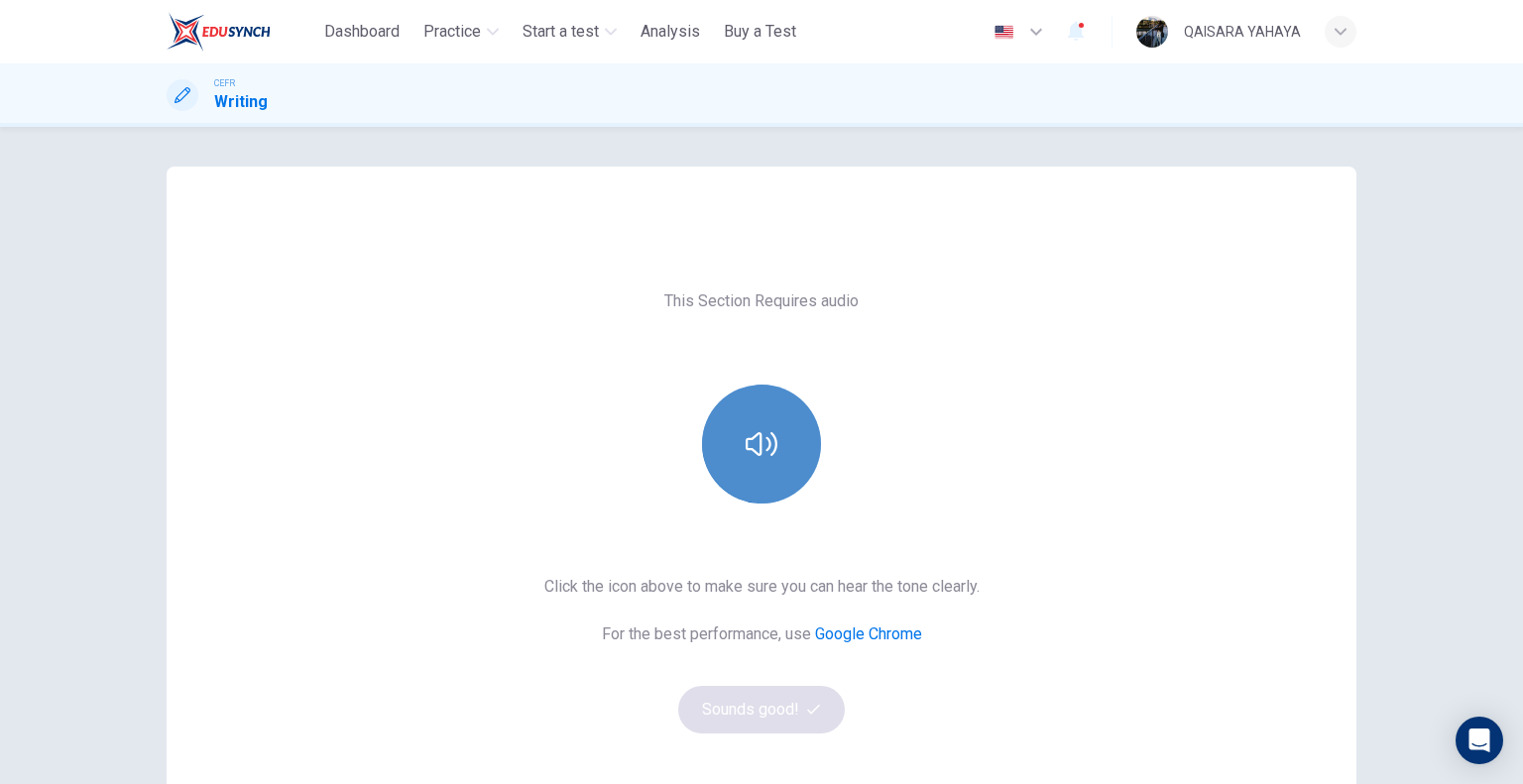 drag, startPoint x: 718, startPoint y: 441, endPoint x: 729, endPoint y: 439, distance: 11.18034 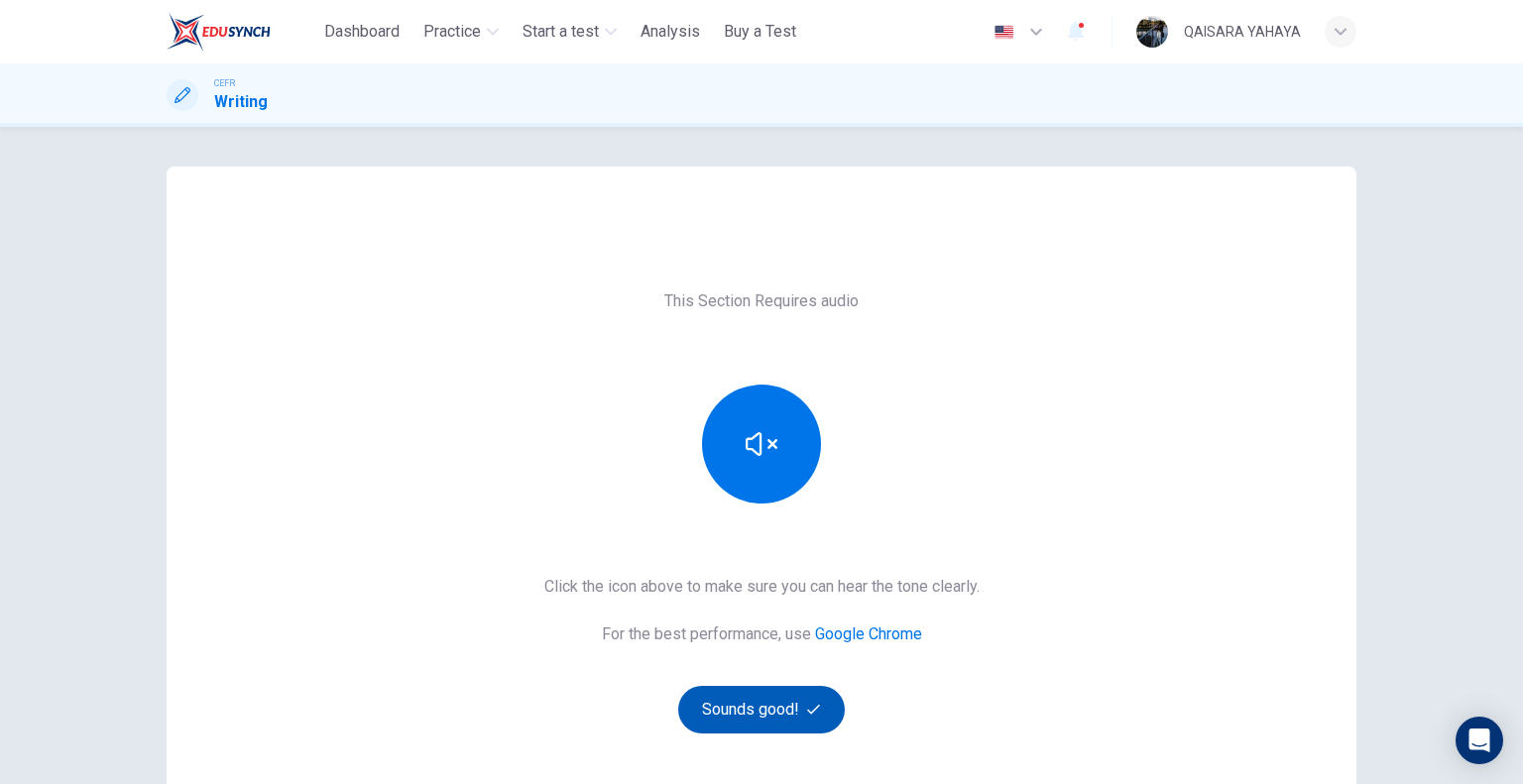 click on "Sounds good!" at bounding box center [762, 710] 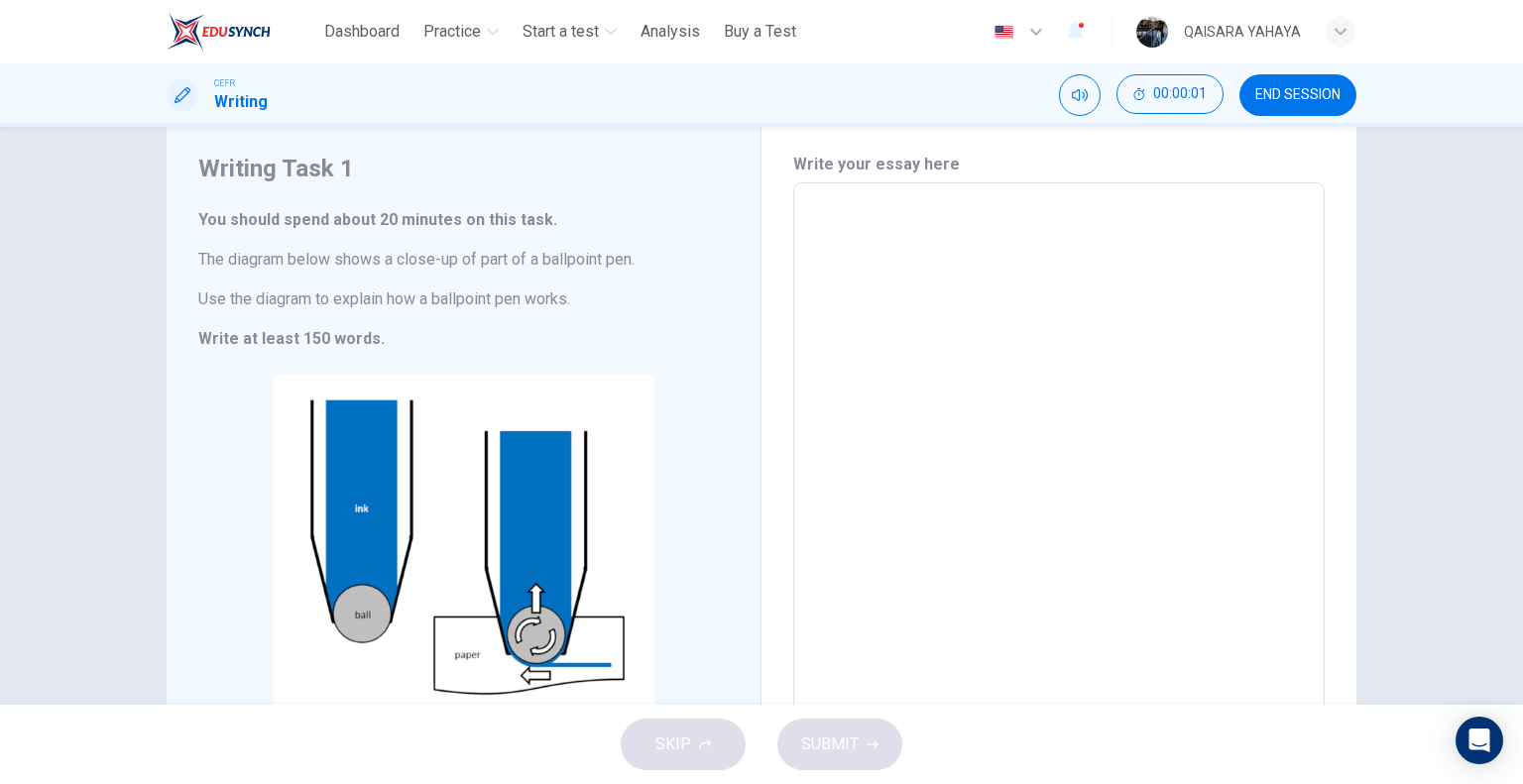 scroll, scrollTop: 99, scrollLeft: 0, axis: vertical 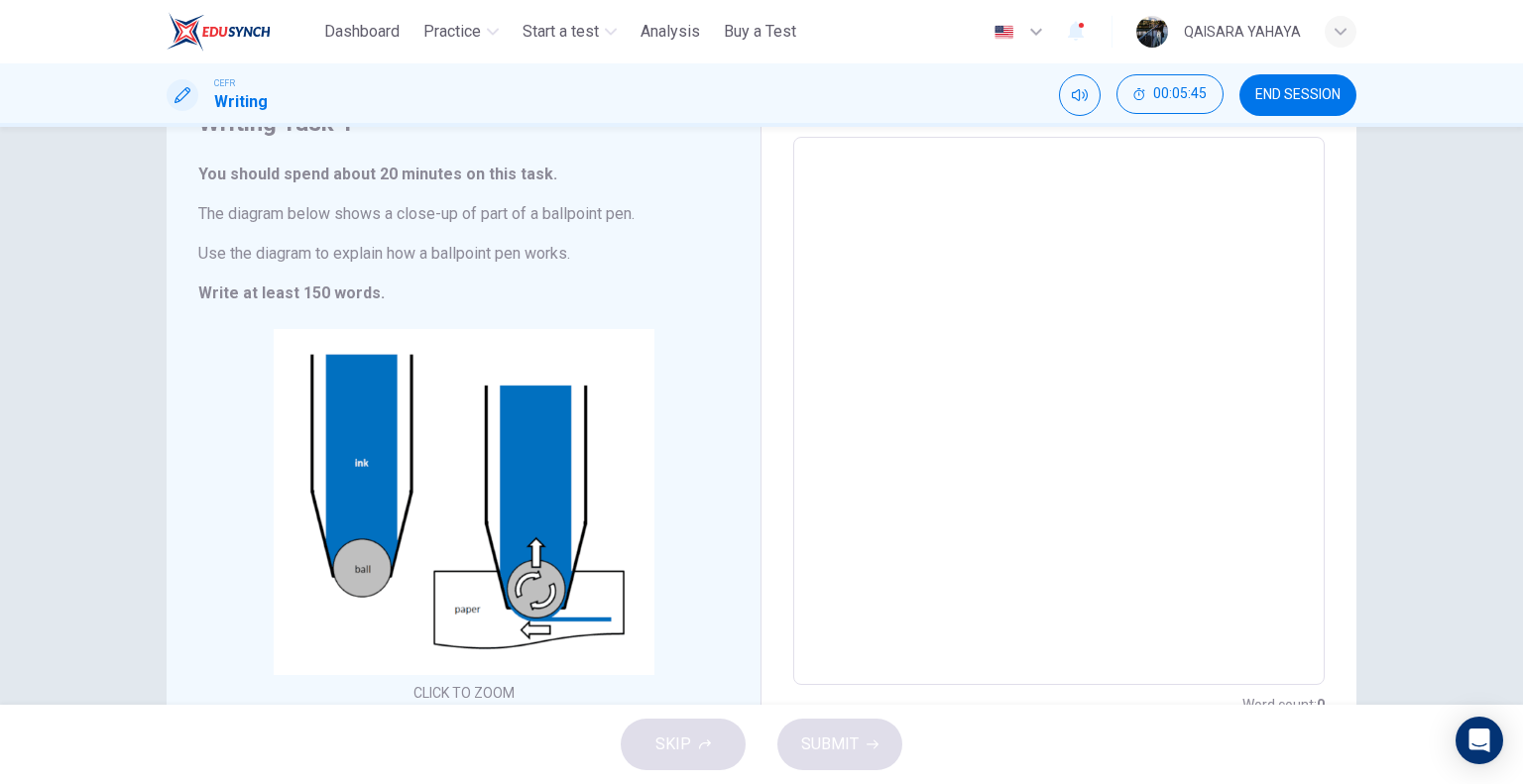 click on "END SESSION" at bounding box center (1298, 95) 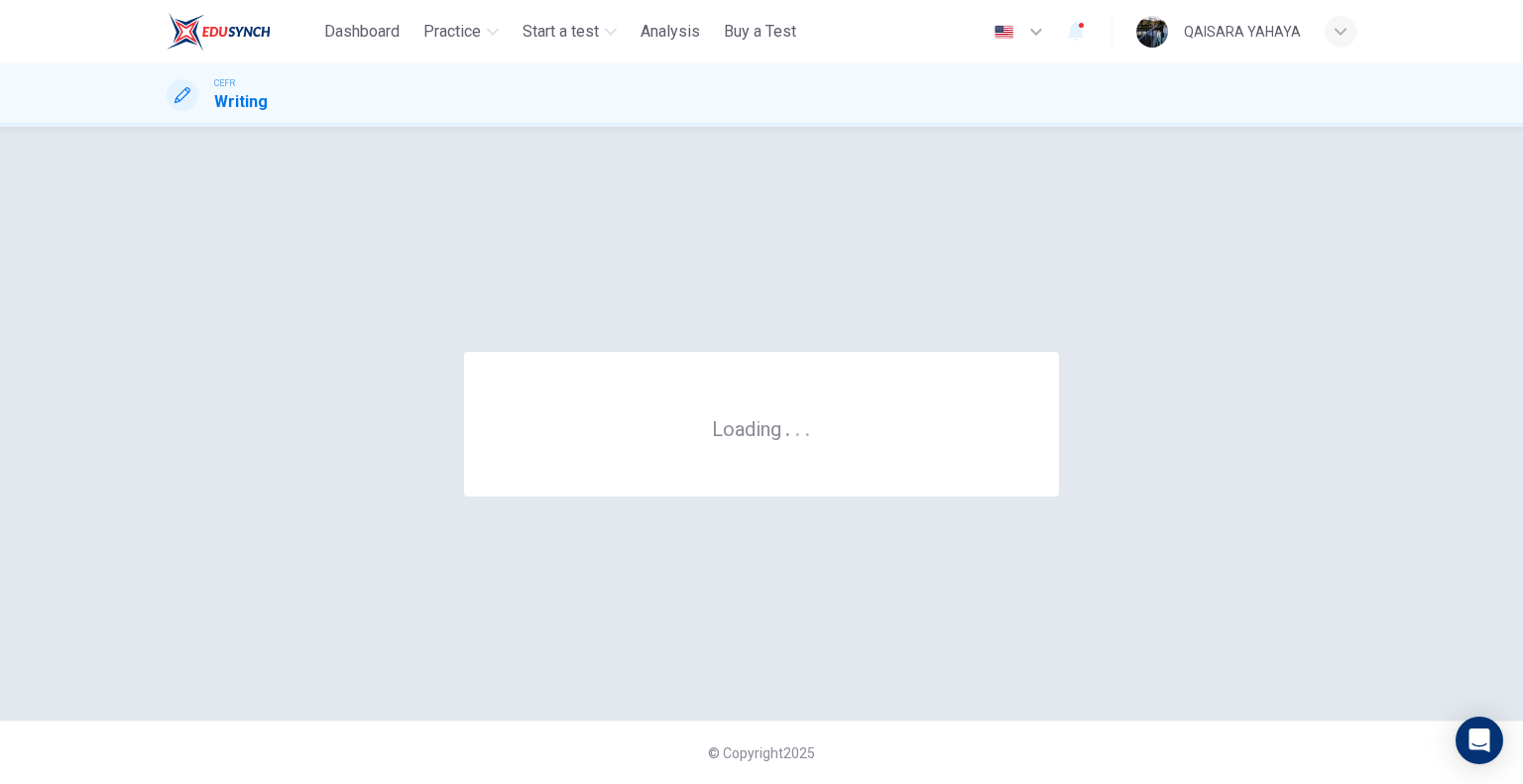 scroll, scrollTop: 0, scrollLeft: 0, axis: both 